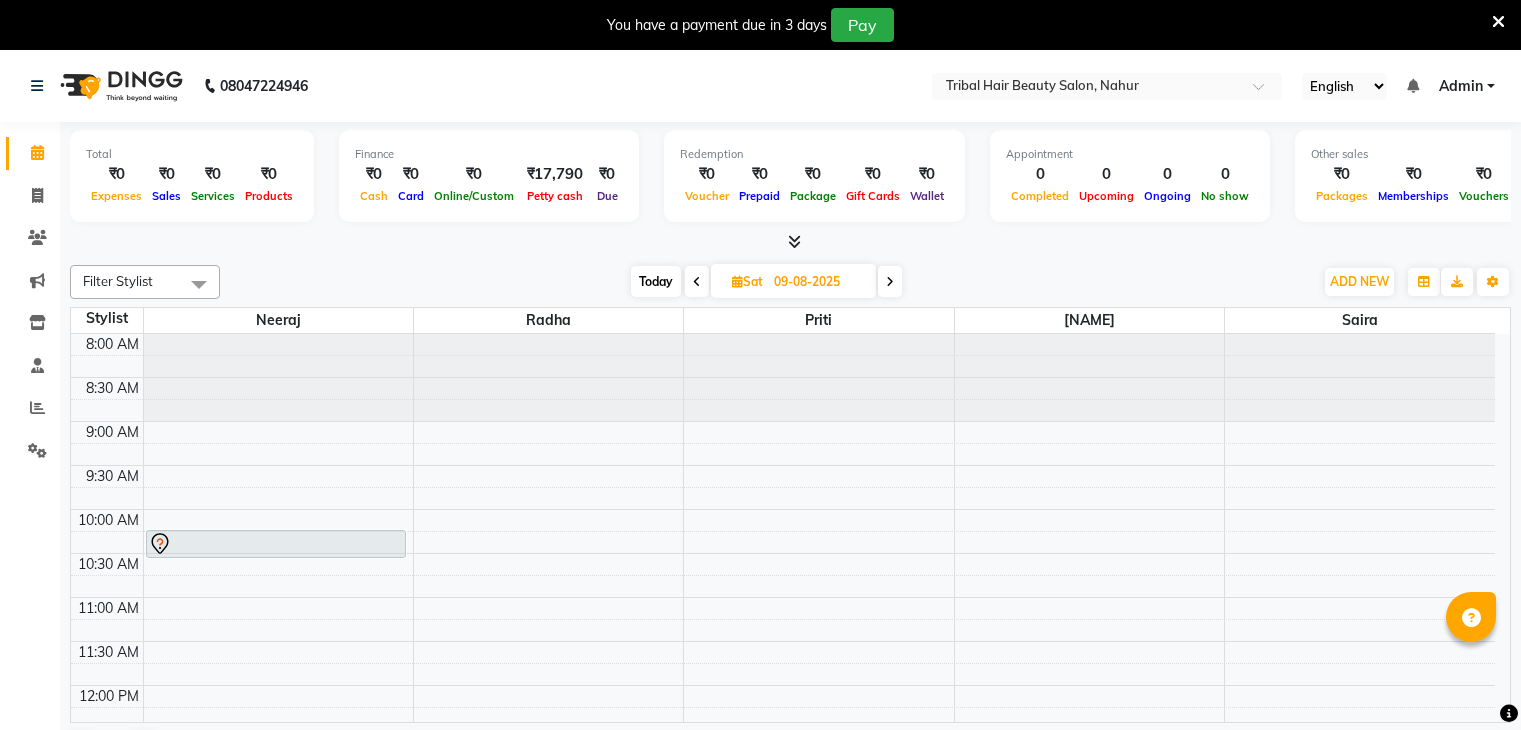 scroll, scrollTop: 0, scrollLeft: 0, axis: both 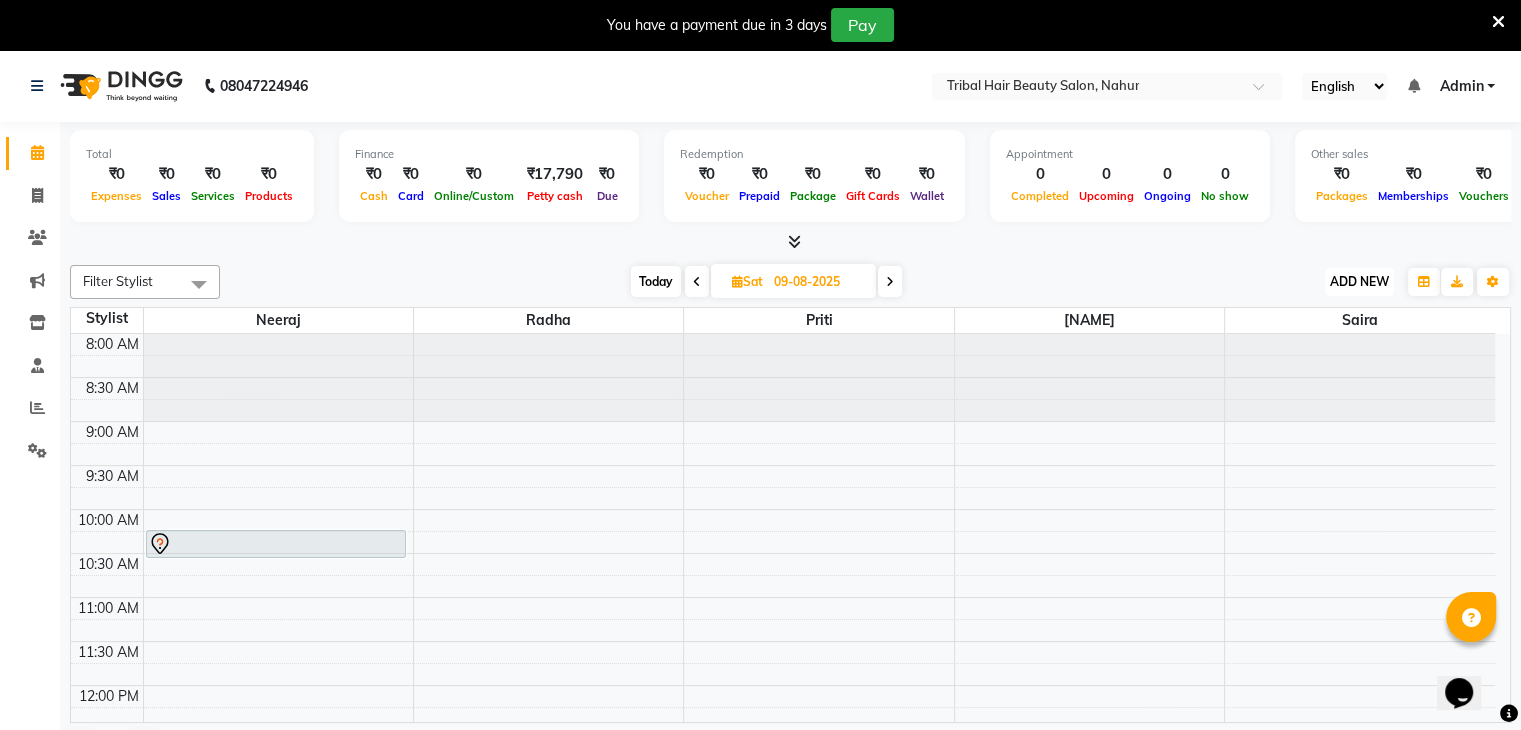 click on "ADD NEW" at bounding box center [1359, 281] 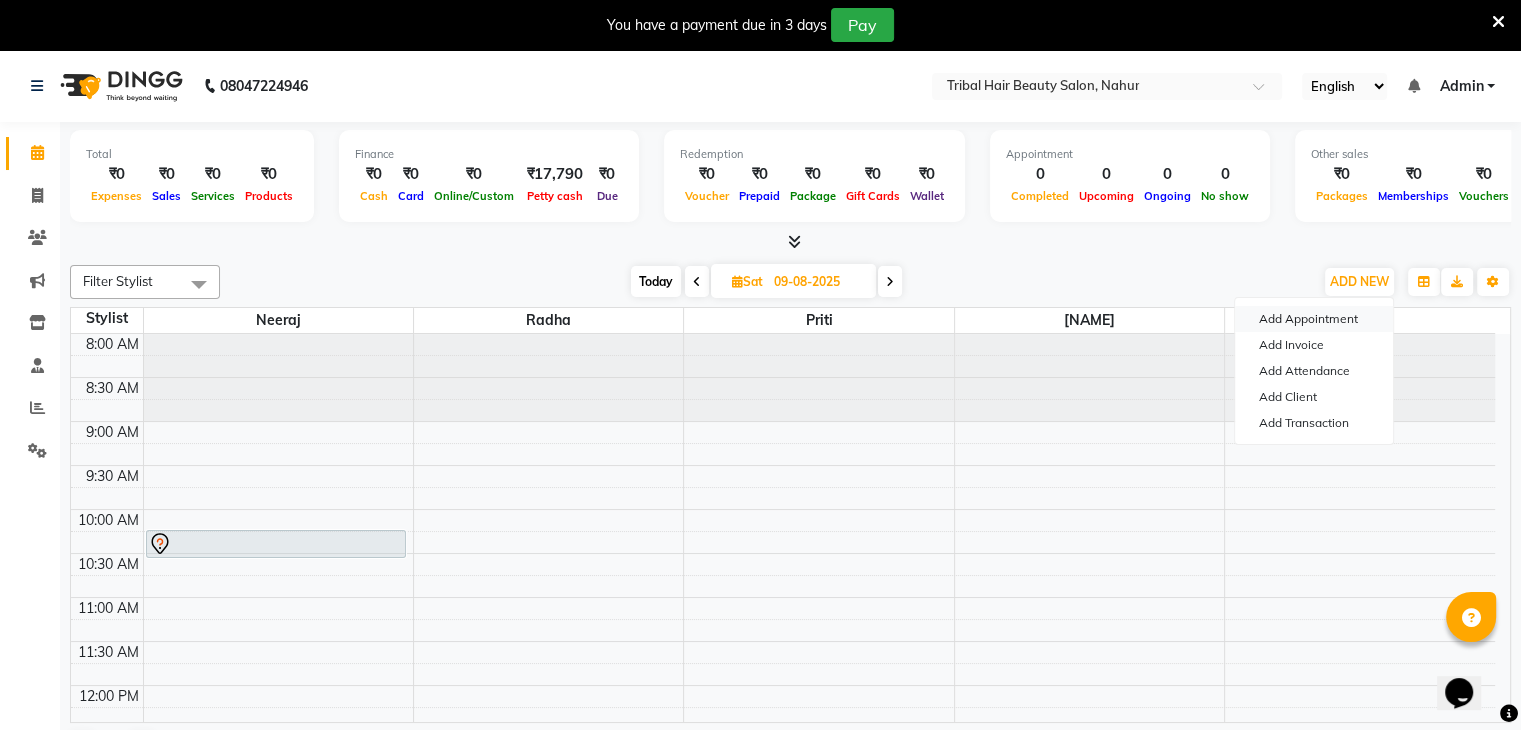 click on "Add Appointment" at bounding box center (1314, 319) 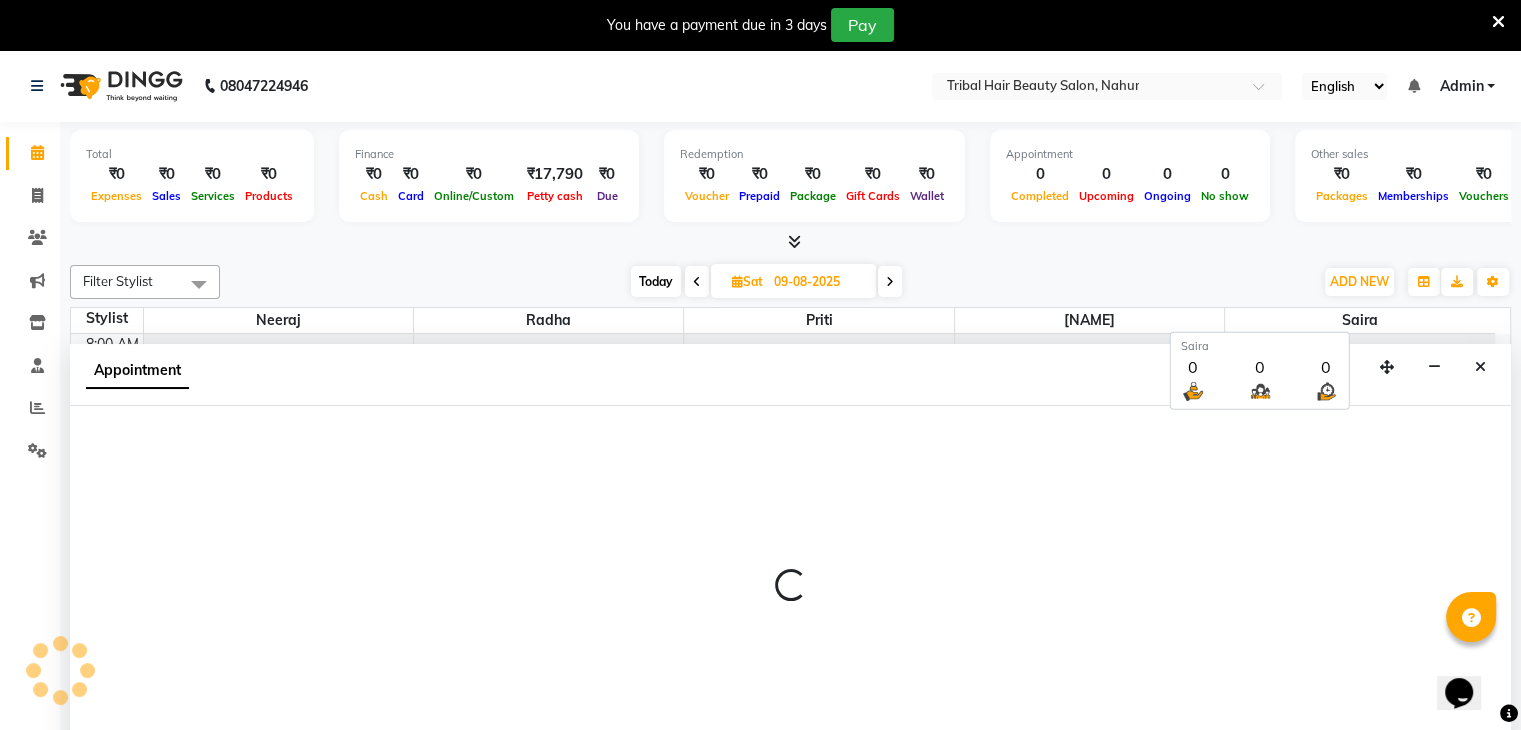 select on "540" 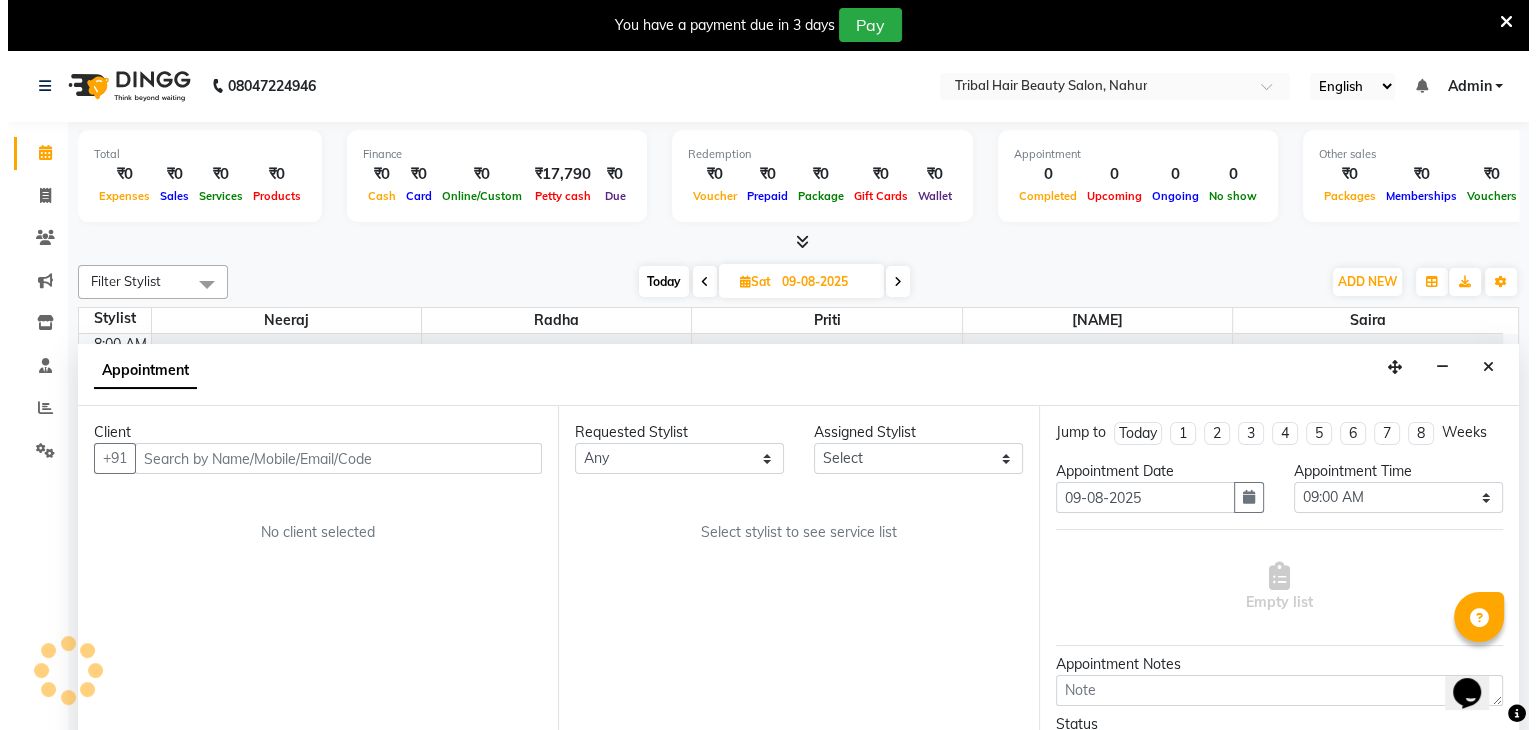 scroll, scrollTop: 51, scrollLeft: 0, axis: vertical 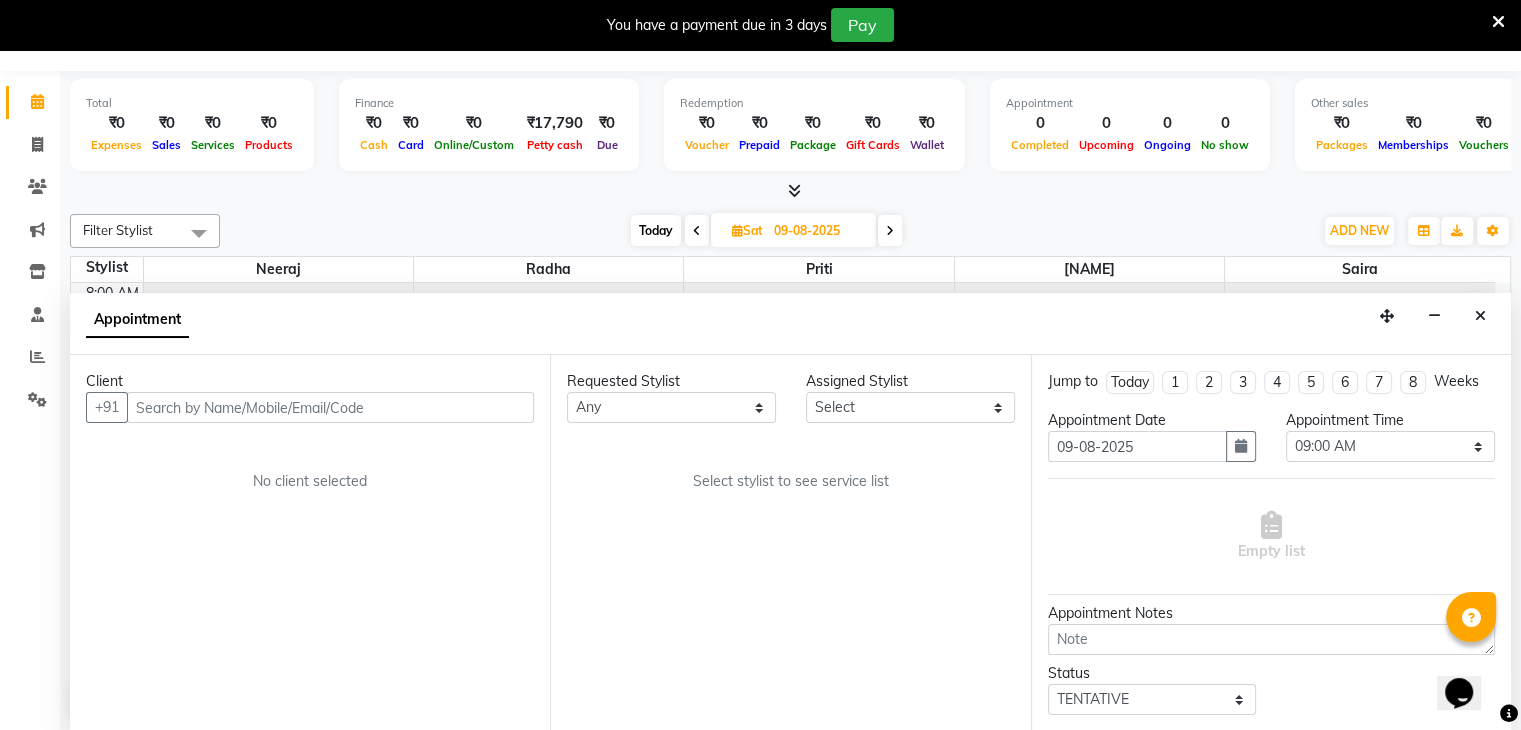 click at bounding box center [330, 407] 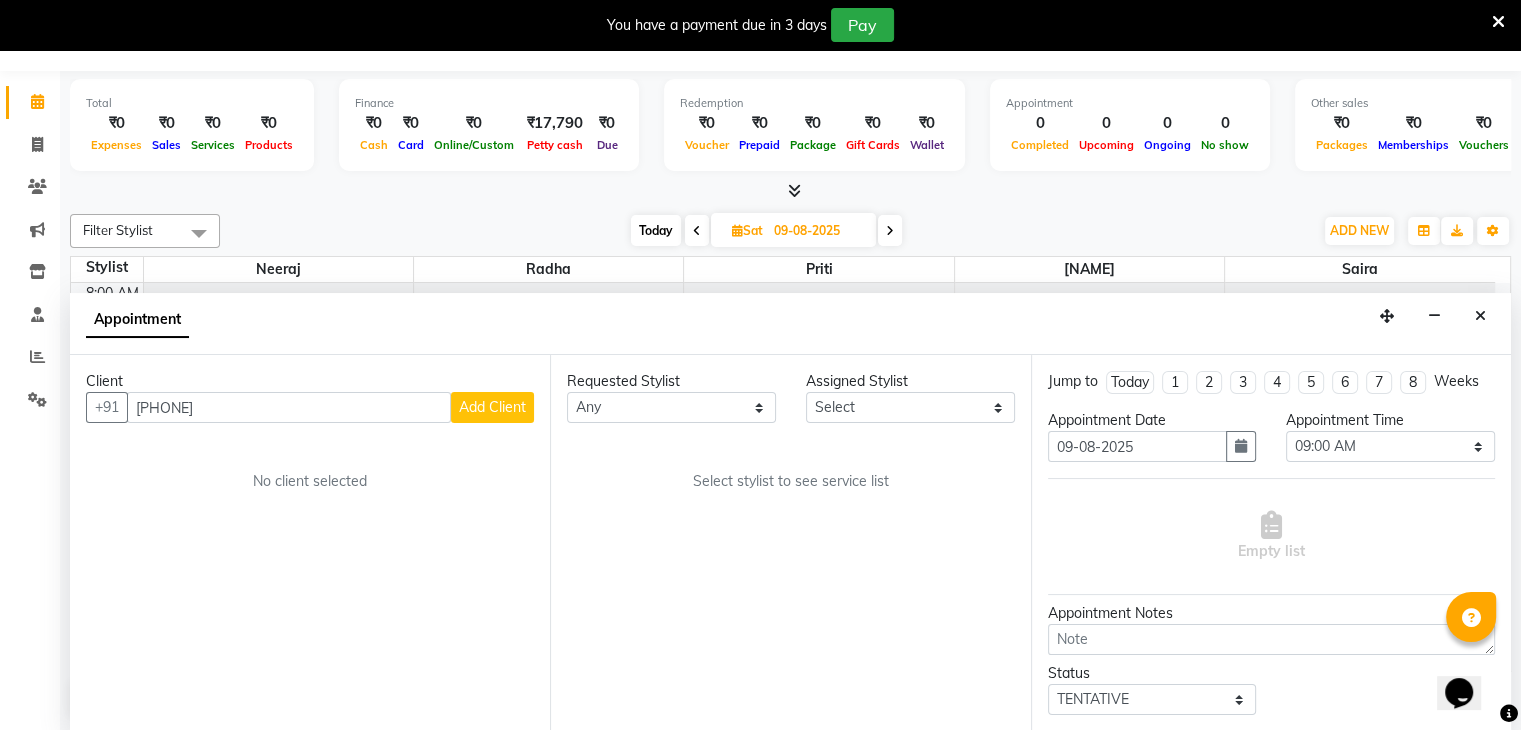 type on "[PHONE]" 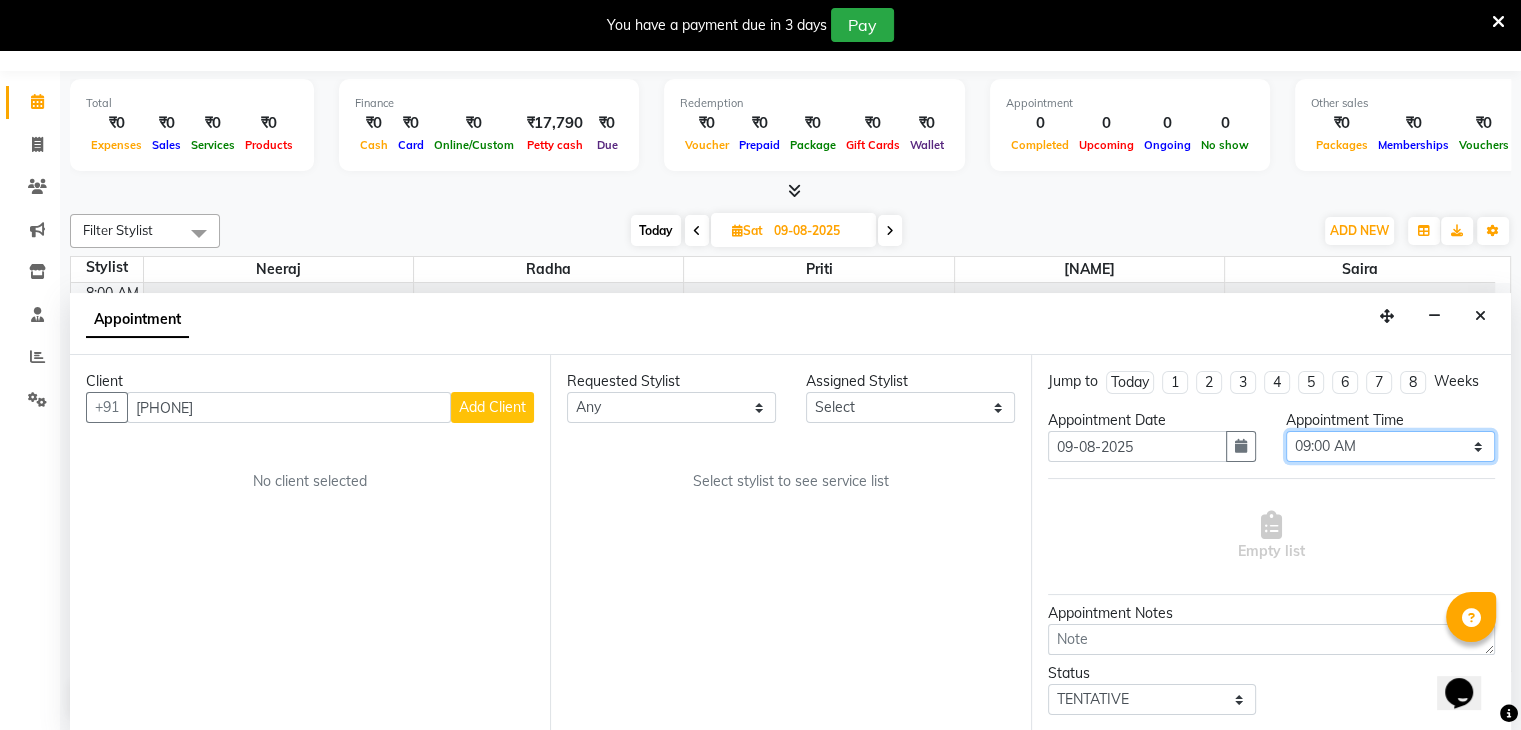 click on "Select 09:00 AM 09:15 AM 09:30 AM 09:45 AM 10:00 AM 10:15 AM 10:30 AM 10:45 AM 11:00 AM 11:15 AM 11:30 AM 11:45 AM 12:00 PM 12:15 PM 12:30 PM 12:45 PM 01:00 PM 01:15 PM 01:30 PM 01:45 PM 02:00 PM 02:15 PM 02:30 PM 02:45 PM 03:00 PM 03:15 PM 03:30 PM 03:45 PM 04:00 PM 04:15 PM 04:30 PM 04:45 PM 05:00 PM 05:15 PM 05:30 PM 05:45 PM 06:00 PM 06:15 PM 06:30 PM 06:45 PM 07:00 PM 07:15 PM 07:30 PM 07:45 PM 08:00 PM 08:15 PM 08:30 PM 08:45 PM 09:00 PM 09:15 PM 09:30 PM 09:45 PM 10:00 PM 10:15 PM 10:30 PM 10:45 PM 11:00 PM" at bounding box center (1390, 446) 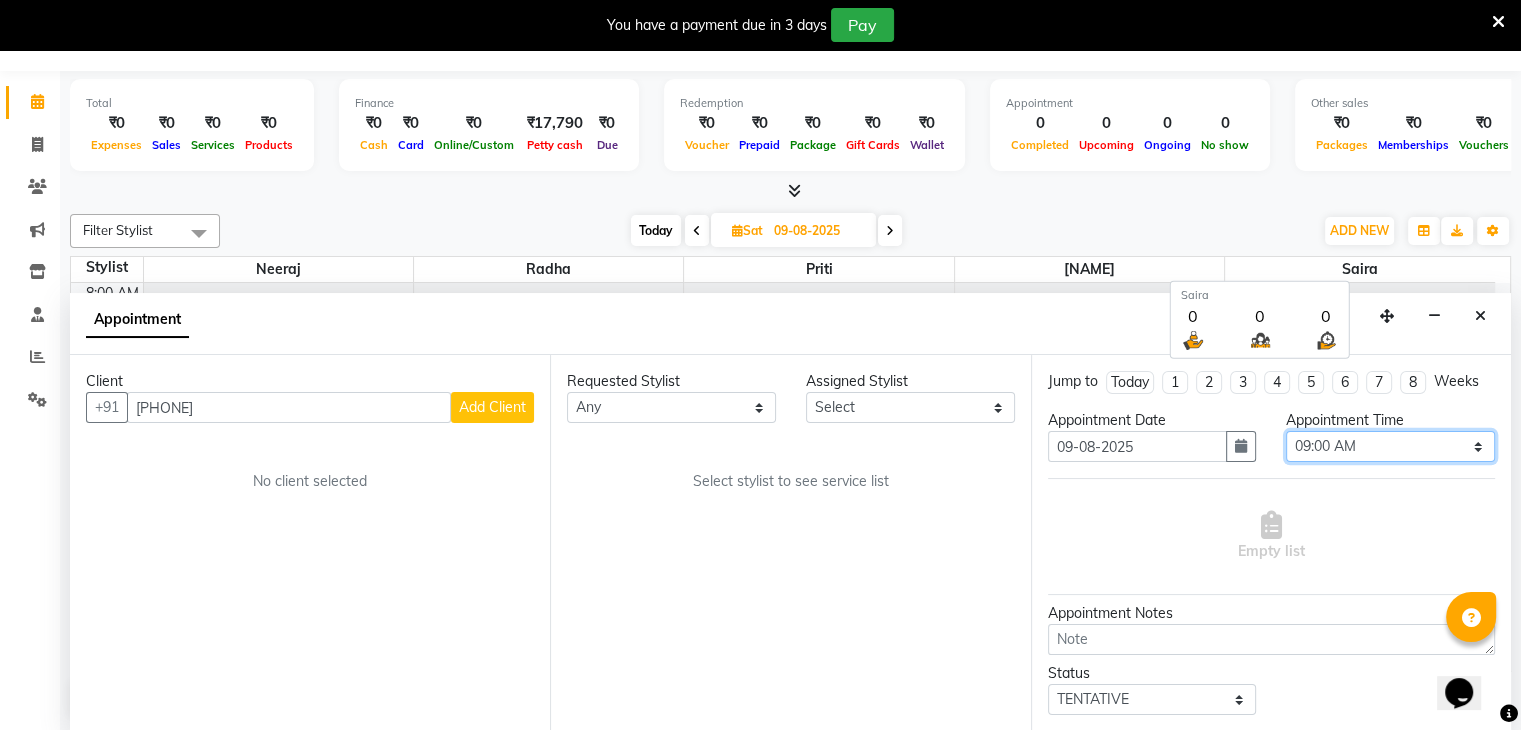 select on "990" 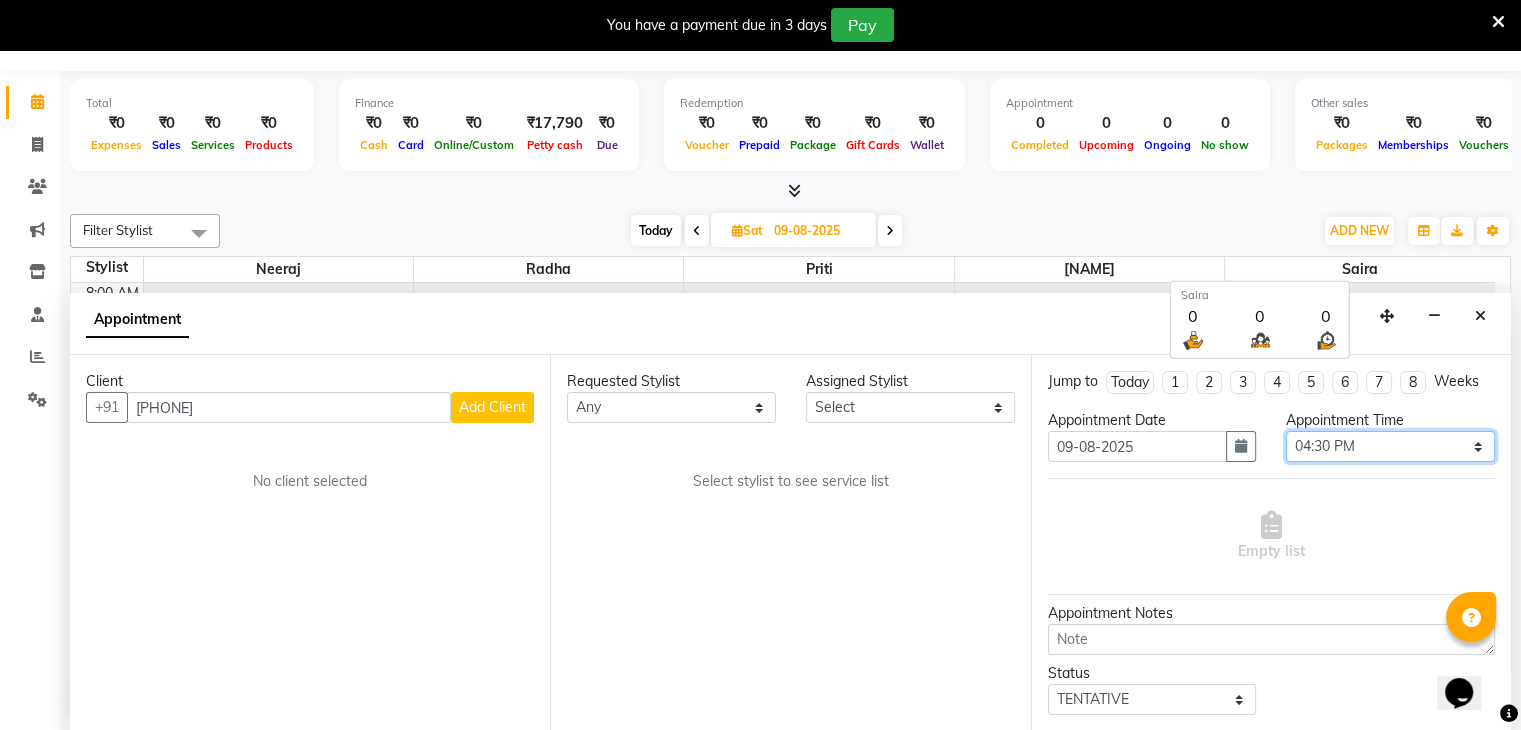 click on "Select 09:00 AM 09:15 AM 09:30 AM 09:45 AM 10:00 AM 10:15 AM 10:30 AM 10:45 AM 11:00 AM 11:15 AM 11:30 AM 11:45 AM 12:00 PM 12:15 PM 12:30 PM 12:45 PM 01:00 PM 01:15 PM 01:30 PM 01:45 PM 02:00 PM 02:15 PM 02:30 PM 02:45 PM 03:00 PM 03:15 PM 03:30 PM 03:45 PM 04:00 PM 04:15 PM 04:30 PM 04:45 PM 05:00 PM 05:15 PM 05:30 PM 05:45 PM 06:00 PM 06:15 PM 06:30 PM 06:45 PM 07:00 PM 07:15 PM 07:30 PM 07:45 PM 08:00 PM 08:15 PM 08:30 PM 08:45 PM 09:00 PM 09:15 PM 09:30 PM 09:45 PM 10:00 PM 10:15 PM 10:30 PM 10:45 PM 11:00 PM" at bounding box center (1390, 446) 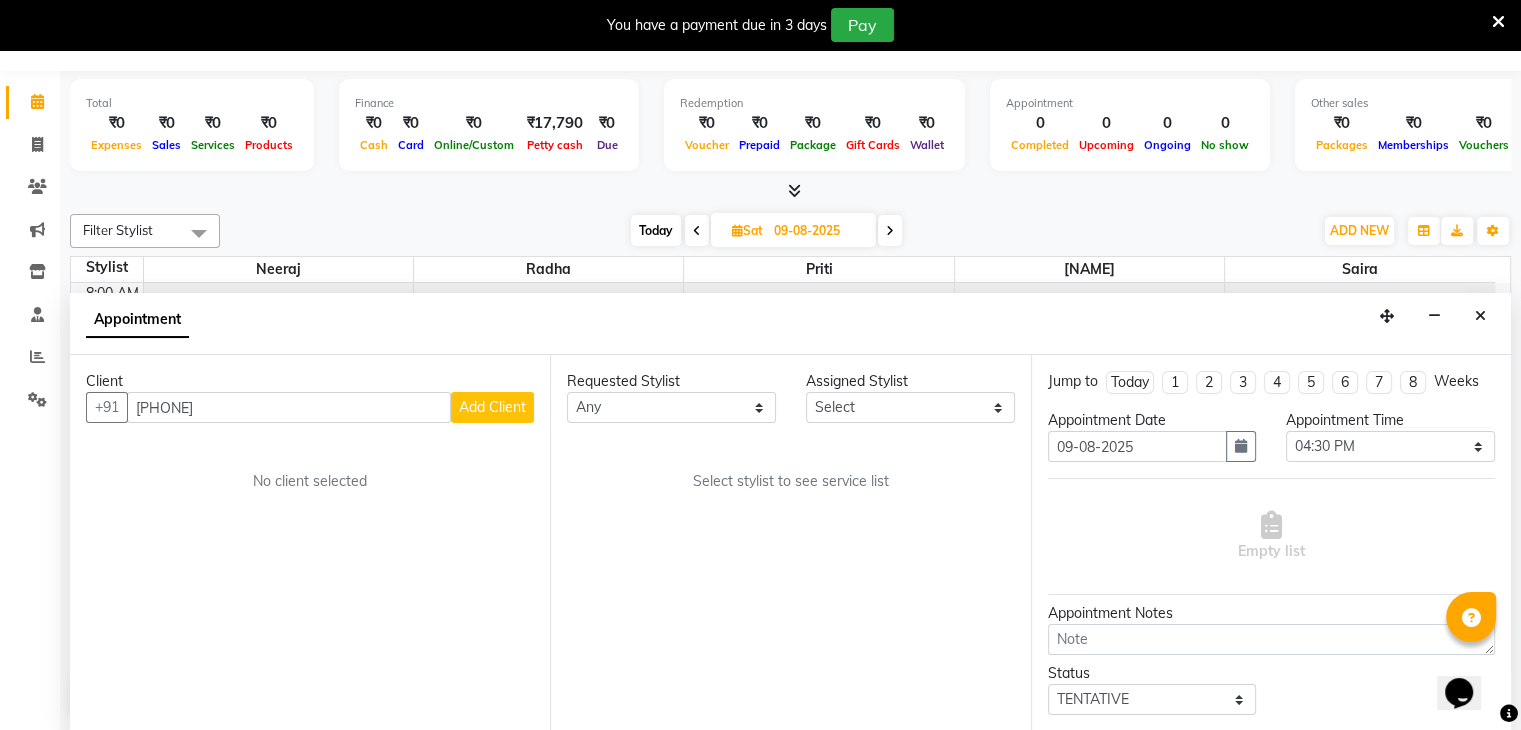 click on "Add Client" at bounding box center [492, 407] 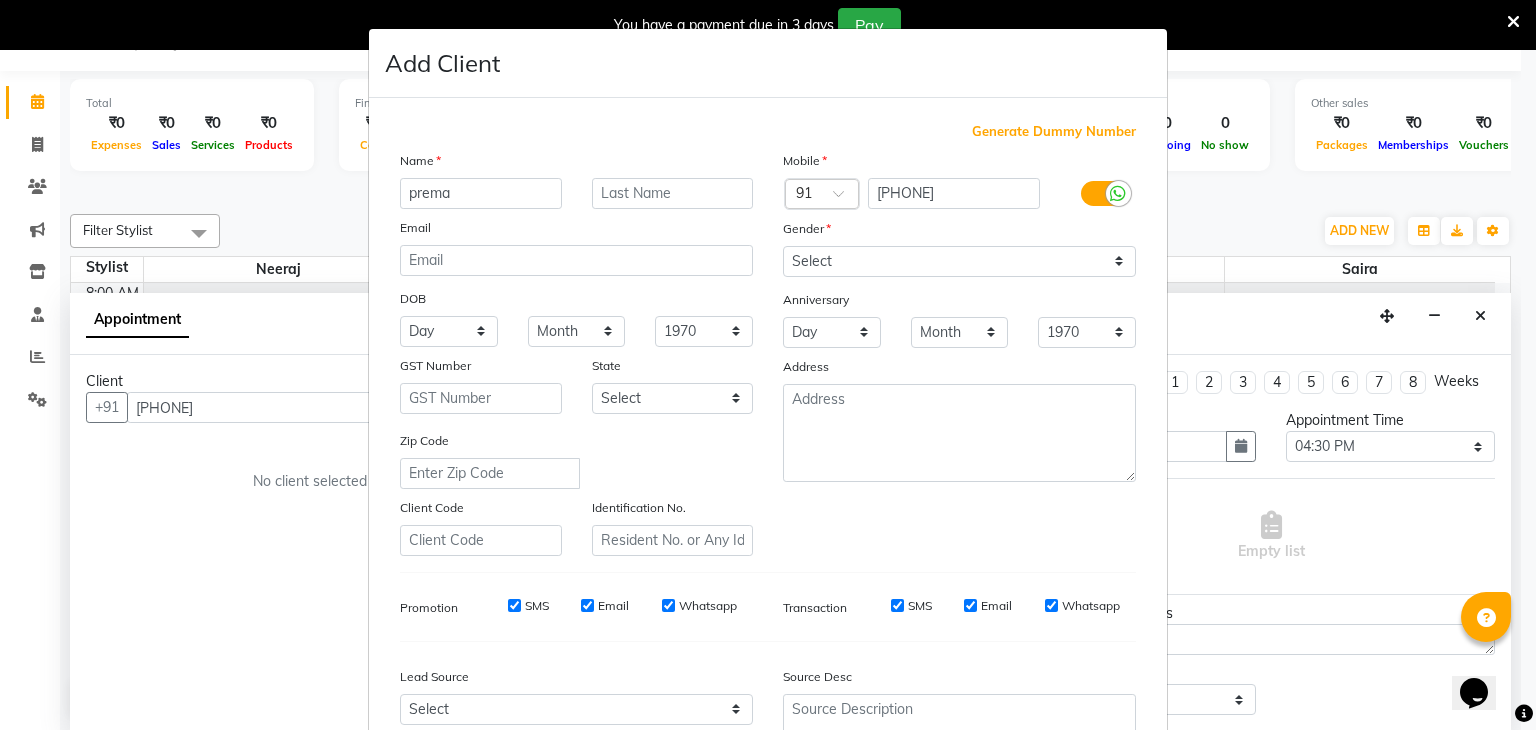 type on "prema" 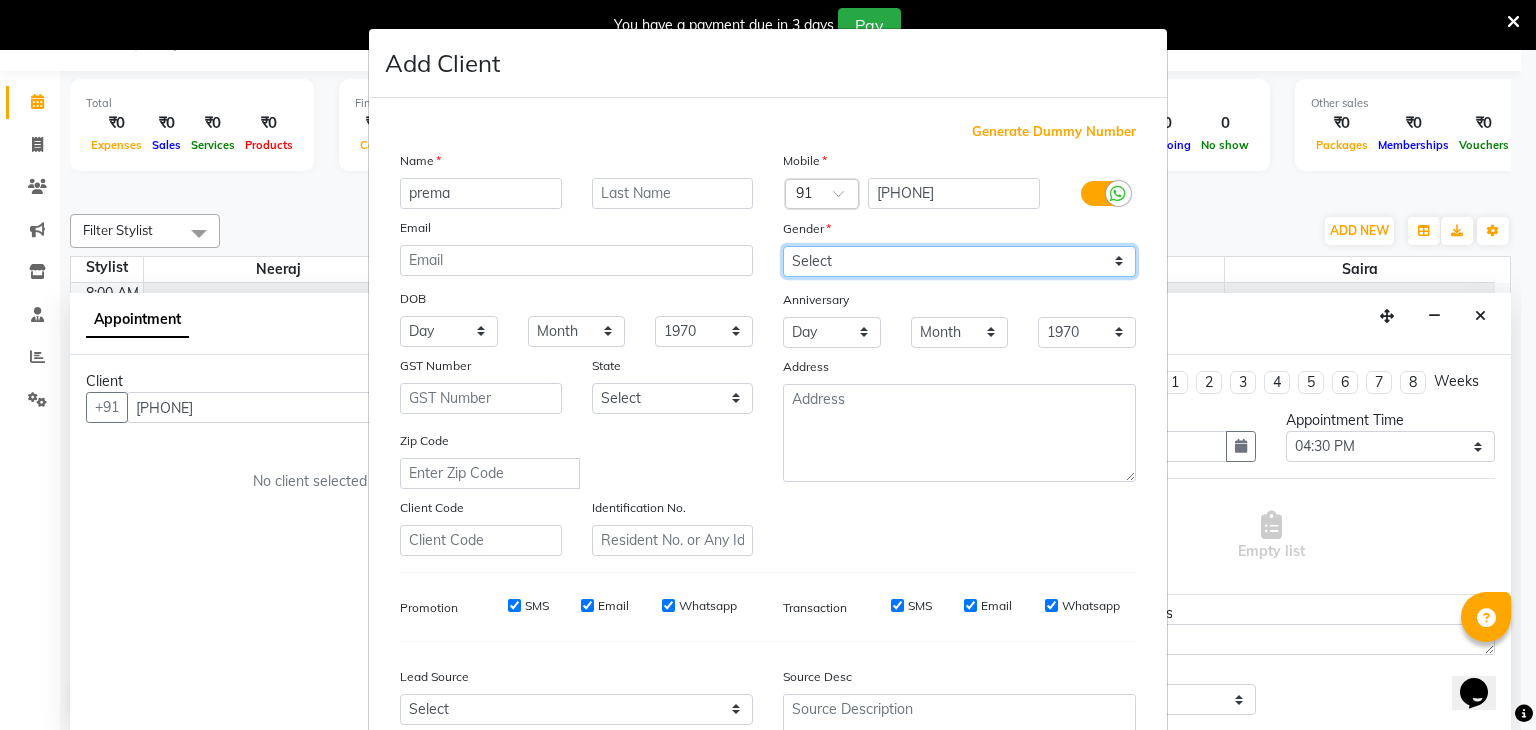 click on "Select Male Female Other Prefer Not To Say" at bounding box center [959, 261] 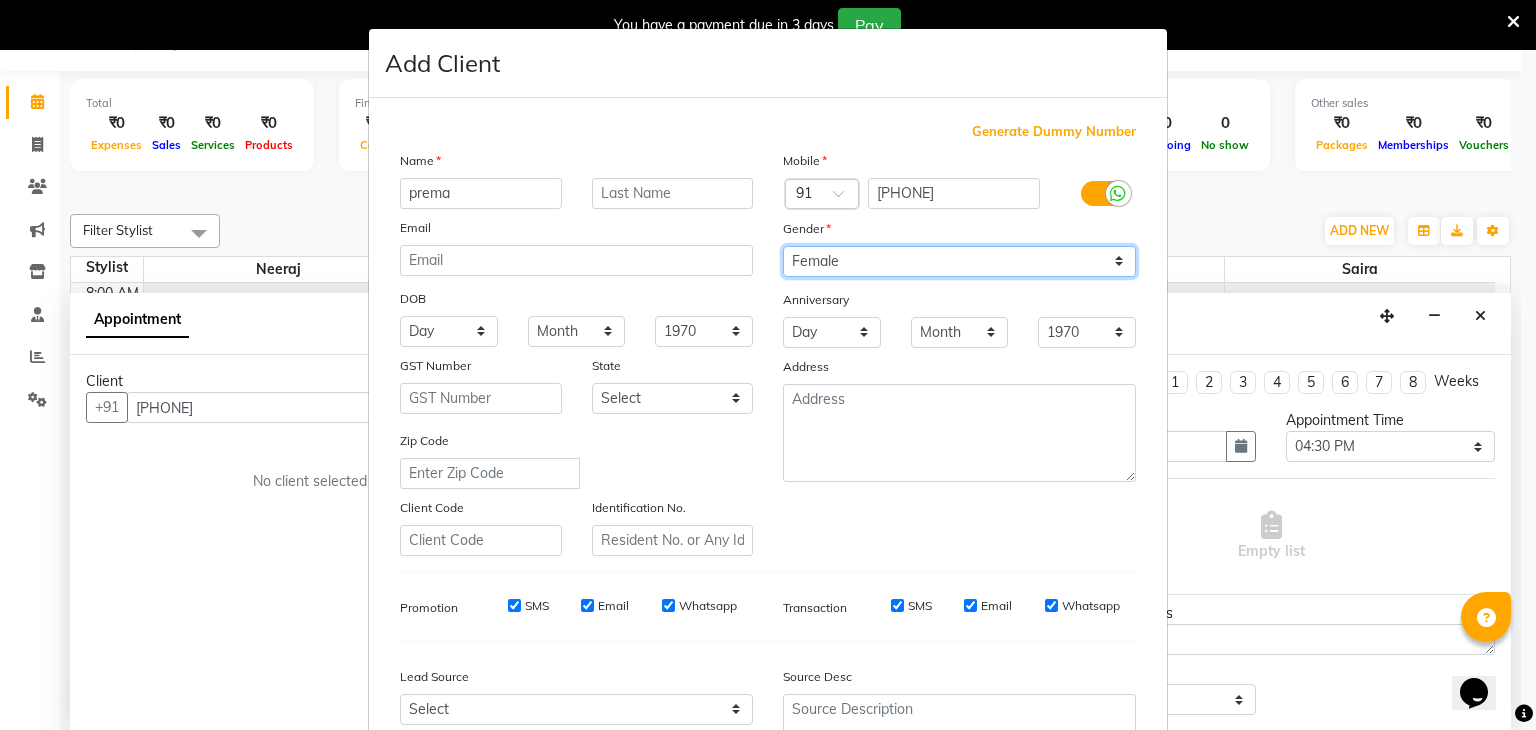 click on "Select Male Female Other Prefer Not To Say" at bounding box center [959, 261] 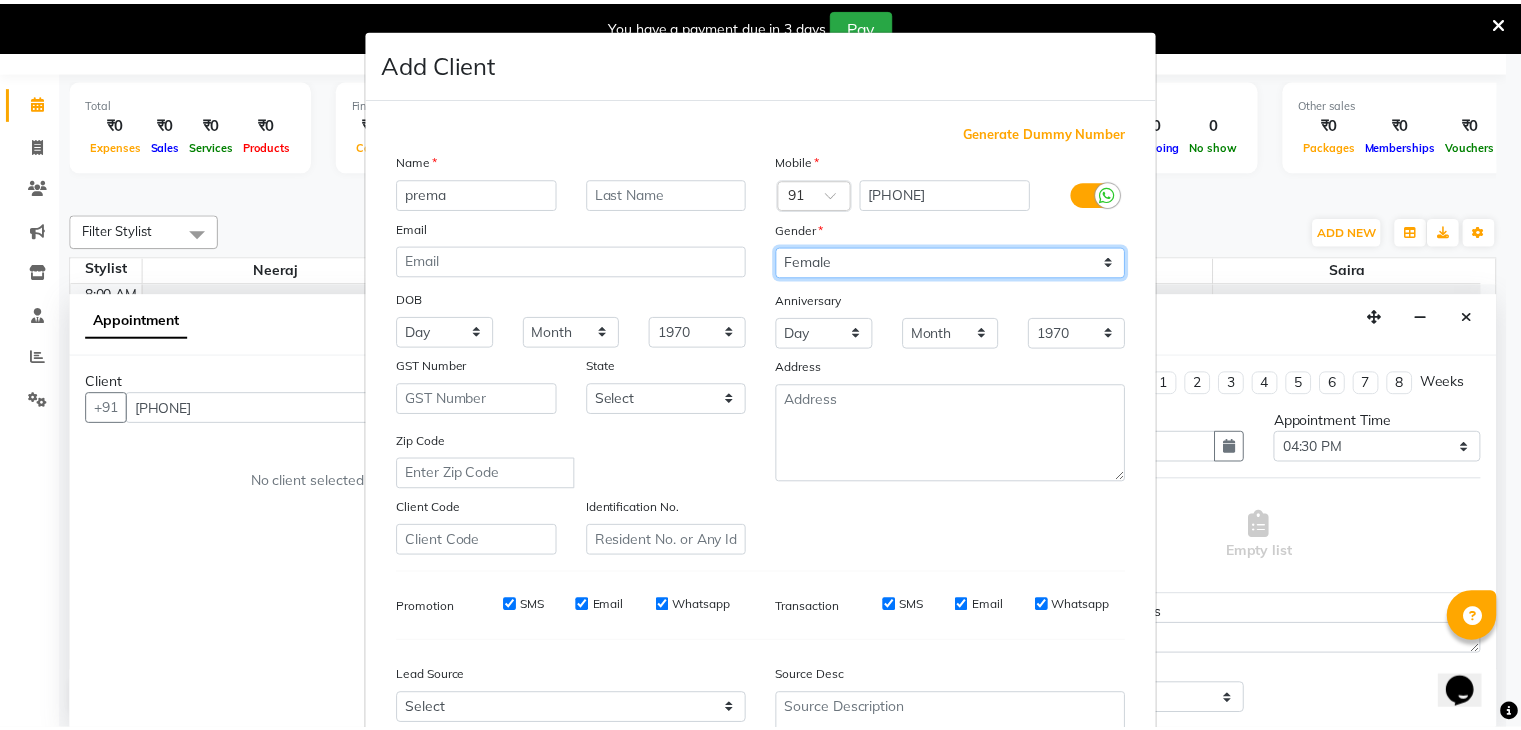 scroll, scrollTop: 203, scrollLeft: 0, axis: vertical 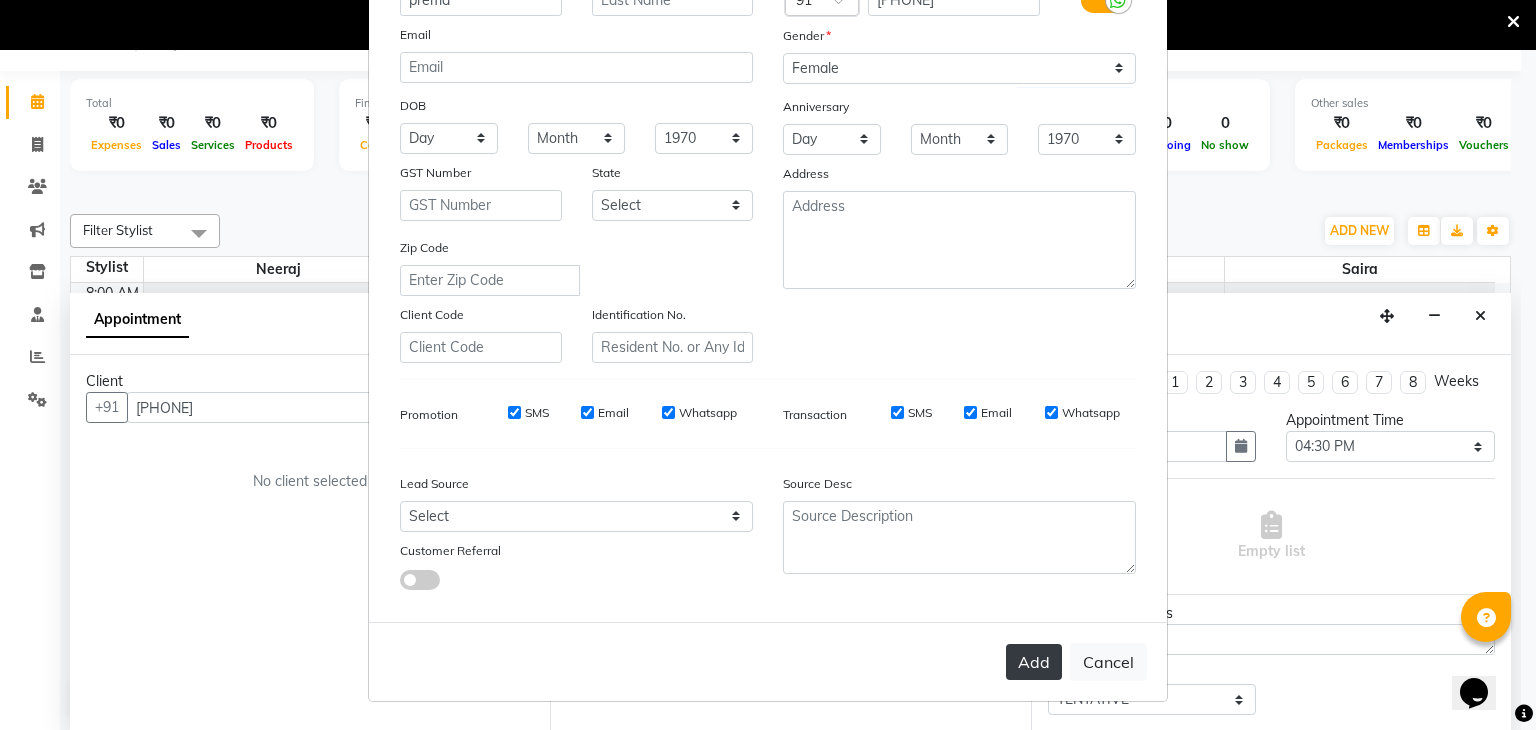 click on "Add" at bounding box center (1034, 662) 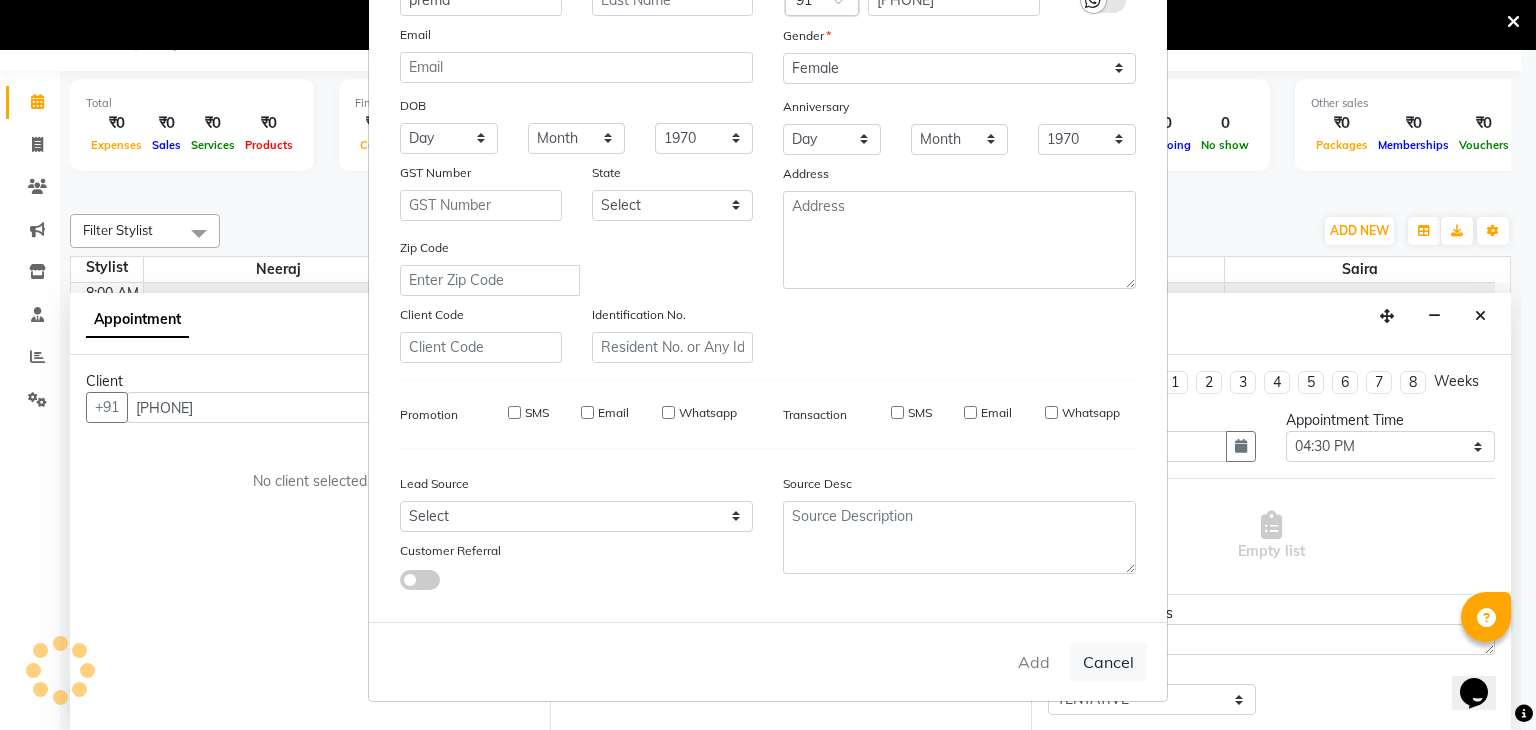 type 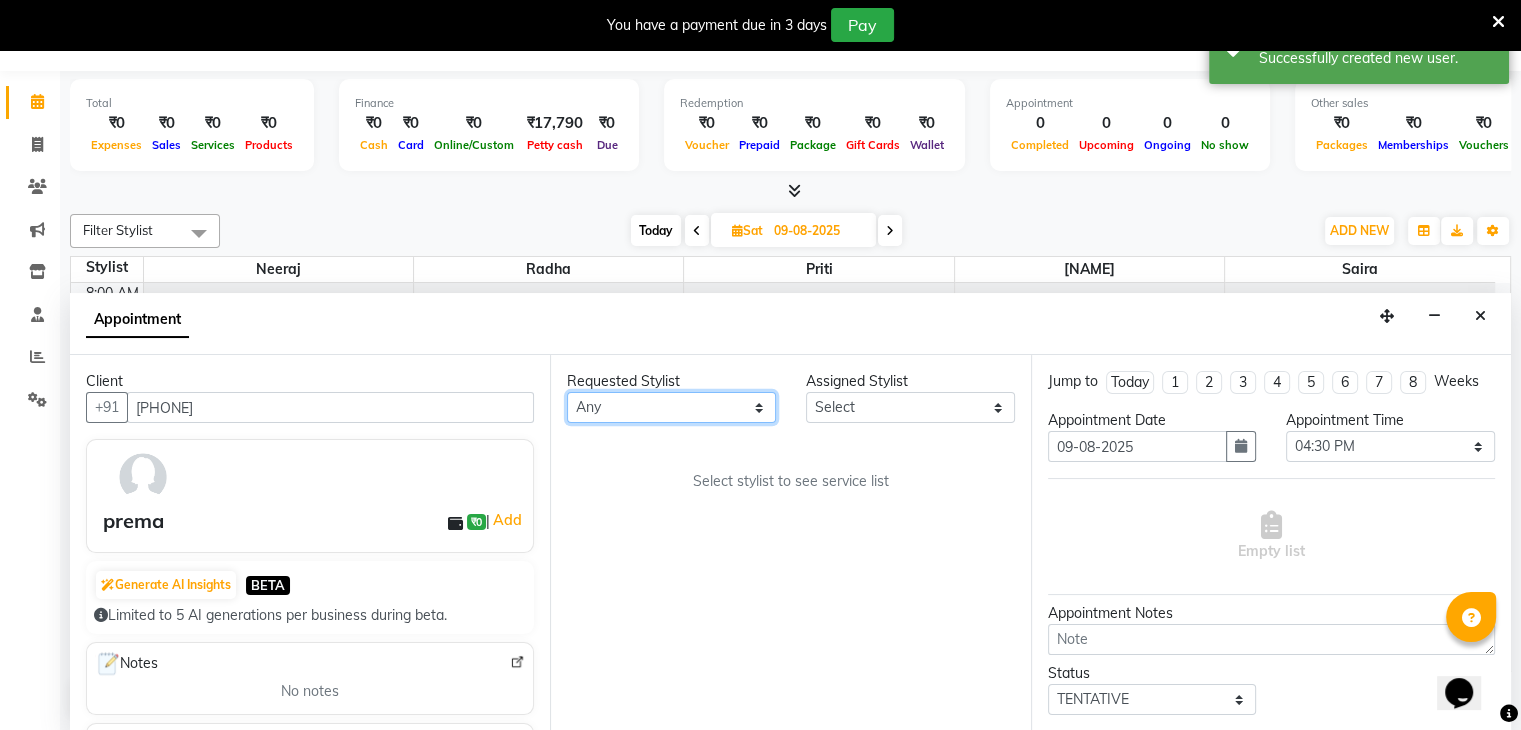 click on "Any [NAME] [NAME] [NAME] [NAME] [NAME]" at bounding box center [671, 407] 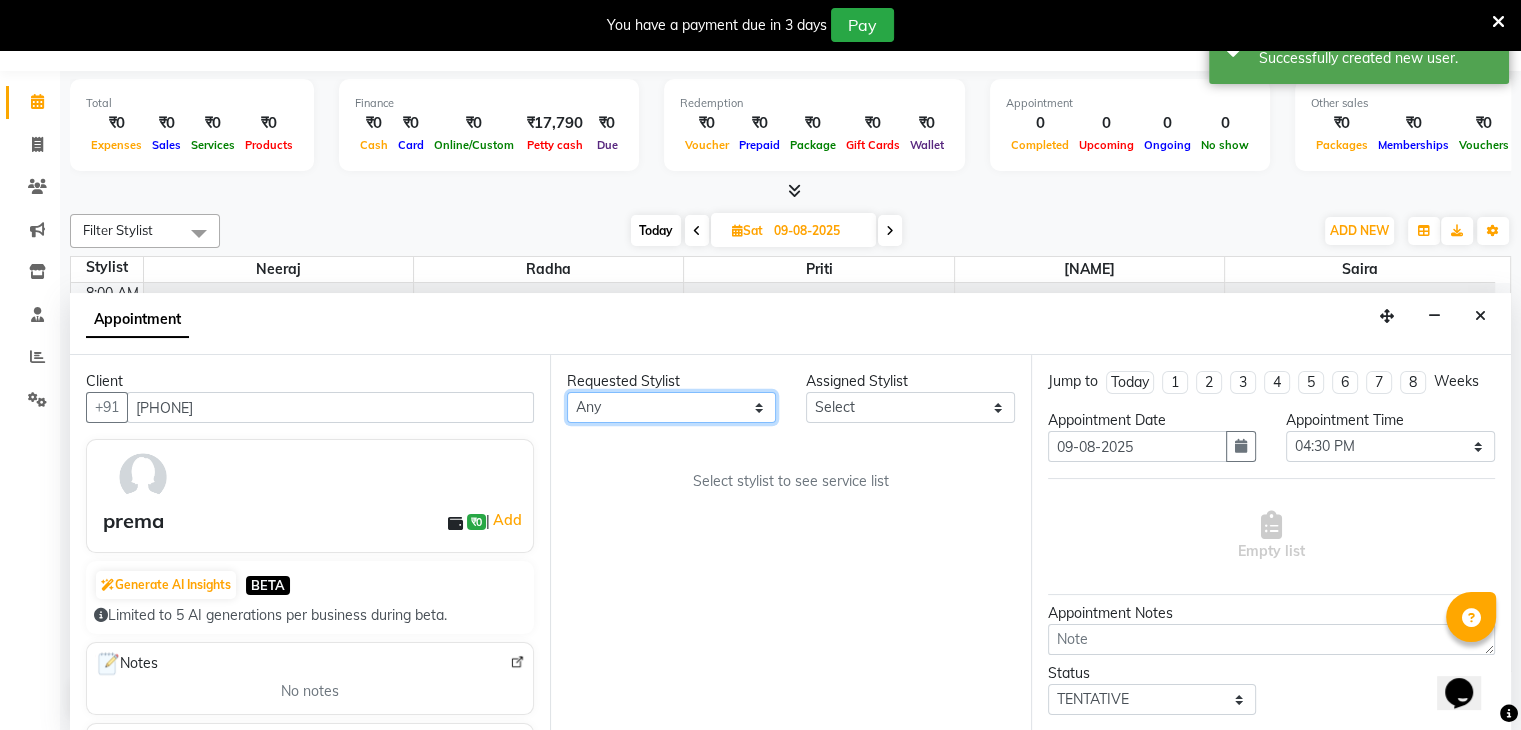 select on "85600" 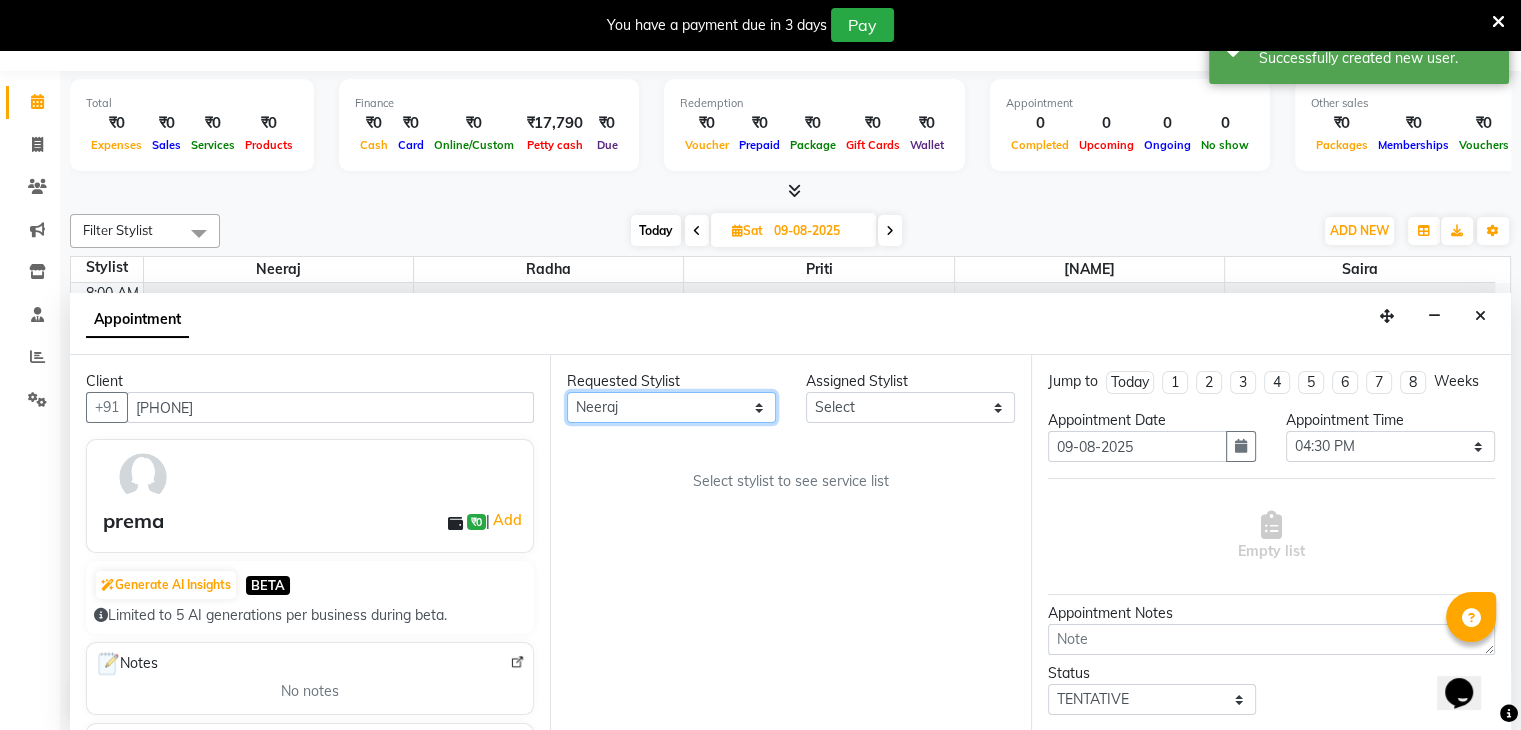 click on "Any [NAME] [NAME] [NAME] [NAME] [NAME]" at bounding box center (671, 407) 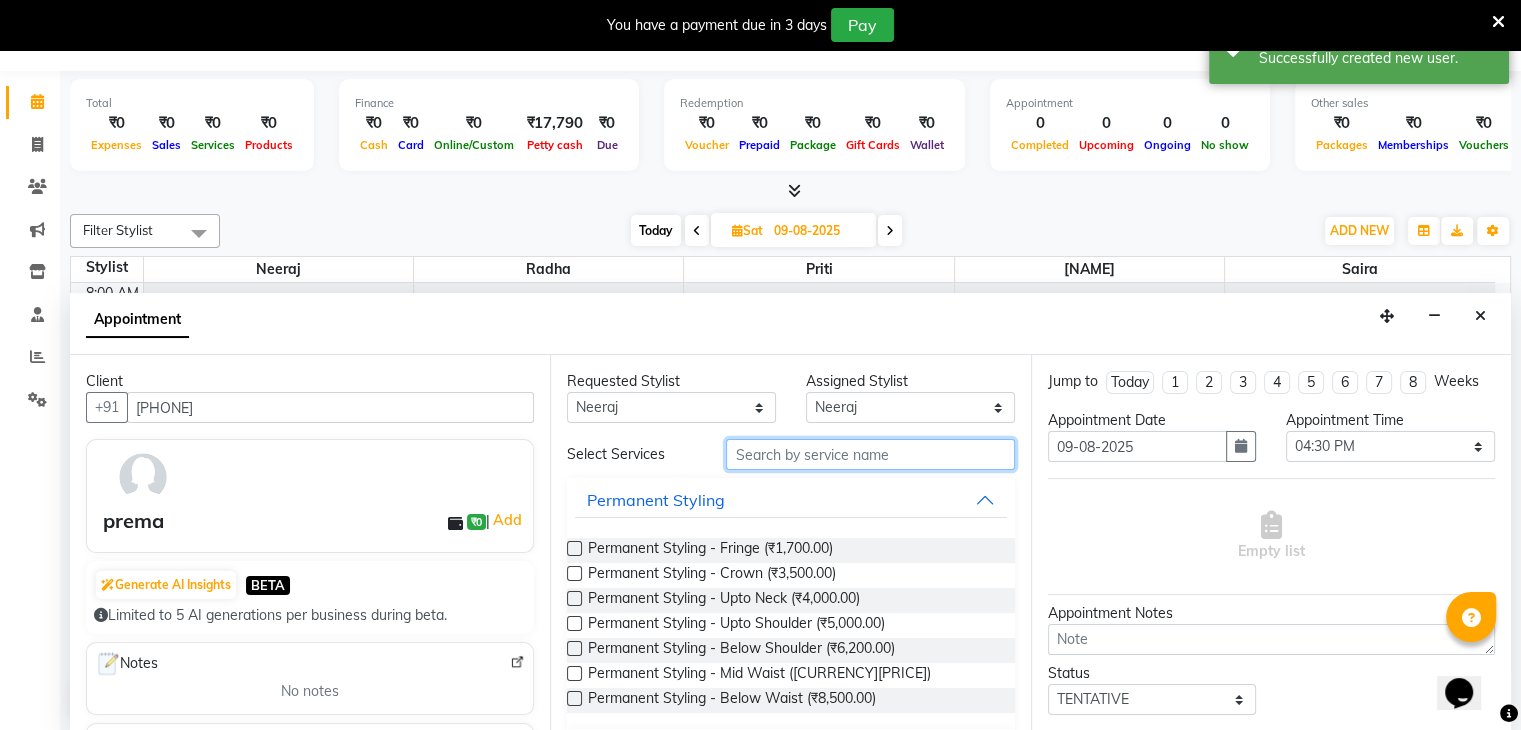 click at bounding box center (870, 454) 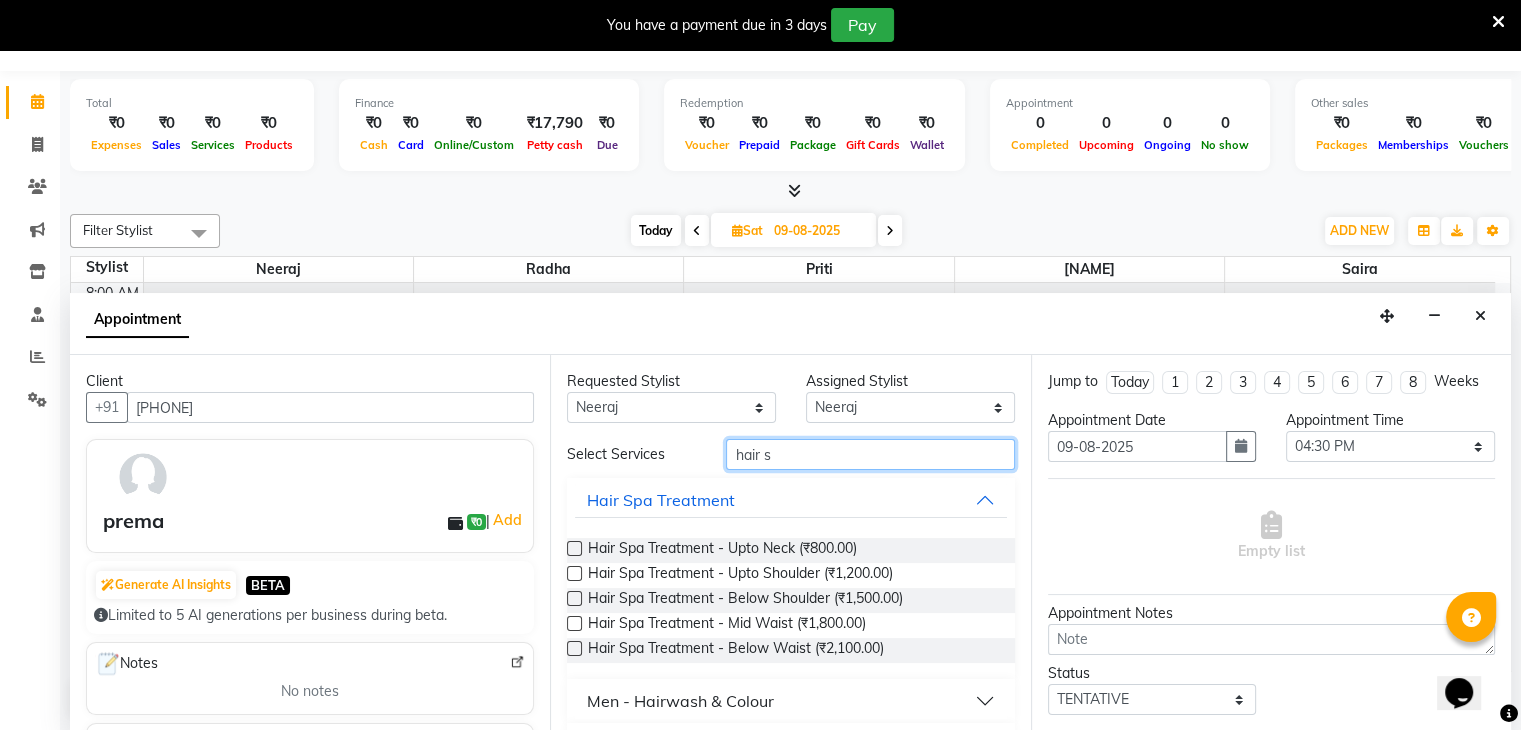 type on "hair s" 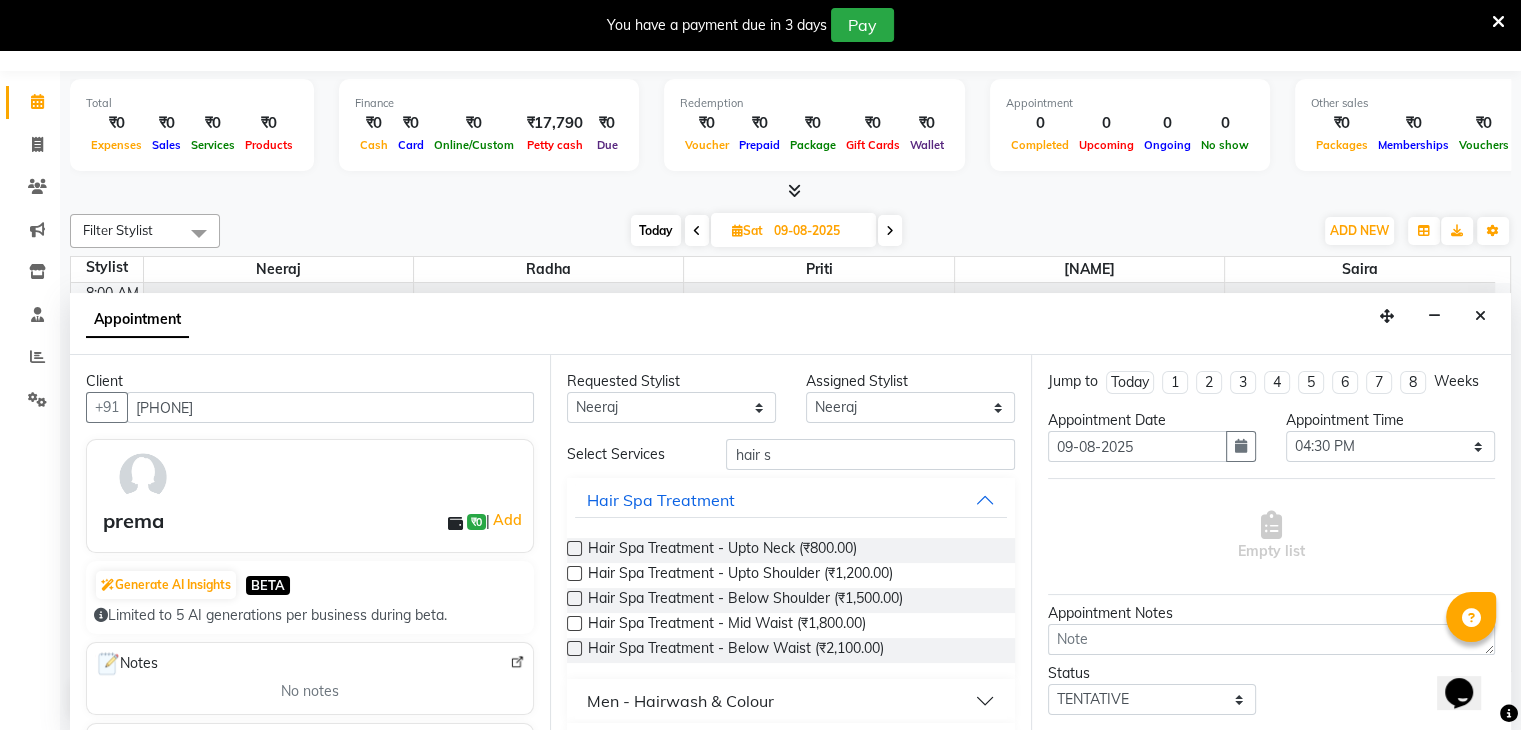 click at bounding box center [574, 548] 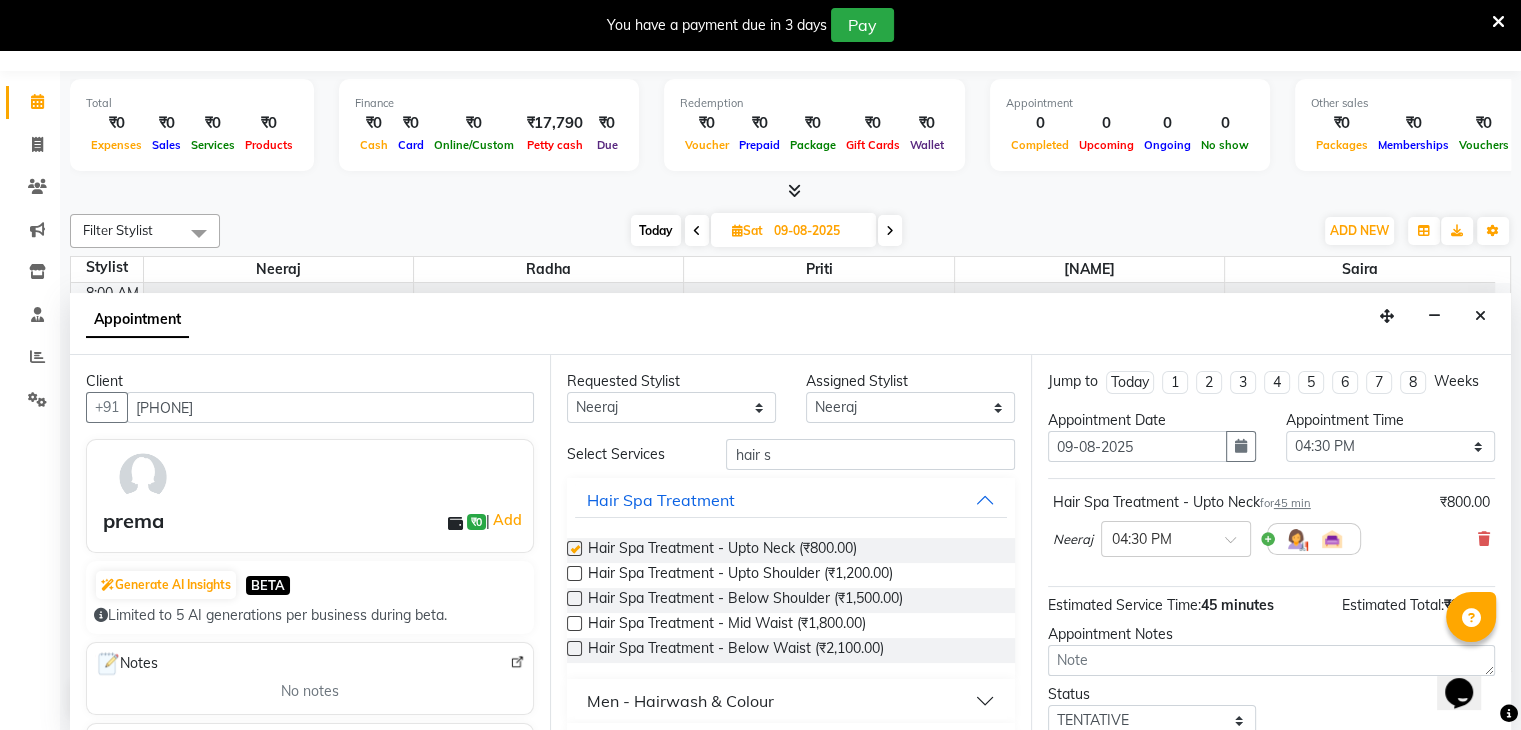 checkbox on "false" 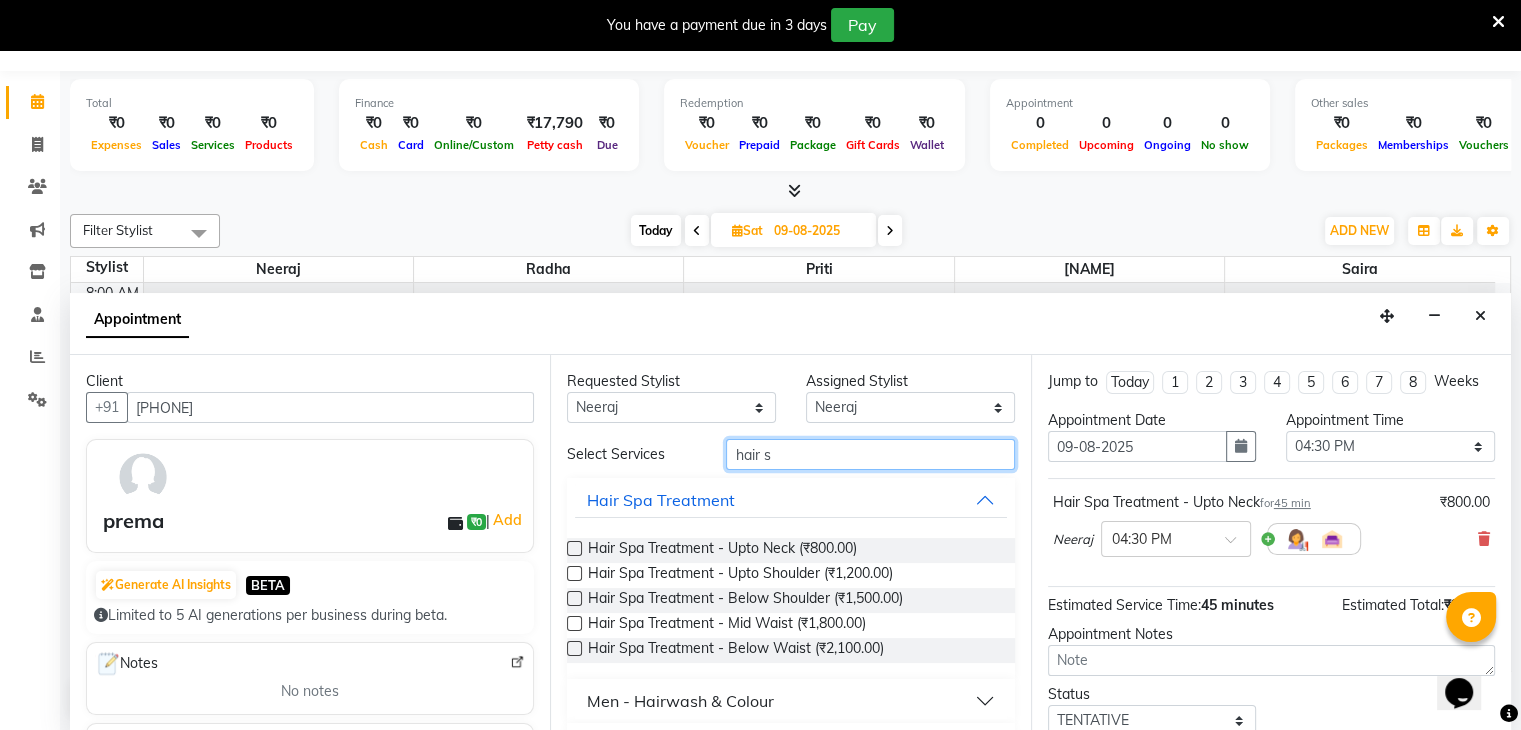 click on "hair s" at bounding box center [870, 454] 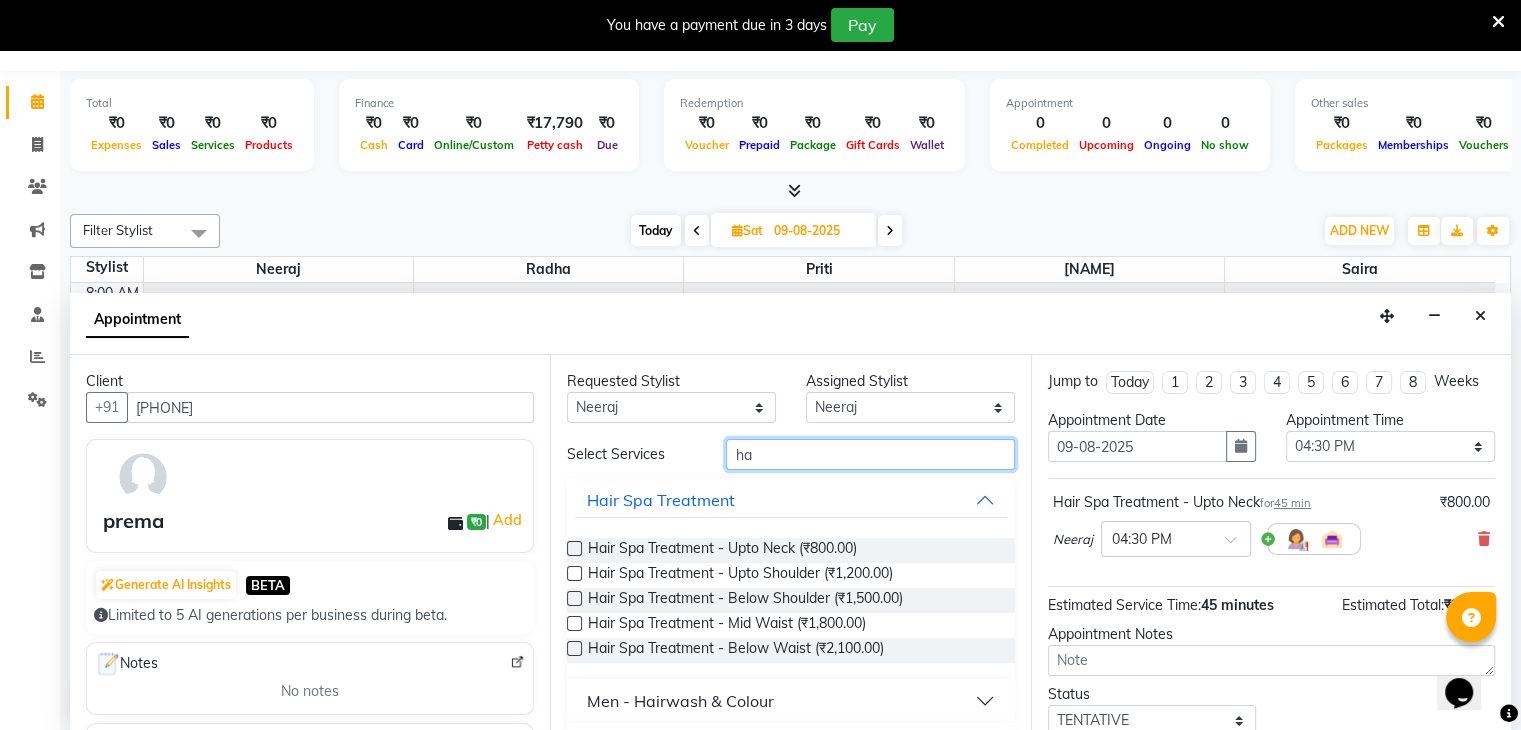 type on "h" 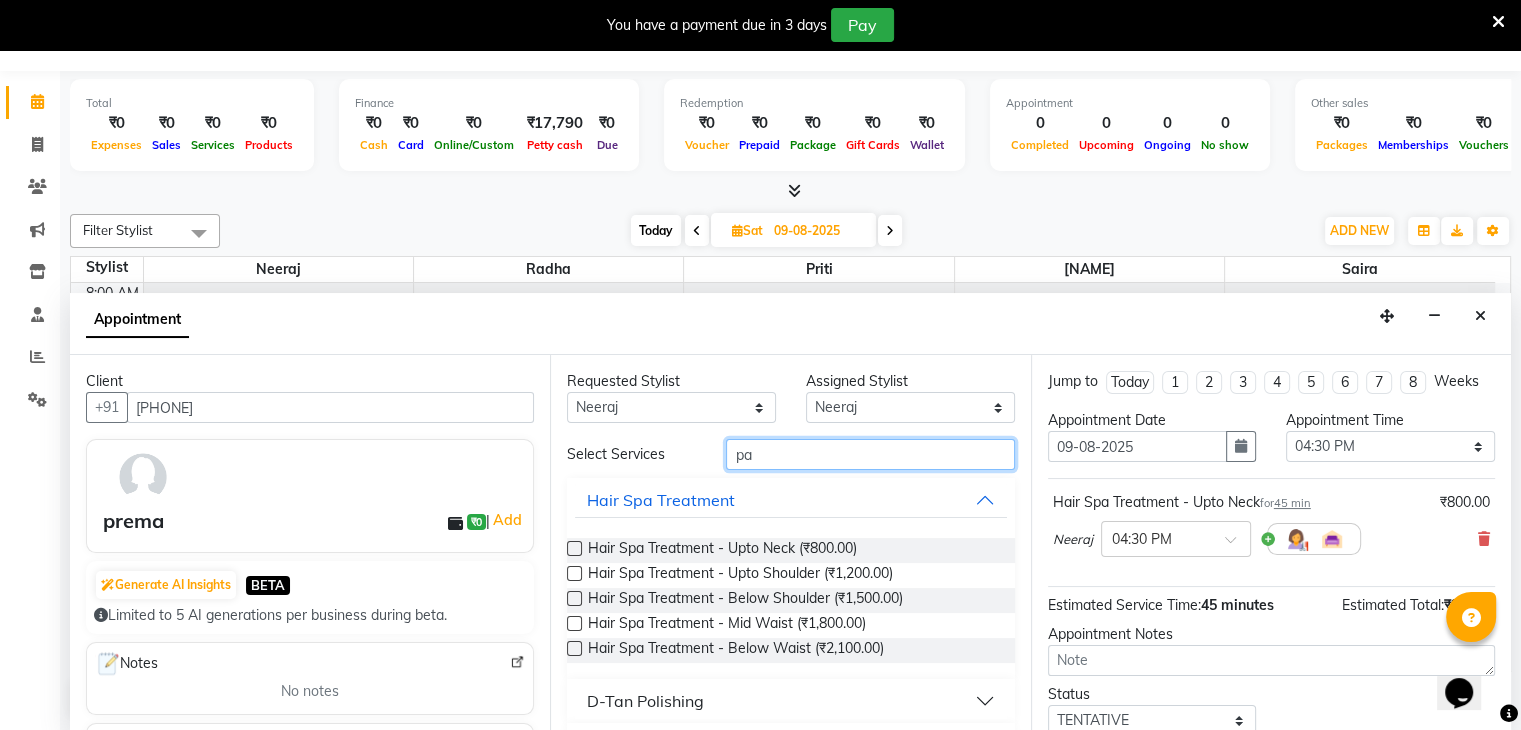 type on "p" 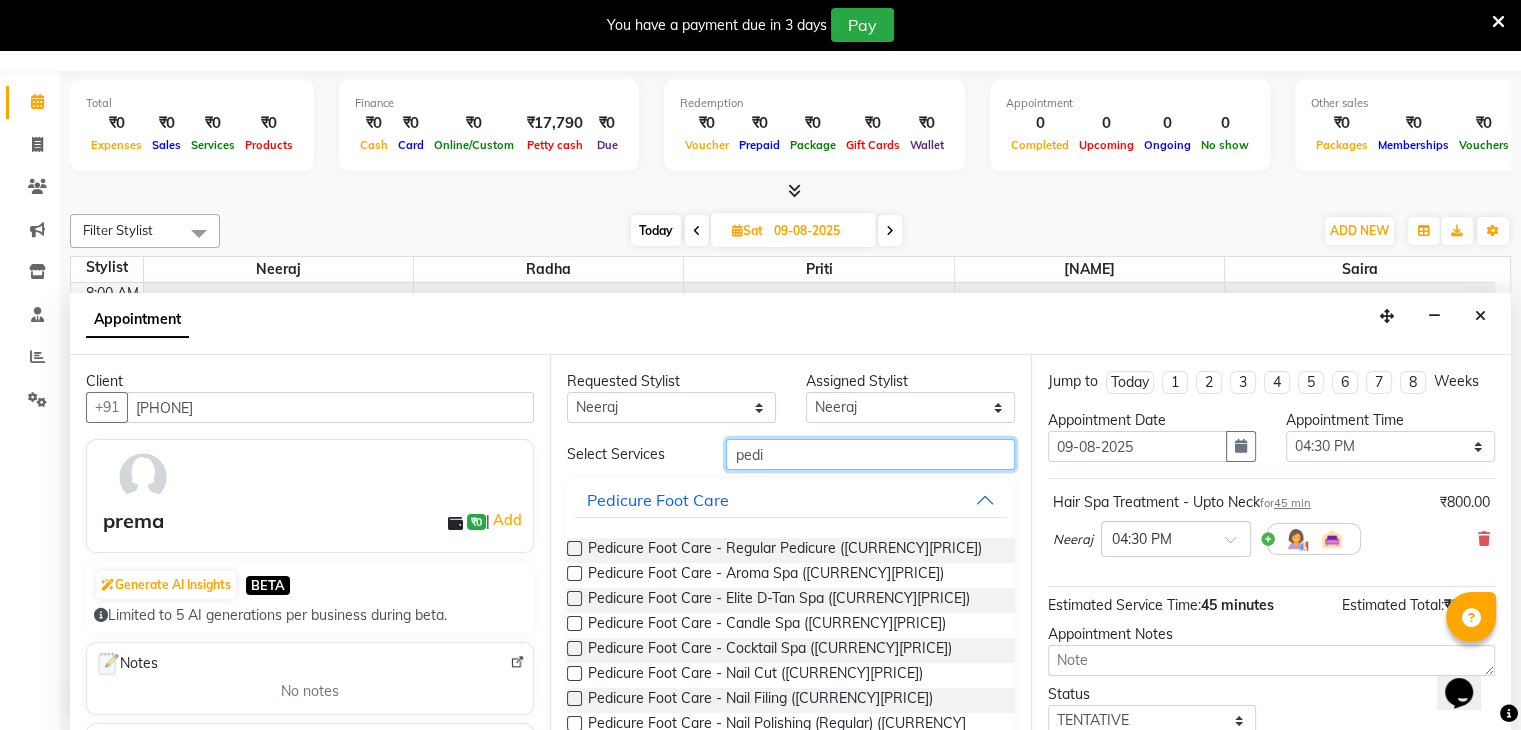 type on "pedi" 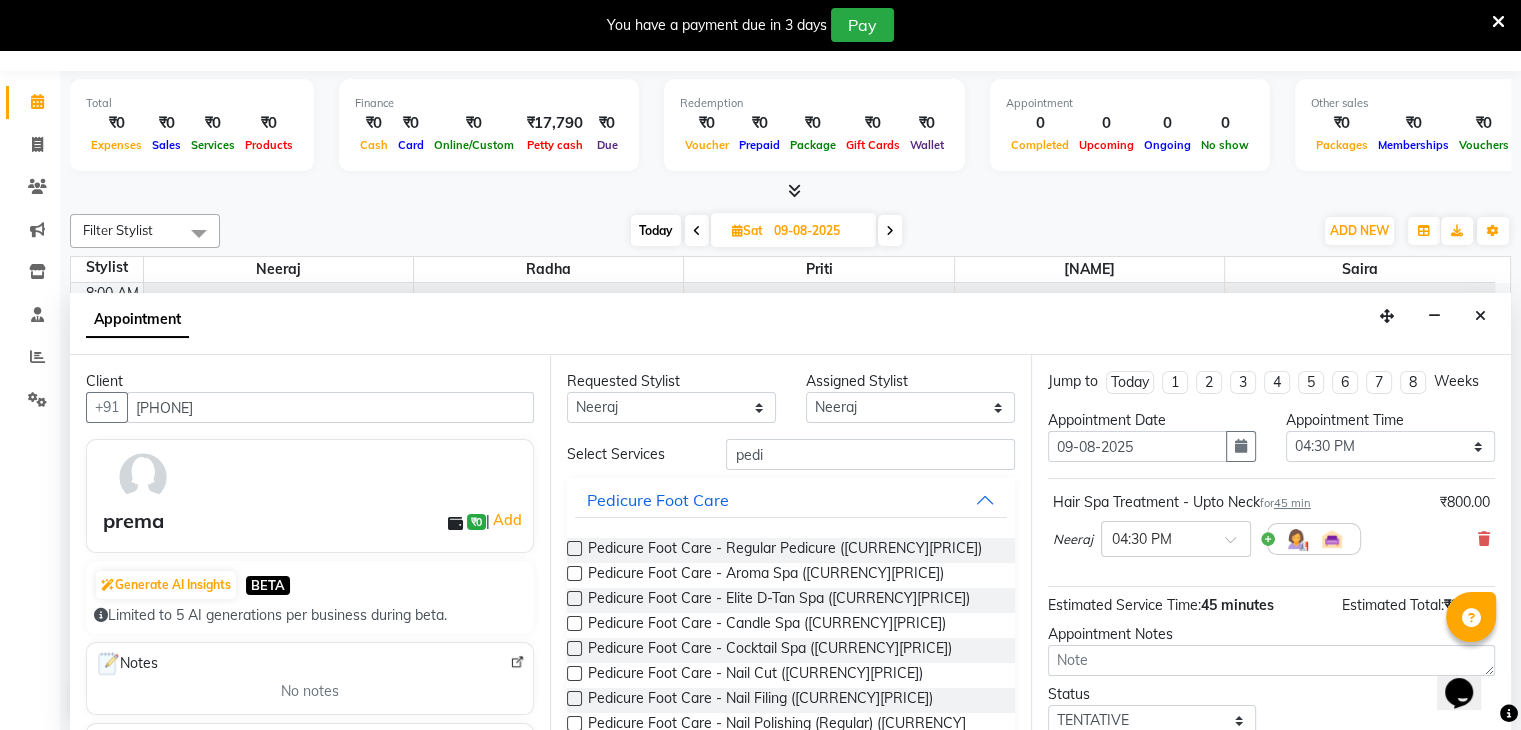 click at bounding box center [574, 548] 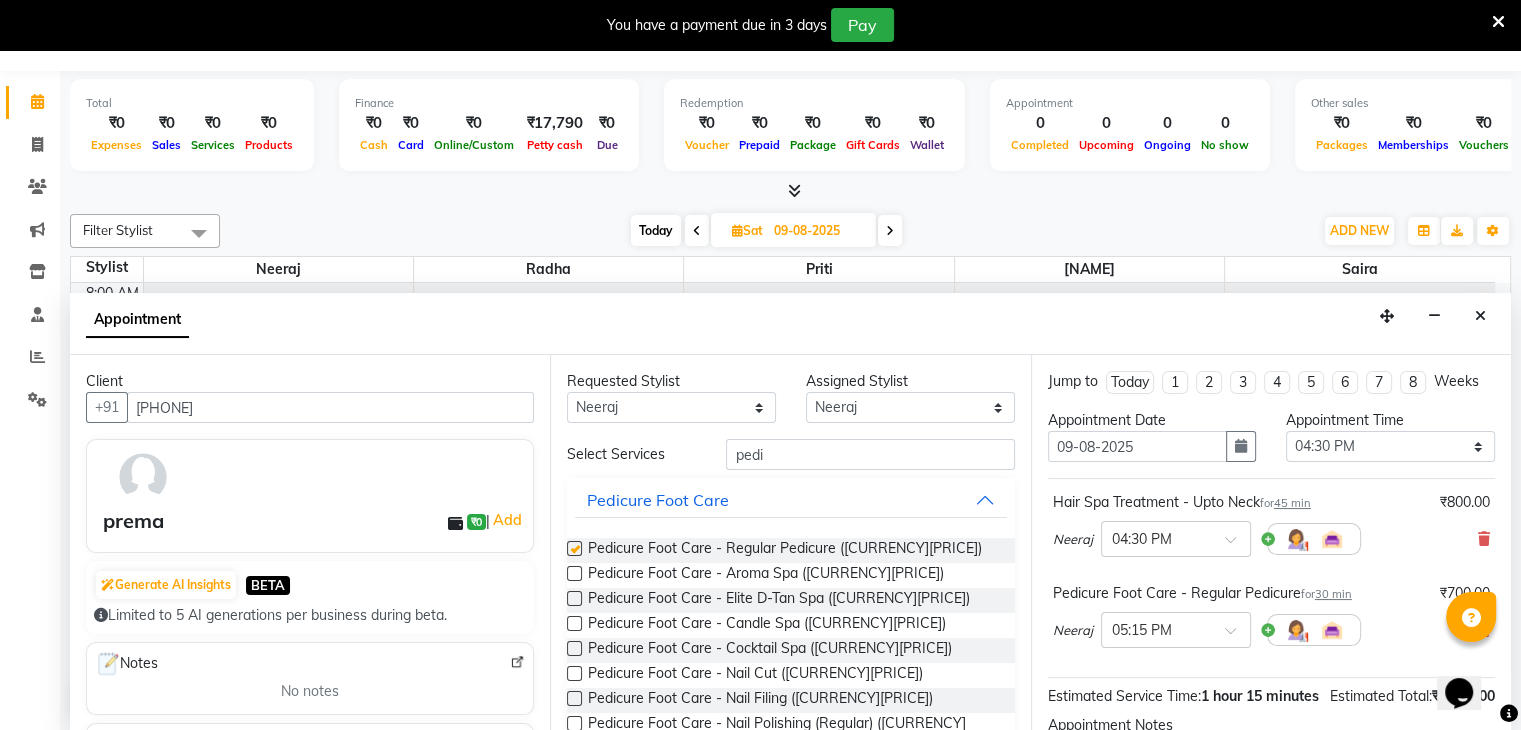 checkbox on "false" 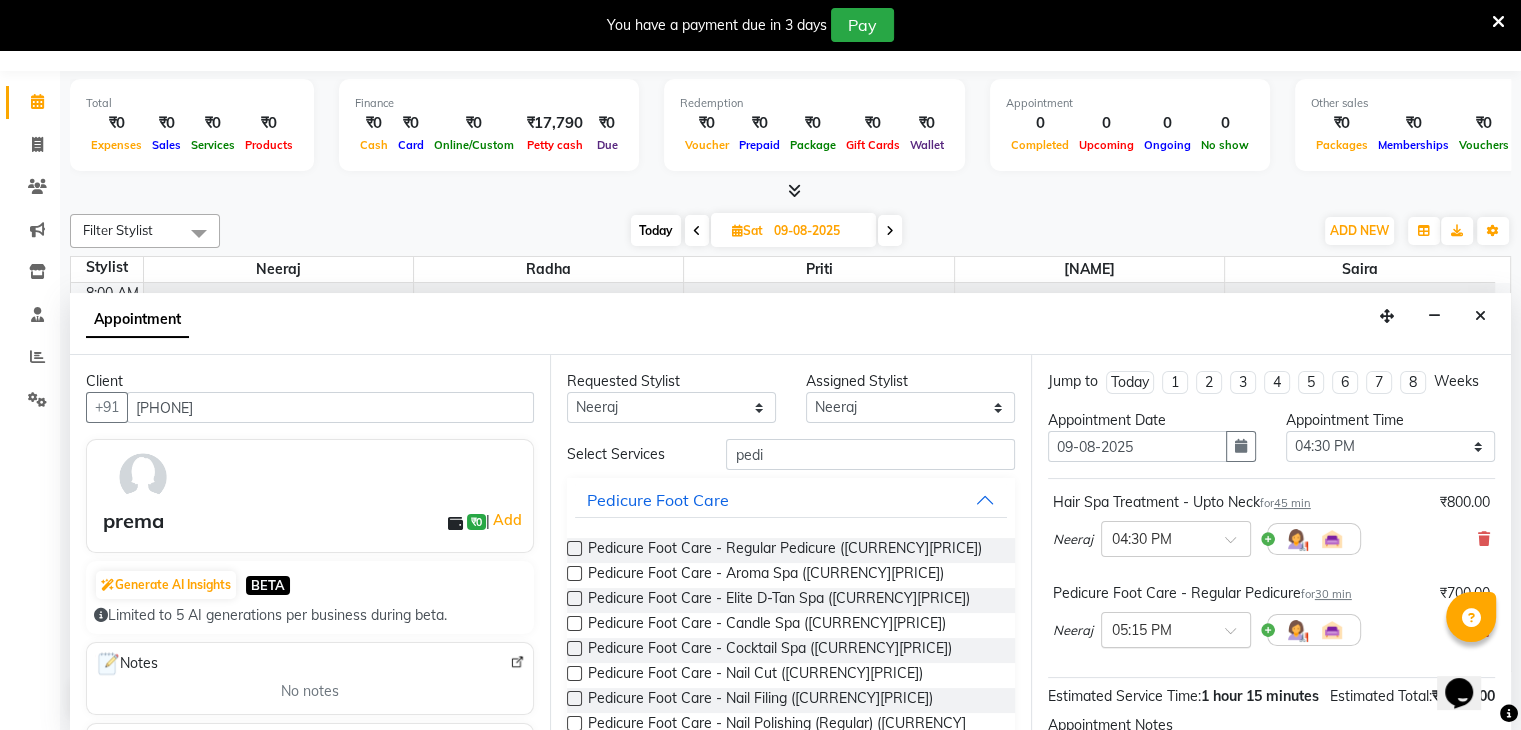 scroll, scrollTop: 242, scrollLeft: 0, axis: vertical 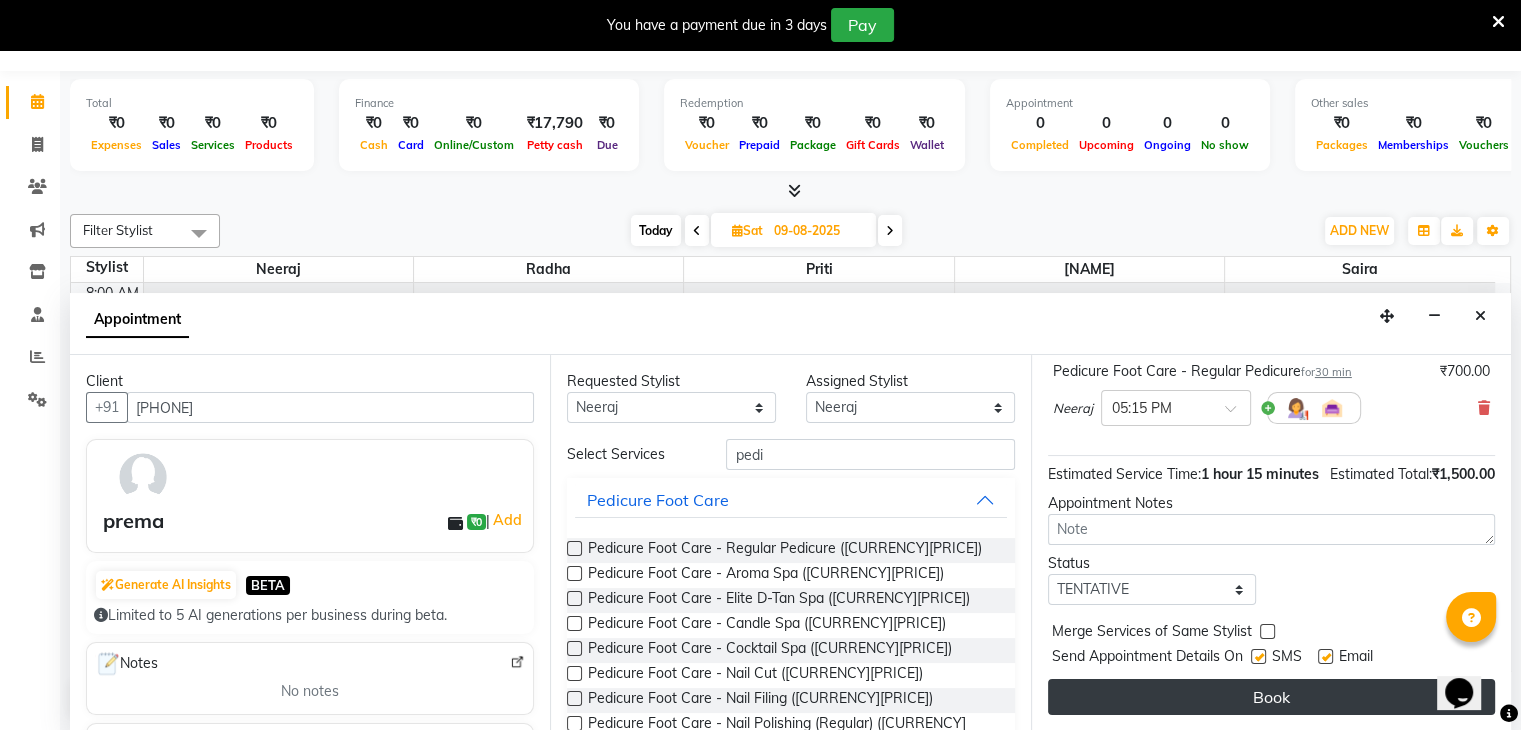 click on "Book" at bounding box center [1271, 697] 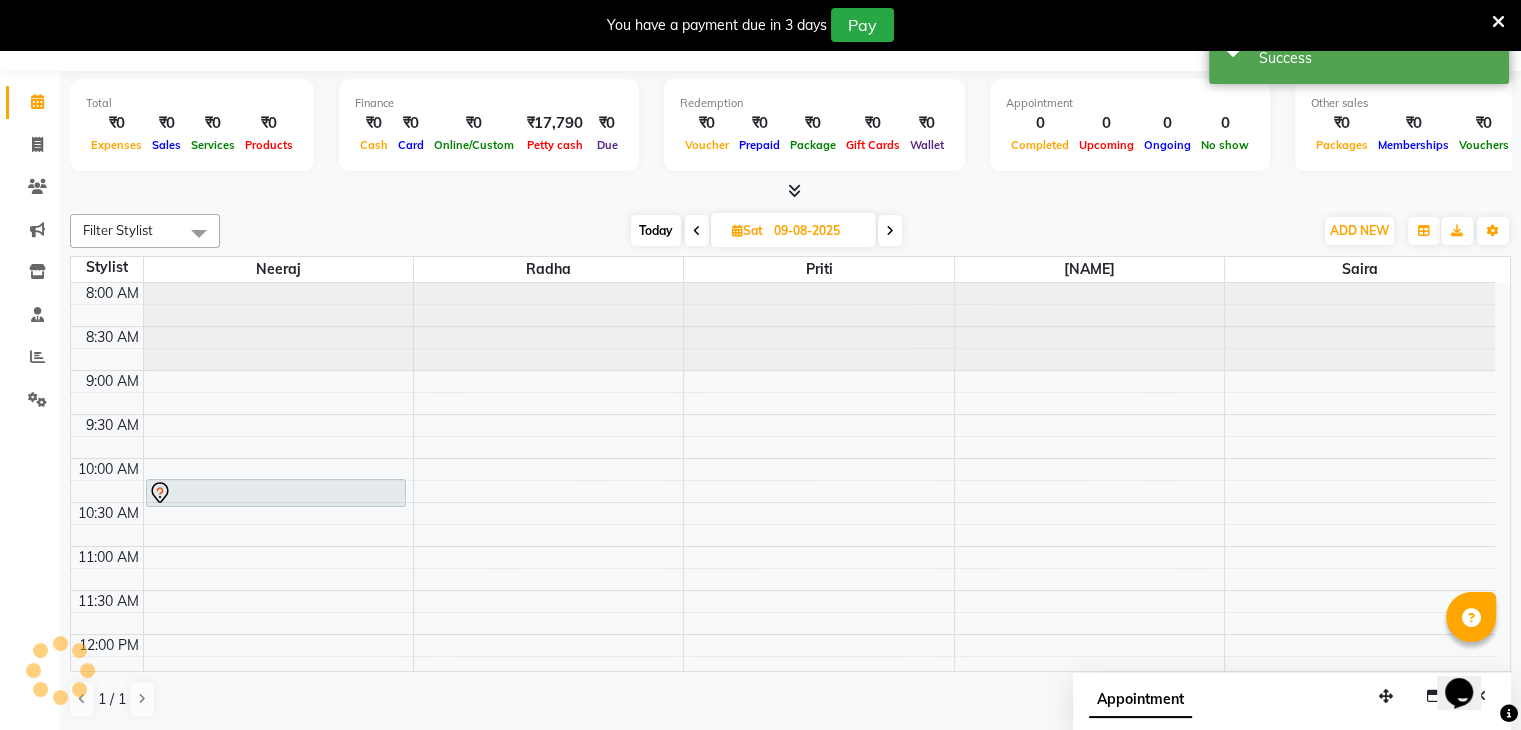 scroll, scrollTop: 0, scrollLeft: 0, axis: both 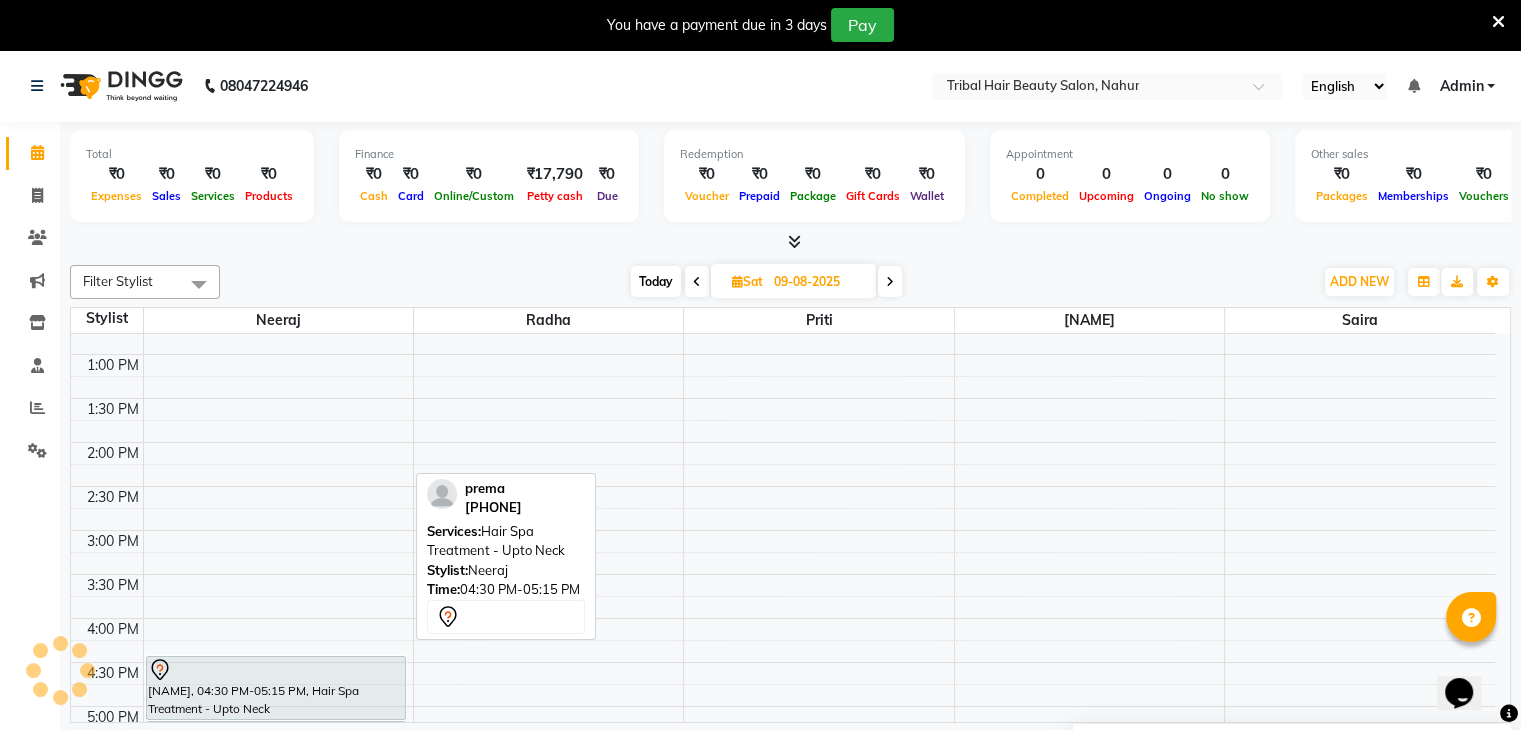click on "[NAME], 04:30 PM-05:15 PM, Hair Spa Treatment - Upto Neck" at bounding box center [276, 688] 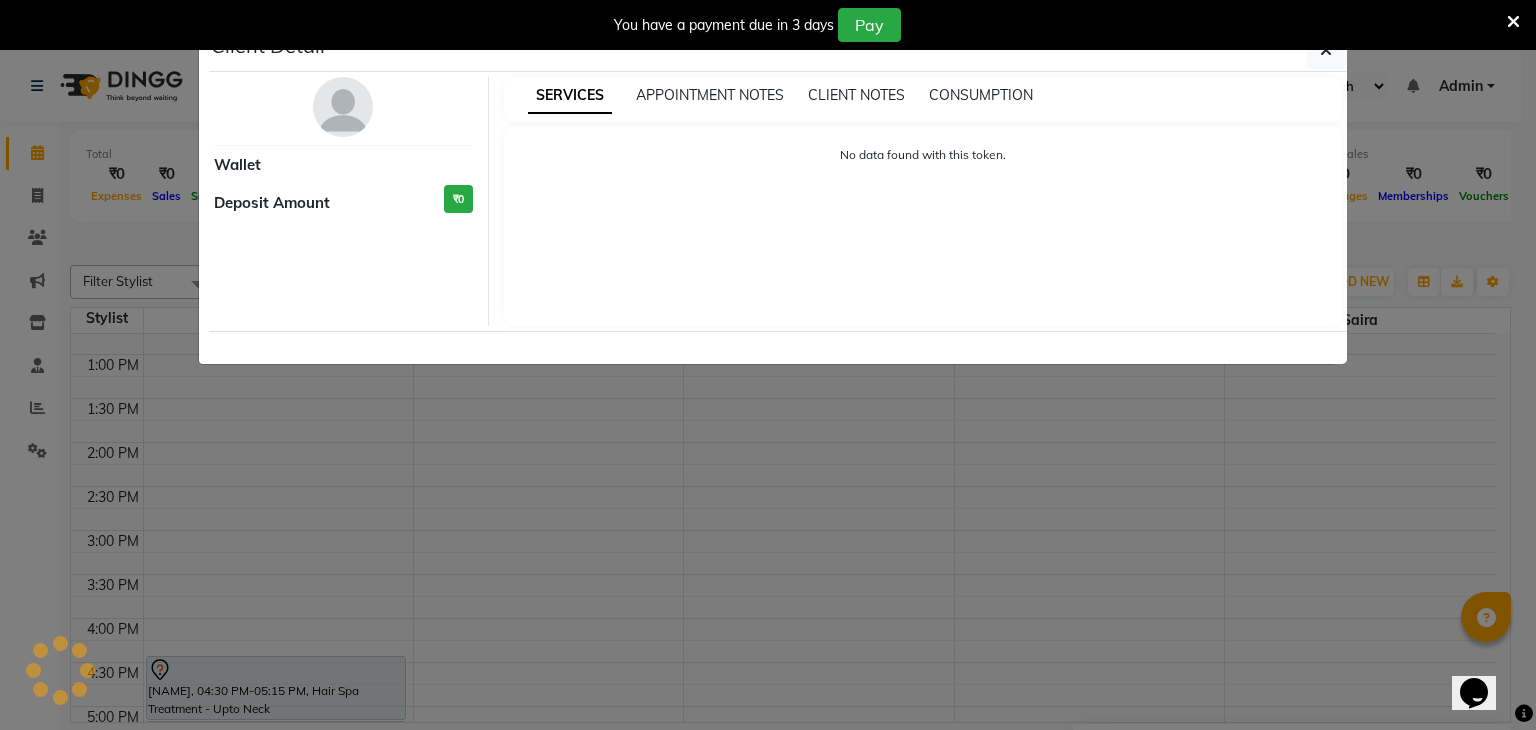 select on "7" 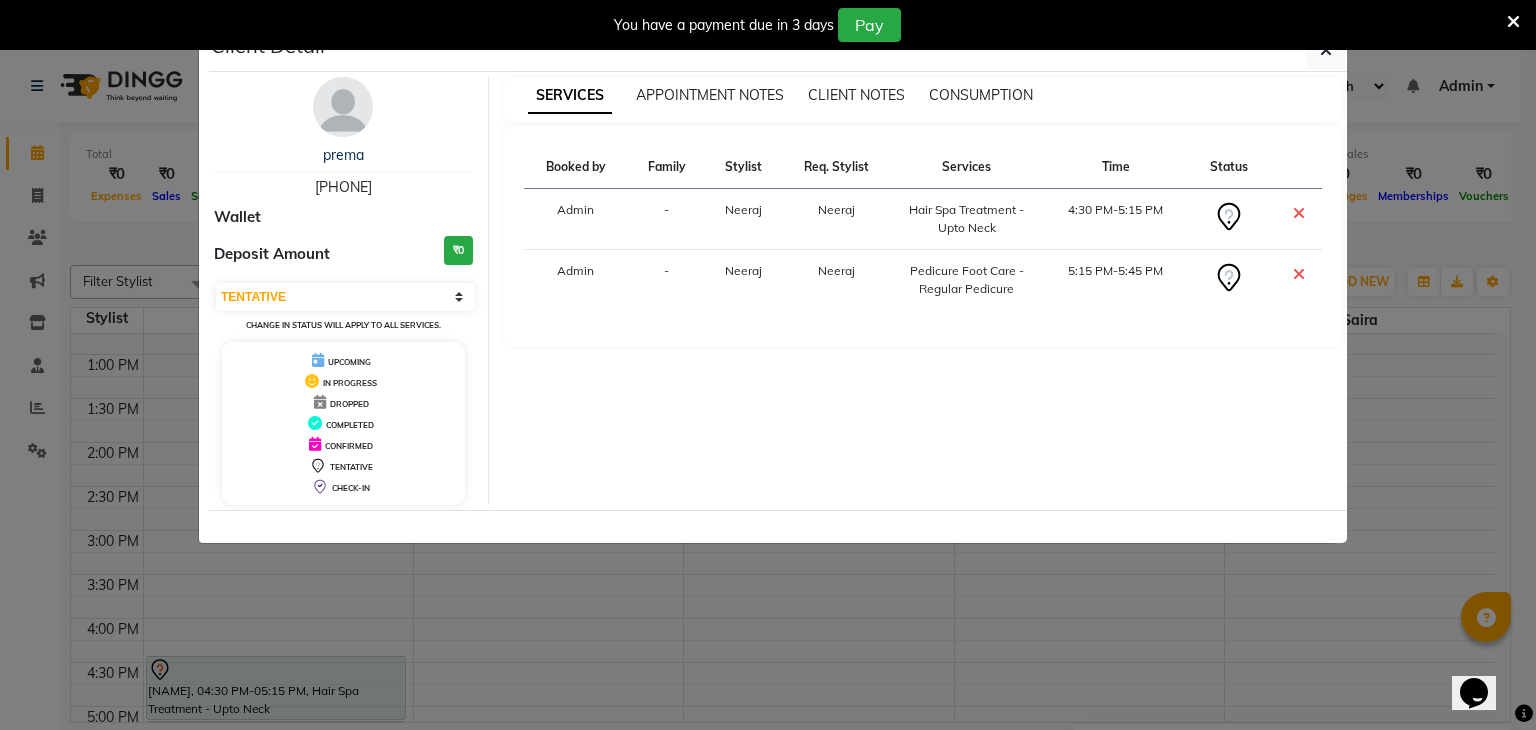 click on "Client Detail  [NAME]    [PHONE] Wallet Deposit Amount  [CURRENCY][PRICE]  Select CONFIRMED TENTATIVE Change in status will apply to all services. UPCOMING IN PROGRESS DROPPED COMPLETED CONFIRMED TENTATIVE CHECK-IN SERVICES APPOINTMENT NOTES CLIENT NOTES CONSUMPTION Booked by Family Stylist Req. Stylist Services Time Status  Admin  - [NAME] [NAME]   Hair Spa Treatment - Upto Neck   4:30 PM-5:15 PM   Admin  - [NAME] [NAME]   Pedicure Foot Care - Regular Pedicure   5:15 PM-5:45 PM" 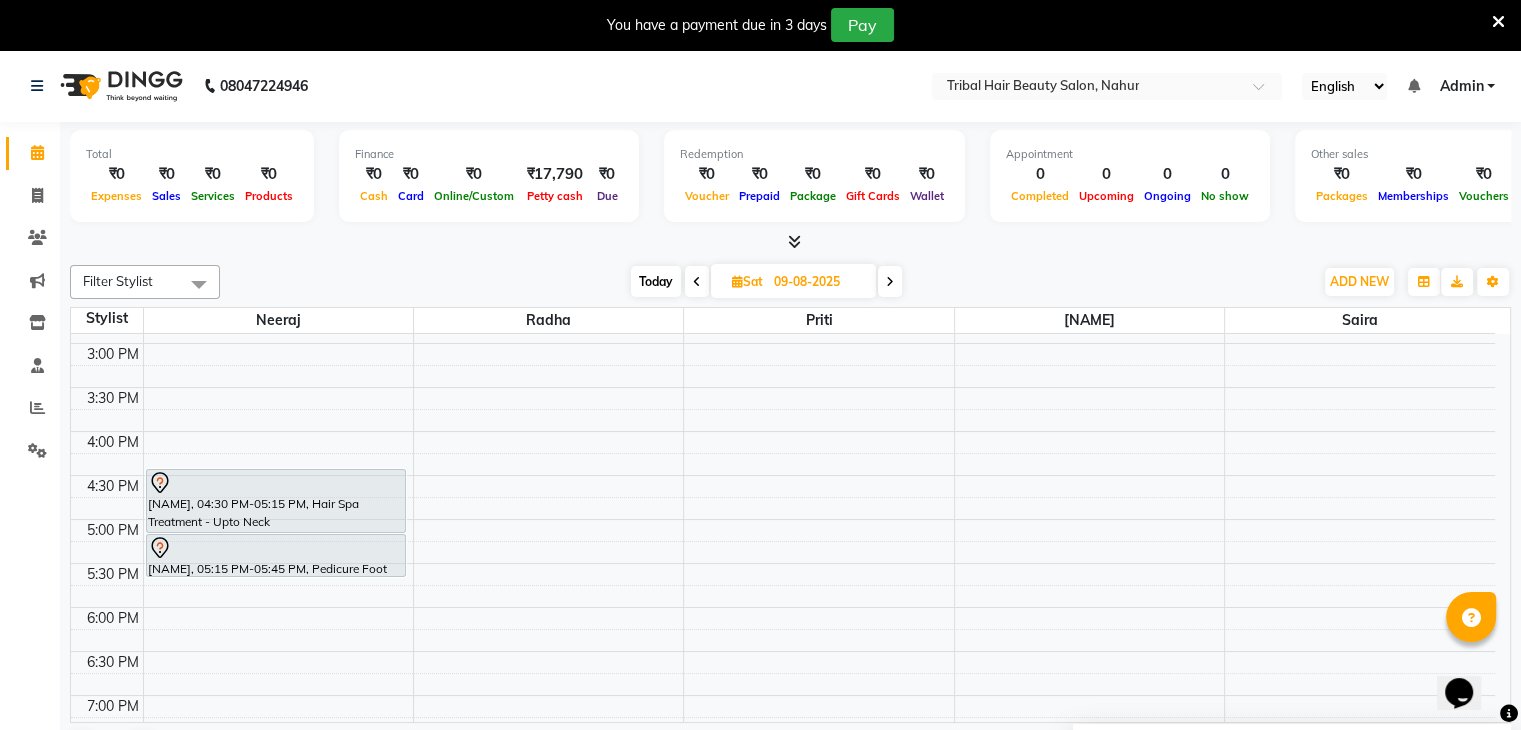 scroll, scrollTop: 627, scrollLeft: 0, axis: vertical 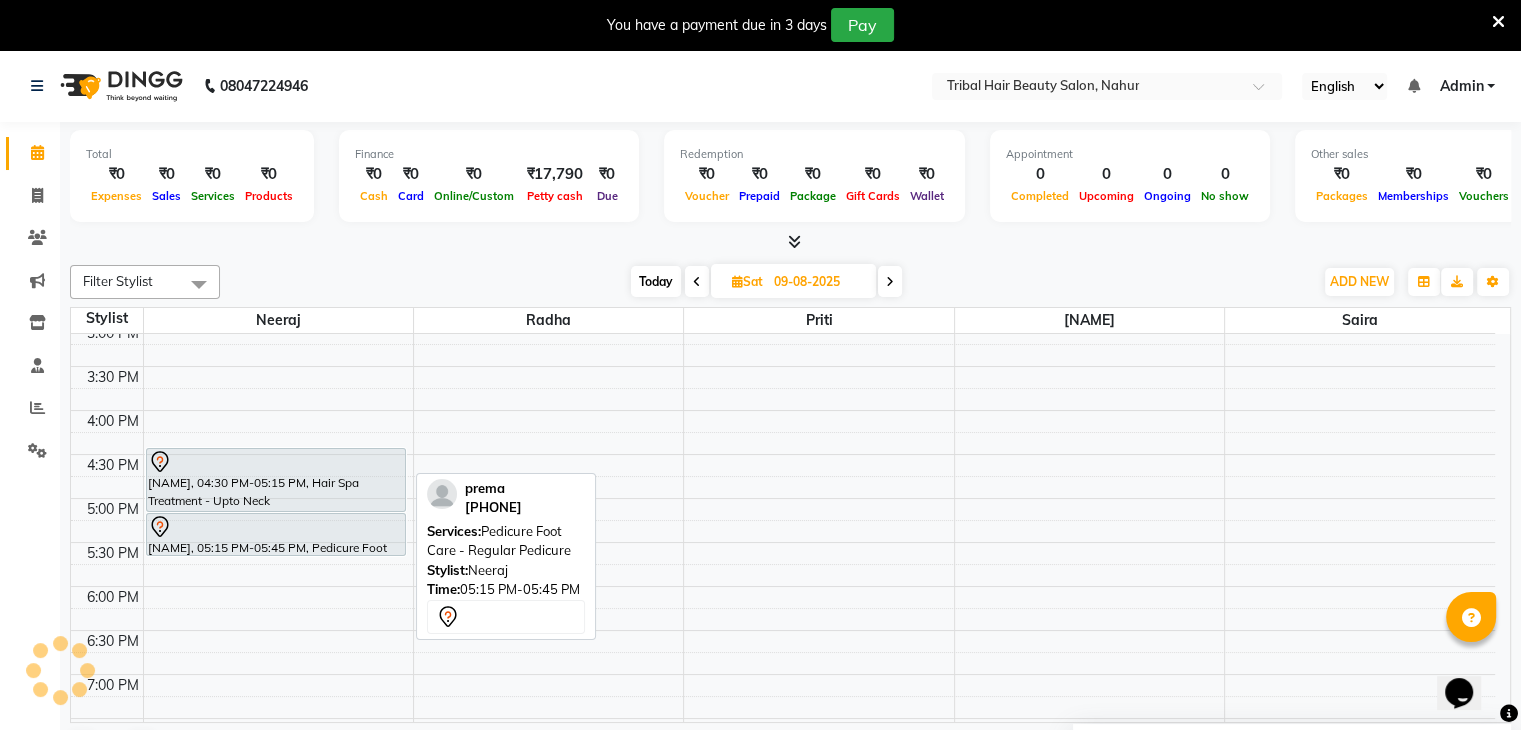click on "[NAME], 05:15 PM-05:45 PM, Pedicure Foot Care - Regular Pedicure" at bounding box center (276, 534) 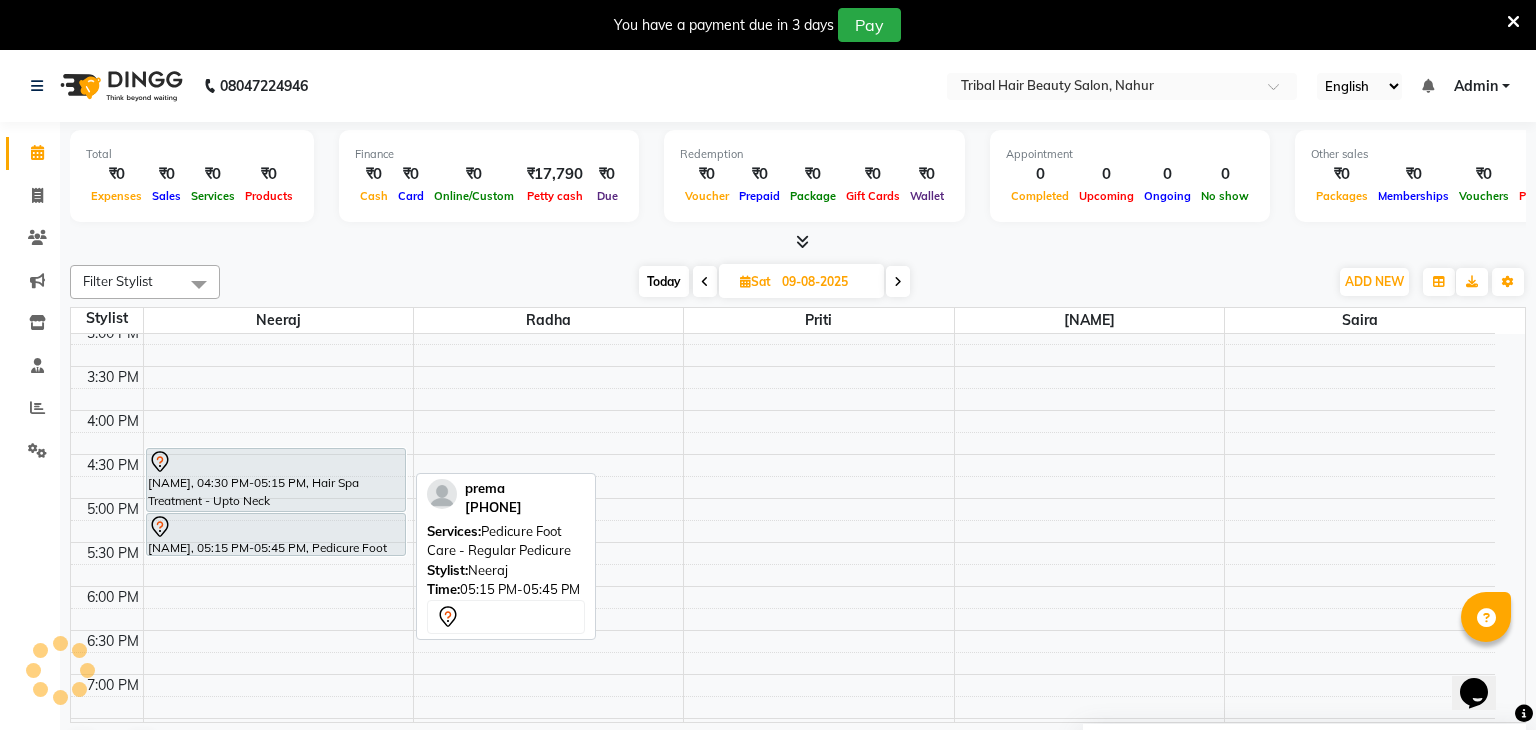 select on "7" 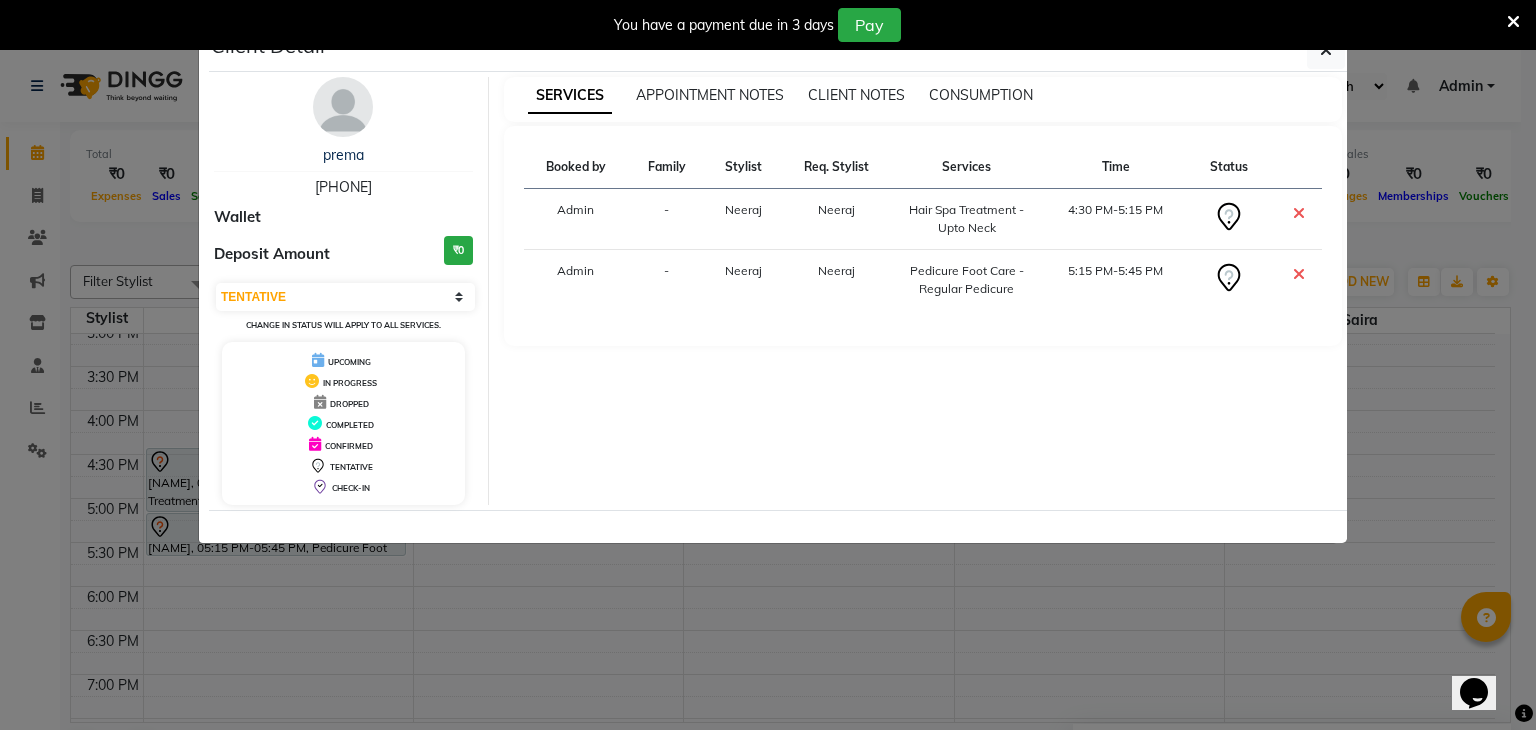 click at bounding box center [1299, 274] 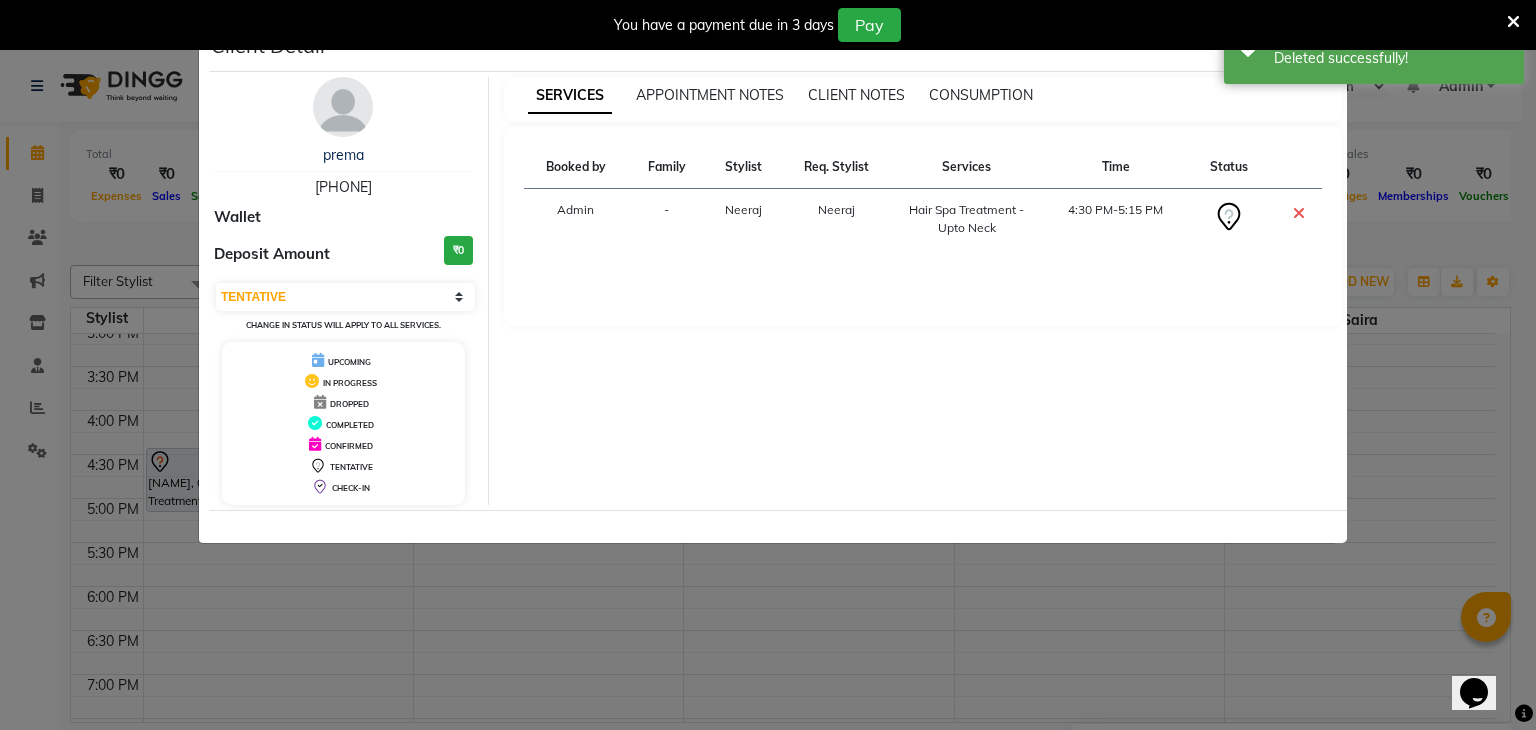 click on "Client Detail  [NAME]    [PHONE] Wallet Deposit Amount  [CURRENCY][PRICE]  Select CONFIRMED TENTATIVE Change in status will apply to all services. UPCOMING IN PROGRESS DROPPED COMPLETED CONFIRMED TENTATIVE CHECK-IN SERVICES APPOINTMENT NOTES CLIENT NOTES CONSUMPTION Booked by Family Stylist Req. Stylist Services Time Status  Admin  - [NAME] [NAME]   Hair Spa Treatment - Upto Neck   4:30 PM-5:15 PM" 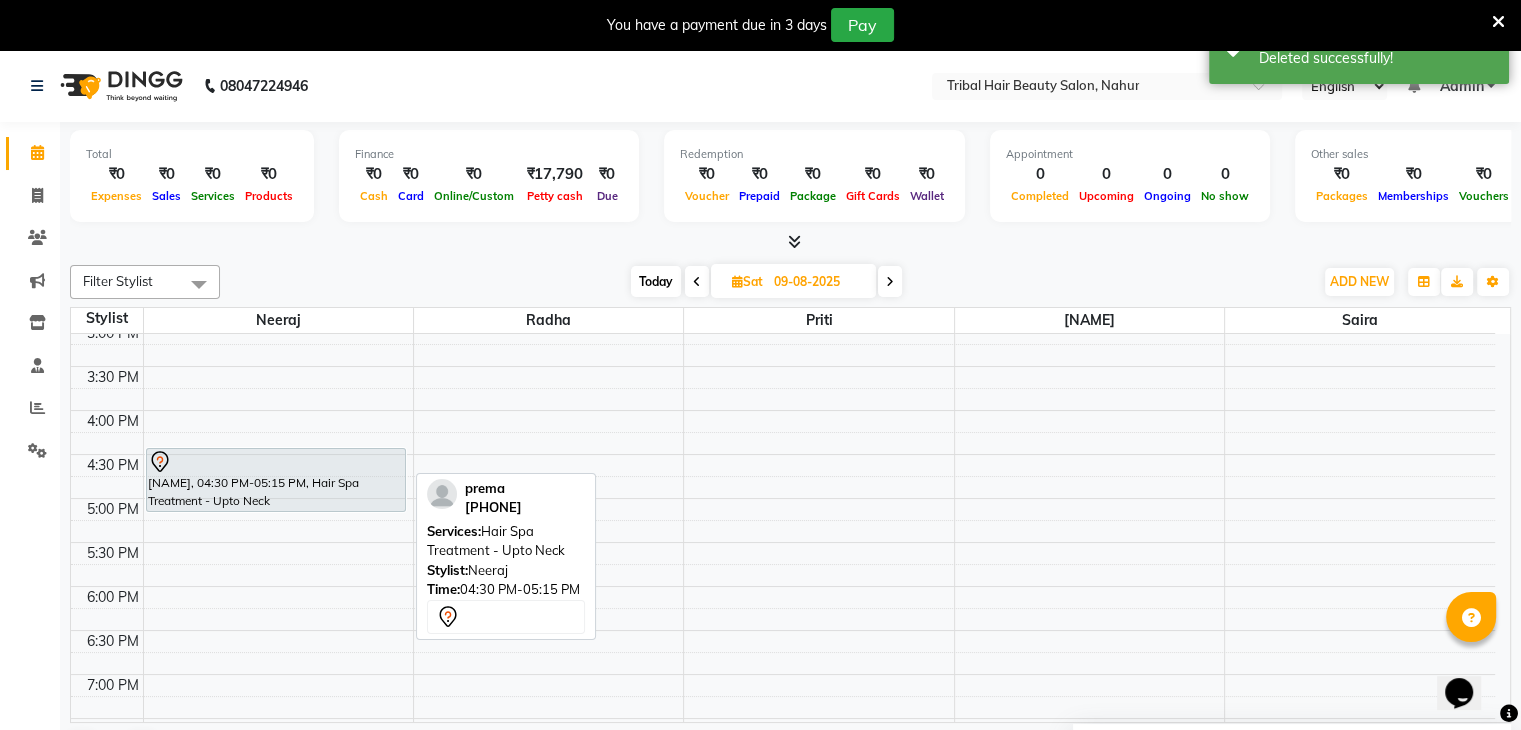 click on "[NAME], 04:30 PM-05:15 PM, Hair Spa Treatment - Upto Neck" at bounding box center [276, 480] 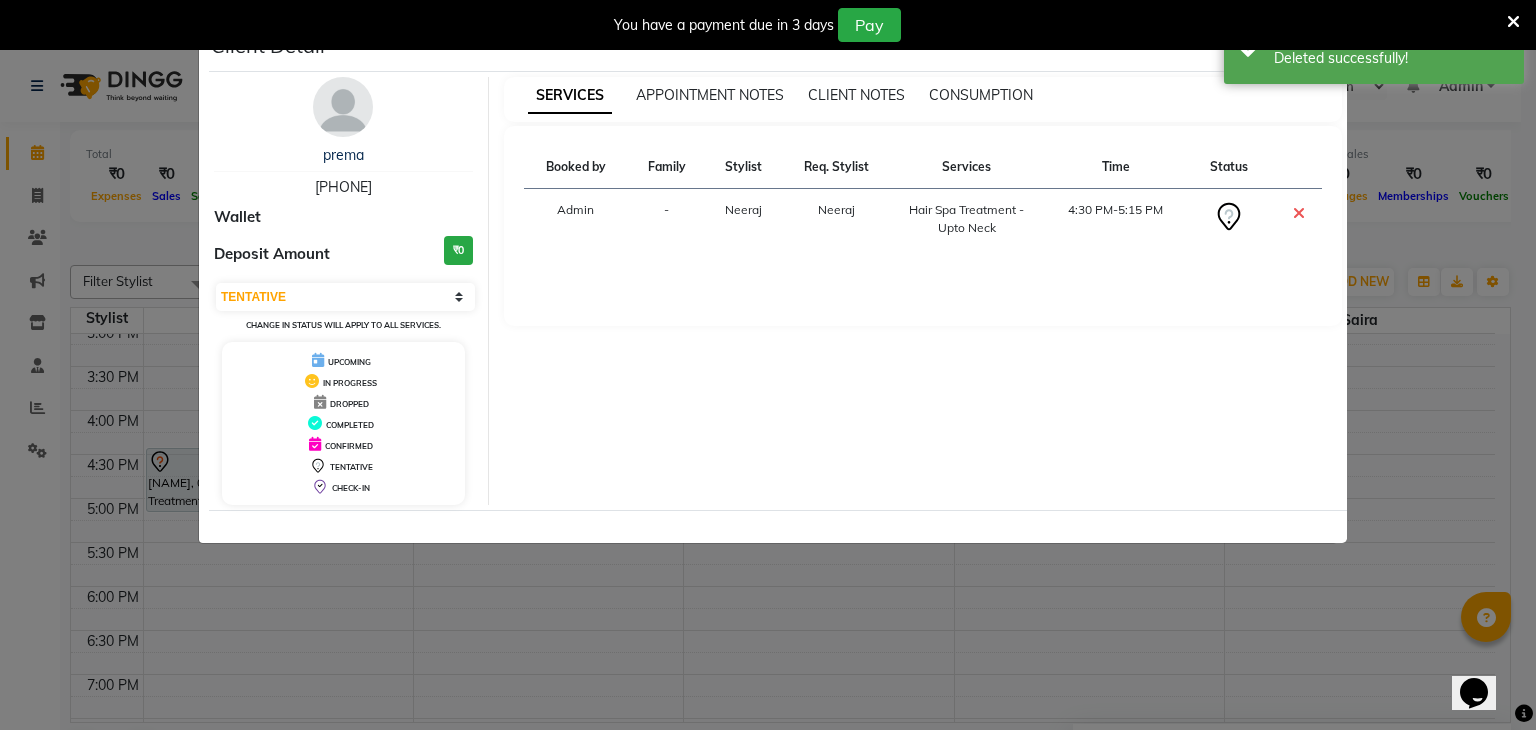 click at bounding box center [1299, 213] 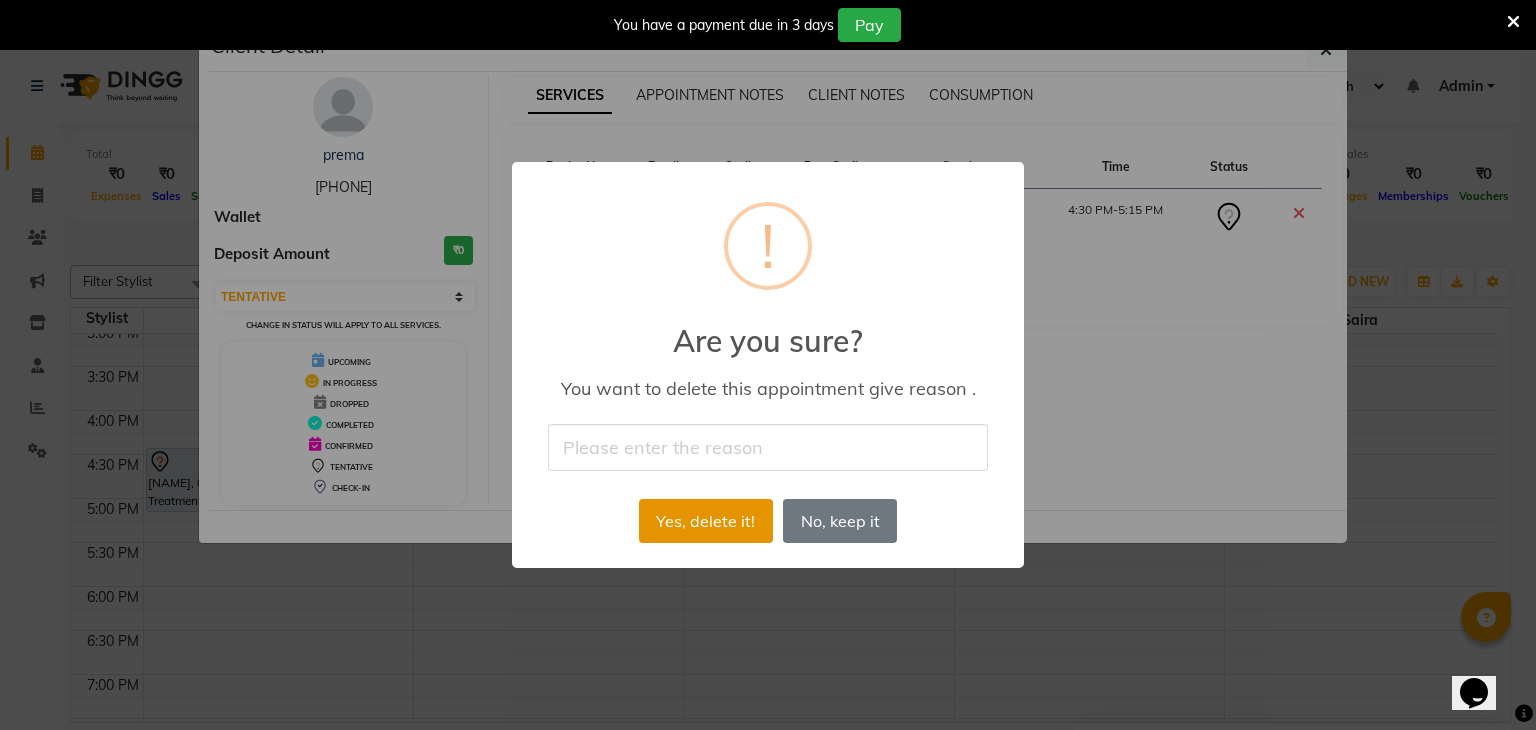 click on "Yes, delete it!" at bounding box center (706, 521) 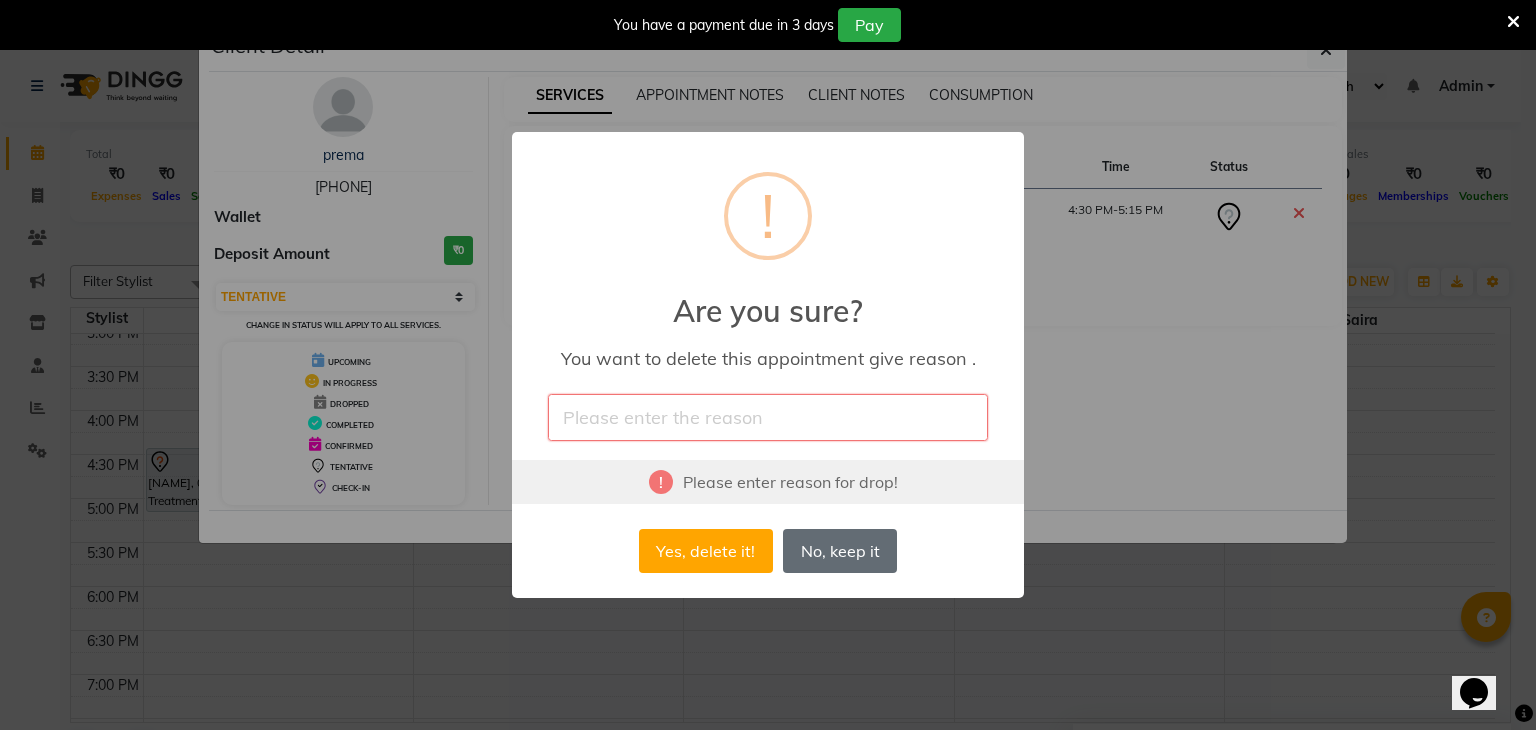 click on "No, keep it" at bounding box center [840, 551] 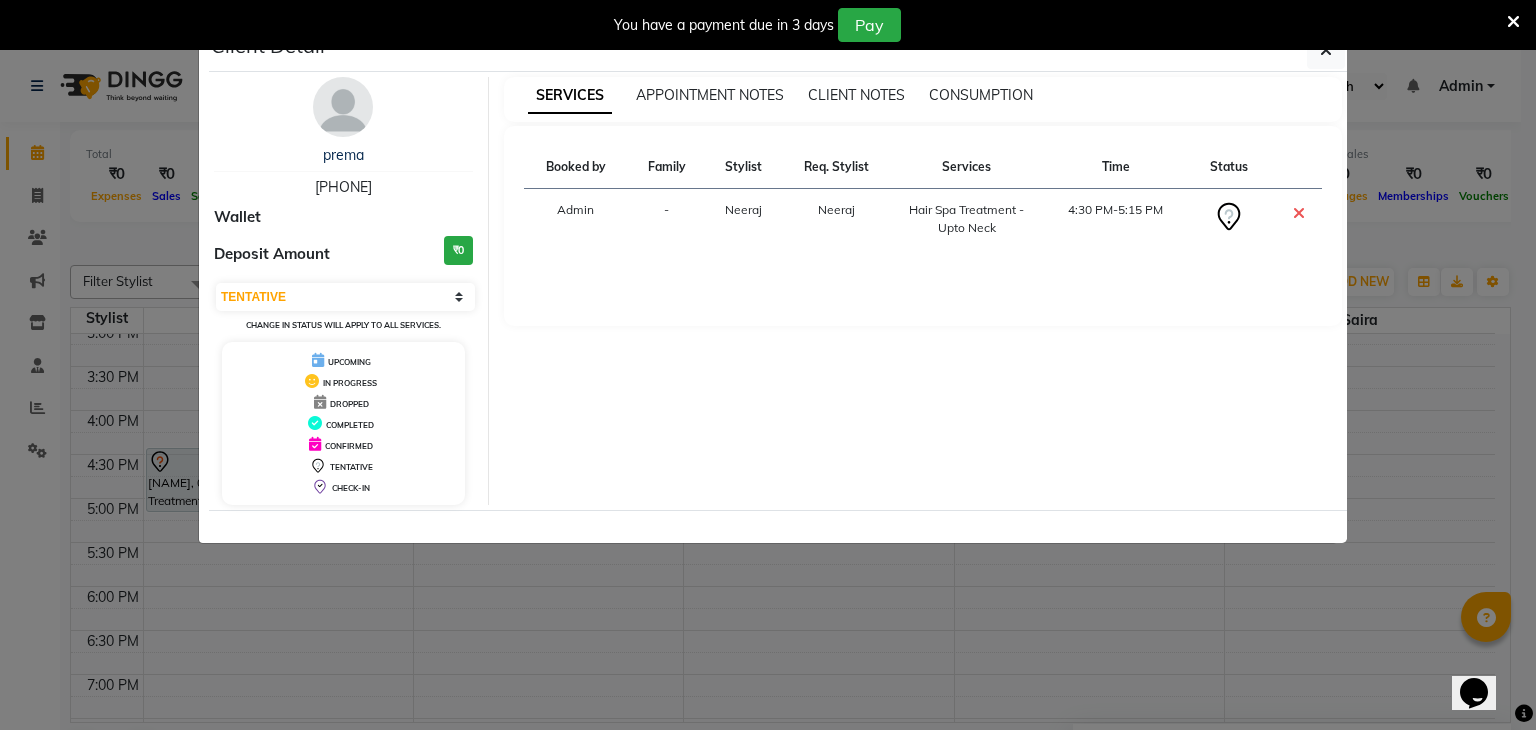click on "Client Detail  [NAME]    [PHONE] Wallet Deposit Amount  [CURRENCY][PRICE]  Select CONFIRMED TENTATIVE Change in status will apply to all services. UPCOMING IN PROGRESS DROPPED COMPLETED CONFIRMED TENTATIVE CHECK-IN SERVICES APPOINTMENT NOTES CLIENT NOTES CONSUMPTION Booked by Family Stylist Req. Stylist Services Time Status  Admin  - [NAME] [NAME]   Hair Spa Treatment - Upto Neck   4:30 PM-5:15 PM" 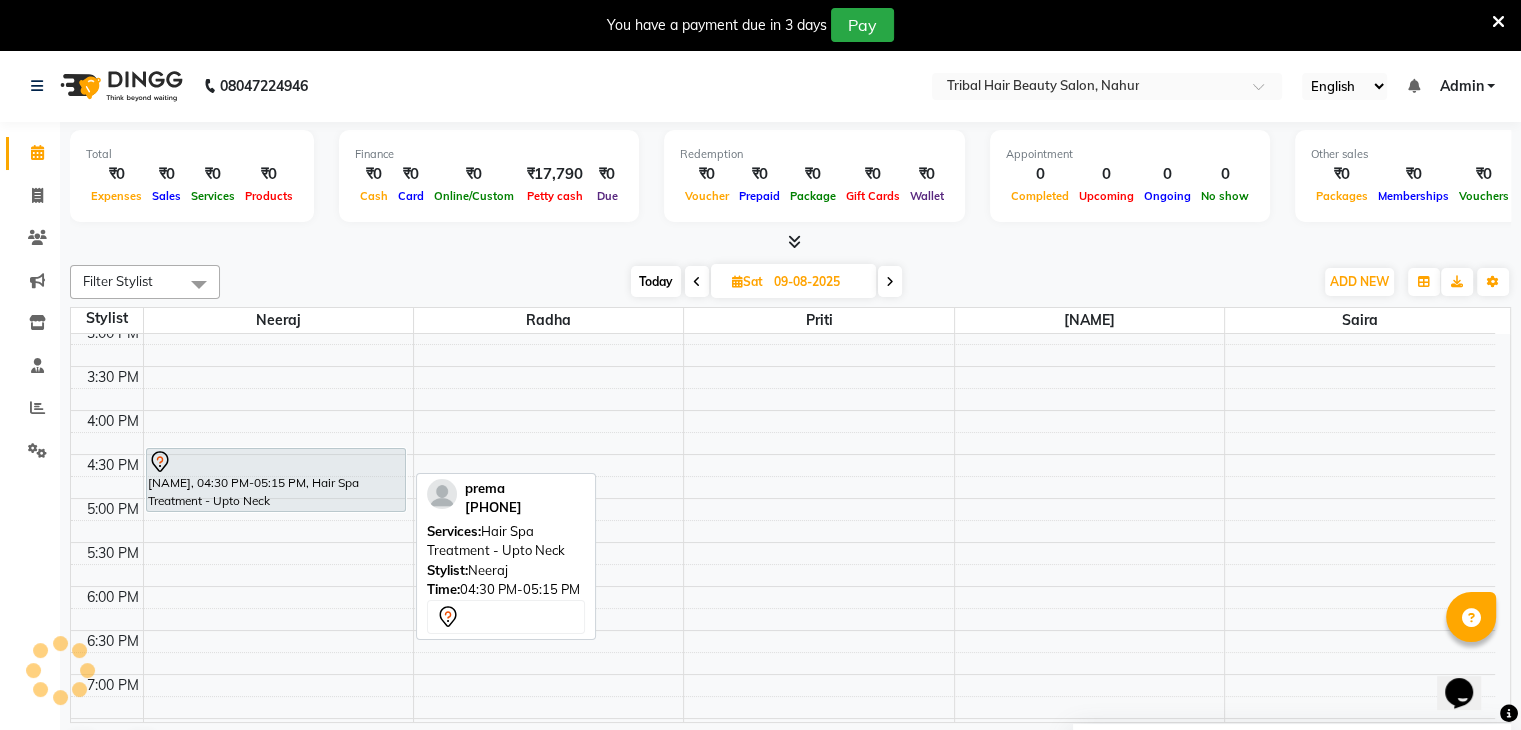 click on "[NAME], 04:30 PM-05:15 PM, Hair Spa Treatment - Upto Neck" at bounding box center [276, 480] 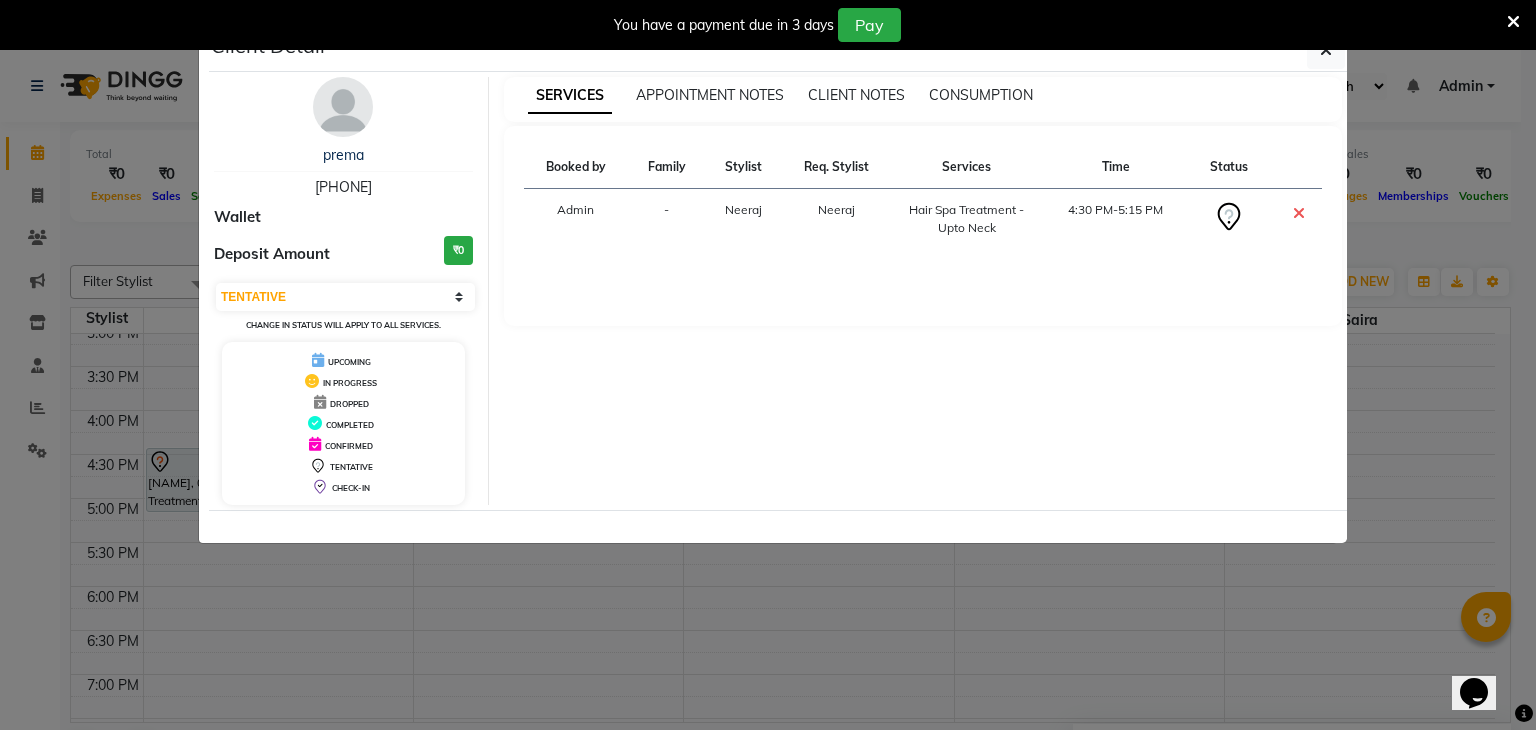 click on "SERVICES APPOINTMENT NOTES CLIENT NOTES CONSUMPTION Booked by Family Stylist Req. Stylist Services Time Status  Admin  - [NAME] [NAME]   Hair Spa Treatment - Upto Neck   4:30 PM-5:15 PM" at bounding box center [923, 291] 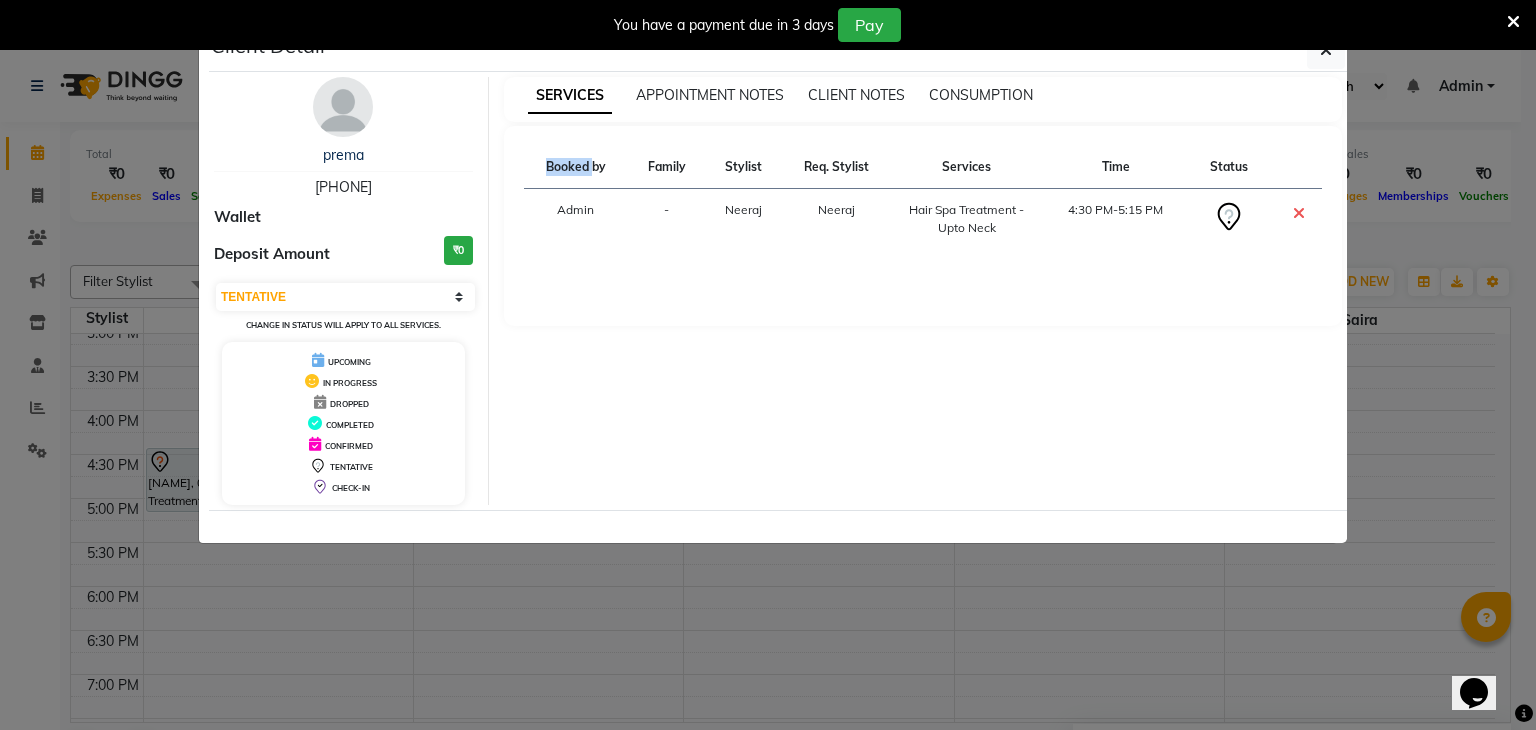 click on "SERVICES APPOINTMENT NOTES CLIENT NOTES CONSUMPTION Booked by Family Stylist Req. Stylist Services Time Status  Admin  - [NAME] [NAME]   Hair Spa Treatment - Upto Neck   4:30 PM-5:15 PM" at bounding box center (923, 291) 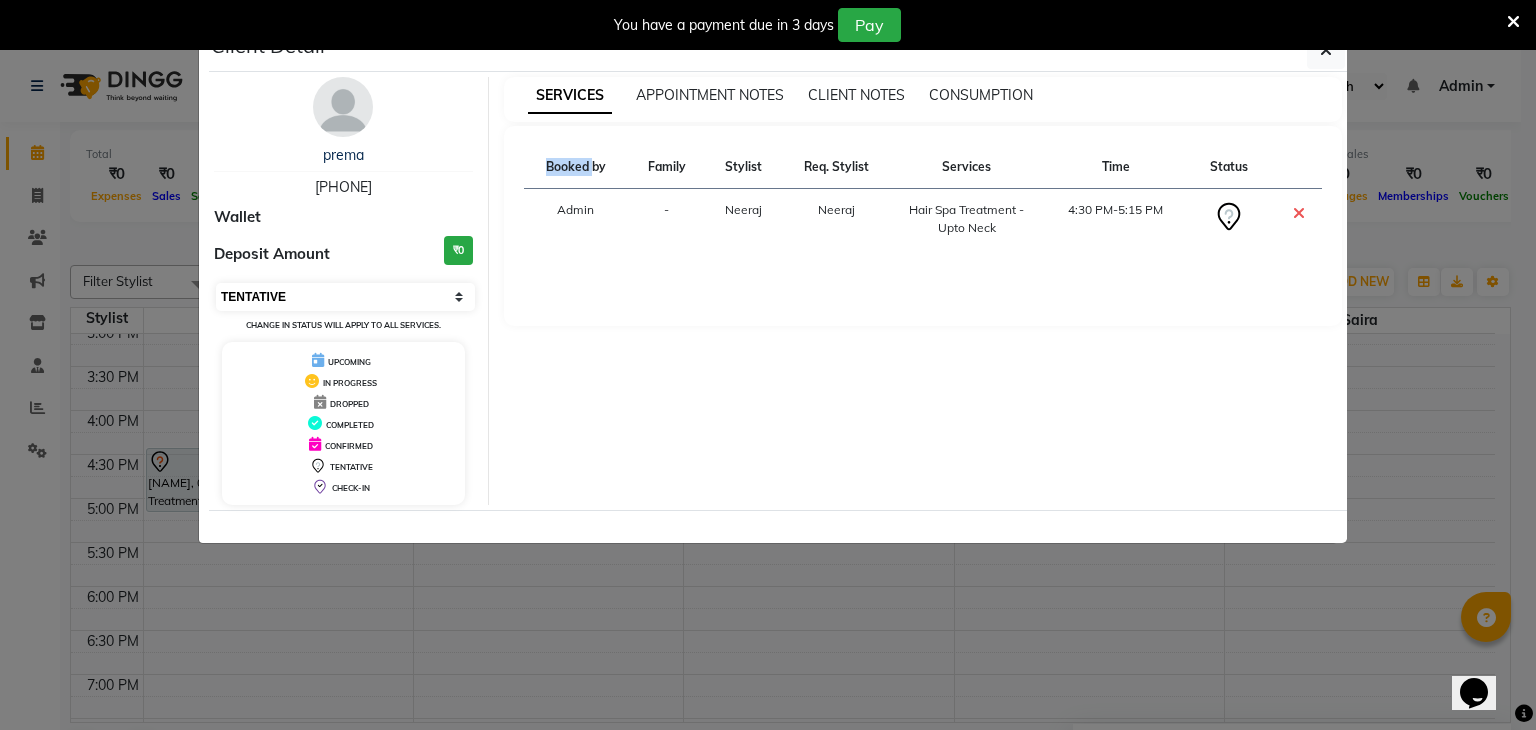 click on "Select CONFIRMED TENTATIVE" at bounding box center (345, 297) 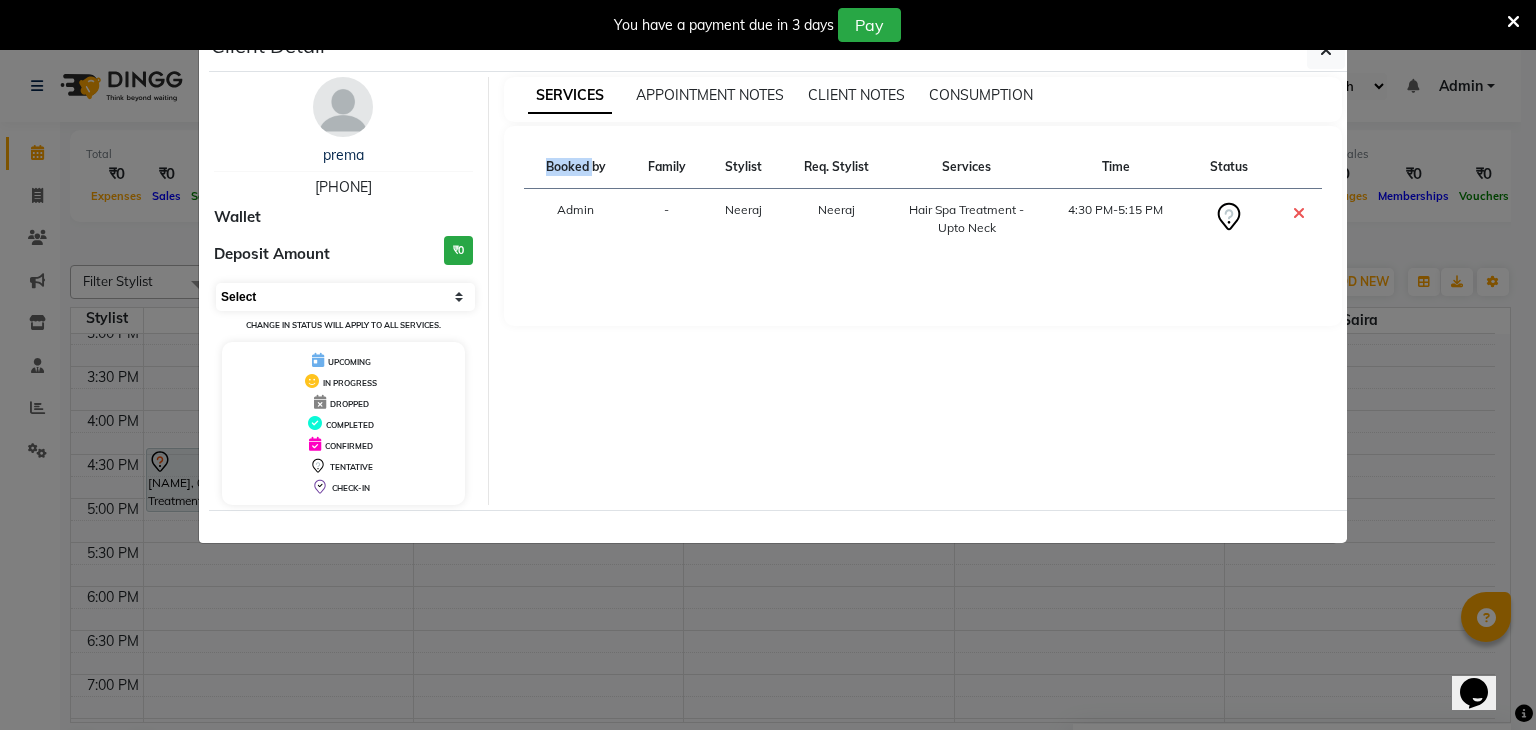 click on "Select CONFIRMED TENTATIVE" at bounding box center [345, 297] 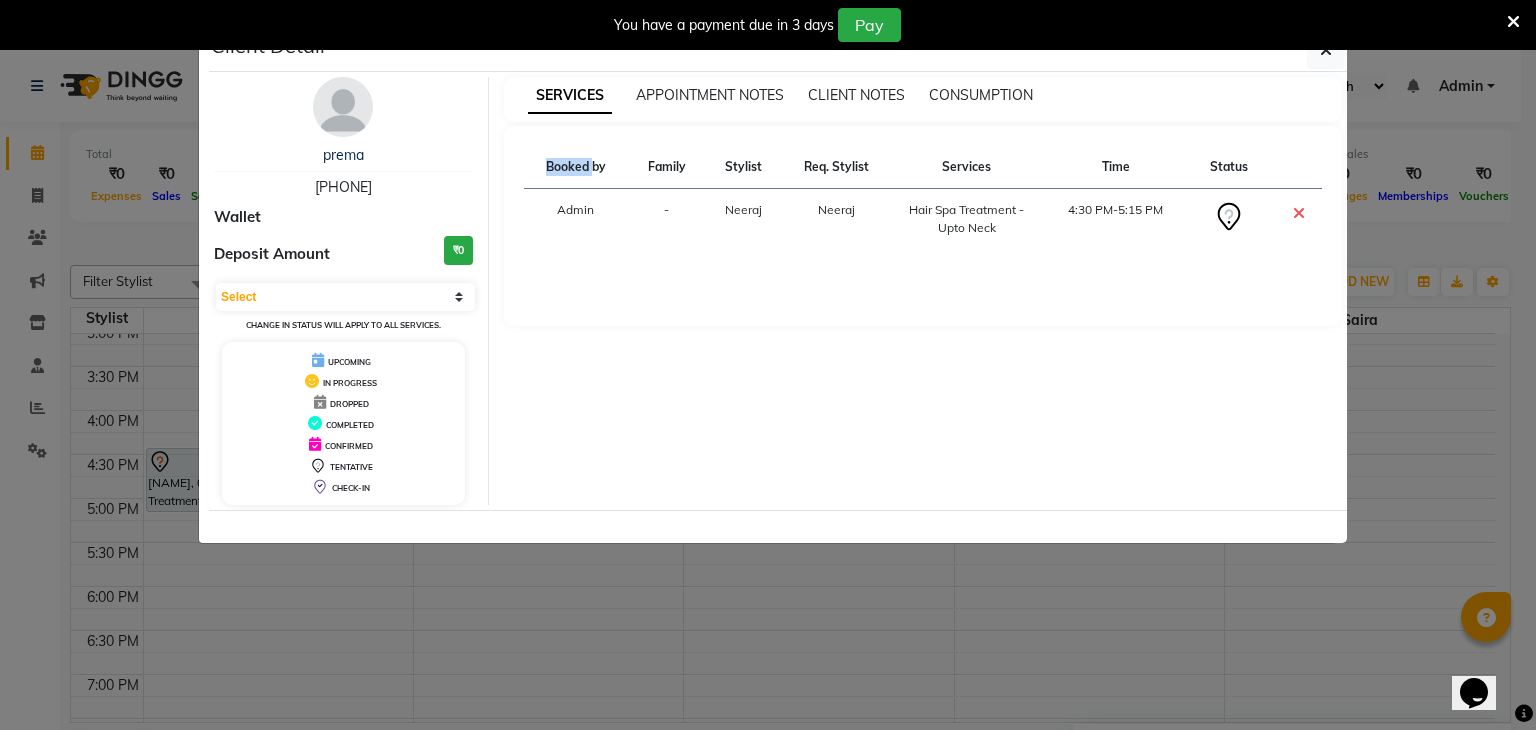 drag, startPoint x: 456, startPoint y: 297, endPoint x: 347, endPoint y: 369, distance: 130.63307 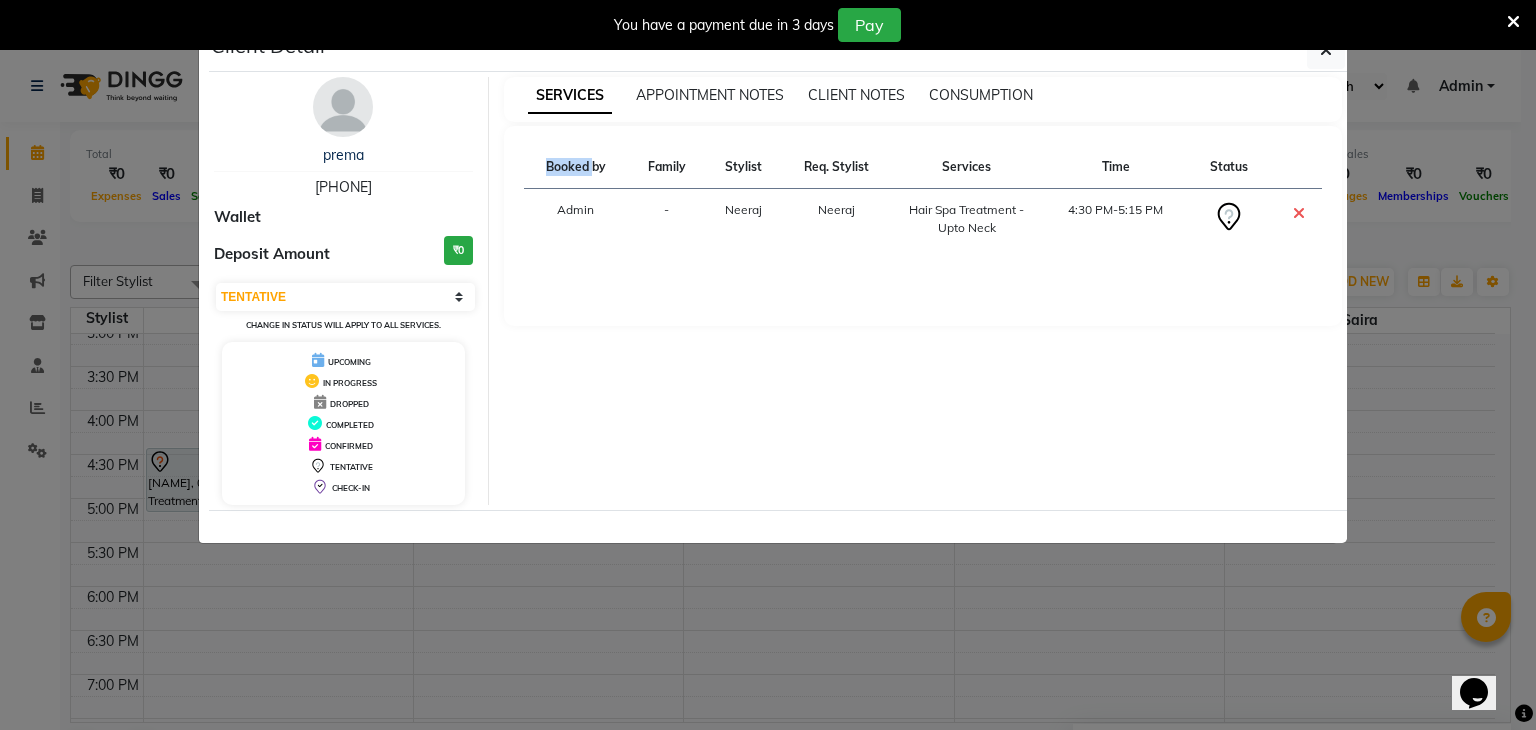 click on "Select CONFIRMED TENTATIVE" at bounding box center (345, 297) 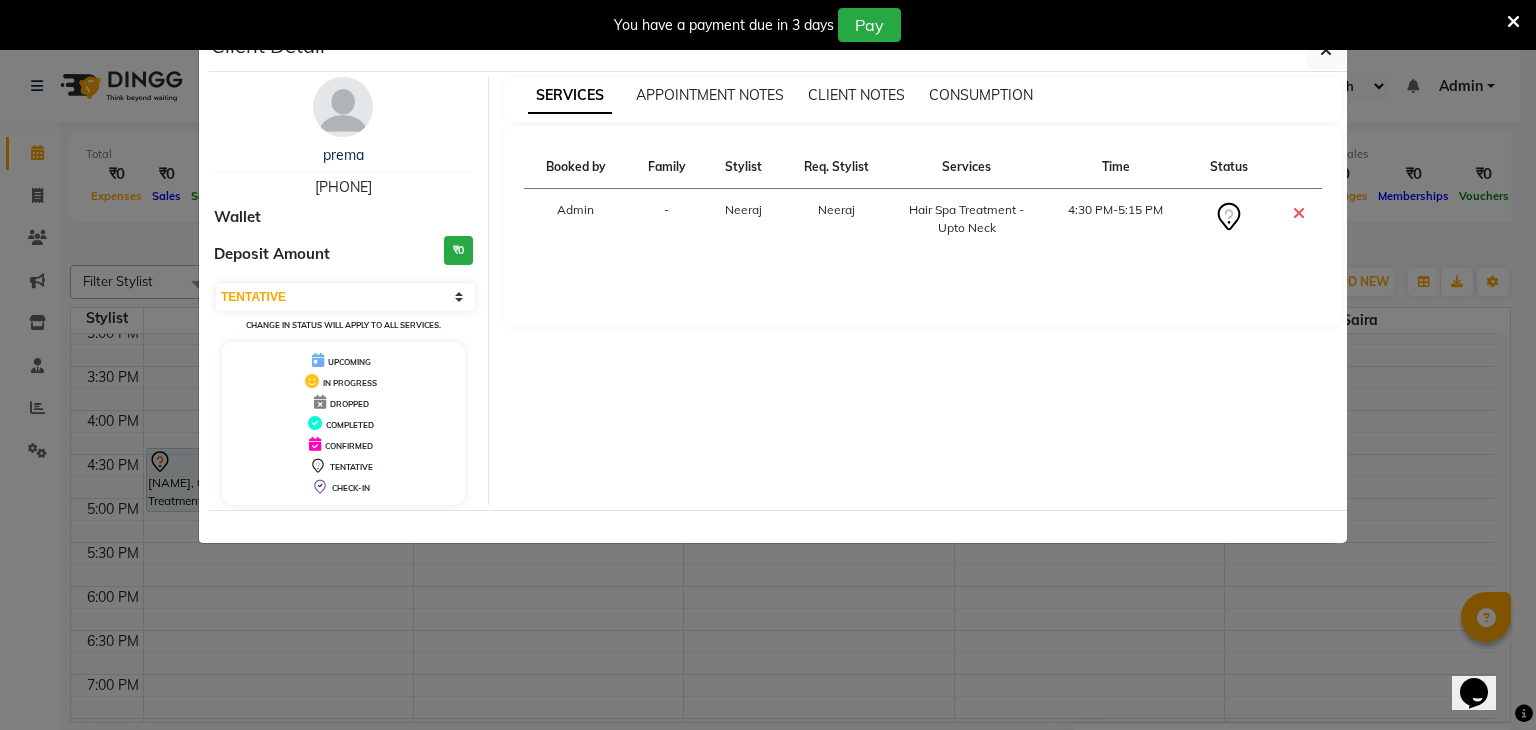 click on "Client Detail  [NAME]    [PHONE] Wallet Deposit Amount  [CURRENCY][PRICE]  Select CONFIRMED TENTATIVE Change in status will apply to all services. UPCOMING IN PROGRESS DROPPED COMPLETED CONFIRMED TENTATIVE CHECK-IN SERVICES APPOINTMENT NOTES CLIENT NOTES CONSUMPTION Booked by Family Stylist Req. Stylist Services Time Status  Admin  - [NAME] [NAME]   Hair Spa Treatment - Upto Neck   4:30 PM-5:15 PM" 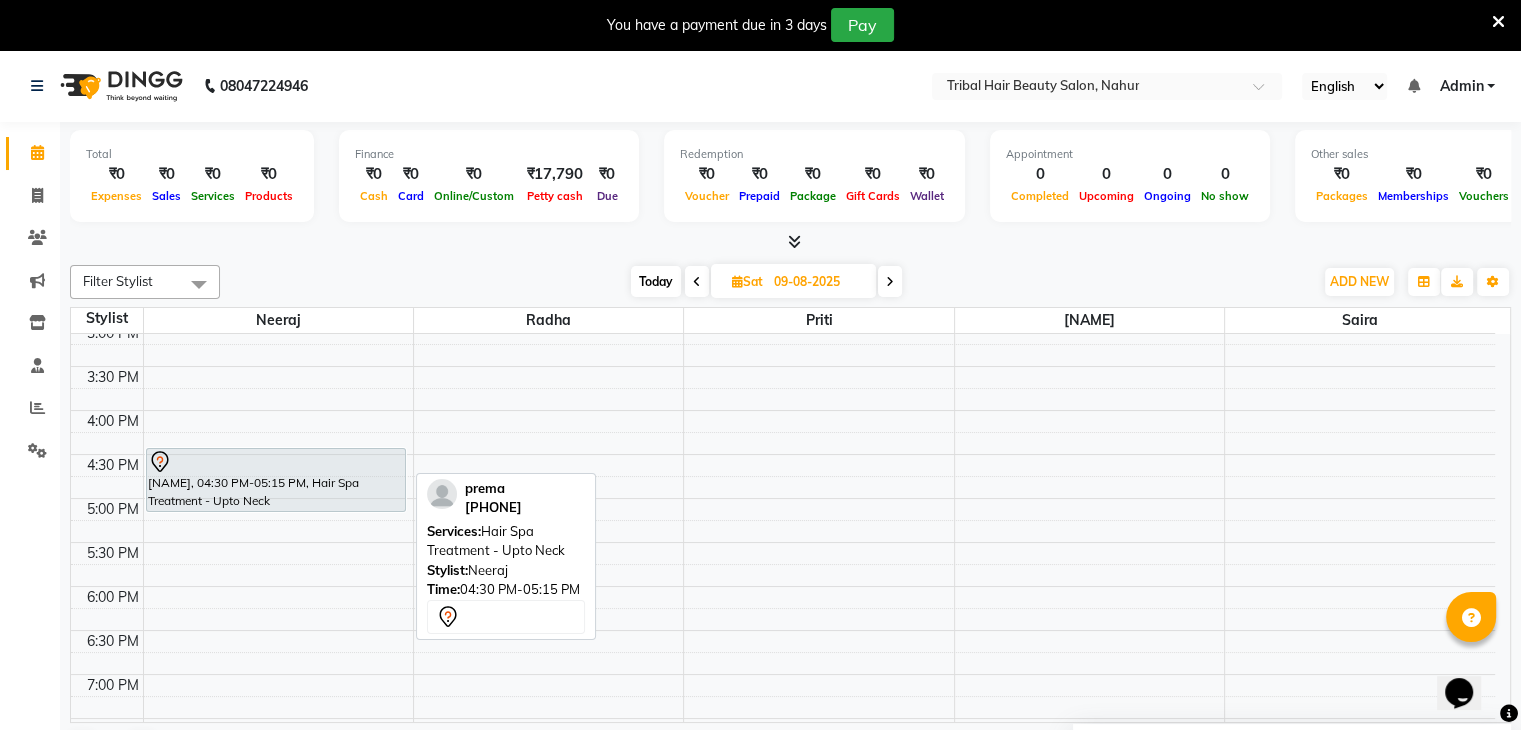 click on "[NAME], 04:30 PM-05:15 PM, Hair Spa Treatment - Upto Neck" at bounding box center (276, 480) 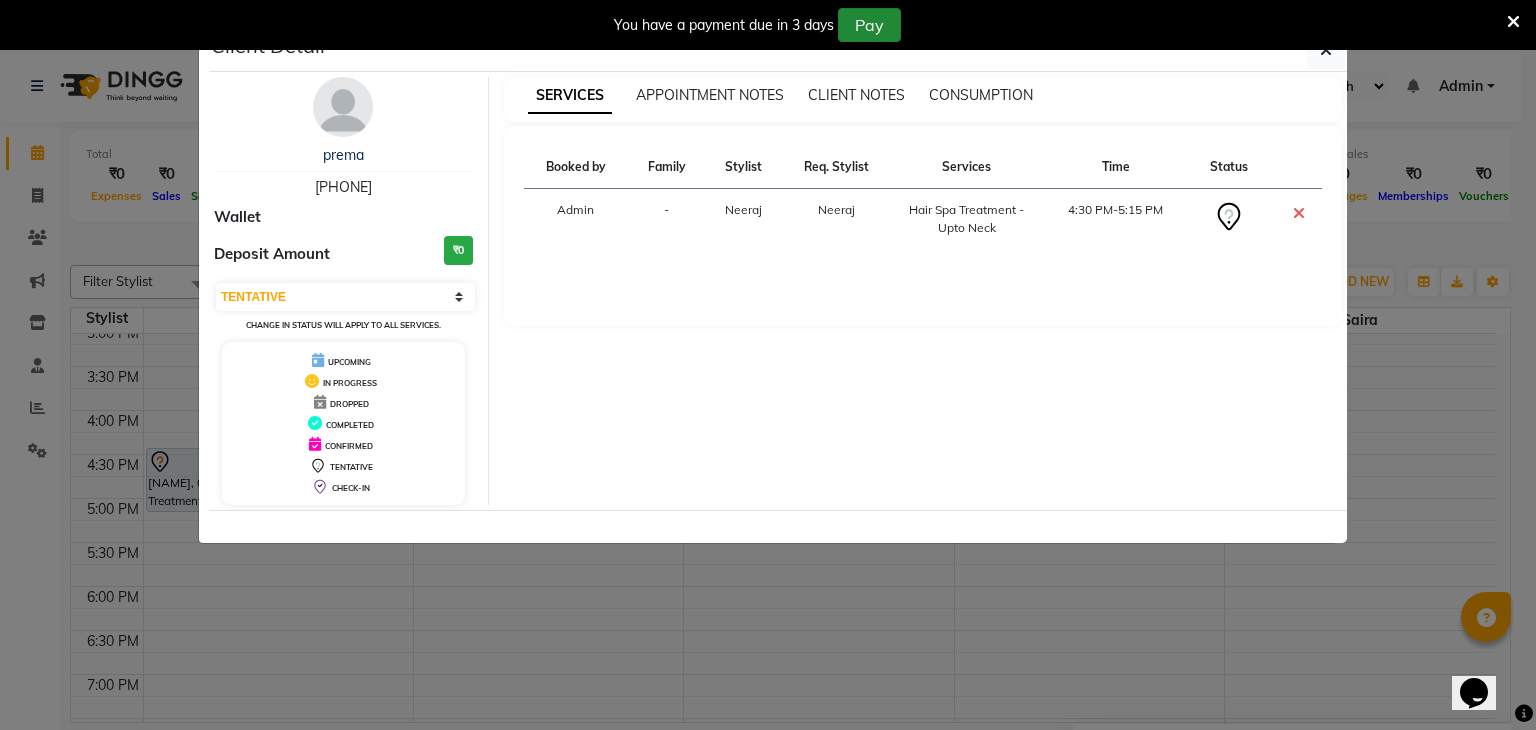 click on "Pay" at bounding box center [869, 25] 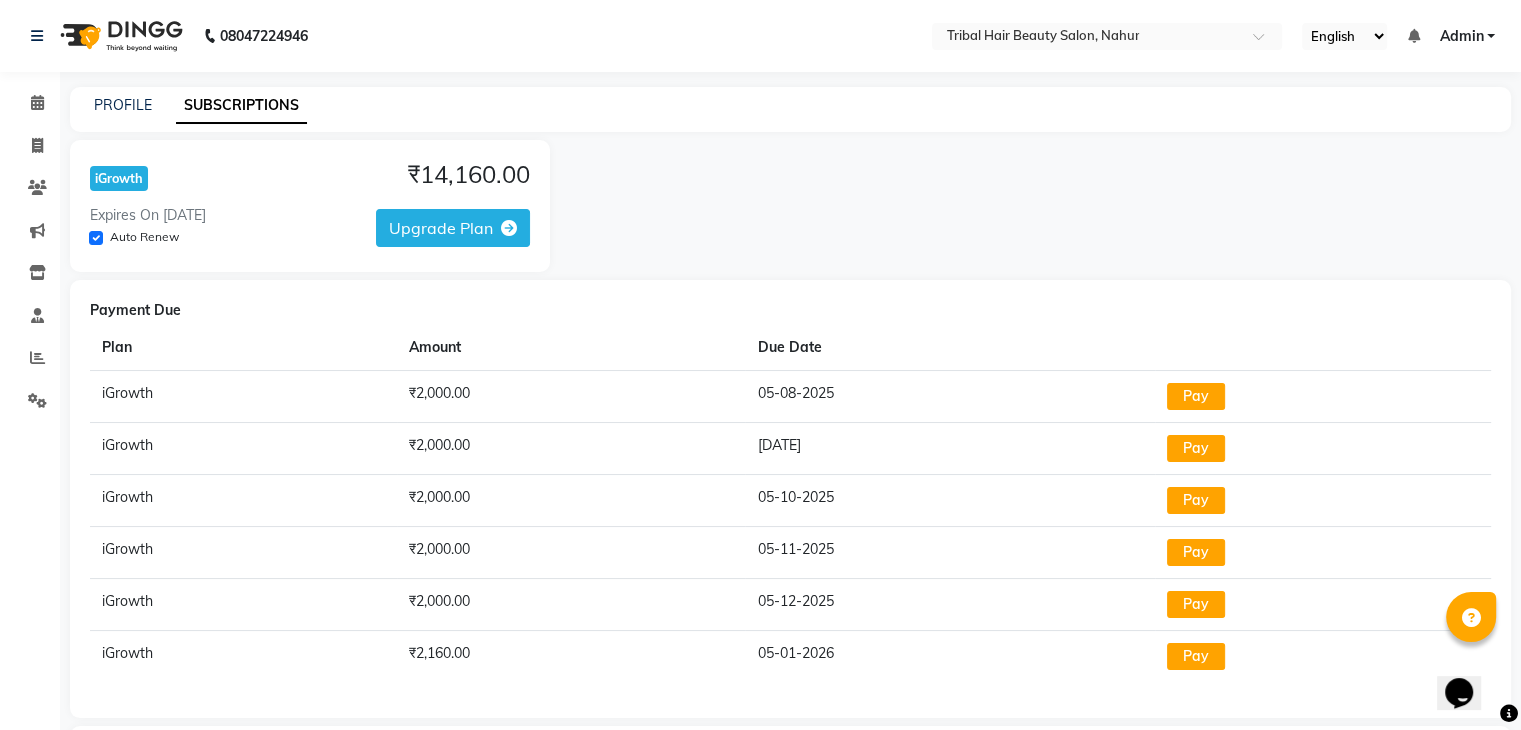 click 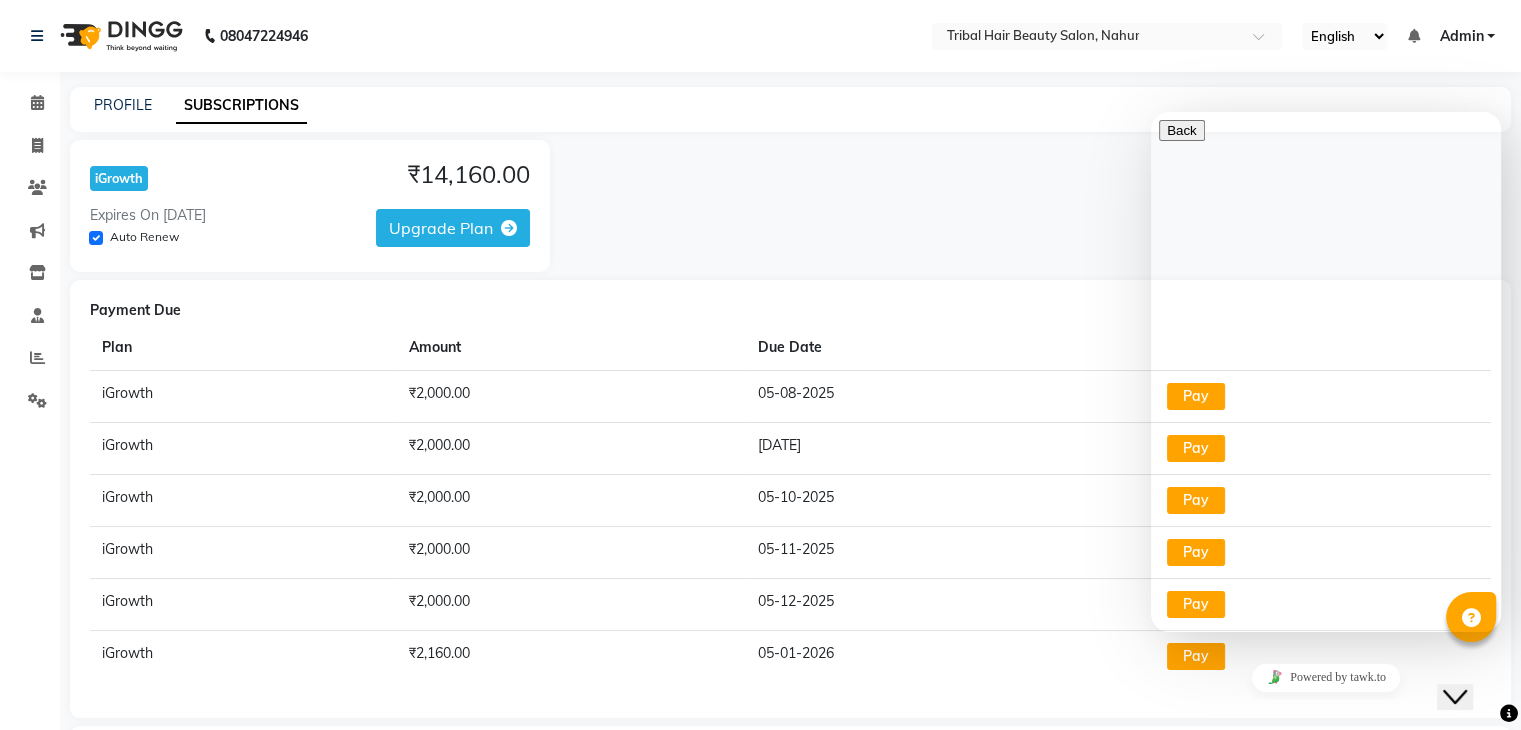 click 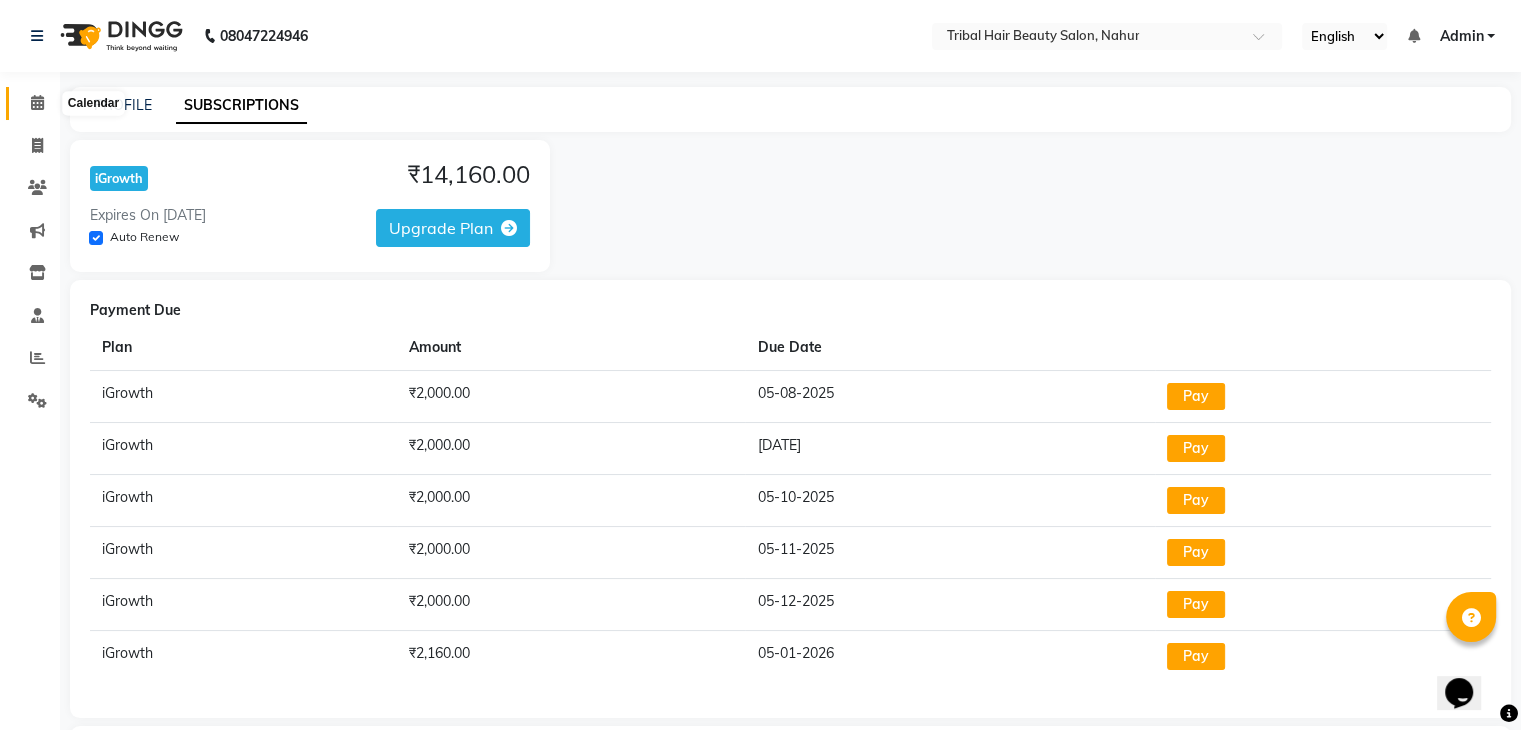 click 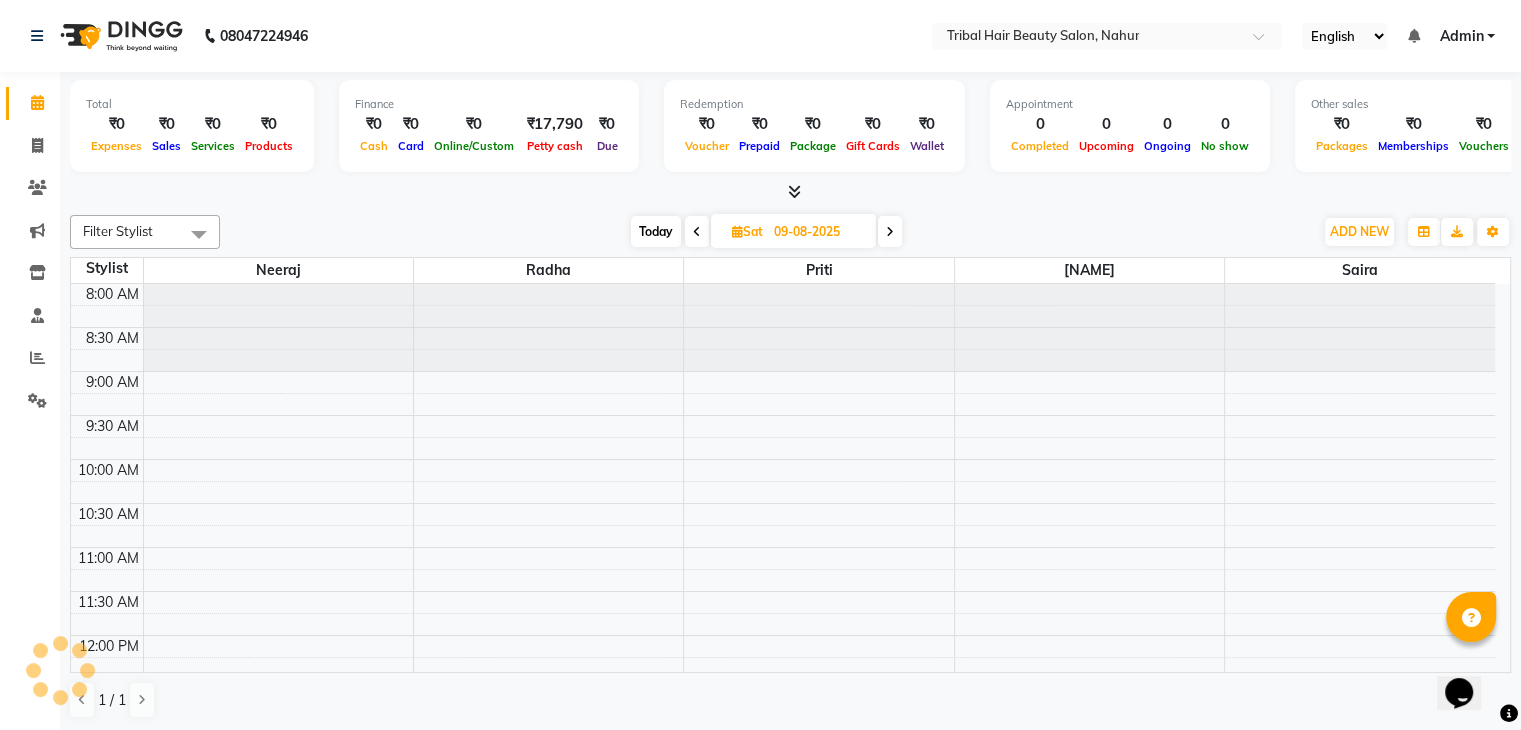 scroll, scrollTop: 0, scrollLeft: 0, axis: both 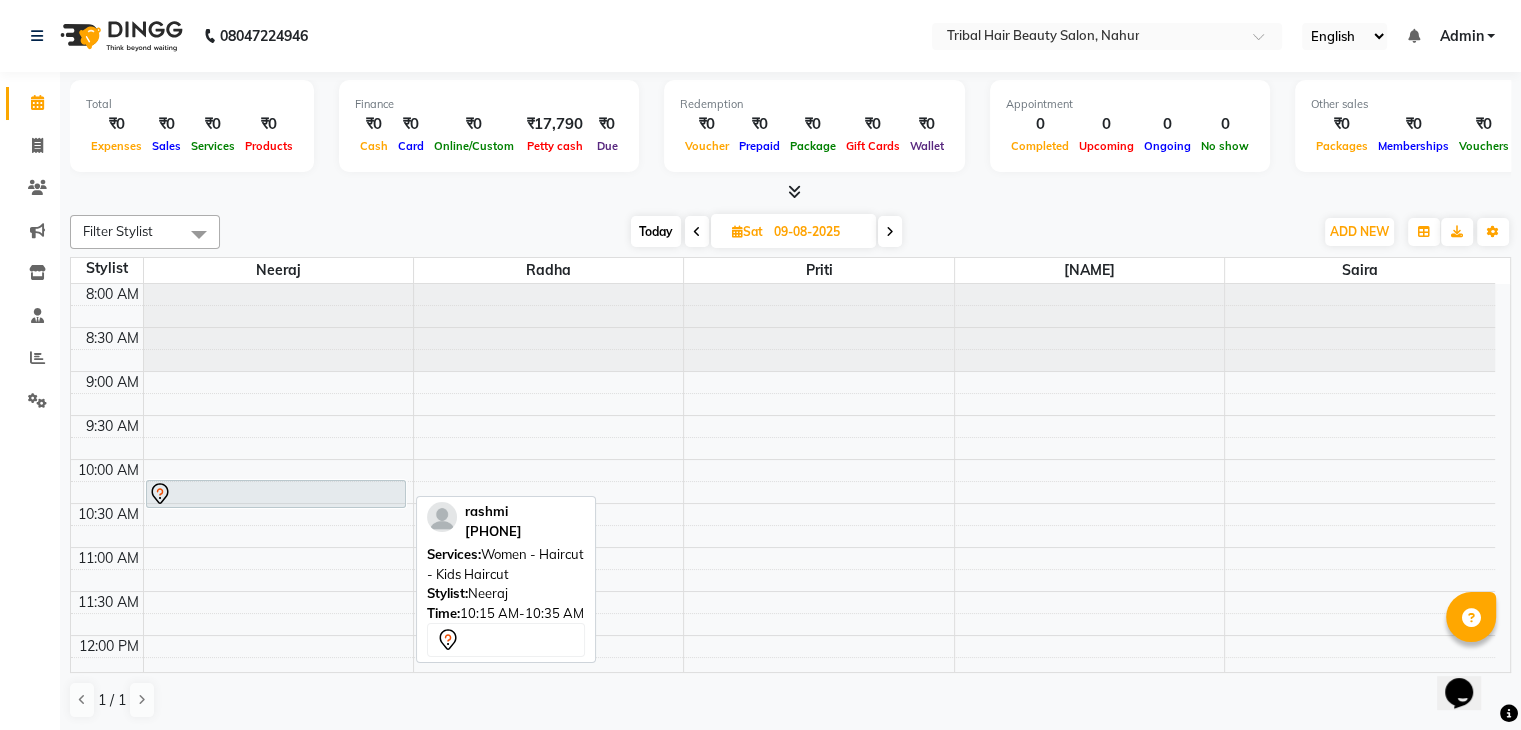 click at bounding box center (276, 494) 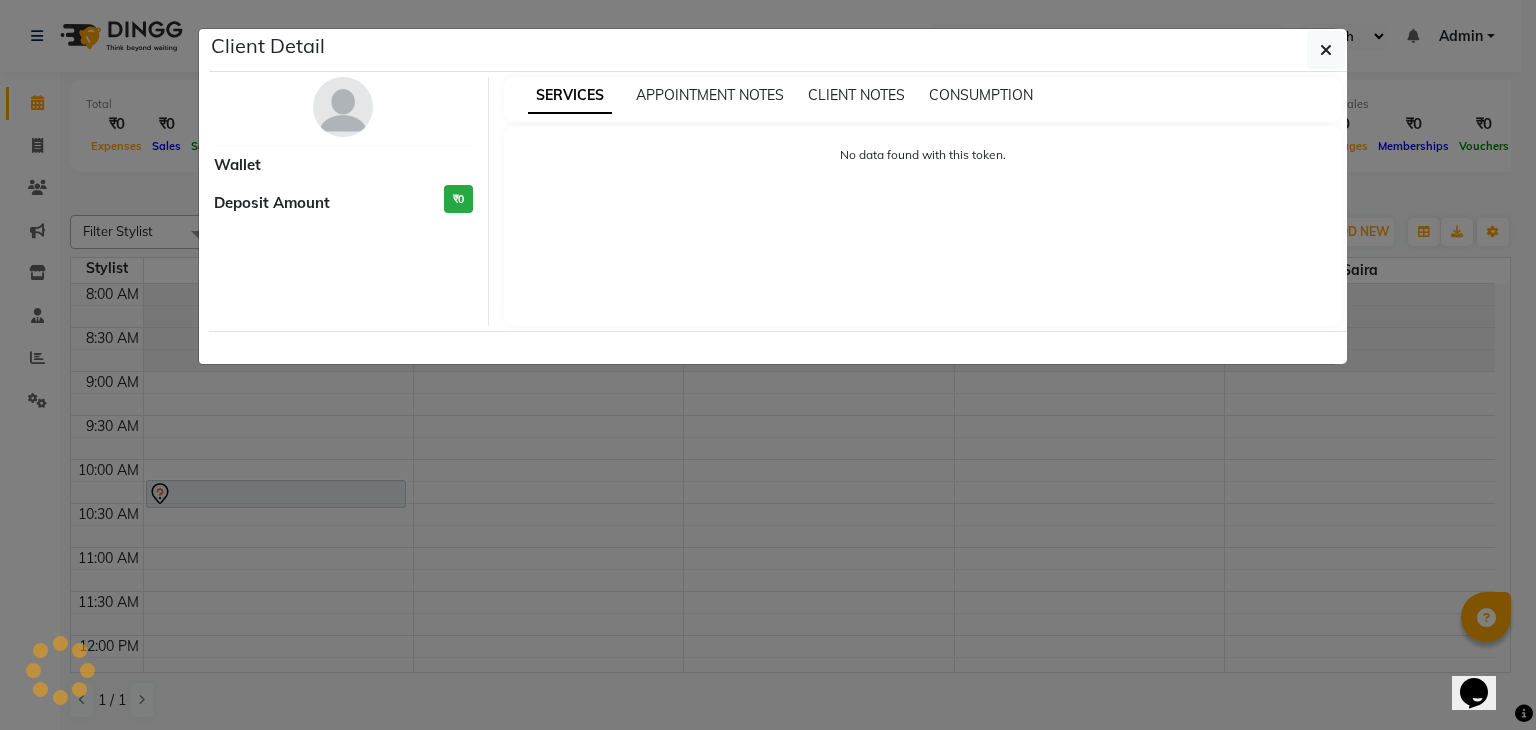 select on "7" 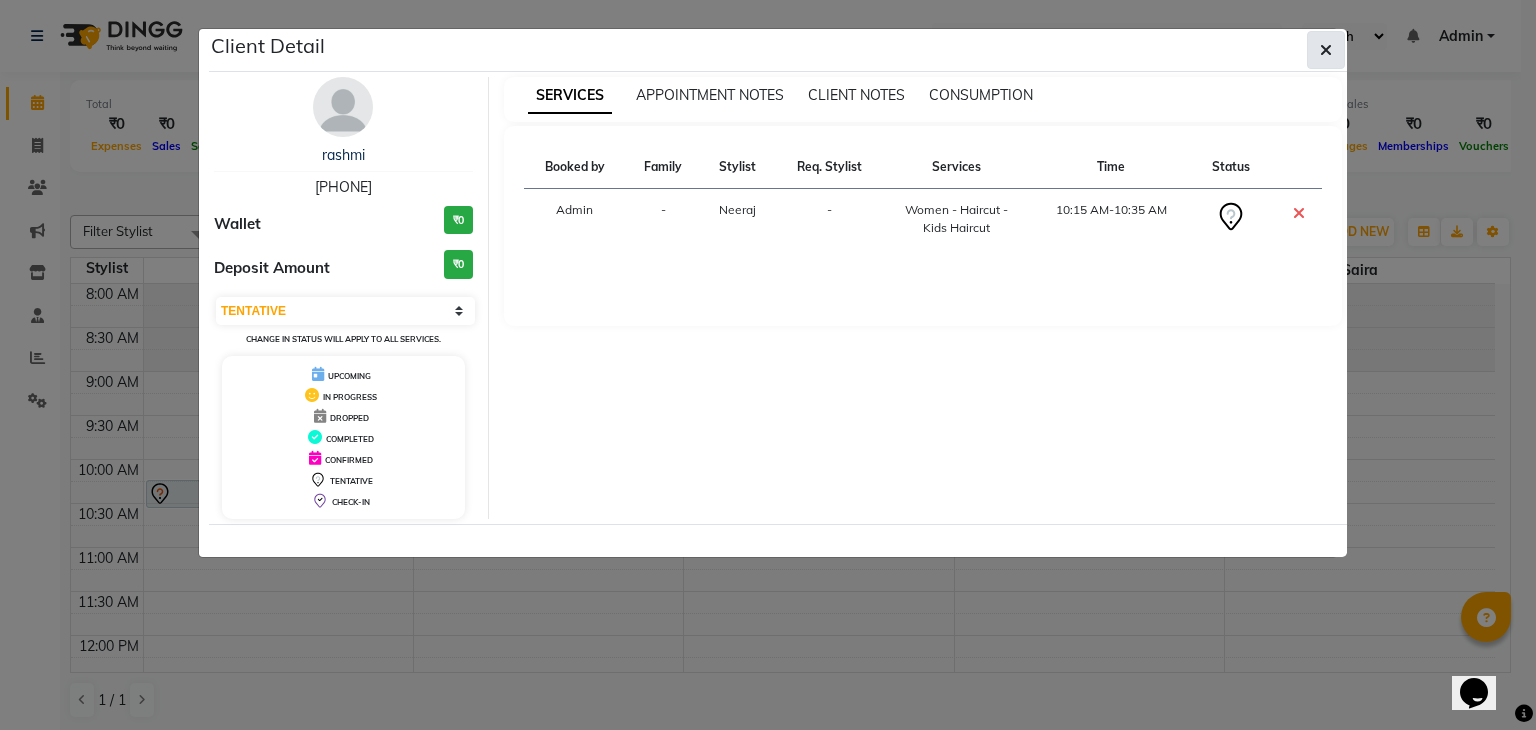 click 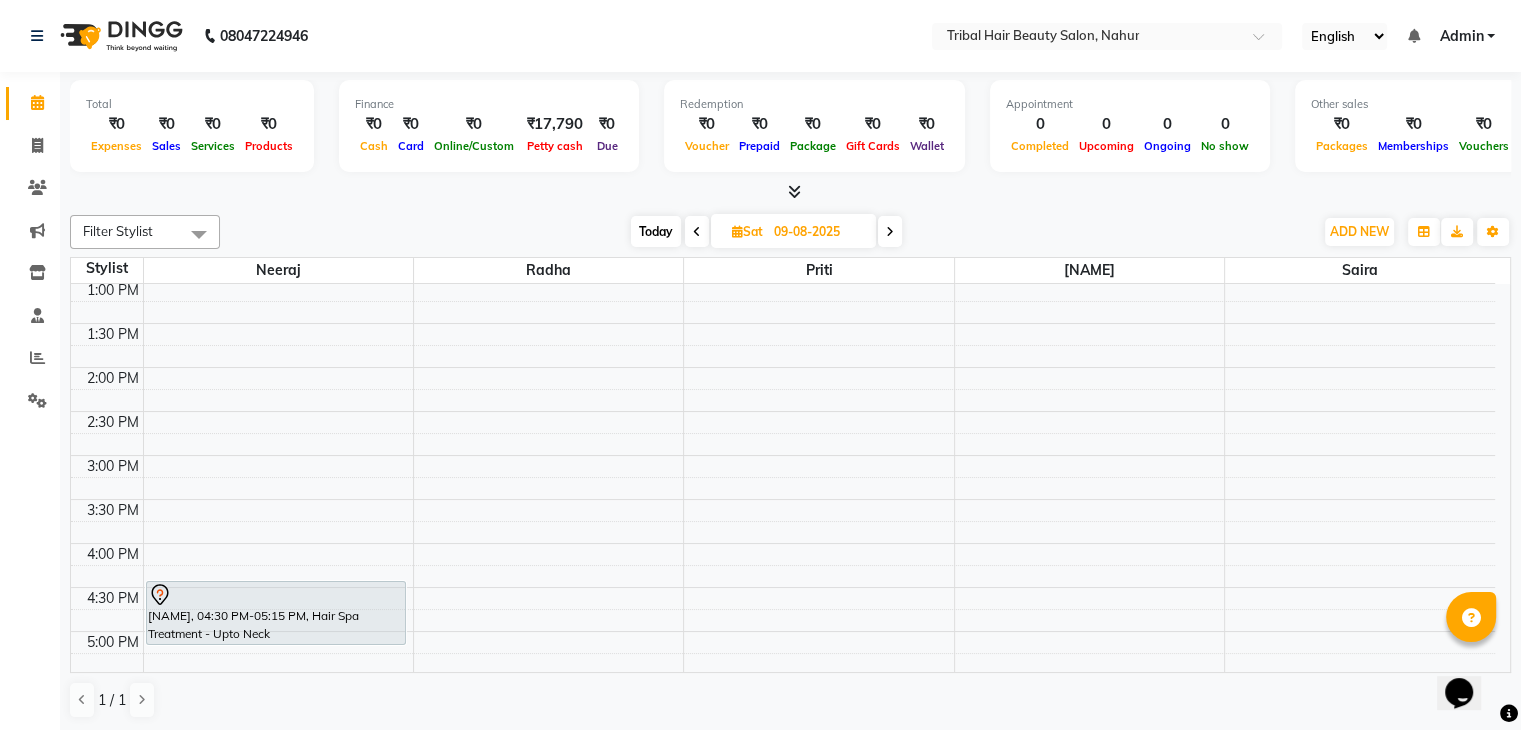 scroll, scrollTop: 0, scrollLeft: 0, axis: both 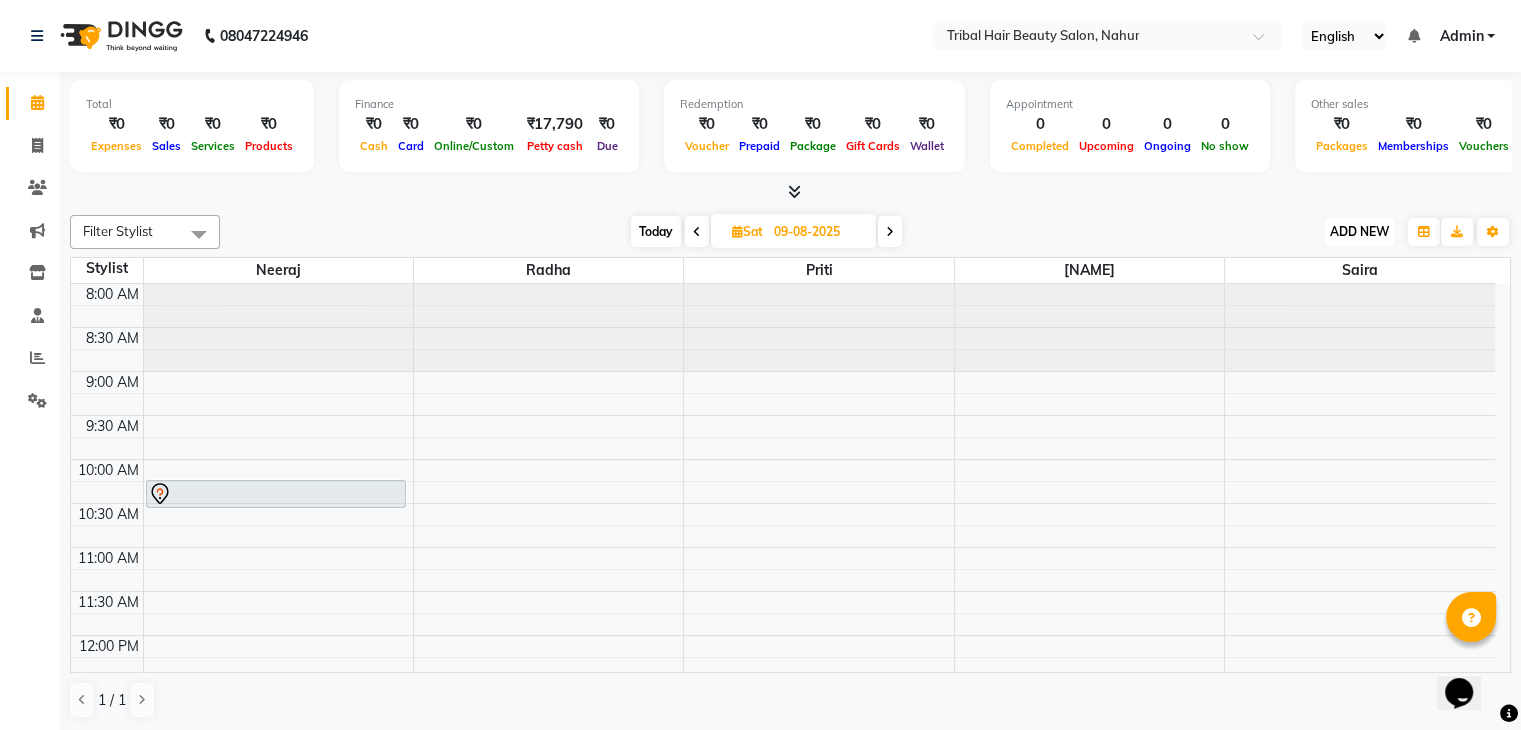 click on "ADD NEW" at bounding box center [1359, 231] 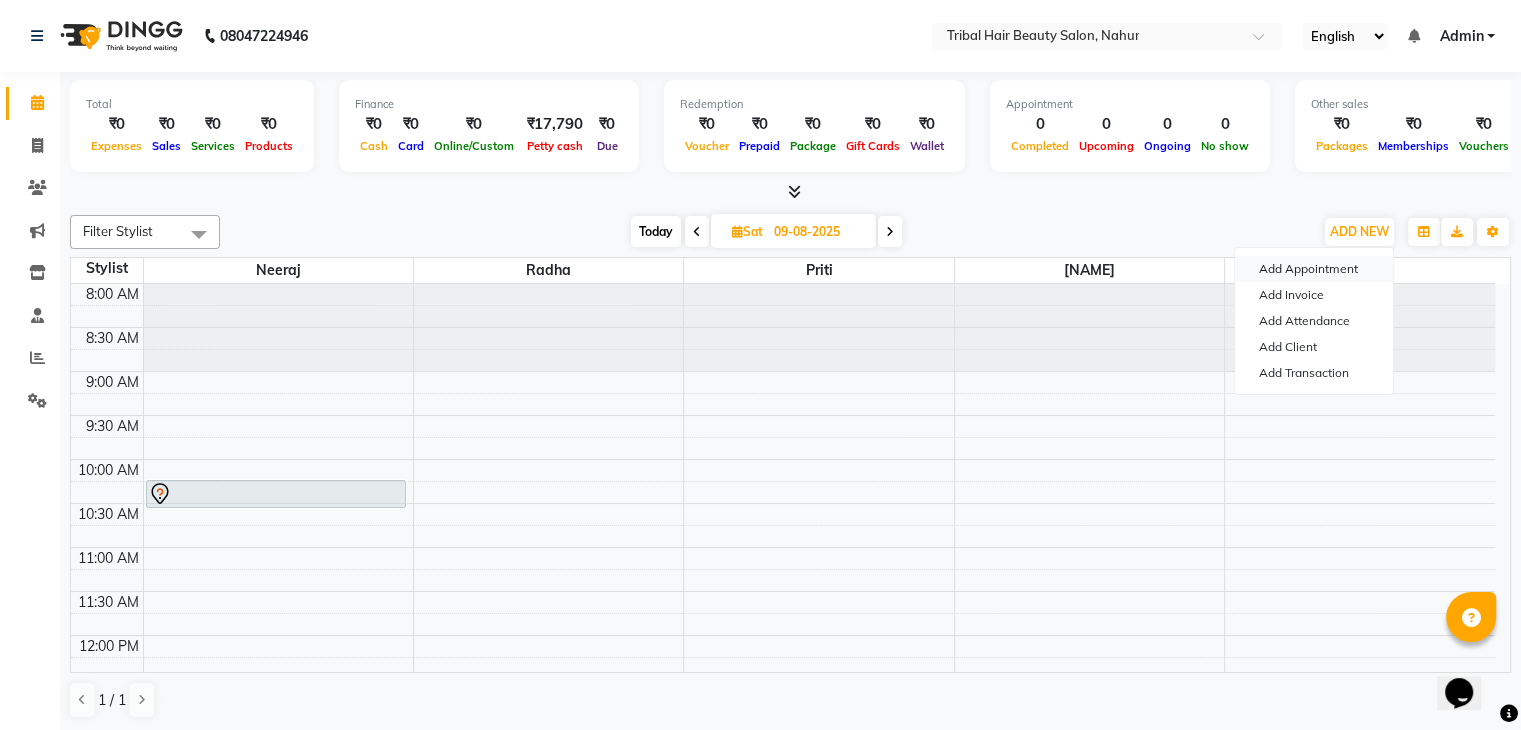 click on "Add Appointment" at bounding box center (1314, 269) 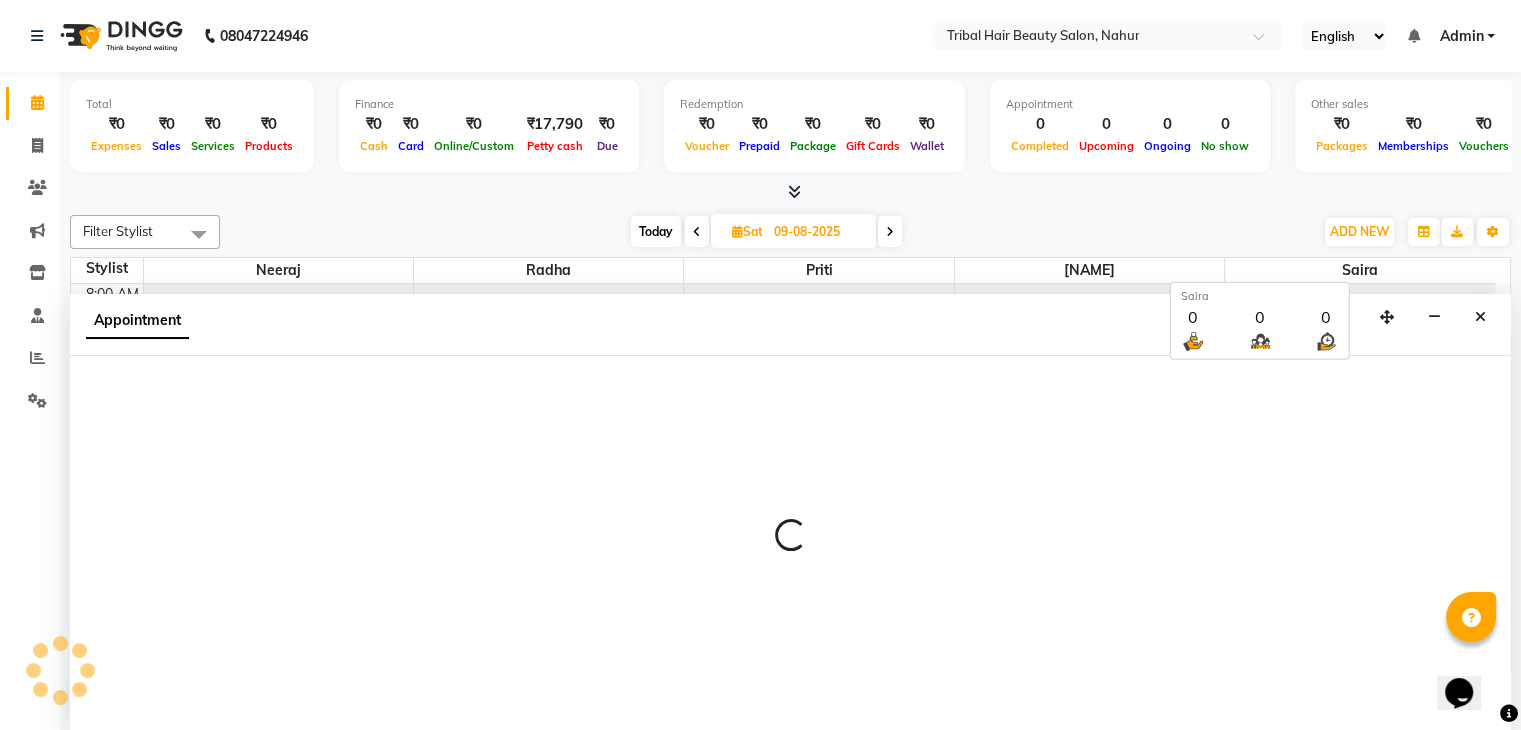 scroll, scrollTop: 1, scrollLeft: 0, axis: vertical 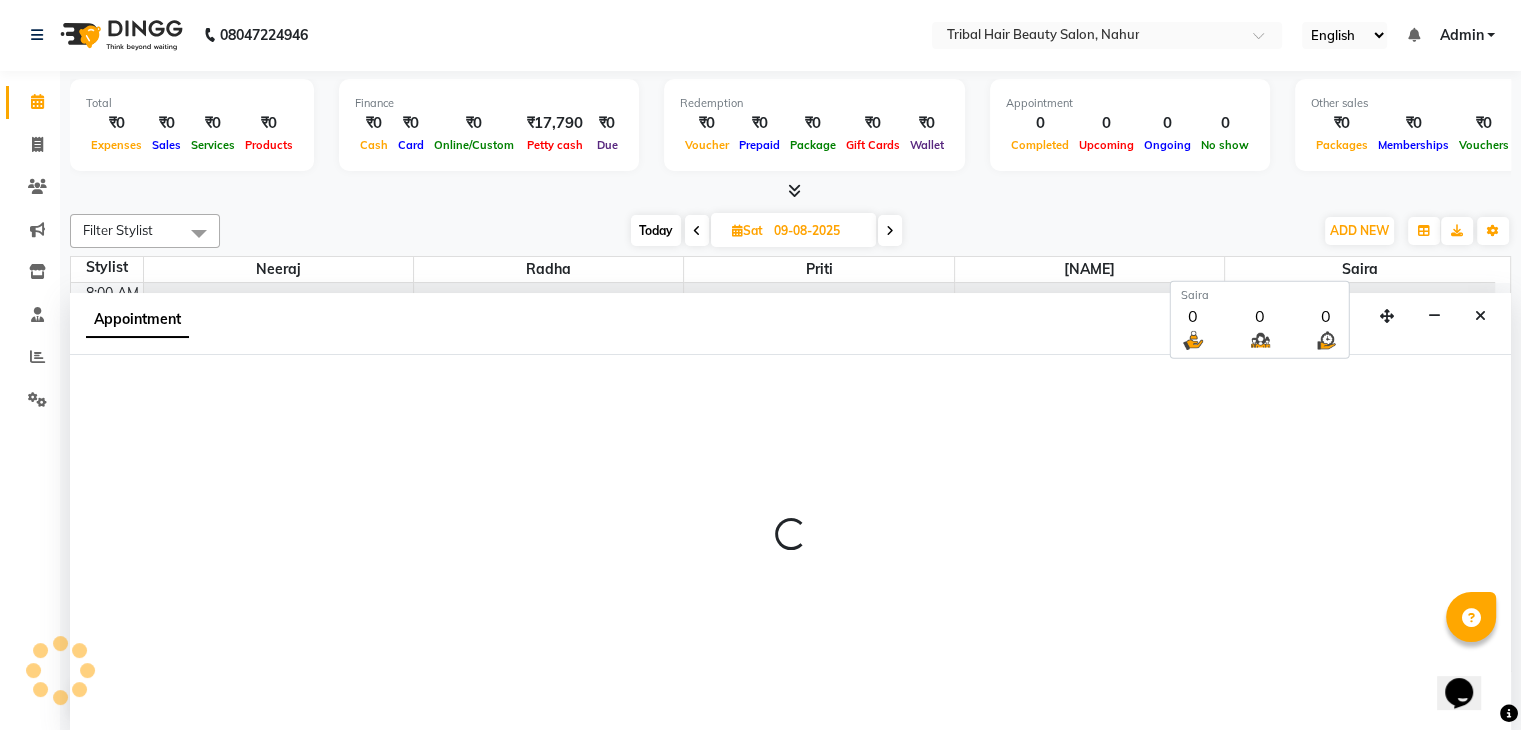 select on "540" 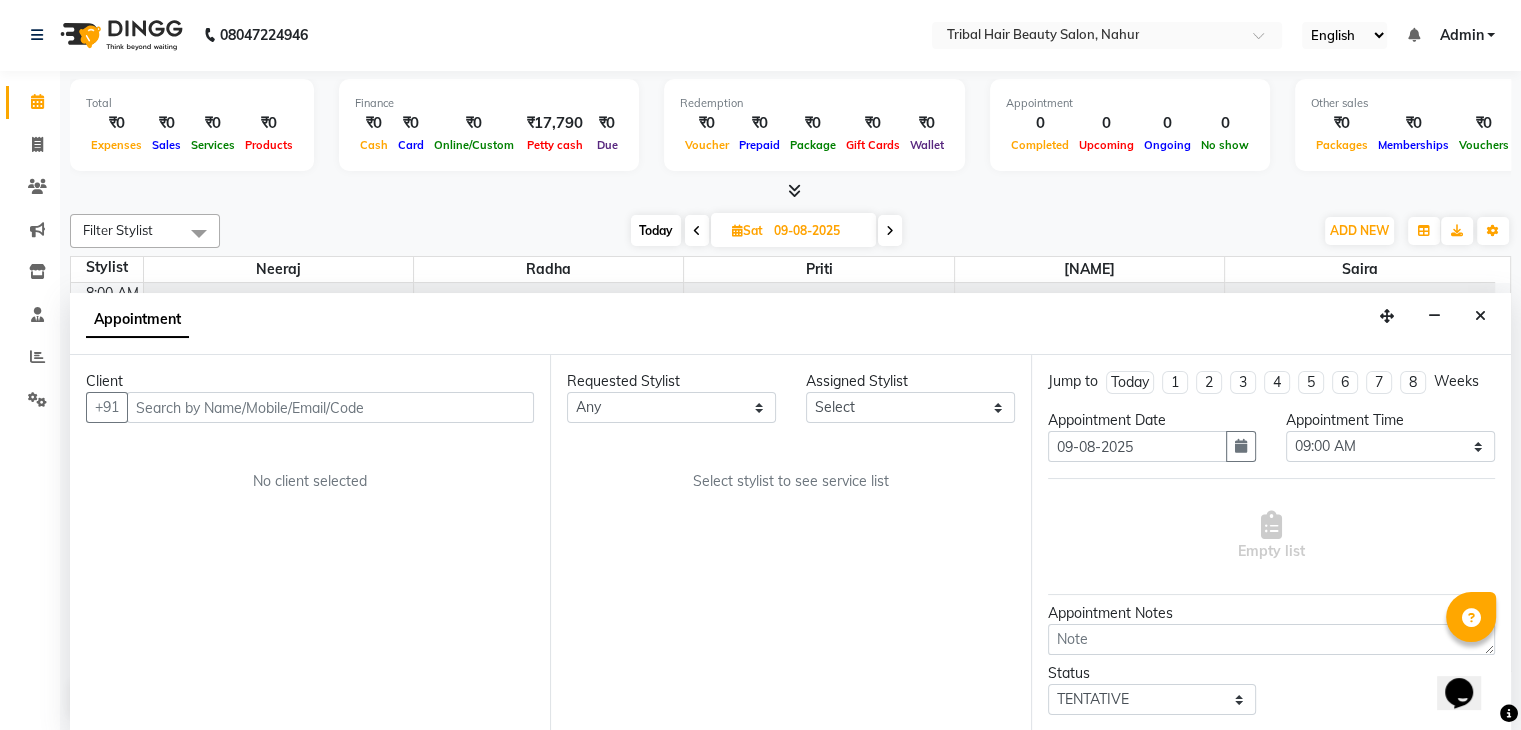 click on "Sat [DATE]" at bounding box center (793, 230) 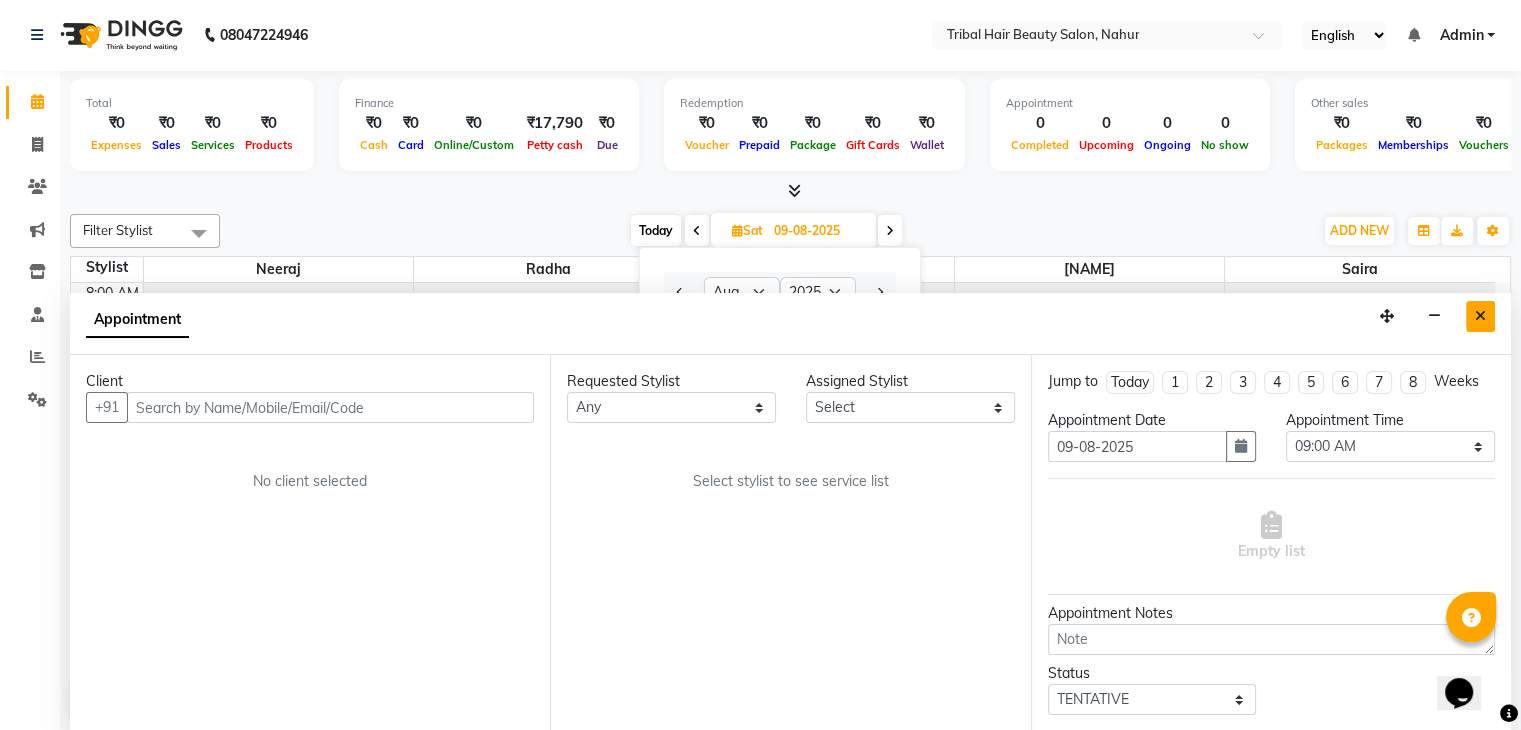 click at bounding box center [1480, 316] 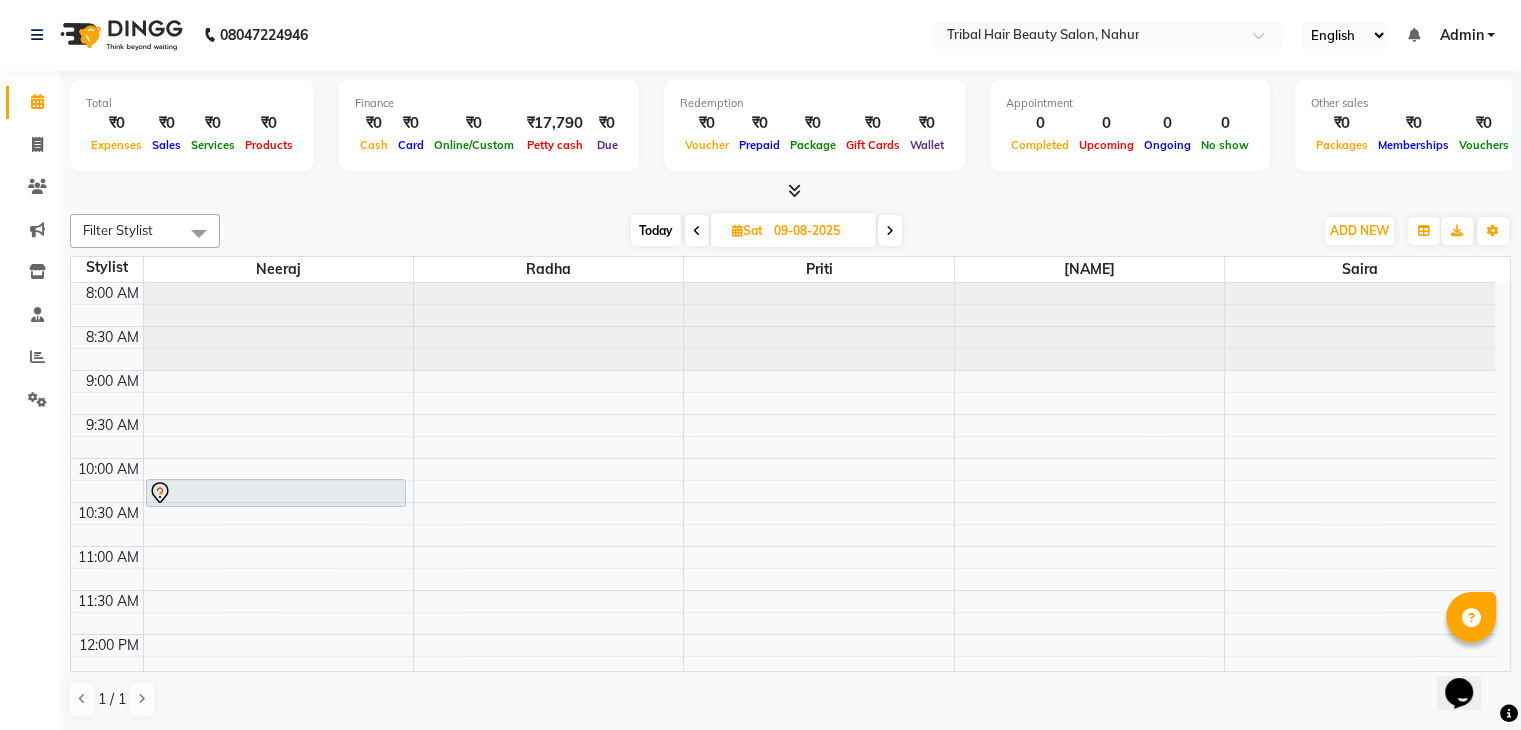 click on "Sat" at bounding box center (747, 230) 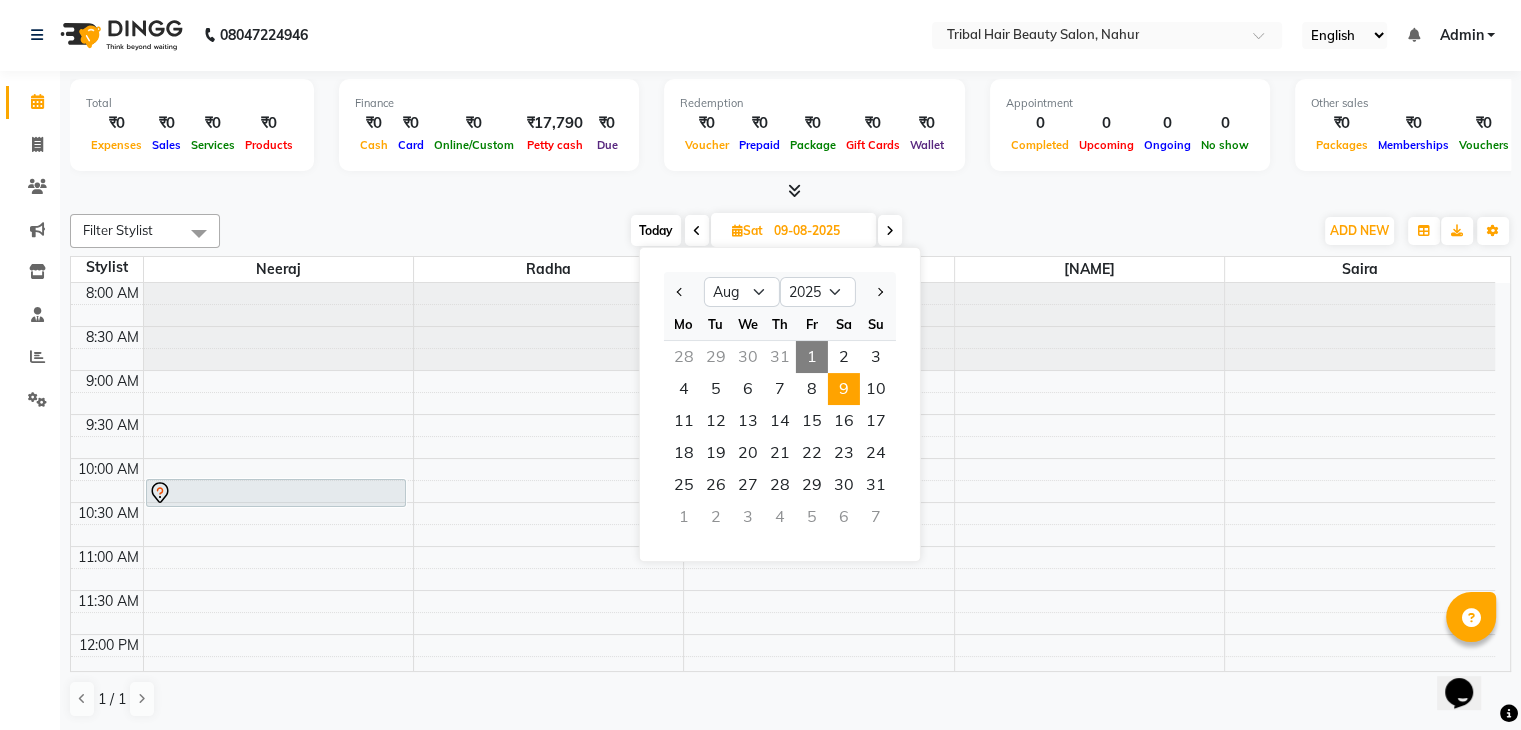 click on "1" at bounding box center (812, 357) 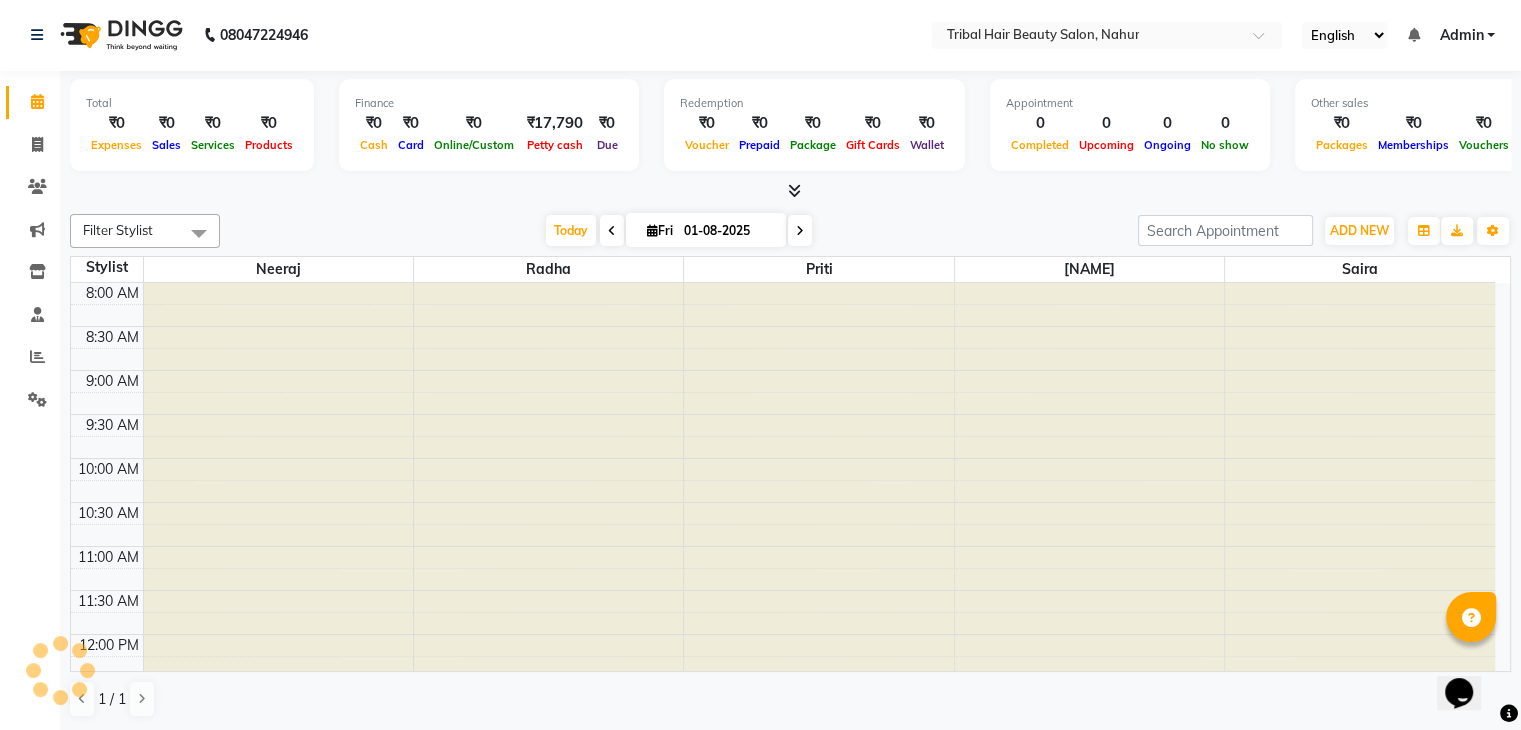 scroll, scrollTop: 872, scrollLeft: 0, axis: vertical 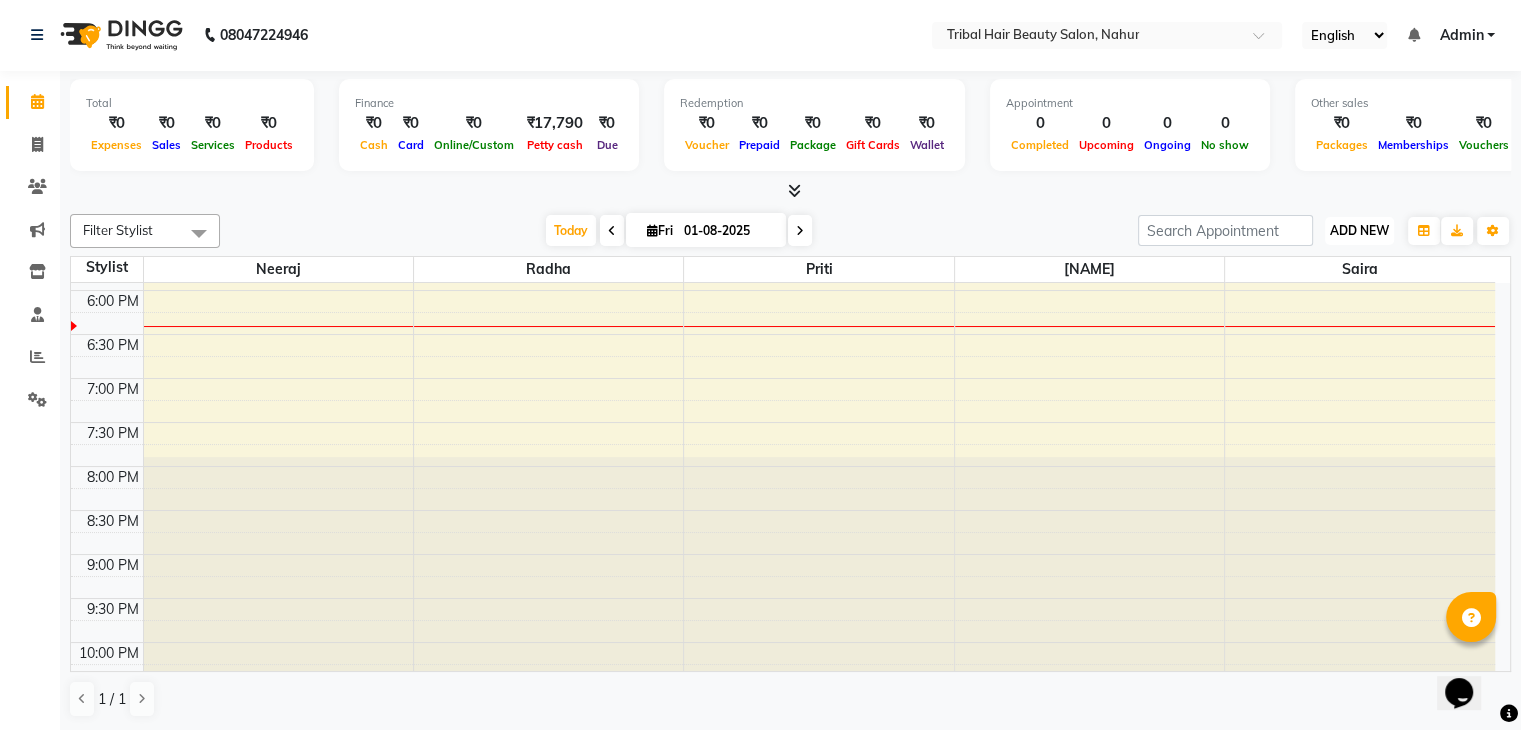 click on "ADD NEW" at bounding box center [1359, 230] 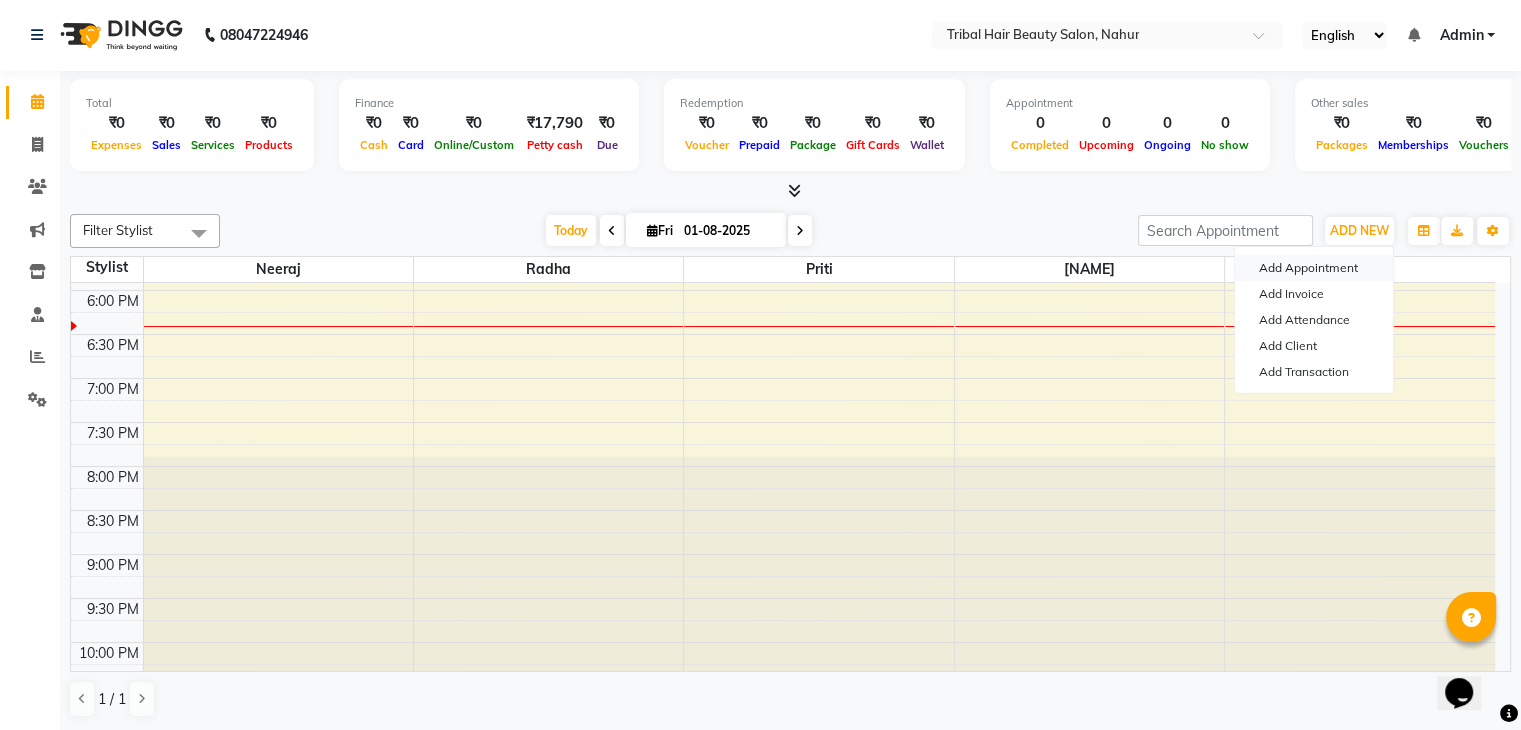 click on "Add Appointment" at bounding box center [1314, 268] 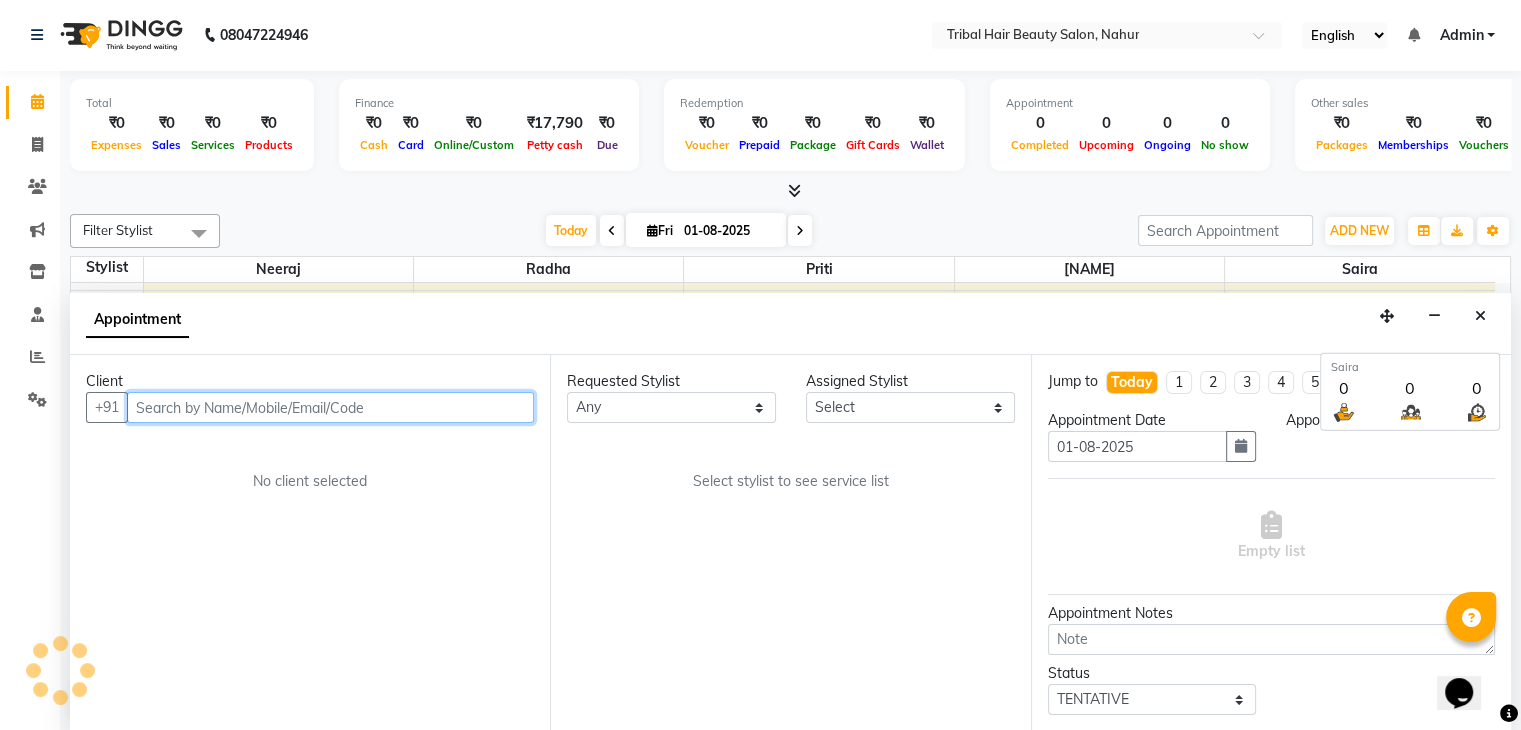 select on "540" 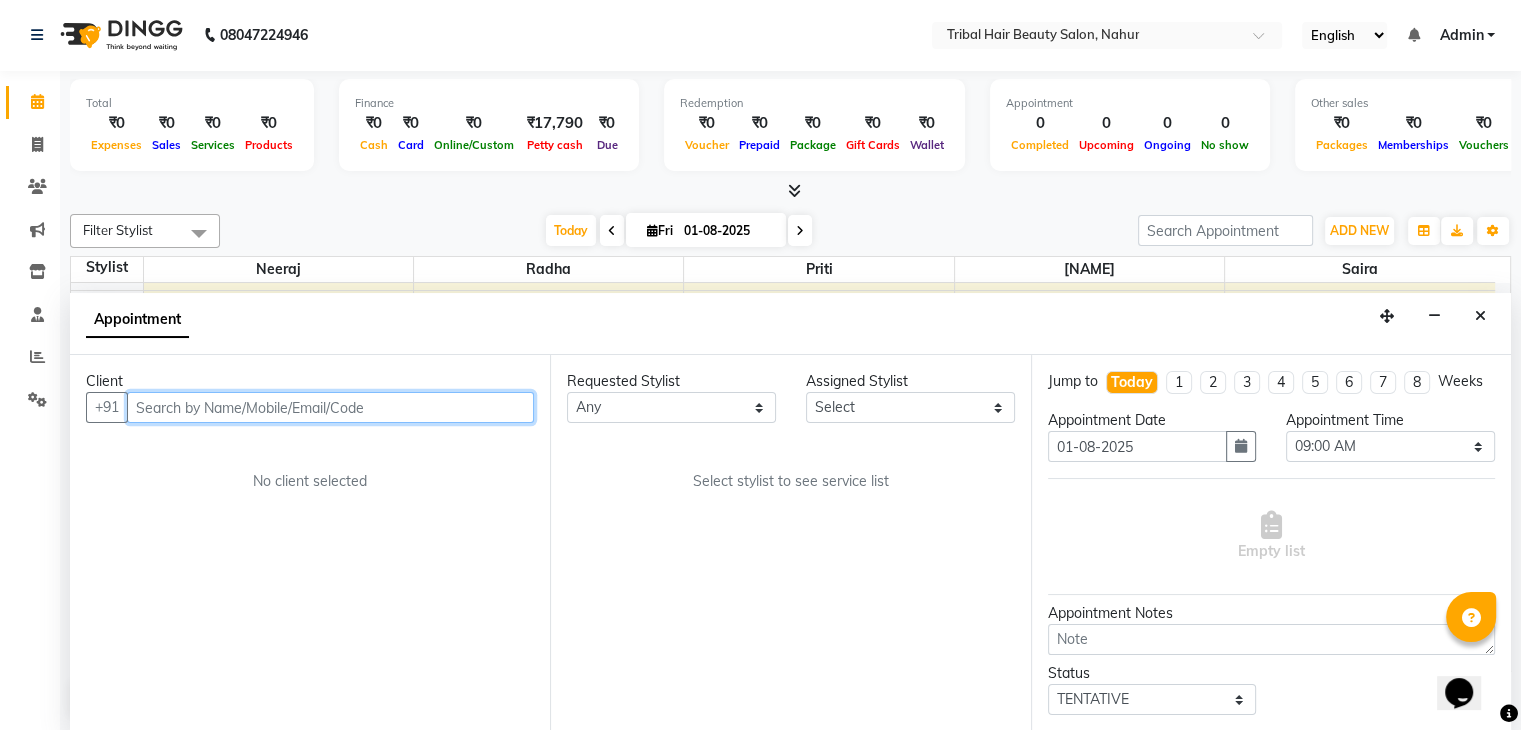 click at bounding box center (330, 407) 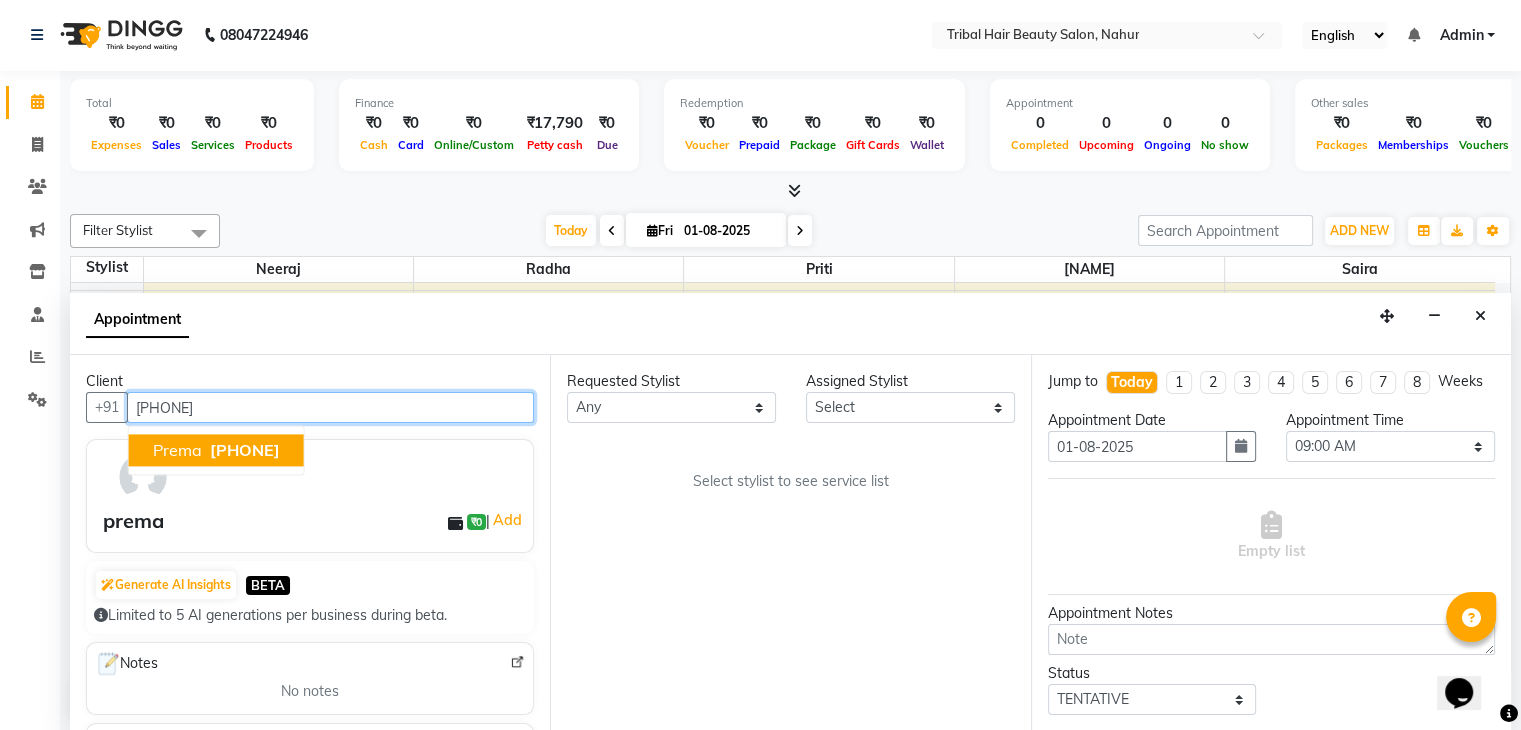 type on "[PHONE]" 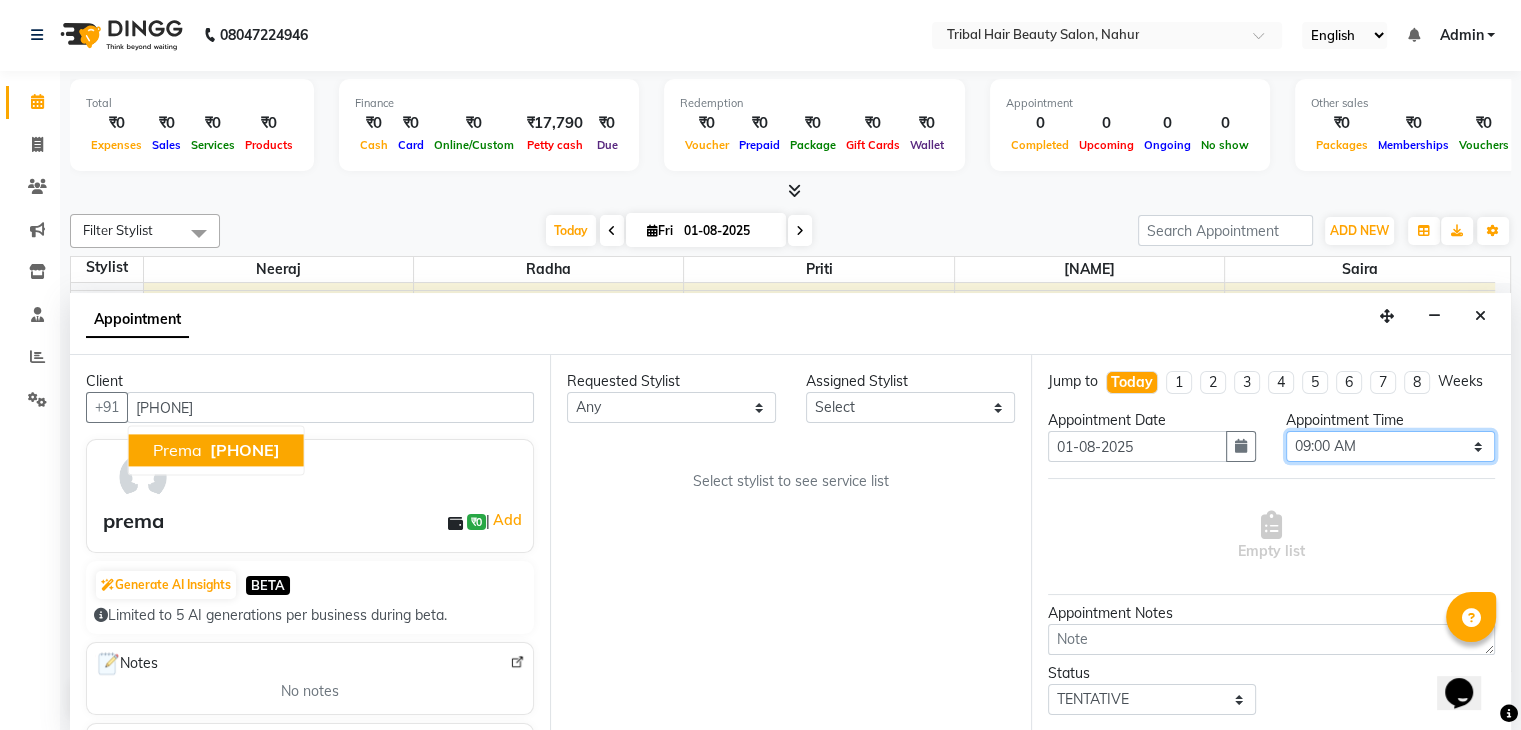 click on "Select 09:00 AM 09:15 AM 09:30 AM 09:45 AM 10:00 AM 10:15 AM 10:30 AM 10:45 AM 11:00 AM 11:15 AM 11:30 AM 11:45 AM 12:00 PM 12:15 PM 12:30 PM 12:45 PM 01:00 PM 01:15 PM 01:30 PM 01:45 PM 02:00 PM 02:15 PM 02:30 PM 02:45 PM 03:00 PM 03:15 PM 03:30 PM 03:45 PM 04:00 PM 04:15 PM 04:30 PM 04:45 PM 05:00 PM 05:15 PM 05:30 PM 05:45 PM 06:00 PM 06:15 PM 06:30 PM 06:45 PM 07:00 PM 07:15 PM 07:30 PM 07:45 PM 08:00 PM 08:15 PM 08:30 PM 08:45 PM 09:00 PM 09:15 PM 09:30 PM 09:45 PM 10:00 PM 10:15 PM 10:30 PM 10:45 PM 11:00 PM" at bounding box center (1390, 446) 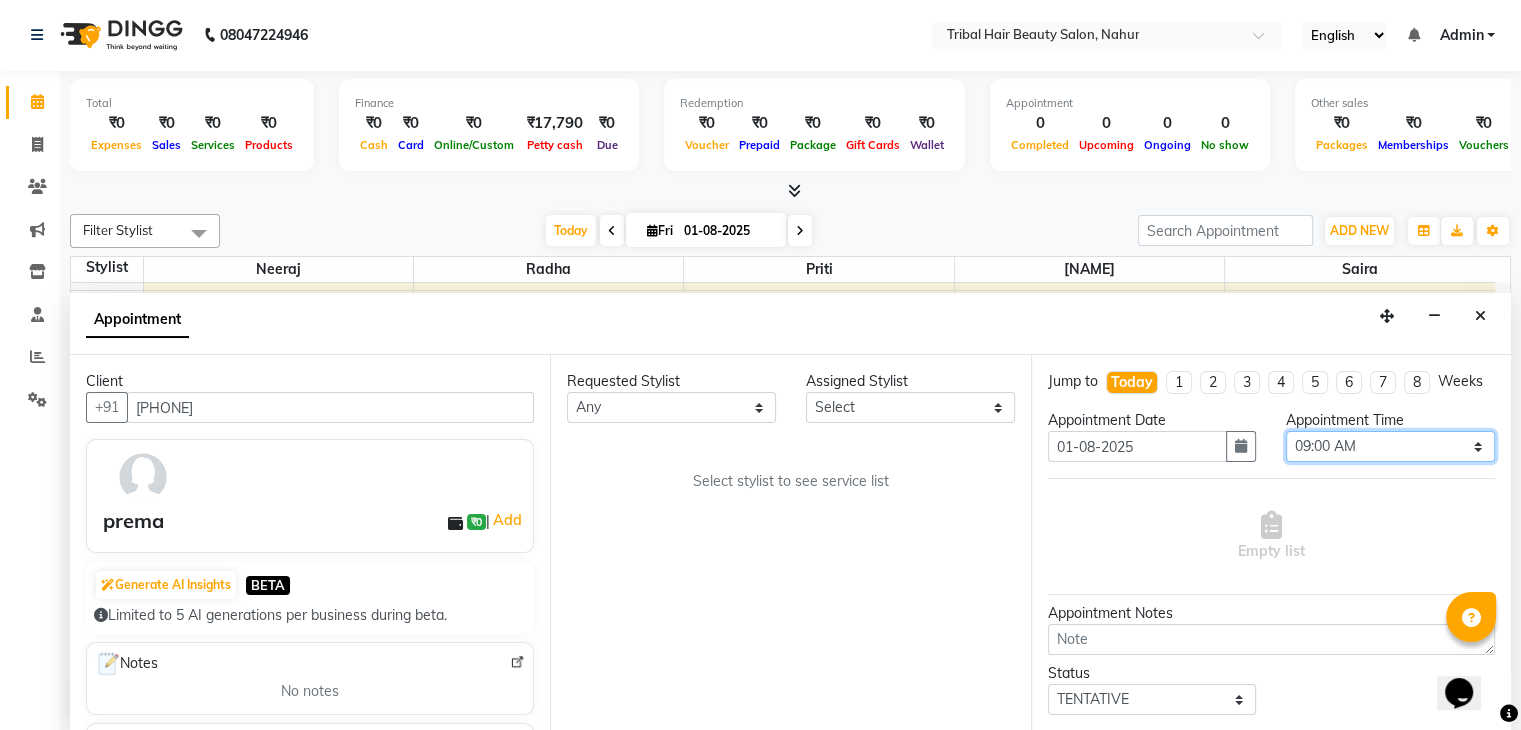 select on "990" 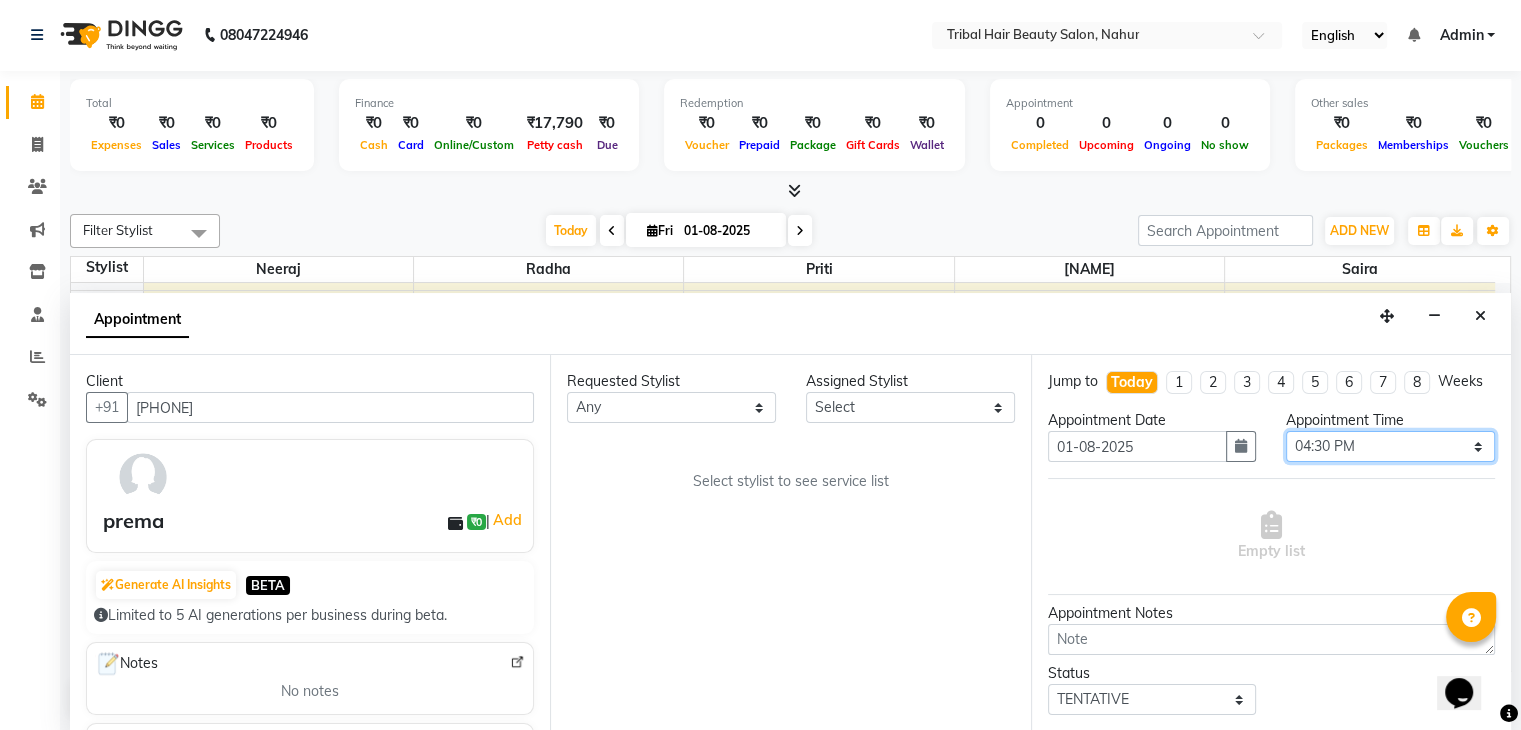 click on "Select 09:00 AM 09:15 AM 09:30 AM 09:45 AM 10:00 AM 10:15 AM 10:30 AM 10:45 AM 11:00 AM 11:15 AM 11:30 AM 11:45 AM 12:00 PM 12:15 PM 12:30 PM 12:45 PM 01:00 PM 01:15 PM 01:30 PM 01:45 PM 02:00 PM 02:15 PM 02:30 PM 02:45 PM 03:00 PM 03:15 PM 03:30 PM 03:45 PM 04:00 PM 04:15 PM 04:30 PM 04:45 PM 05:00 PM 05:15 PM 05:30 PM 05:45 PM 06:00 PM 06:15 PM 06:30 PM 06:45 PM 07:00 PM 07:15 PM 07:30 PM 07:45 PM 08:00 PM 08:15 PM 08:30 PM 08:45 PM 09:00 PM 09:15 PM 09:30 PM 09:45 PM 10:00 PM 10:15 PM 10:30 PM 10:45 PM 11:00 PM" at bounding box center [1390, 446] 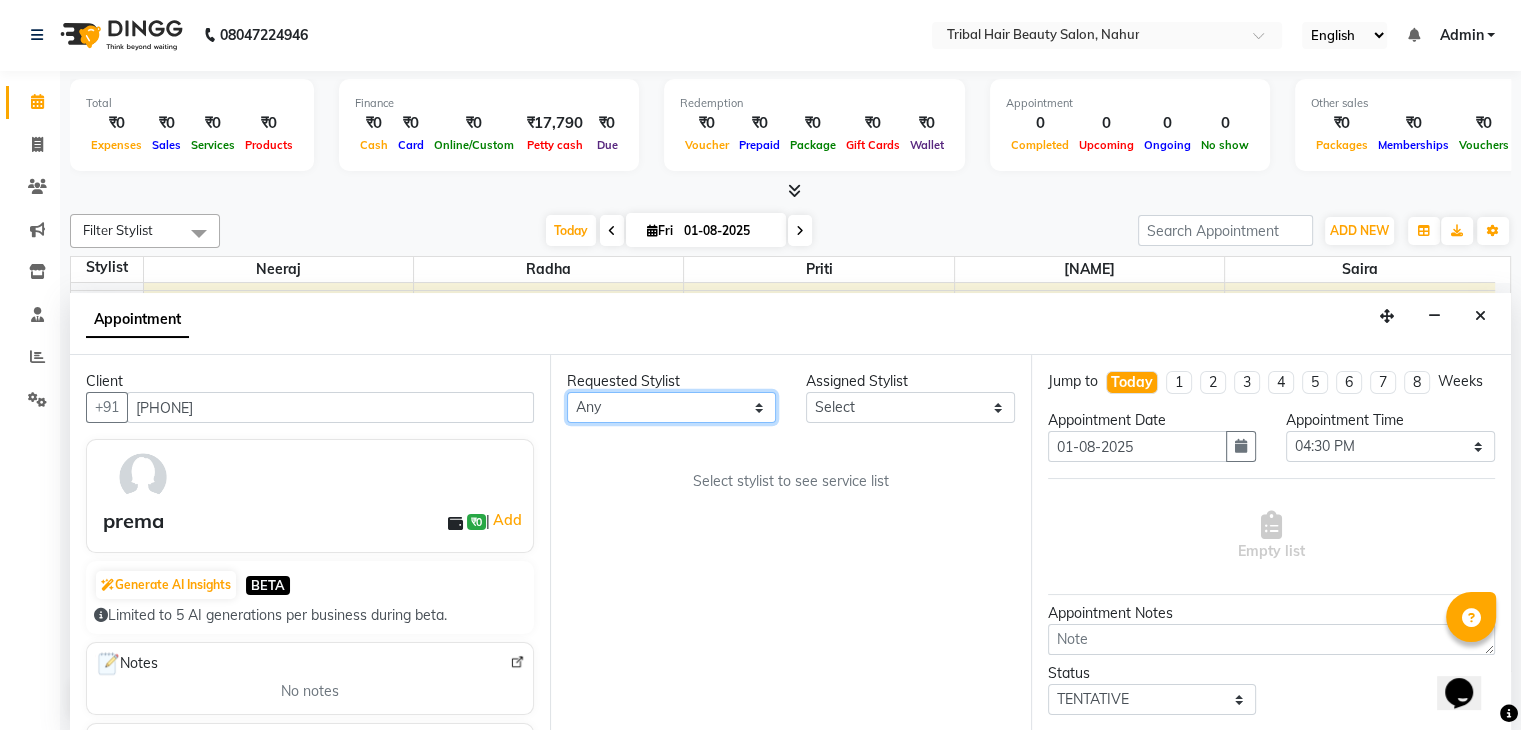 click on "Any [NAME] [NAME] [NAME] [NAME] [NAME]" at bounding box center [671, 407] 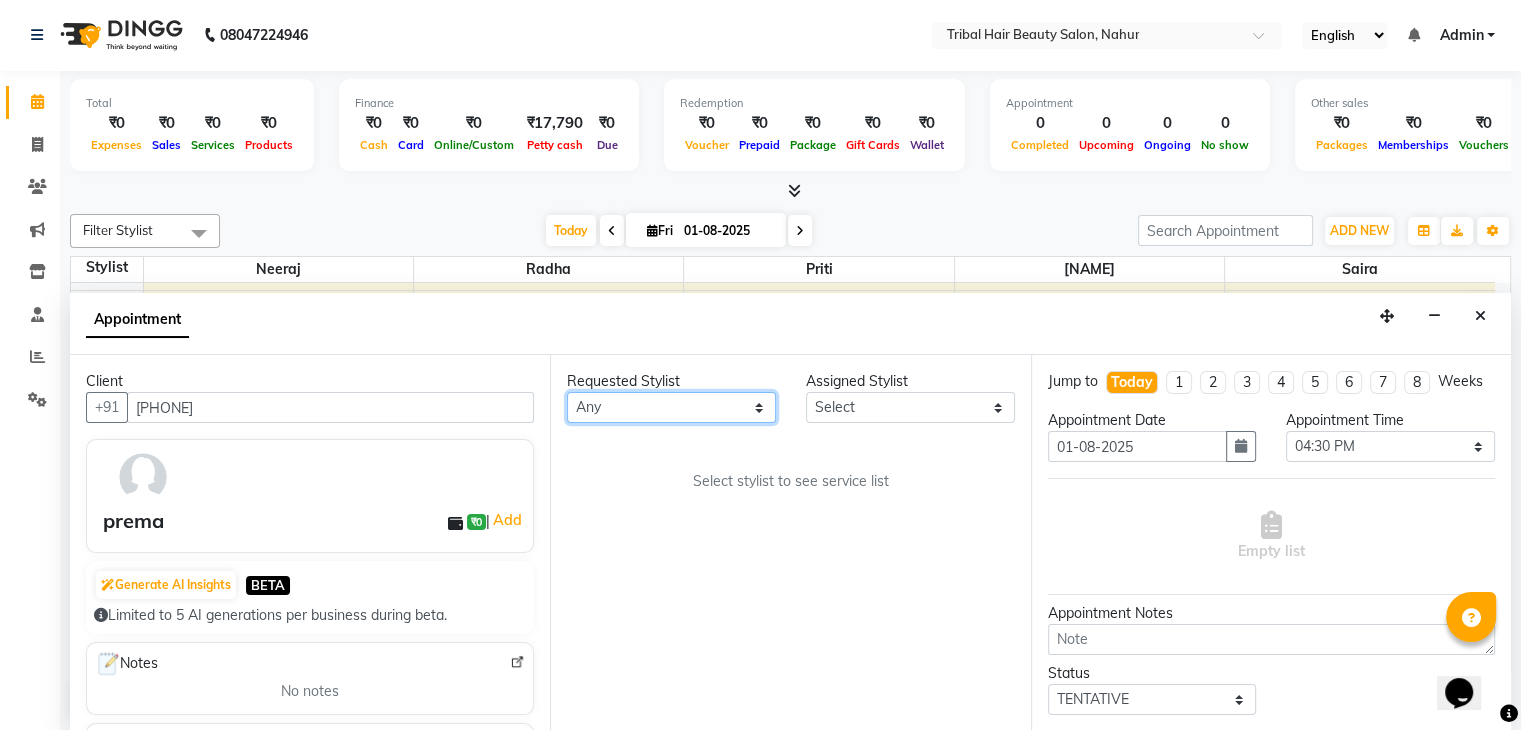 select on "85600" 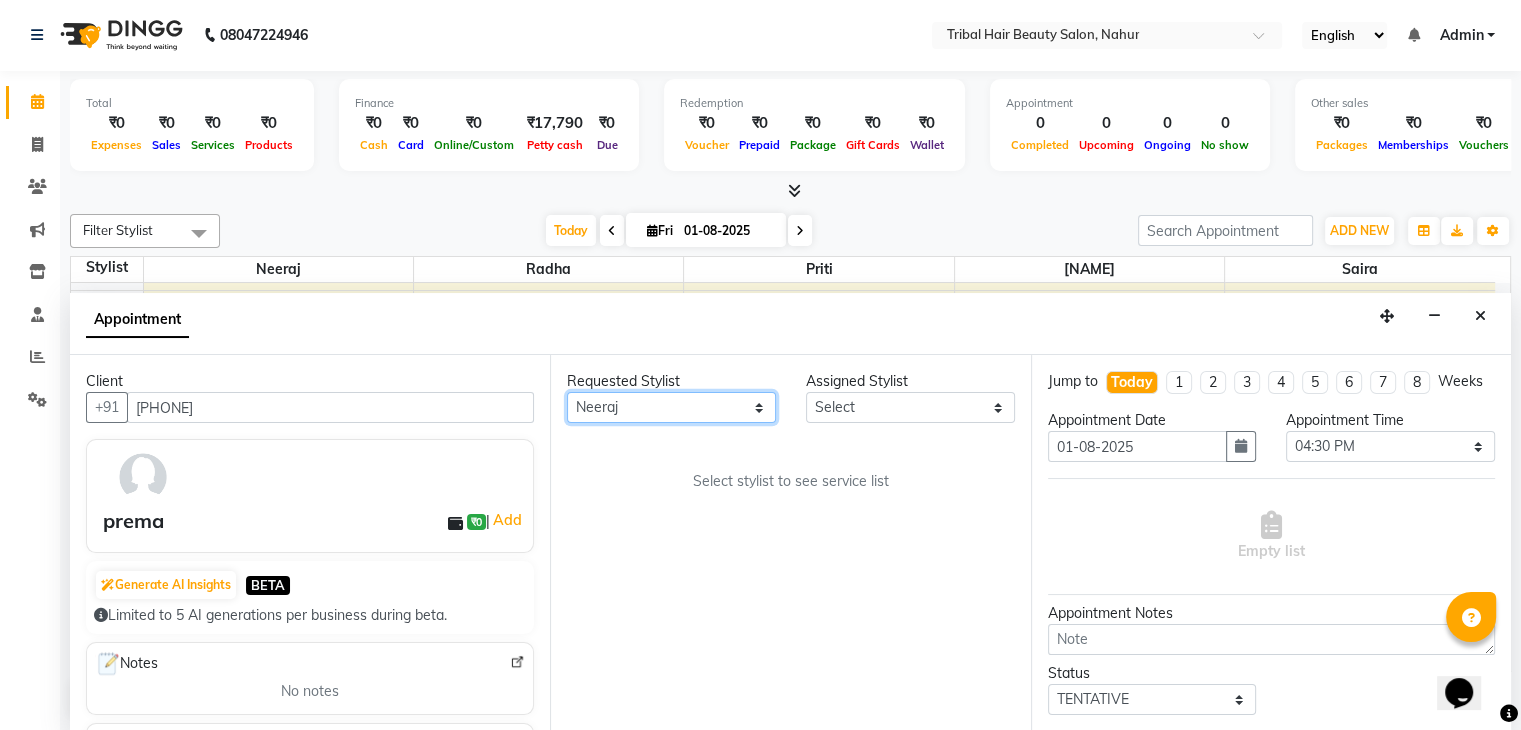 click on "Any [NAME] [NAME] [NAME] [NAME] [NAME]" at bounding box center [671, 407] 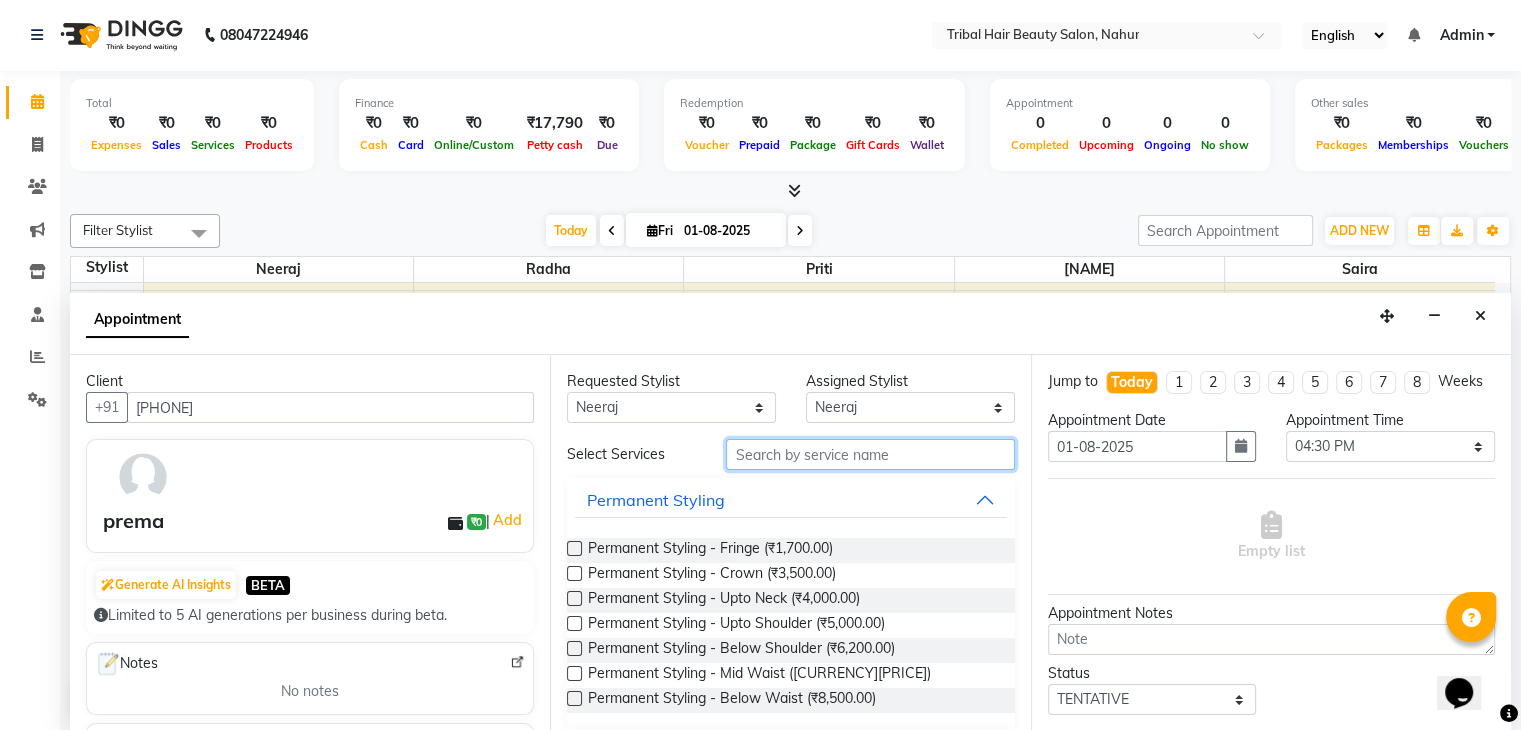 click at bounding box center [870, 454] 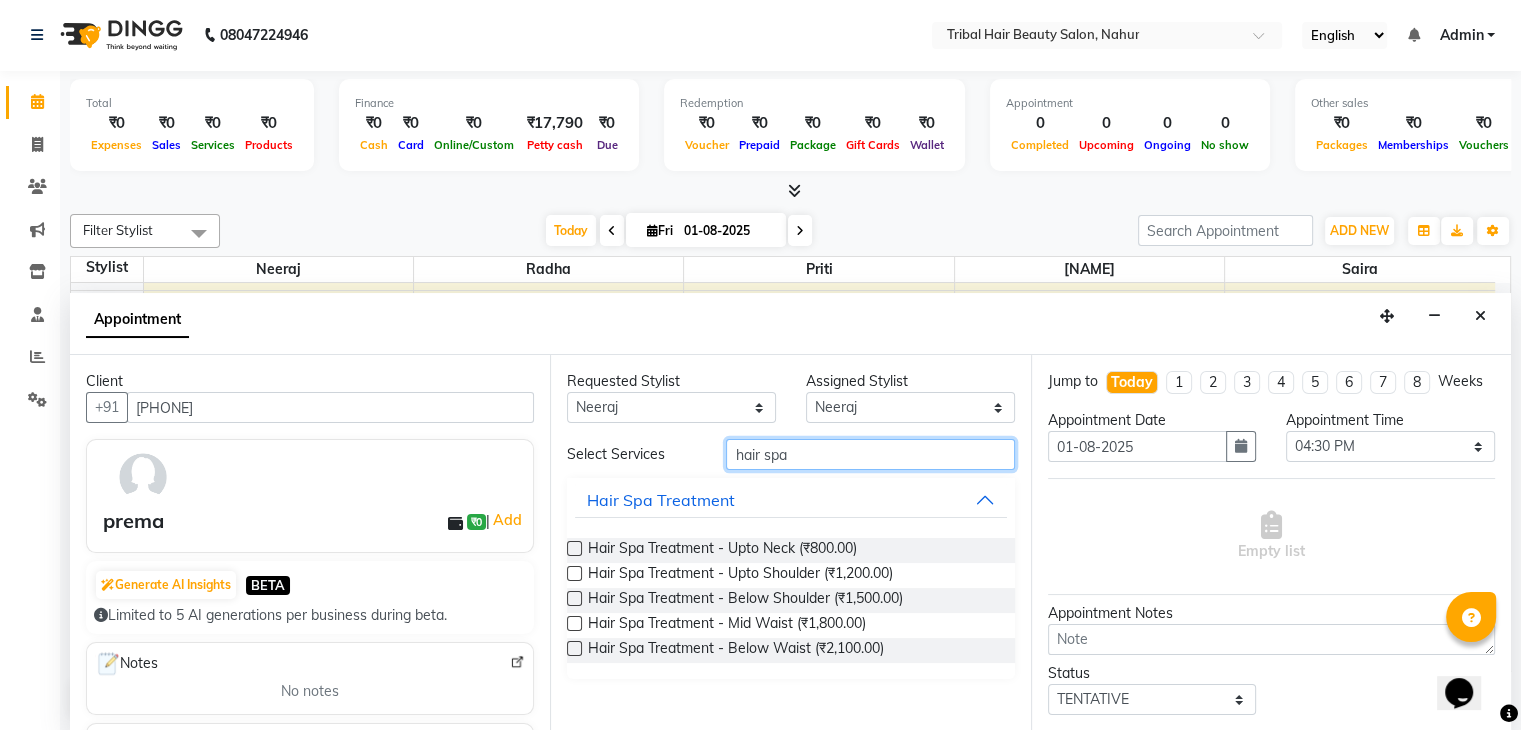 type on "hair spa" 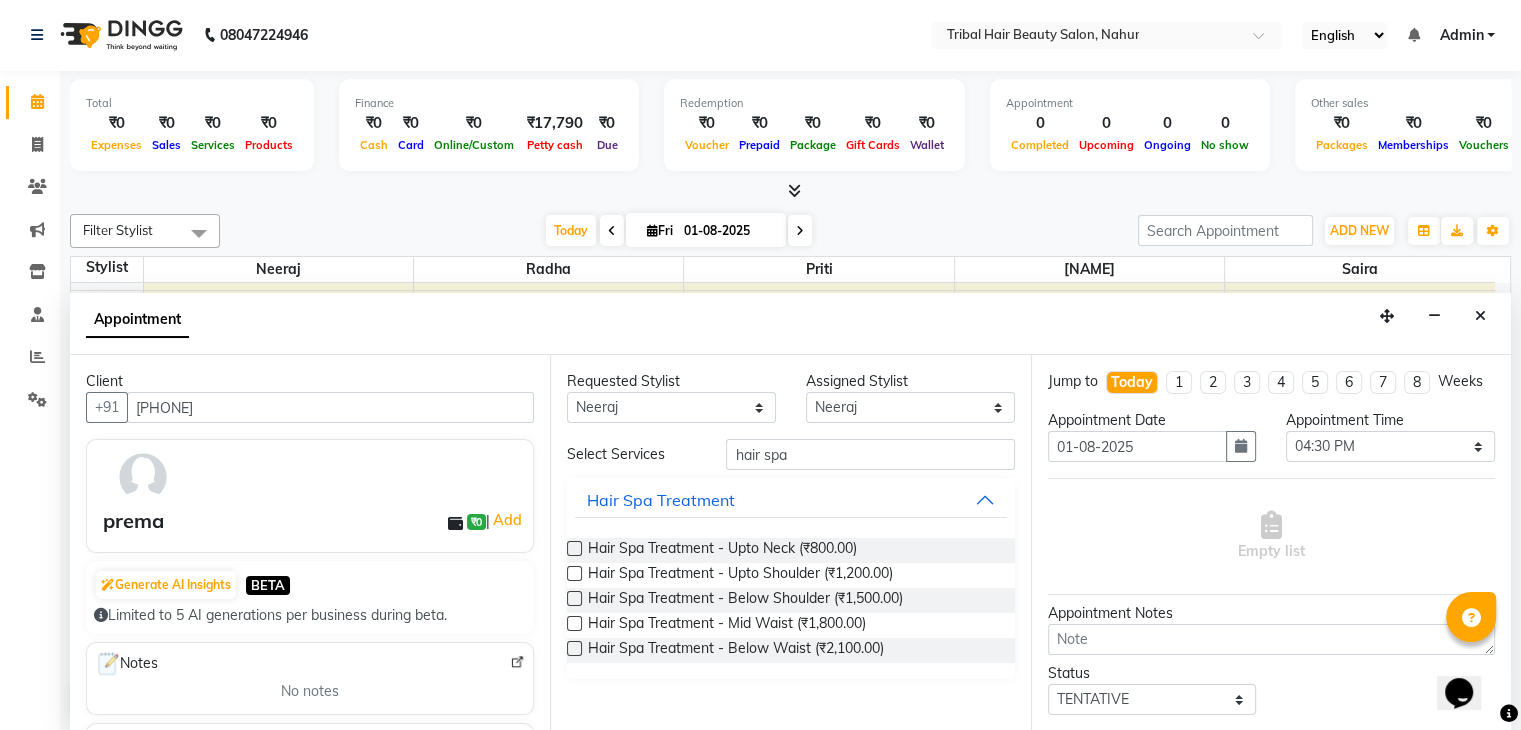 click at bounding box center (574, 548) 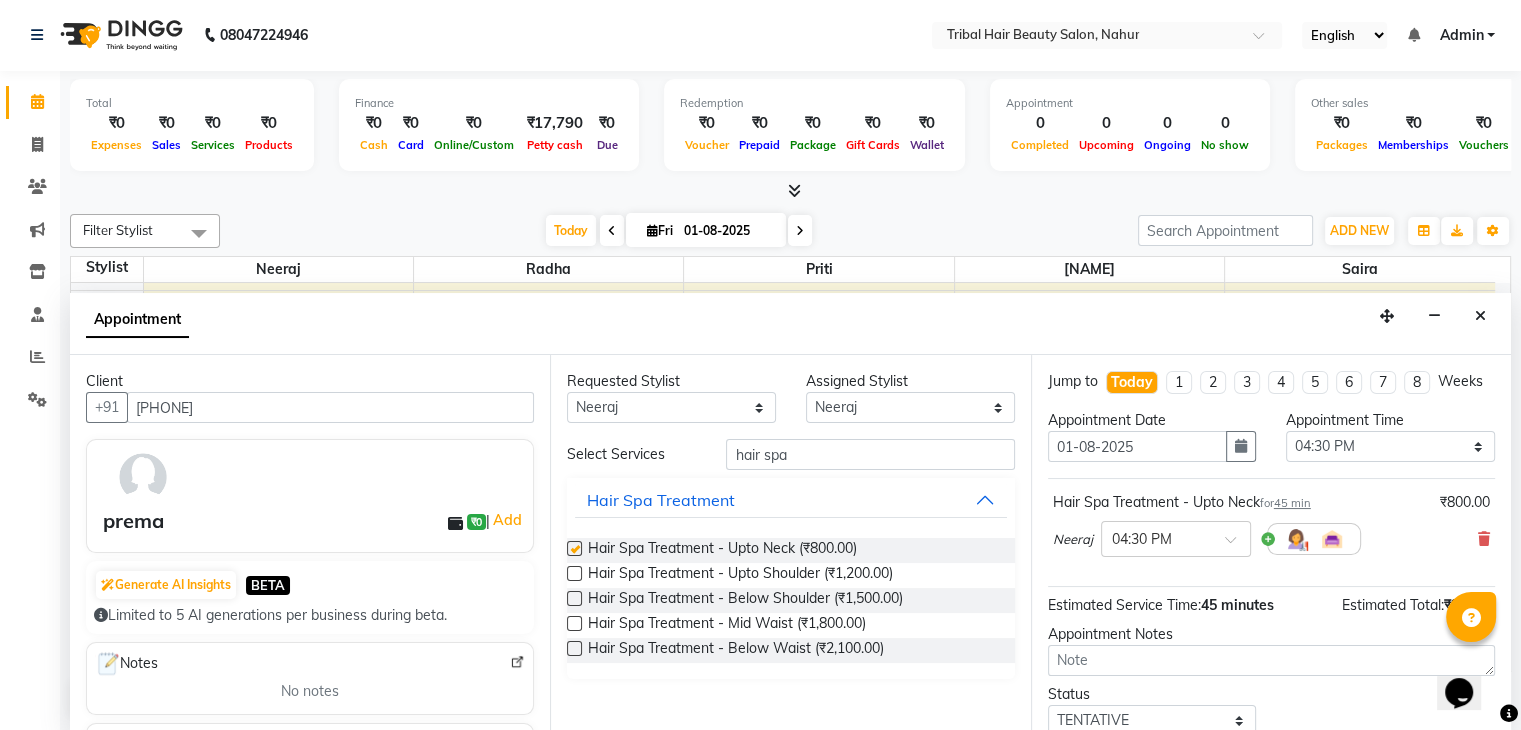 checkbox on "false" 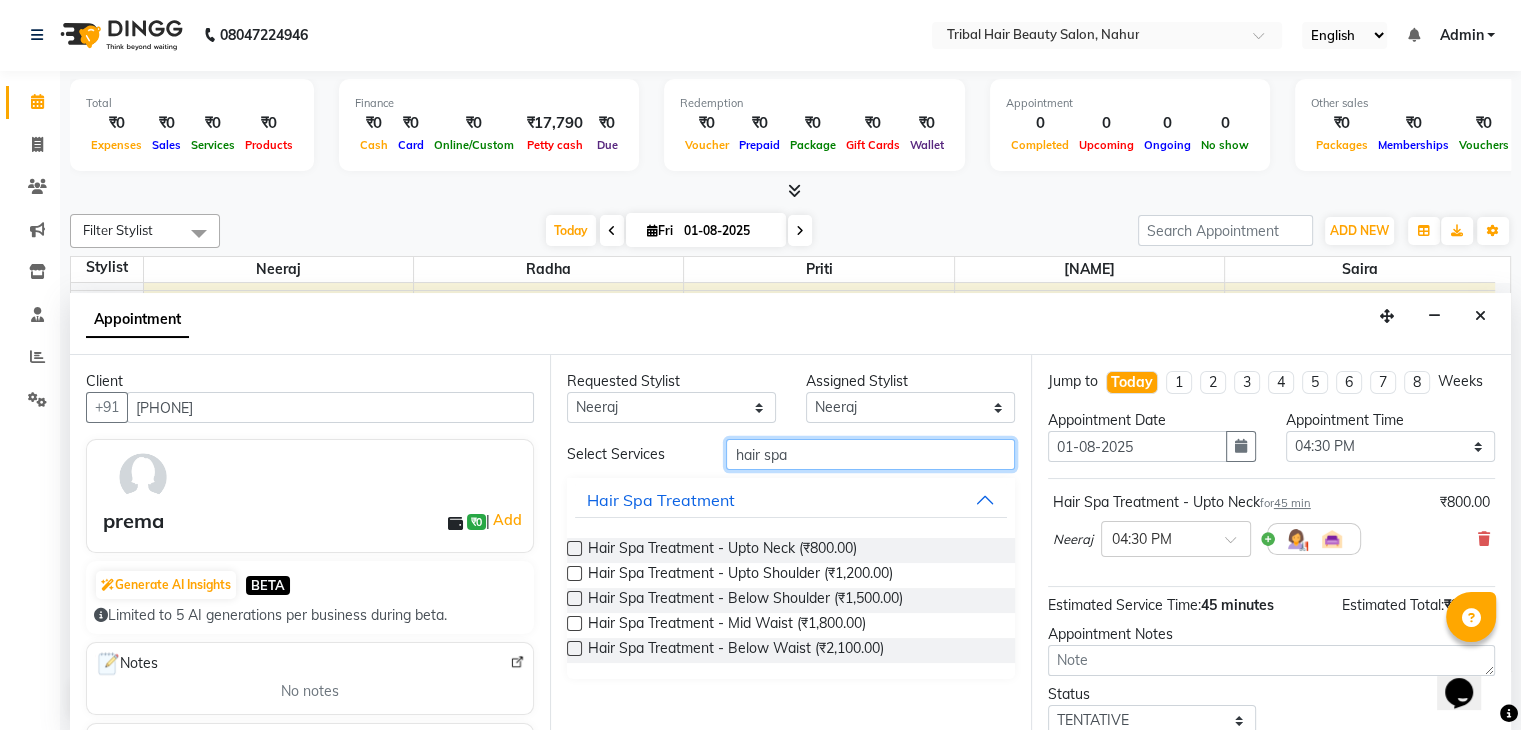 click on "hair spa" at bounding box center (870, 454) 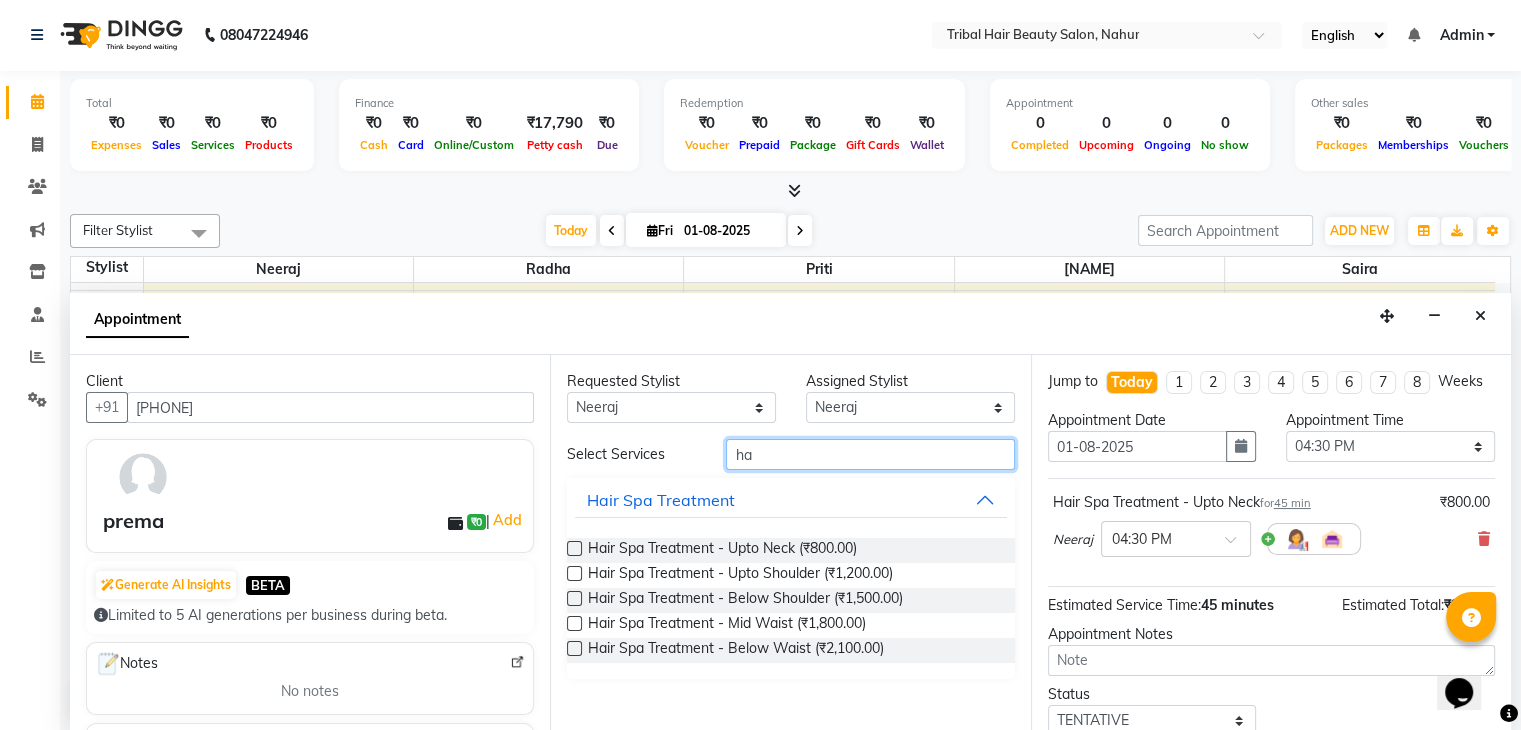 type on "h" 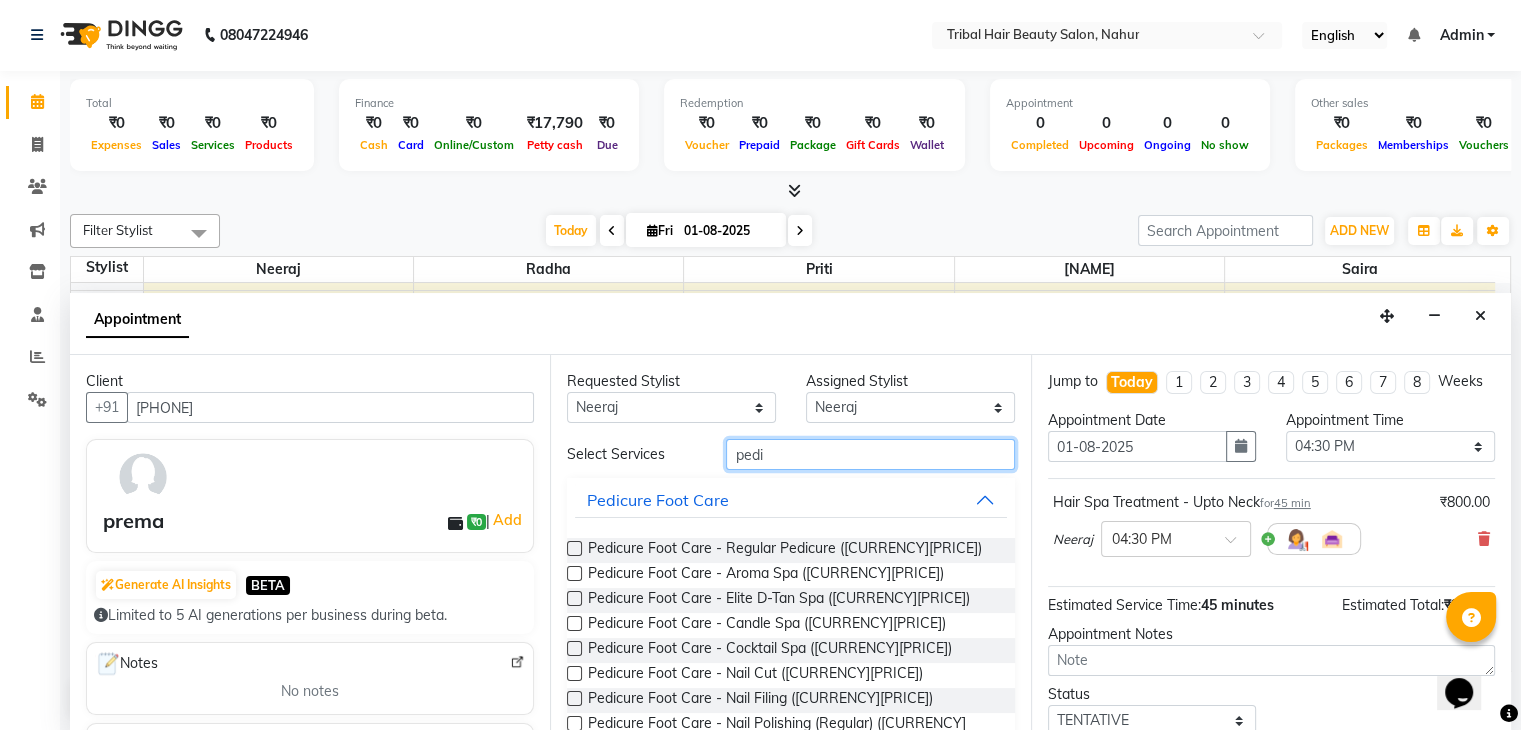 type on "pedi" 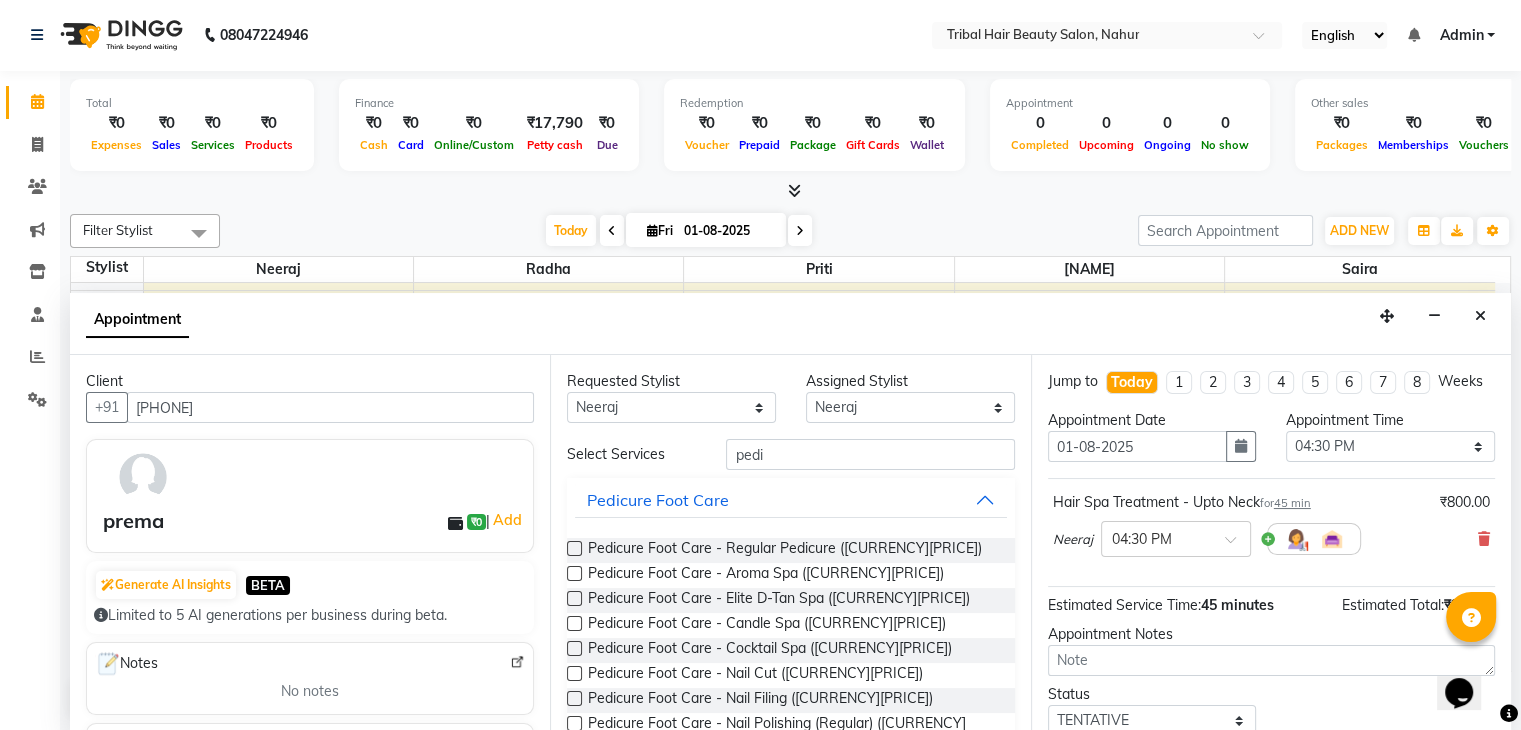 click at bounding box center [574, 548] 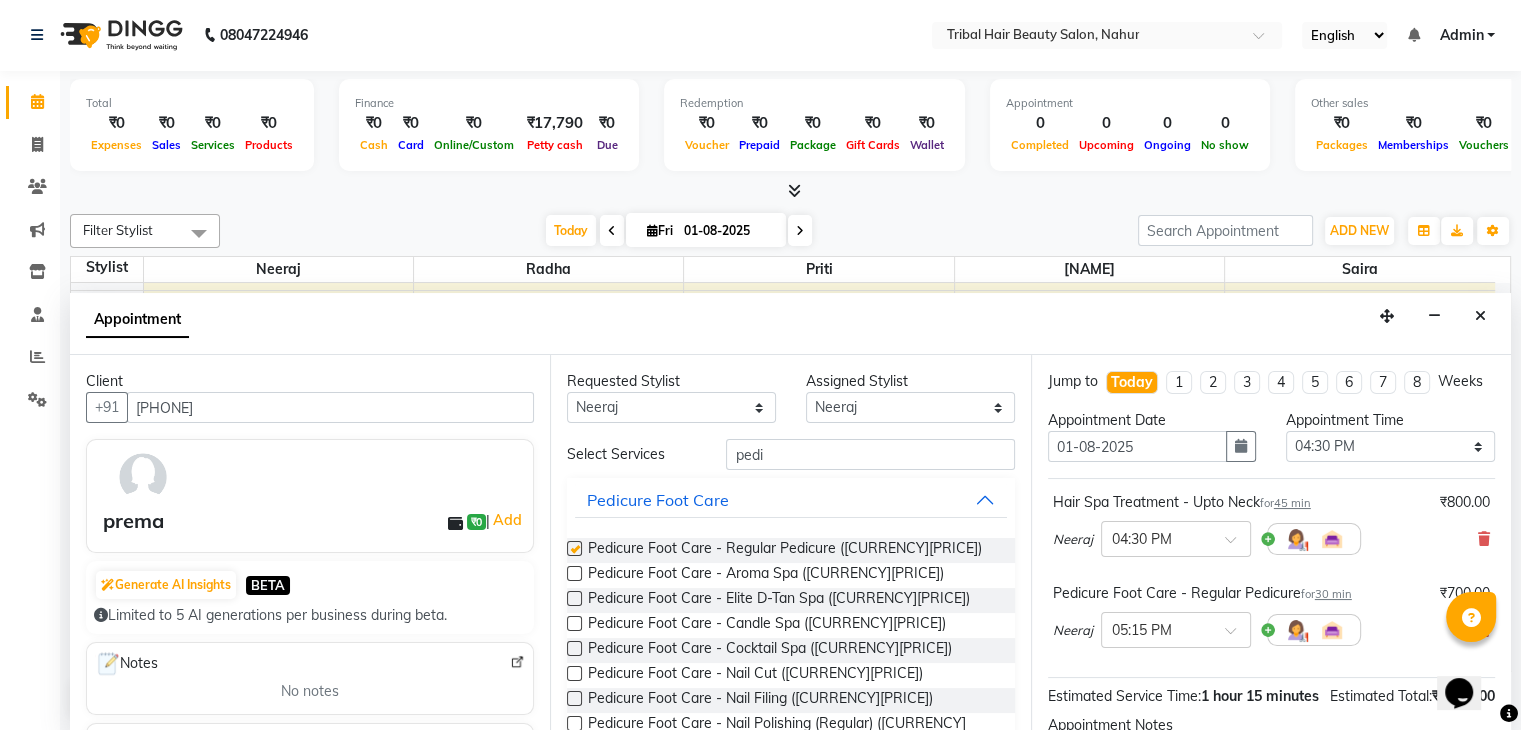 checkbox on "false" 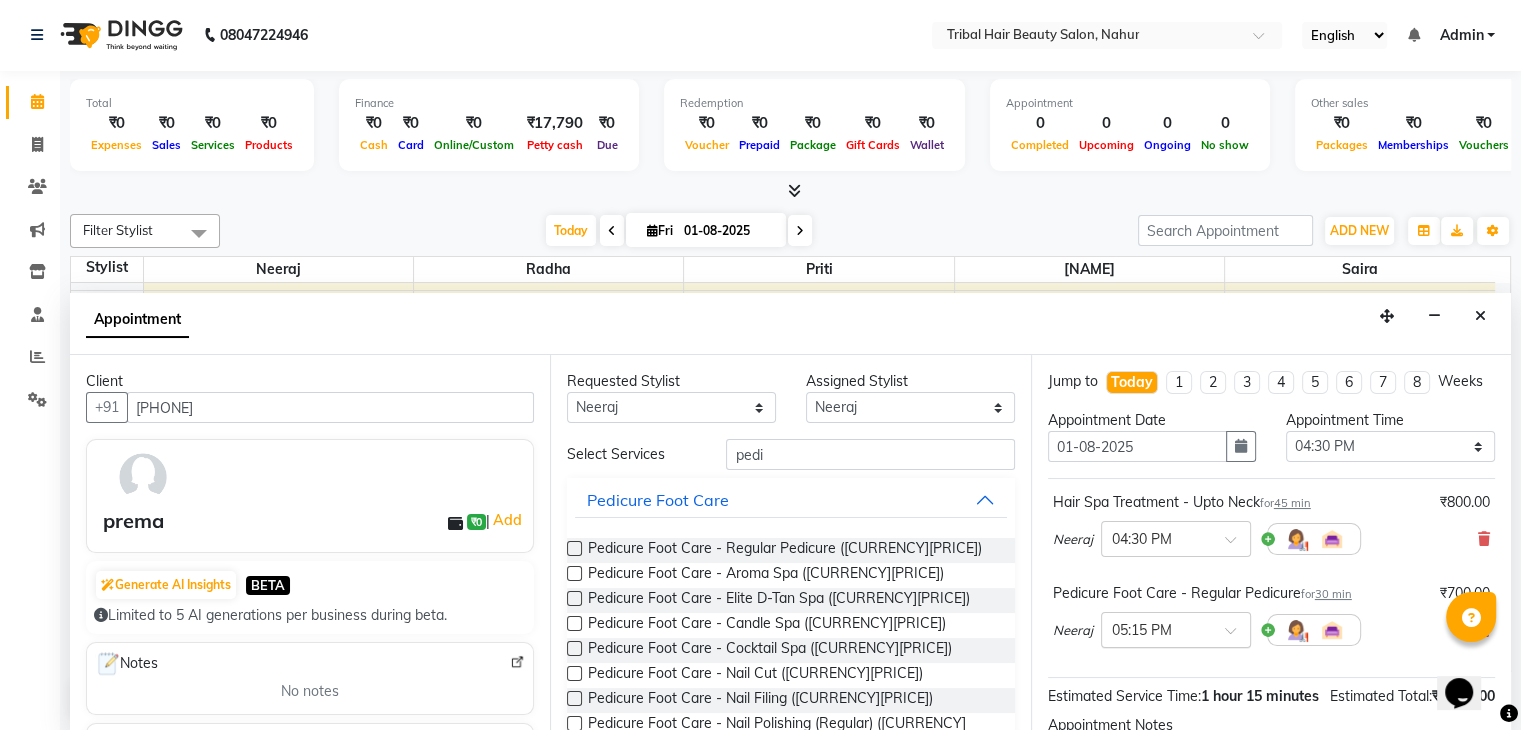 scroll, scrollTop: 261, scrollLeft: 0, axis: vertical 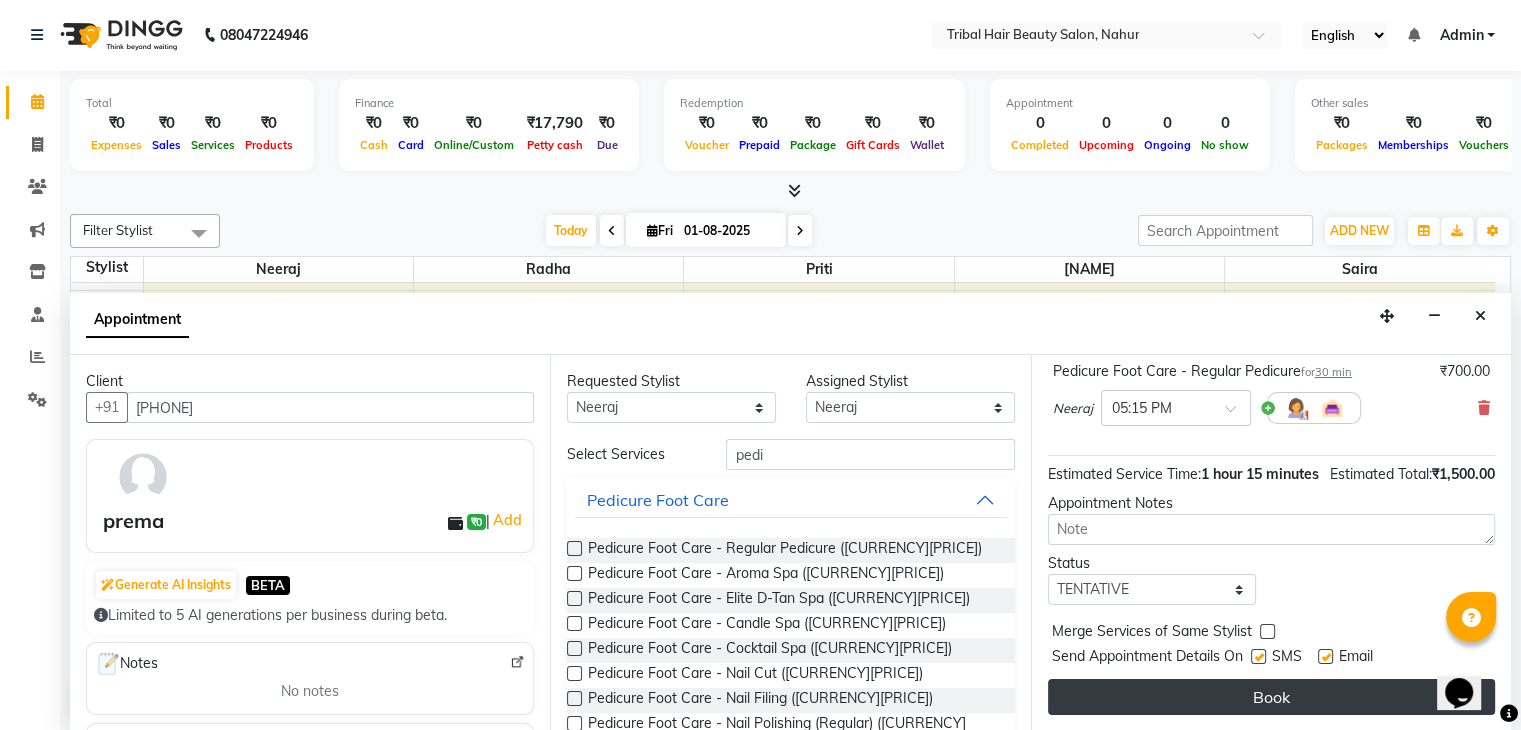 click on "Book" at bounding box center (1271, 697) 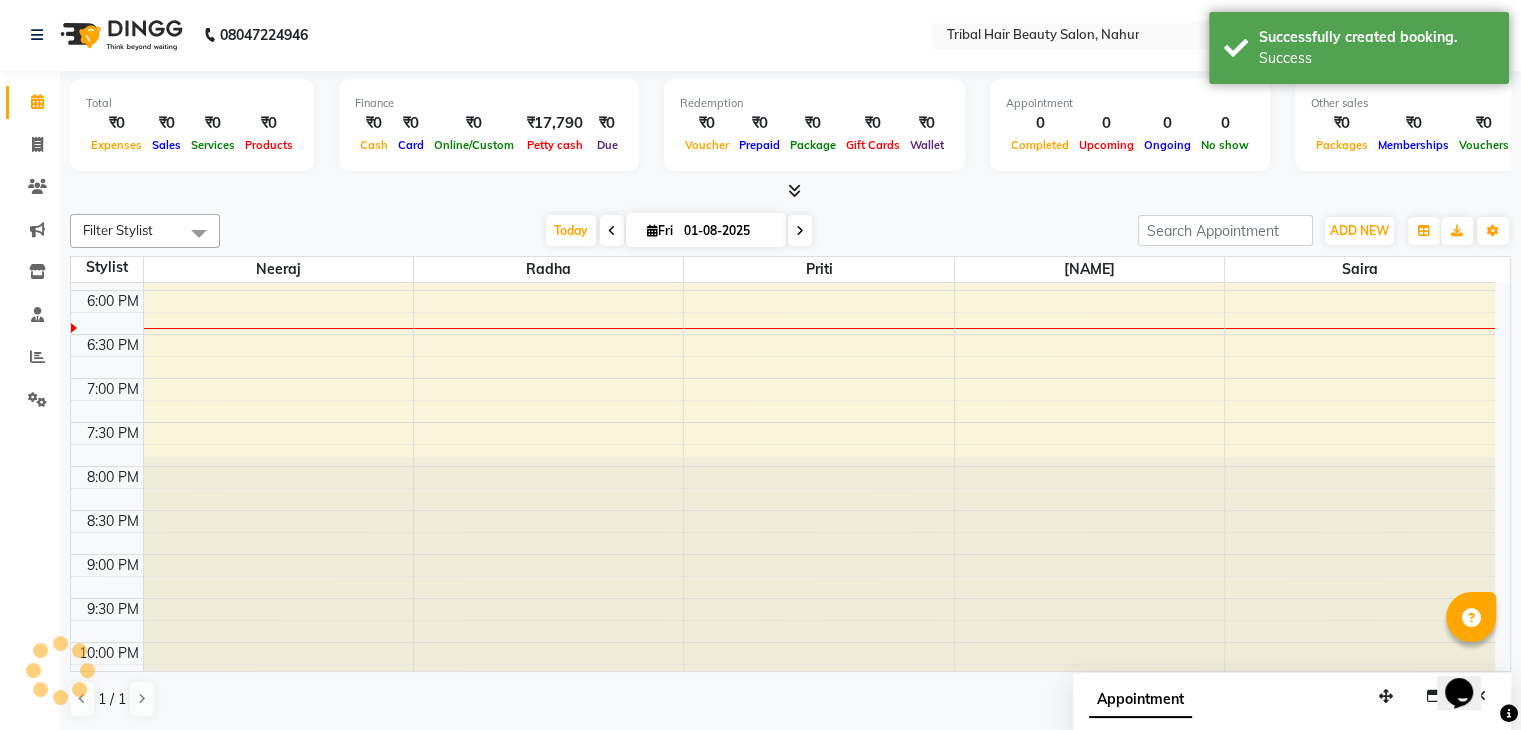 scroll, scrollTop: 0, scrollLeft: 0, axis: both 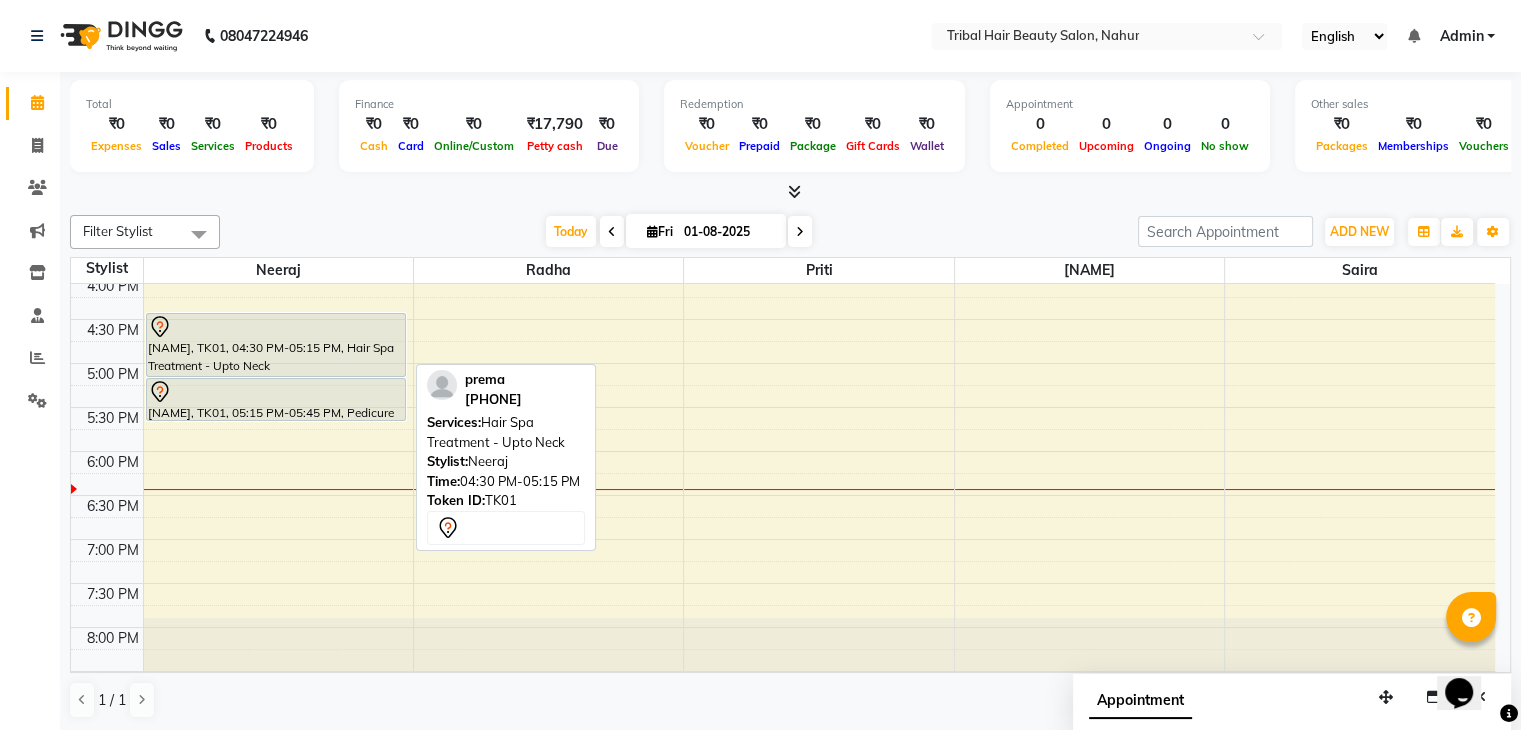 click on "[NAME], TK01, 04:30 PM-05:15 PM, Hair Spa Treatment - Upto Neck" at bounding box center [276, 345] 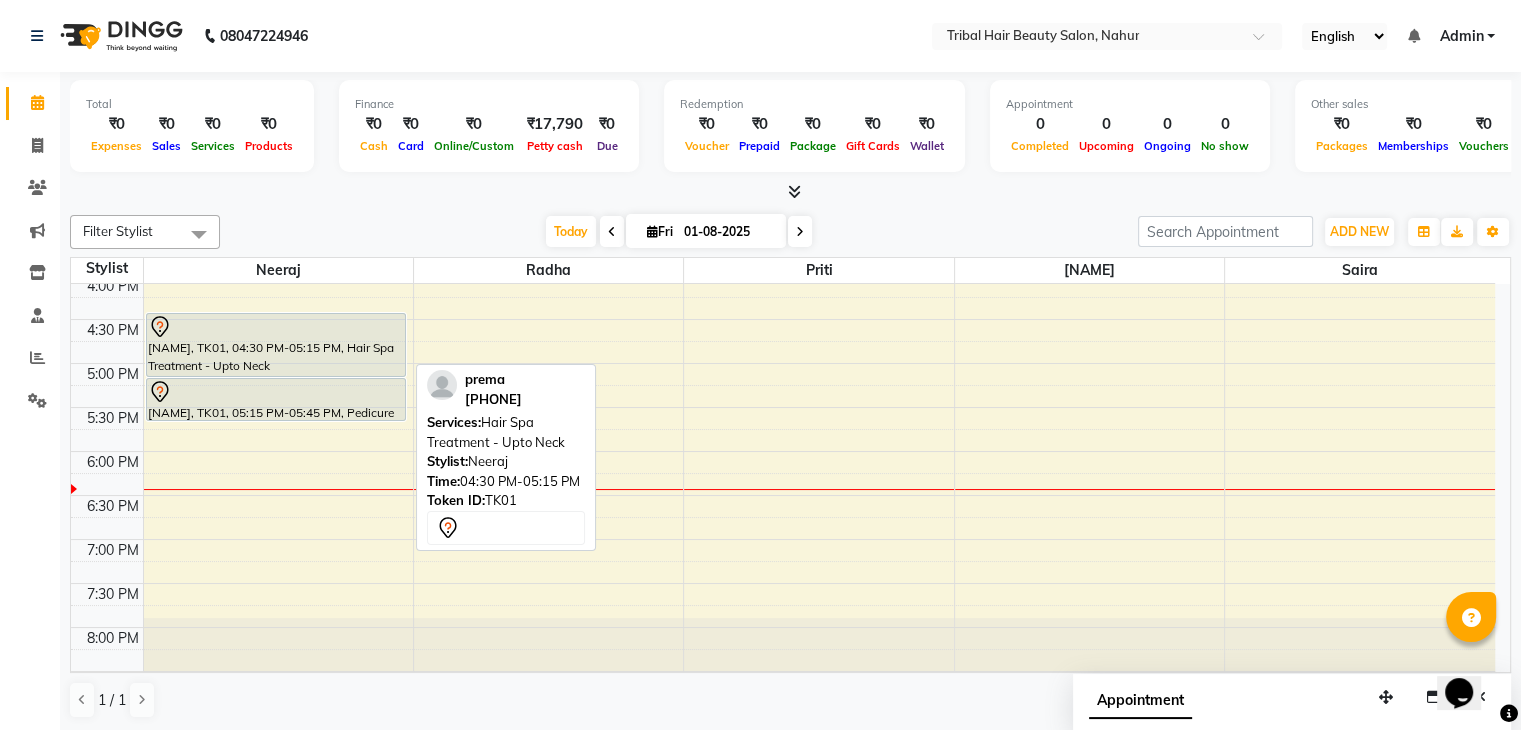 select on "7" 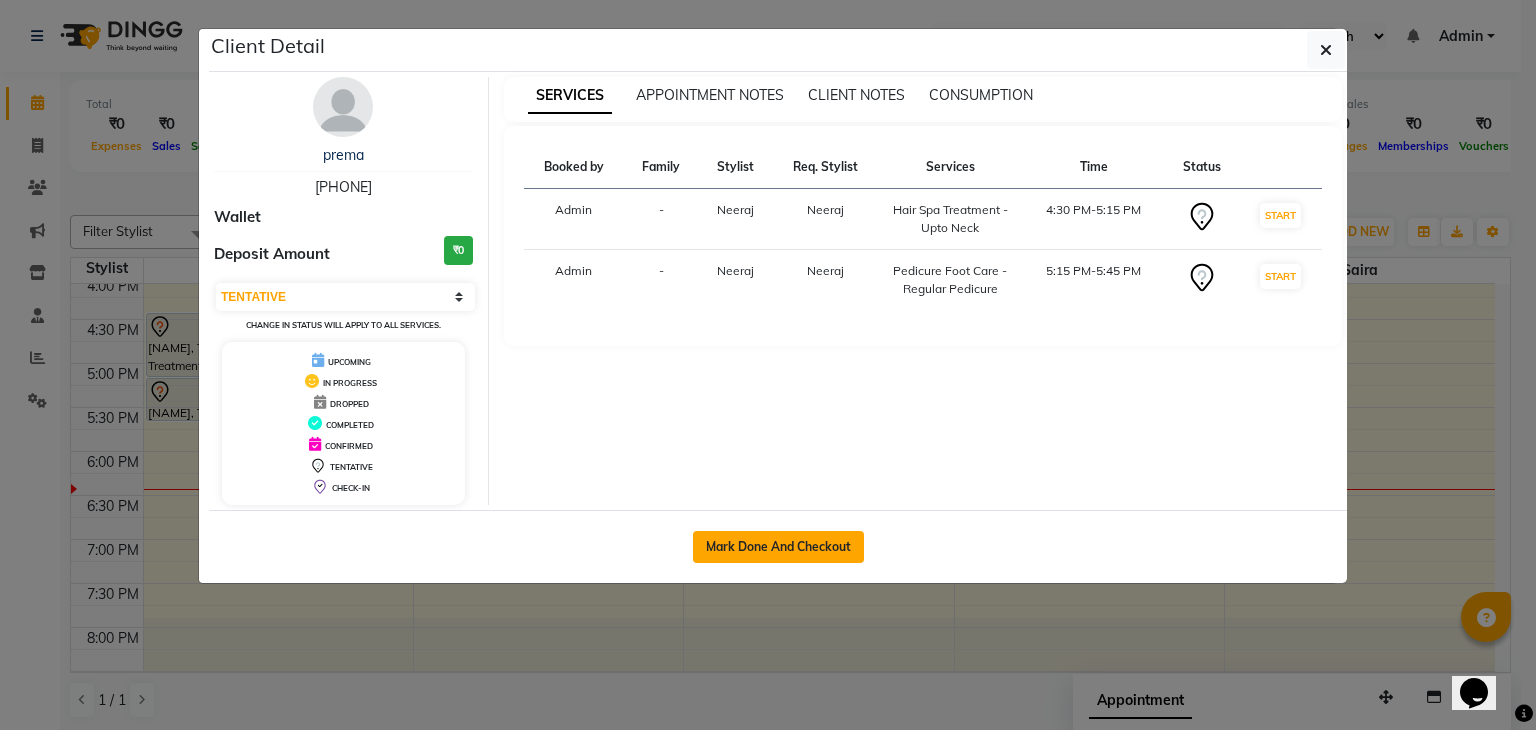 click on "Mark Done And Checkout" 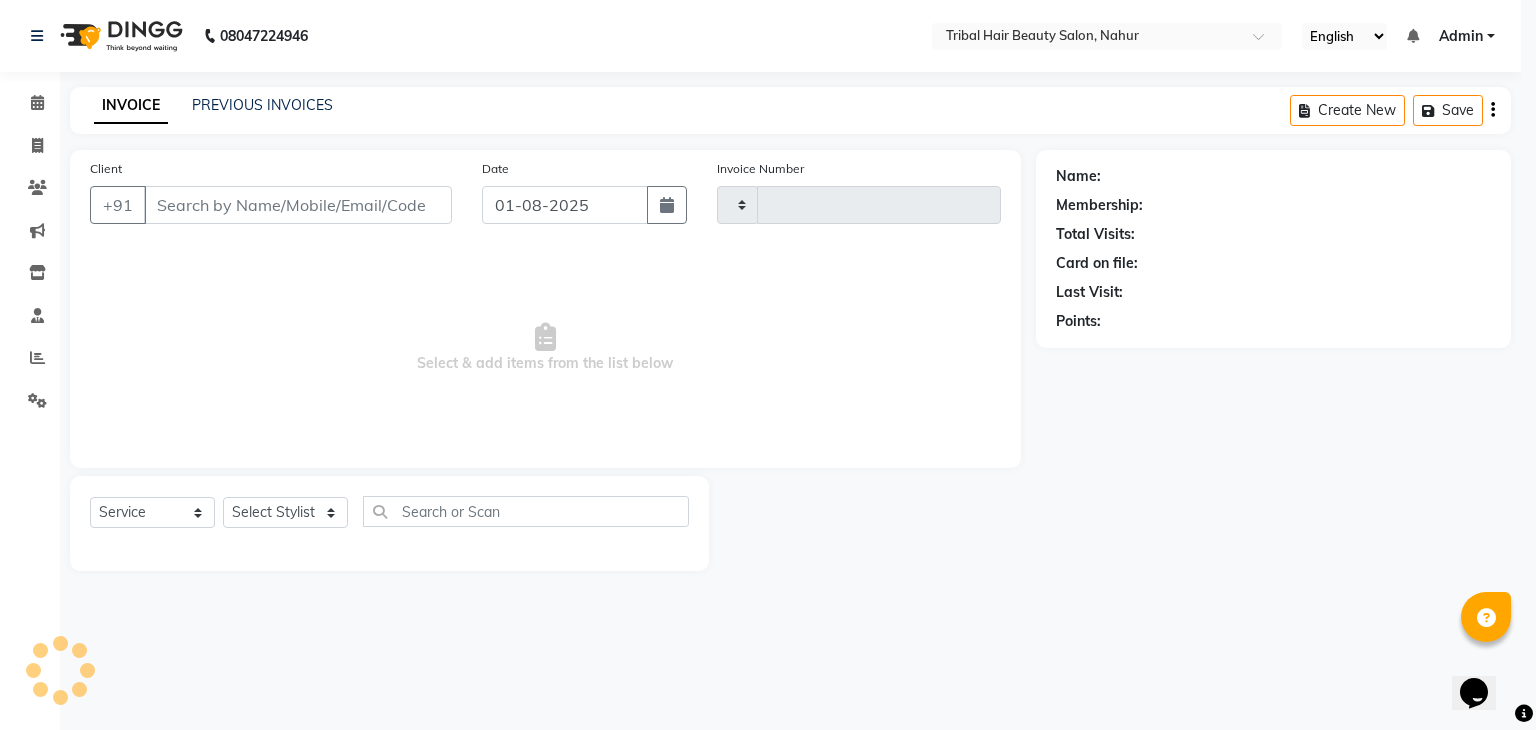 type on "0019" 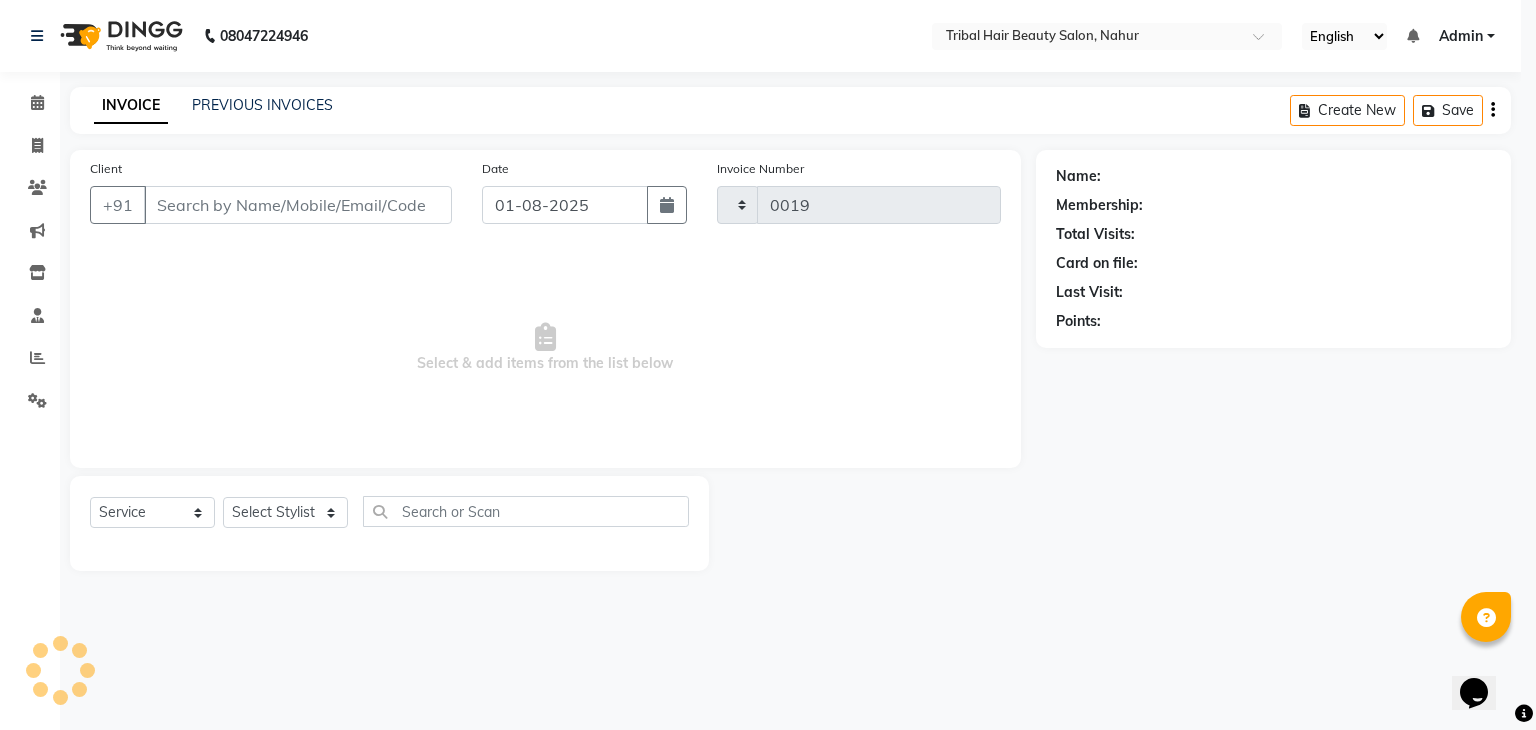 select on "8594" 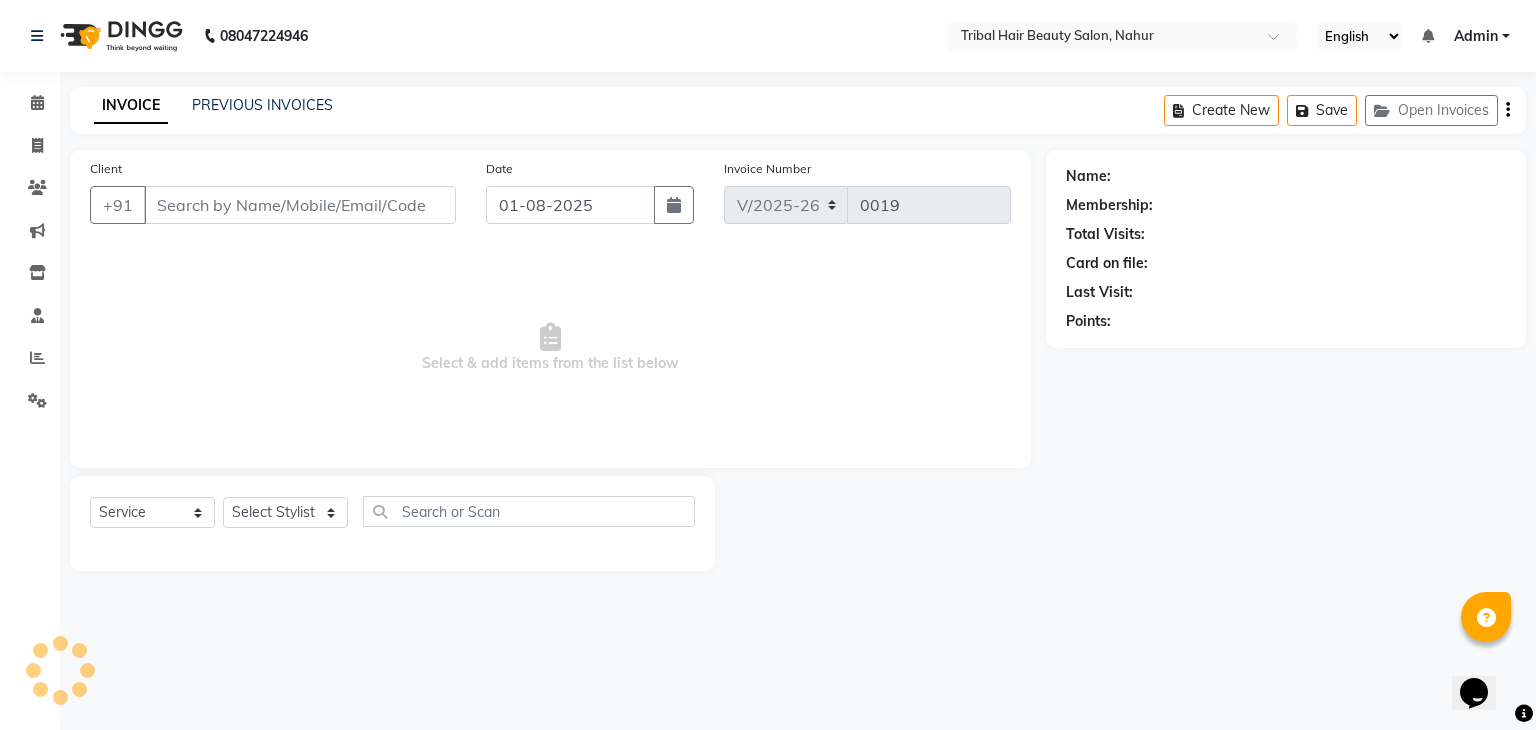 type on "[PHONE]" 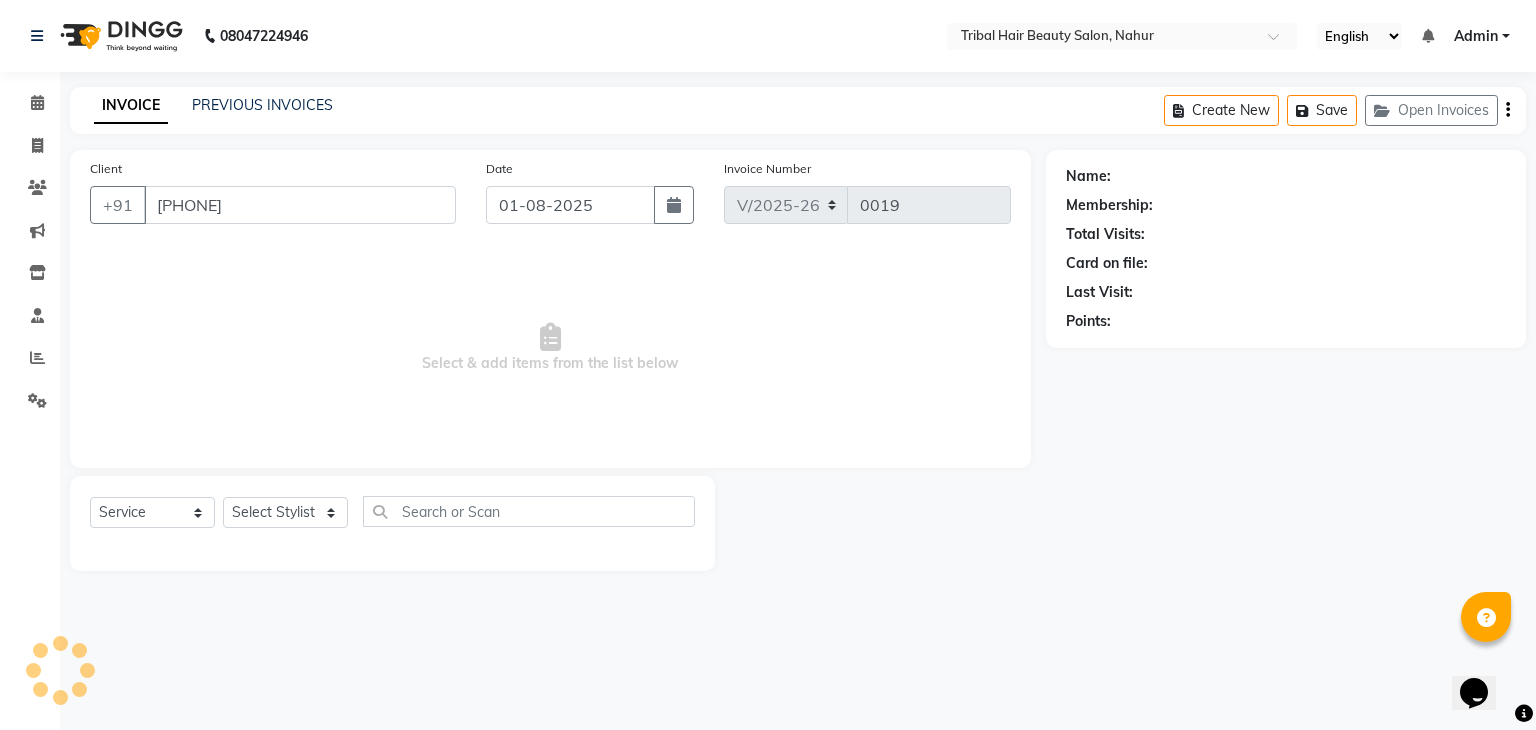 select on "85600" 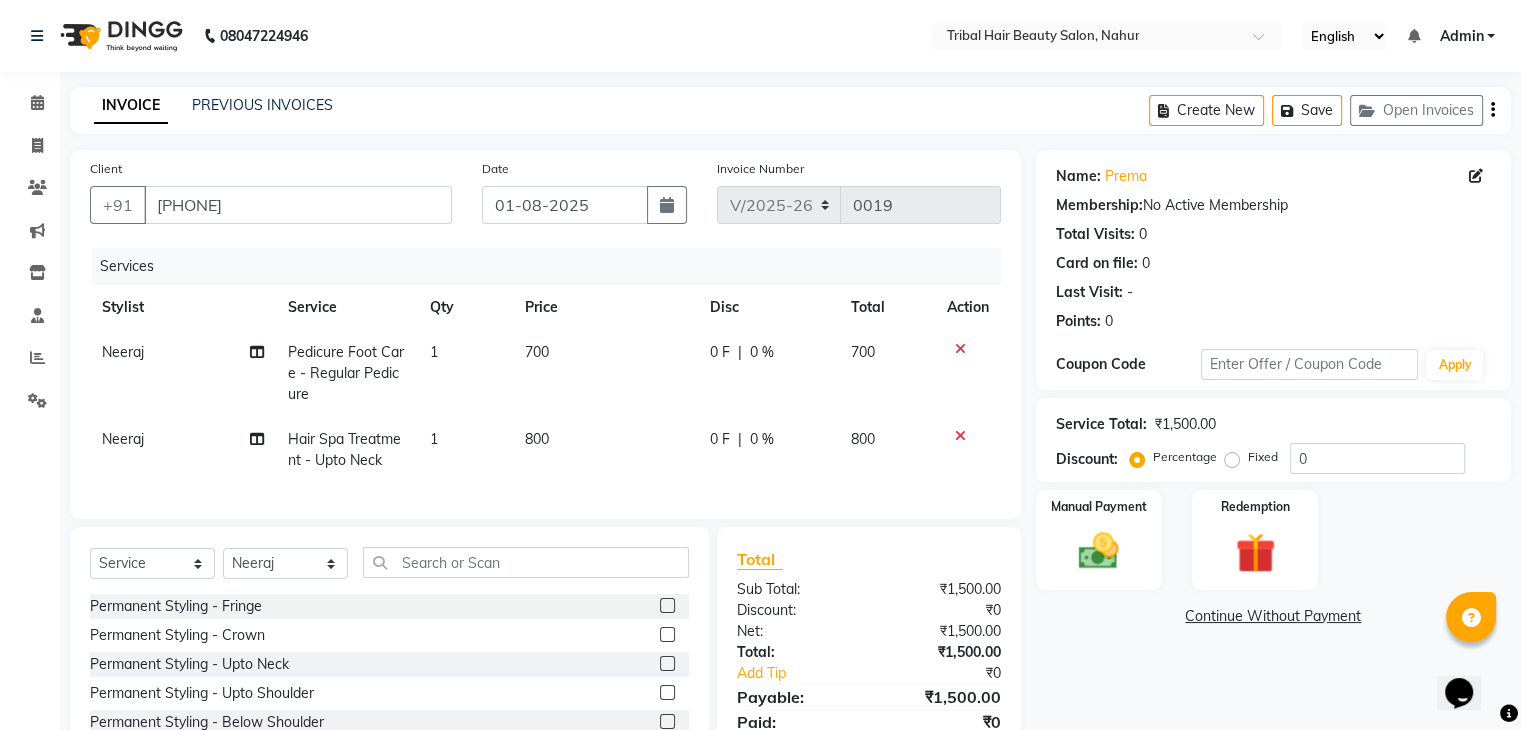 click on "800" 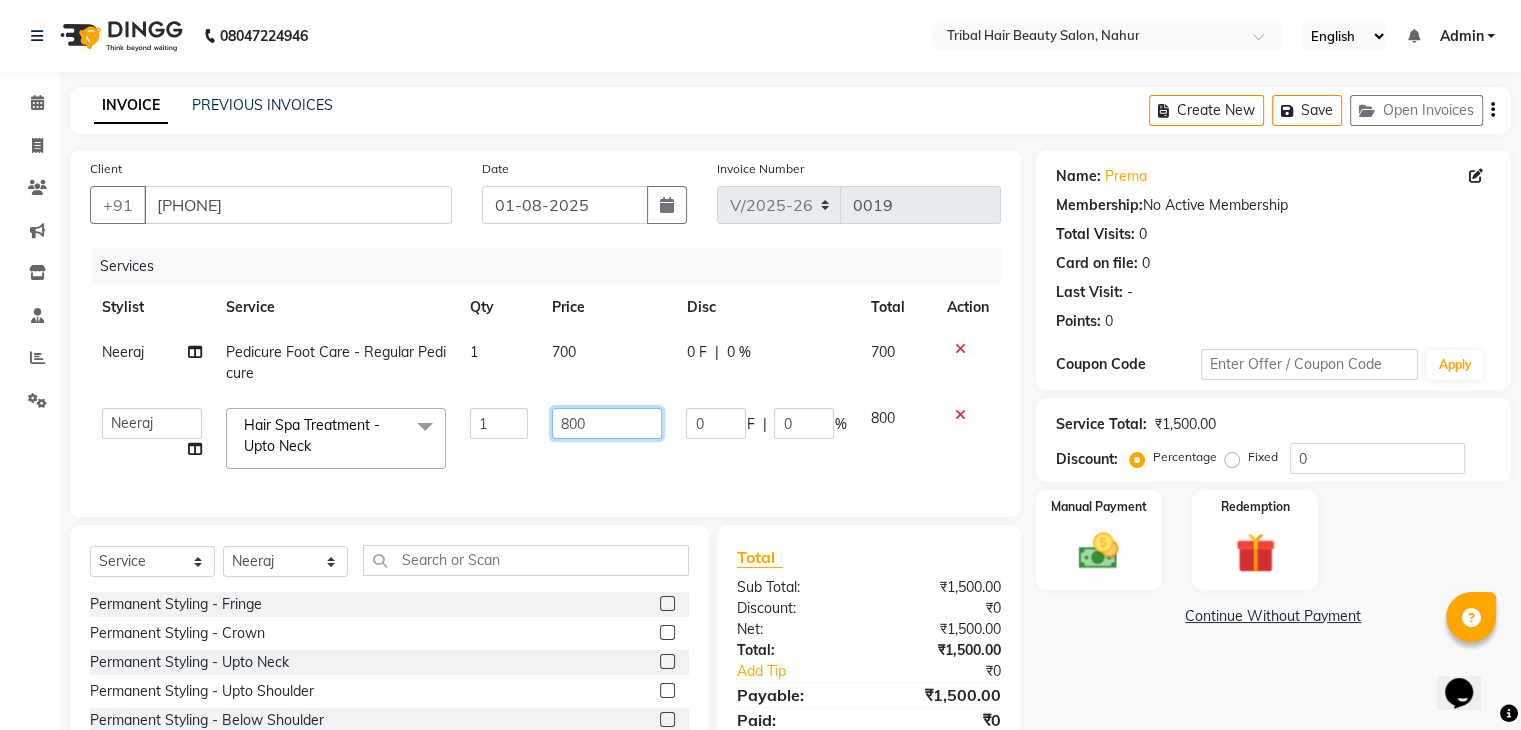 click on "800" 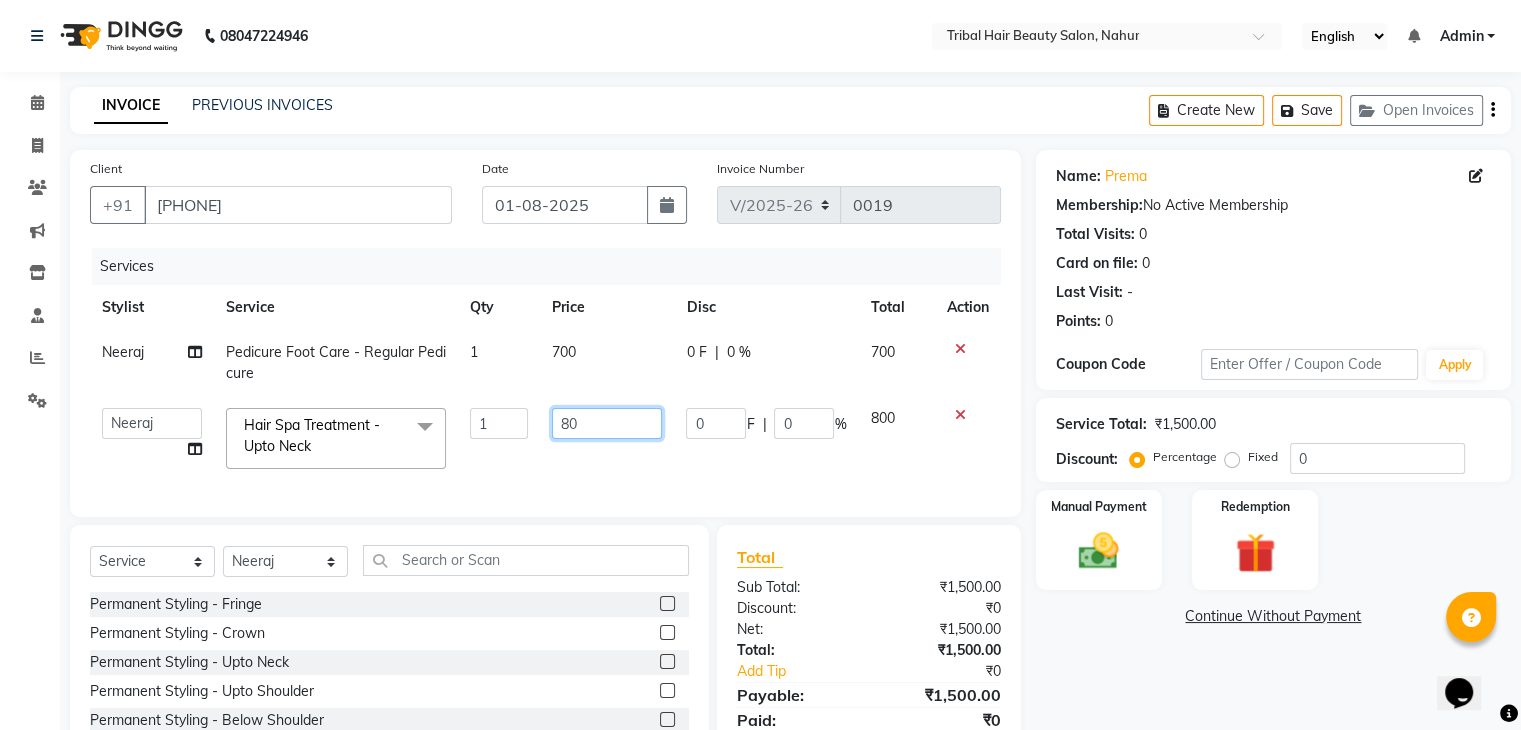 type on "8" 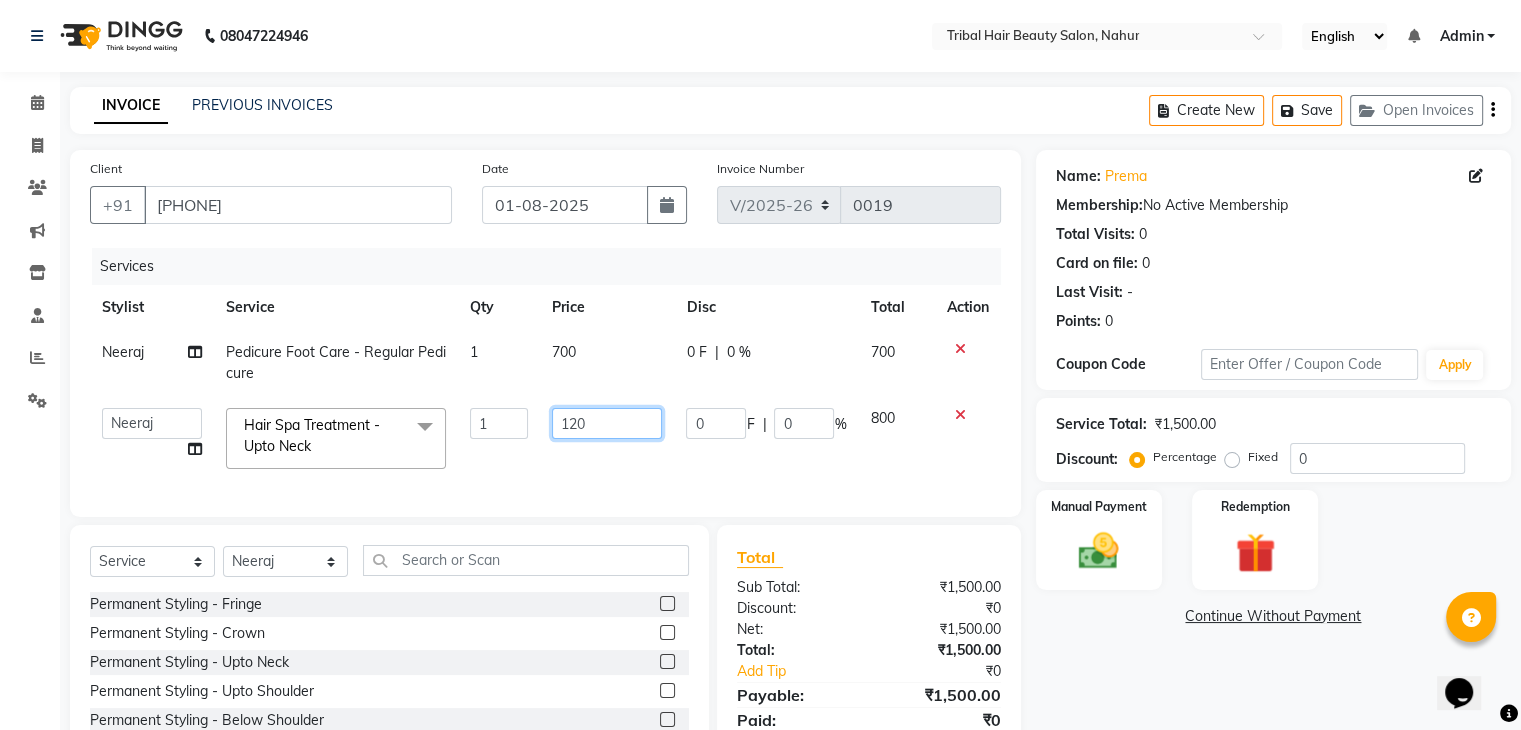 type on "1200" 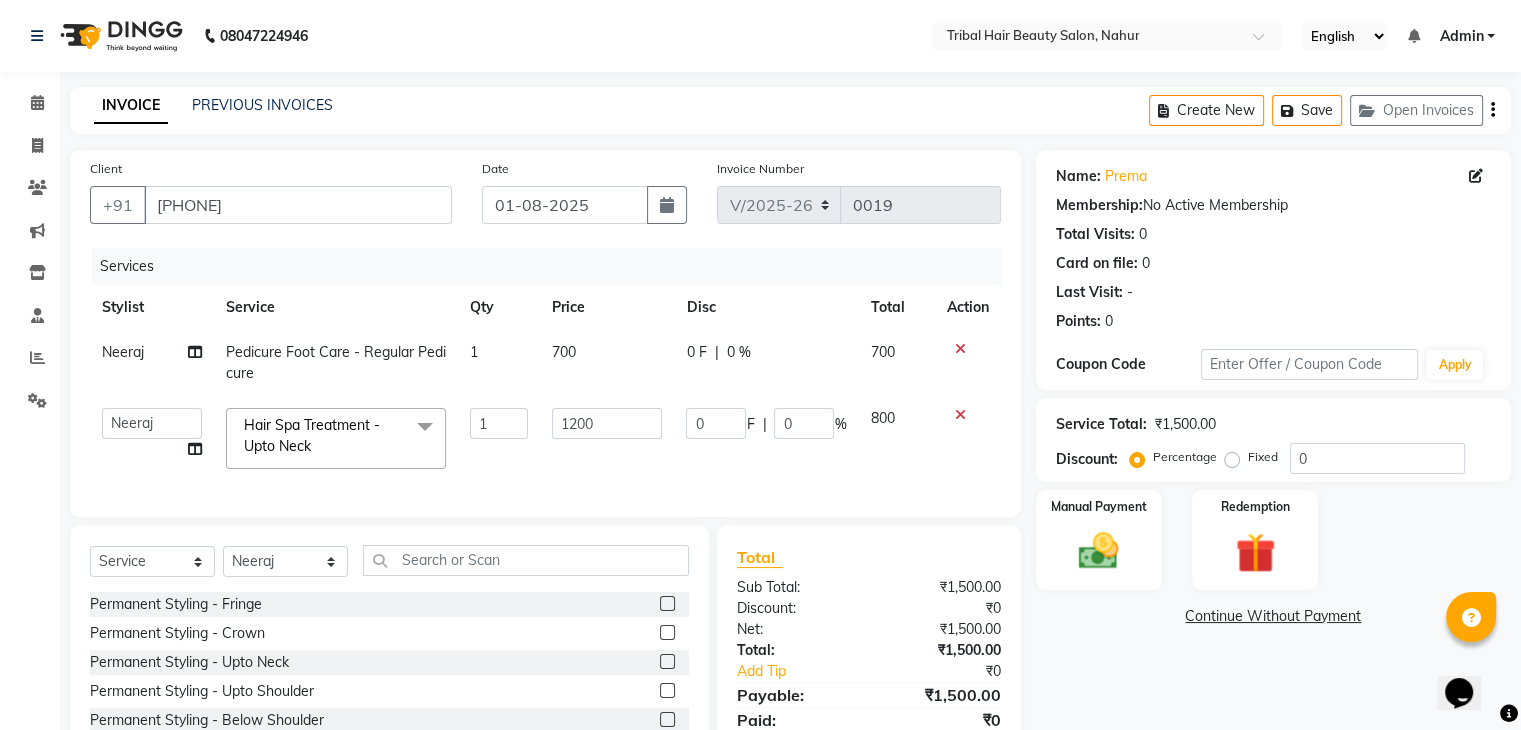 click on "700" 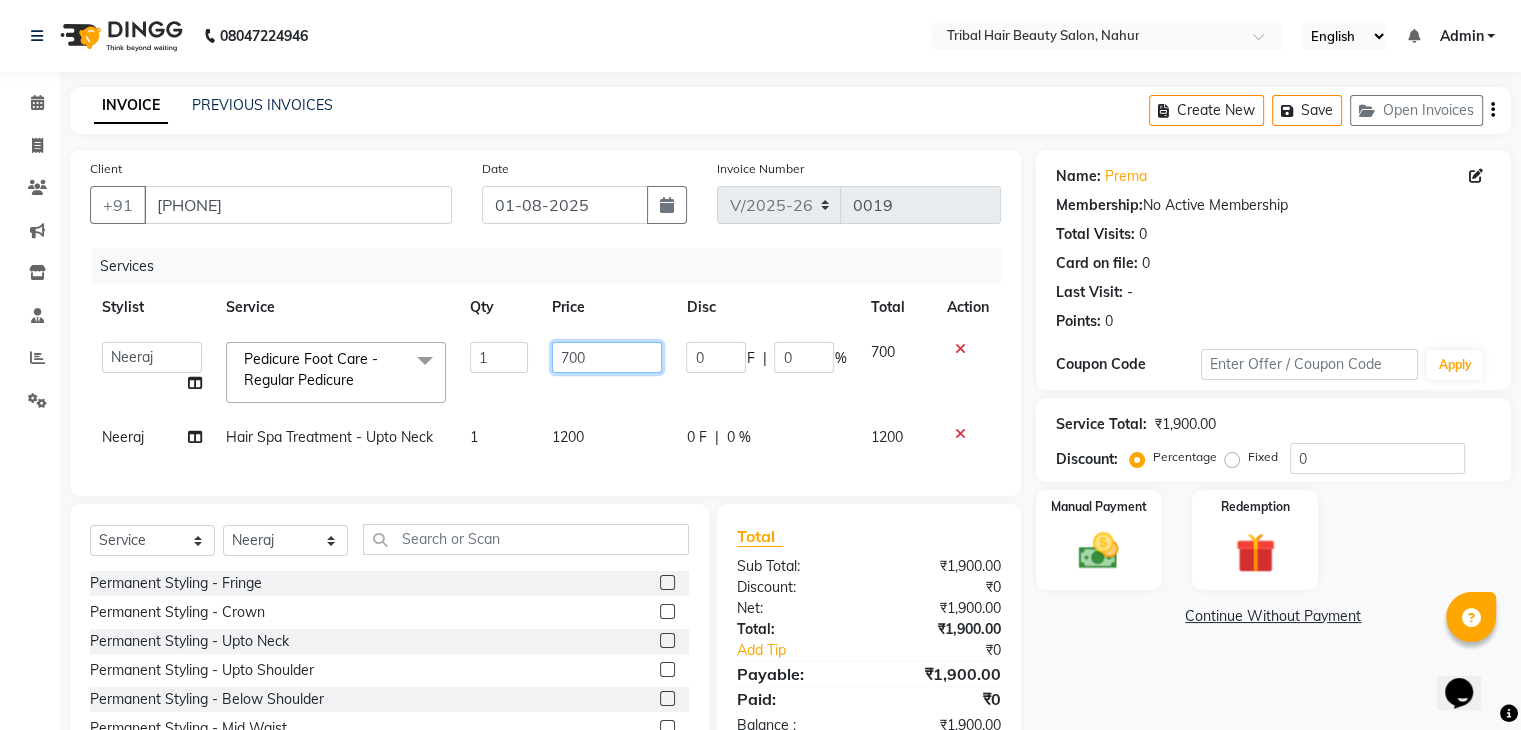 click on "700" 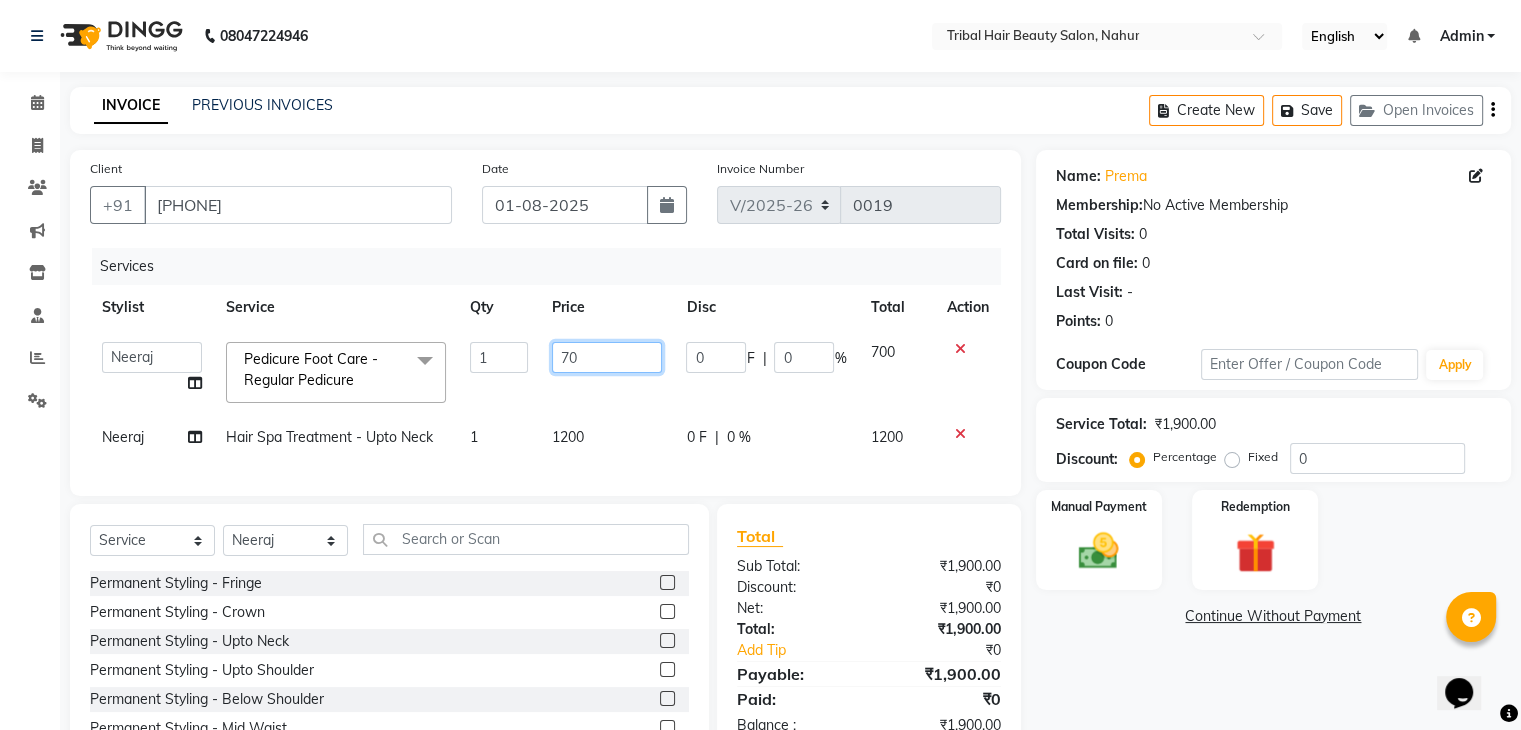 type on "7" 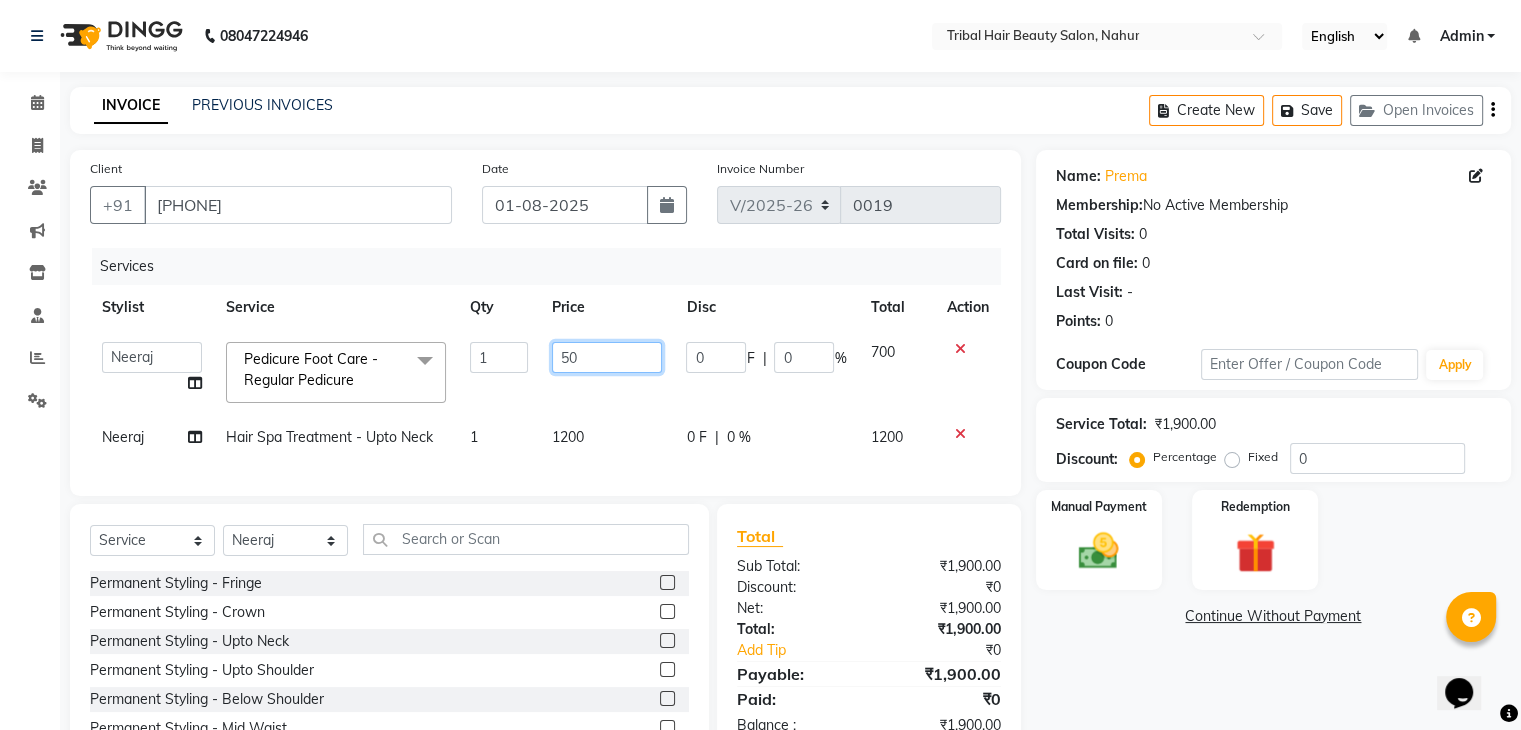 type on "500" 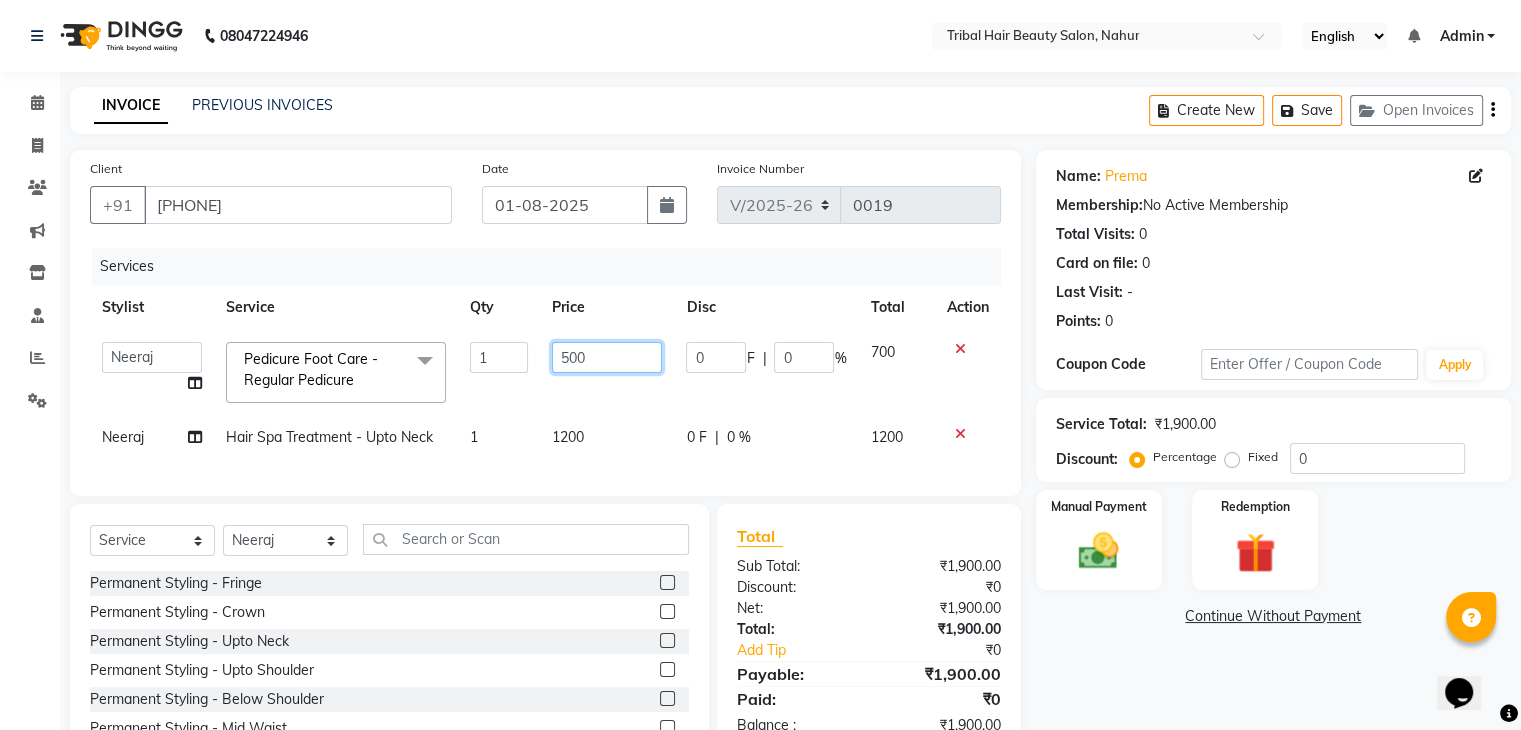 scroll, scrollTop: 115, scrollLeft: 0, axis: vertical 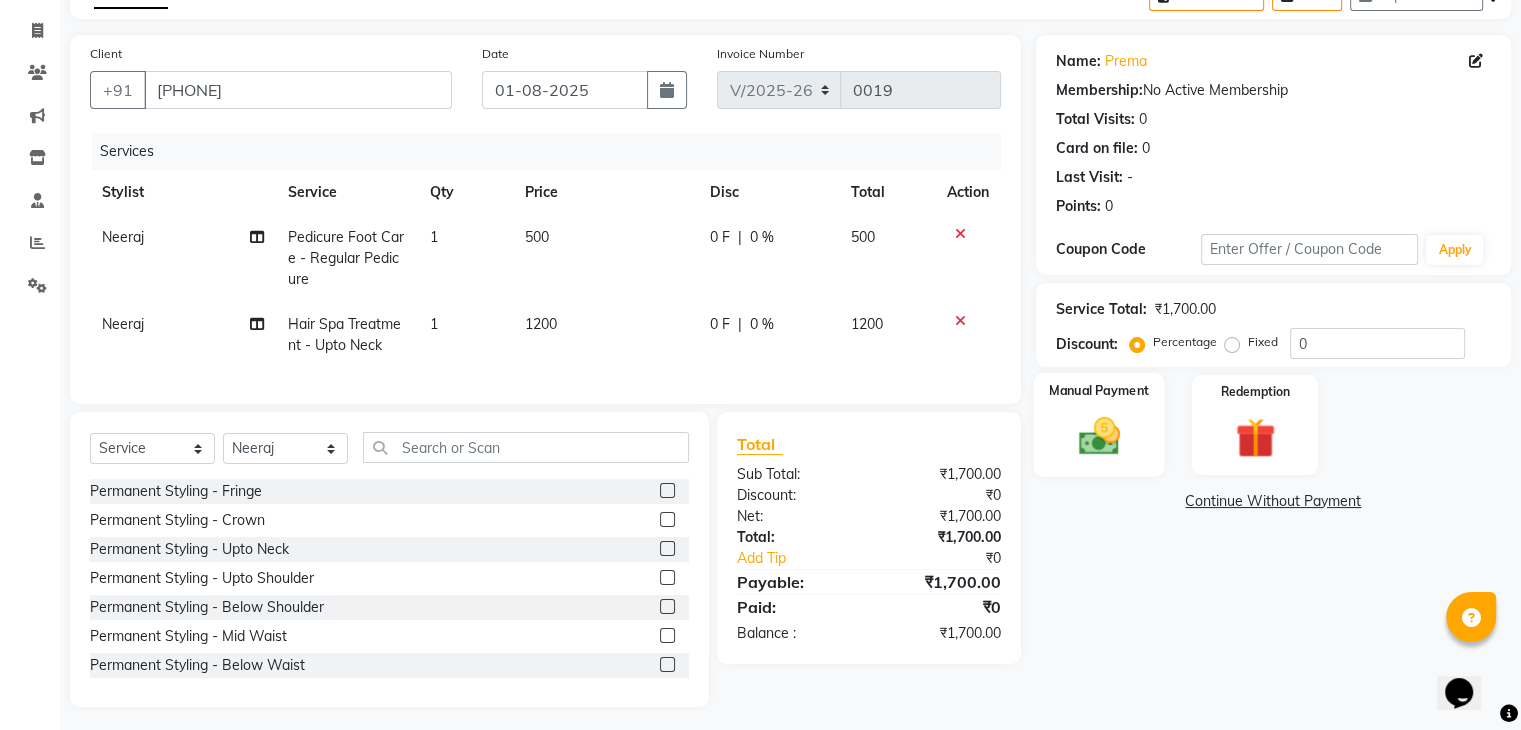 click 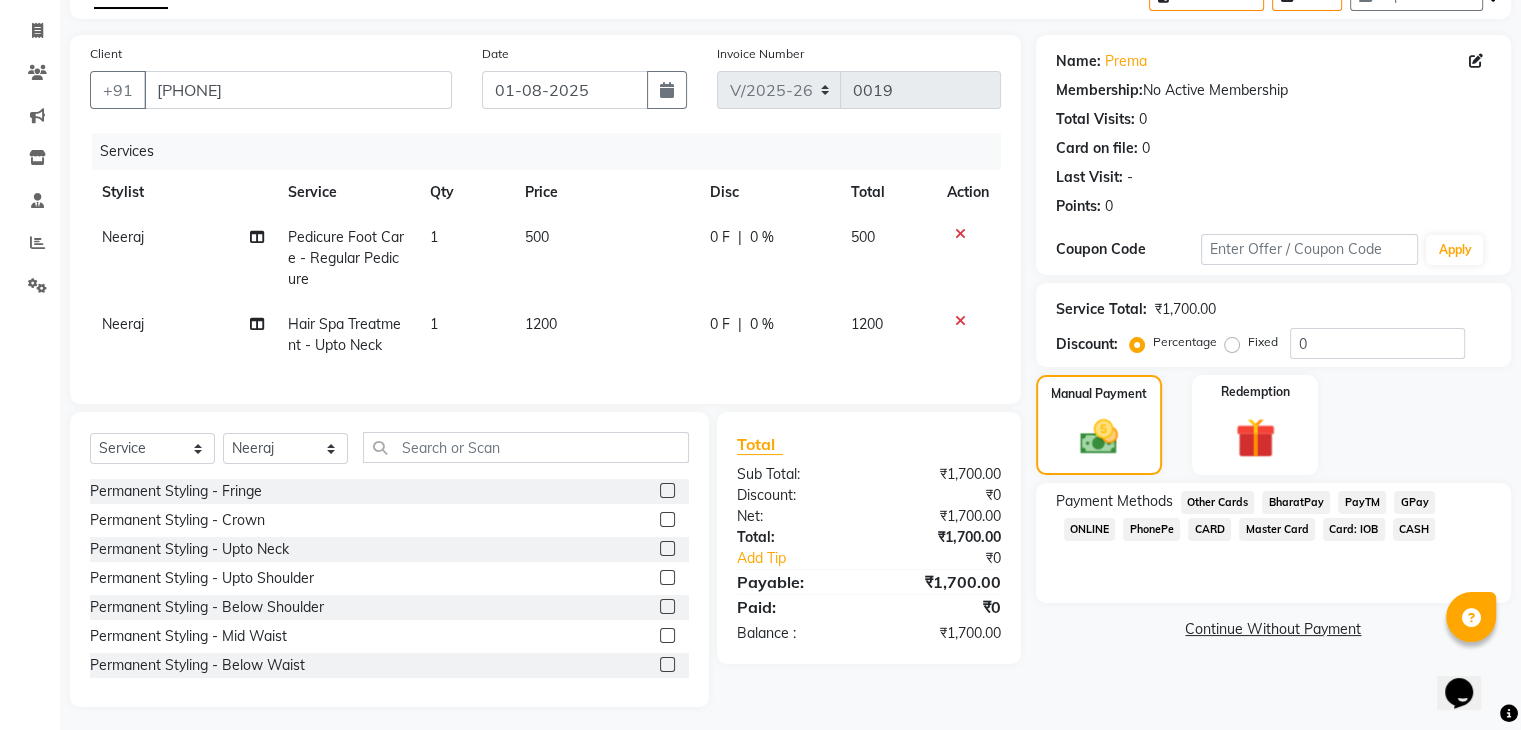 click on "GPay" 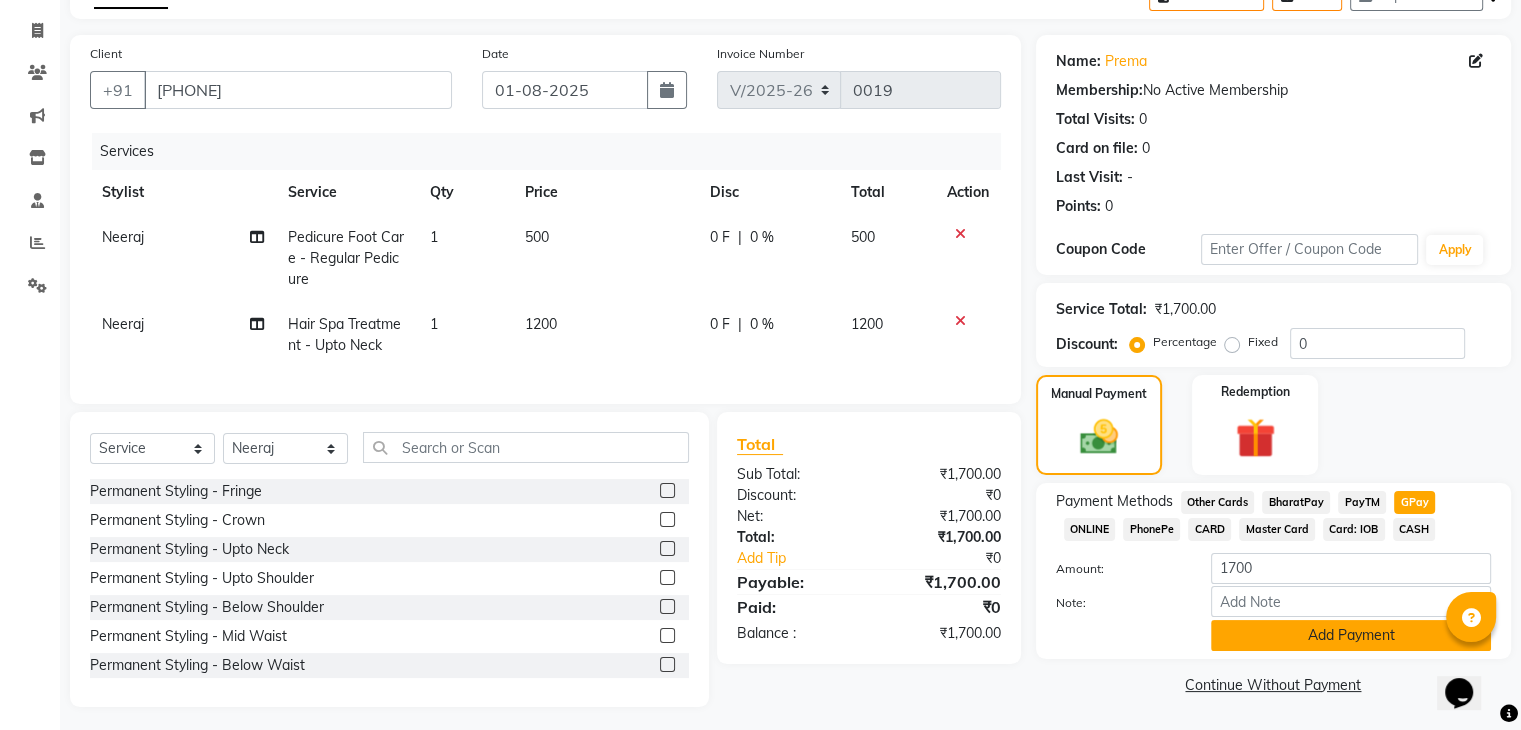 click on "Add Payment" 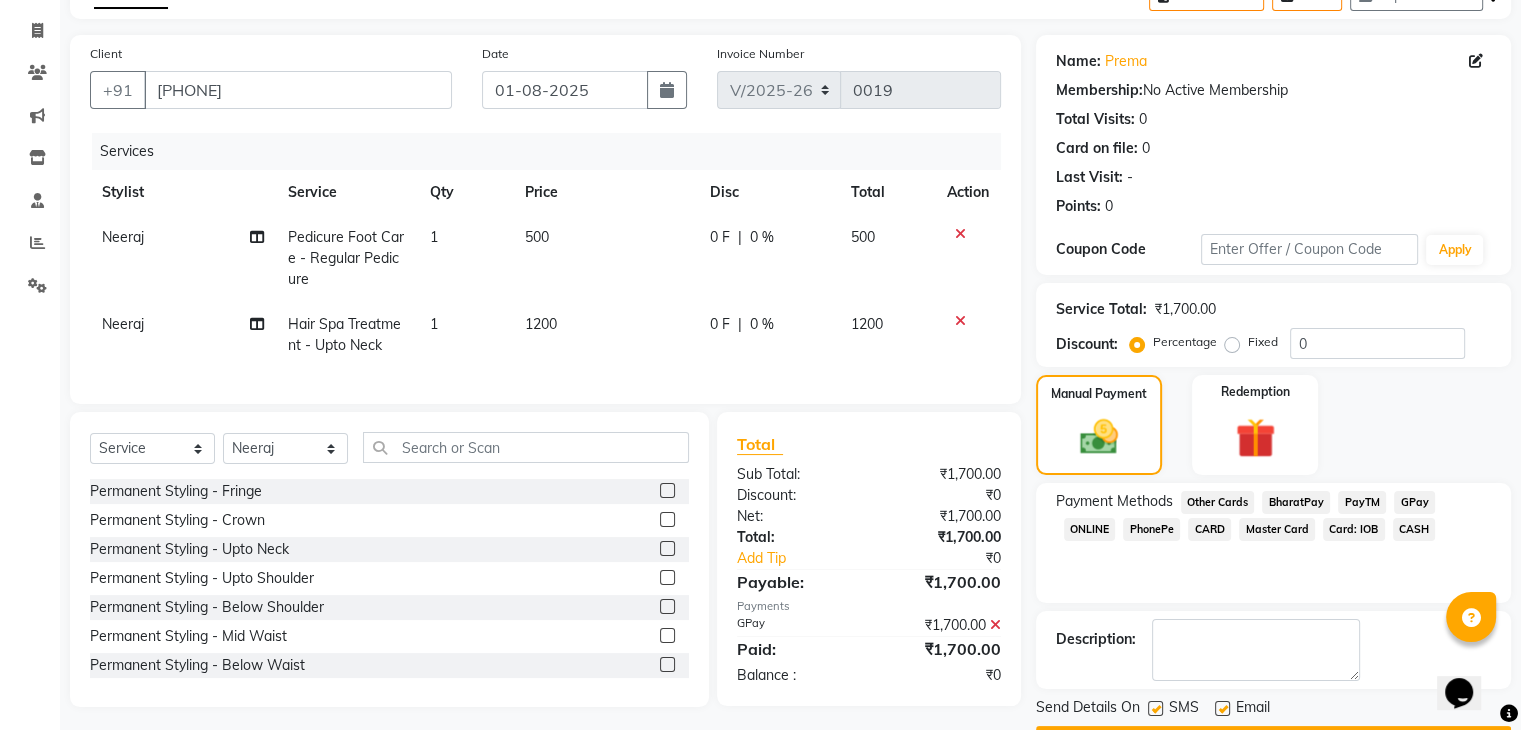 scroll, scrollTop: 171, scrollLeft: 0, axis: vertical 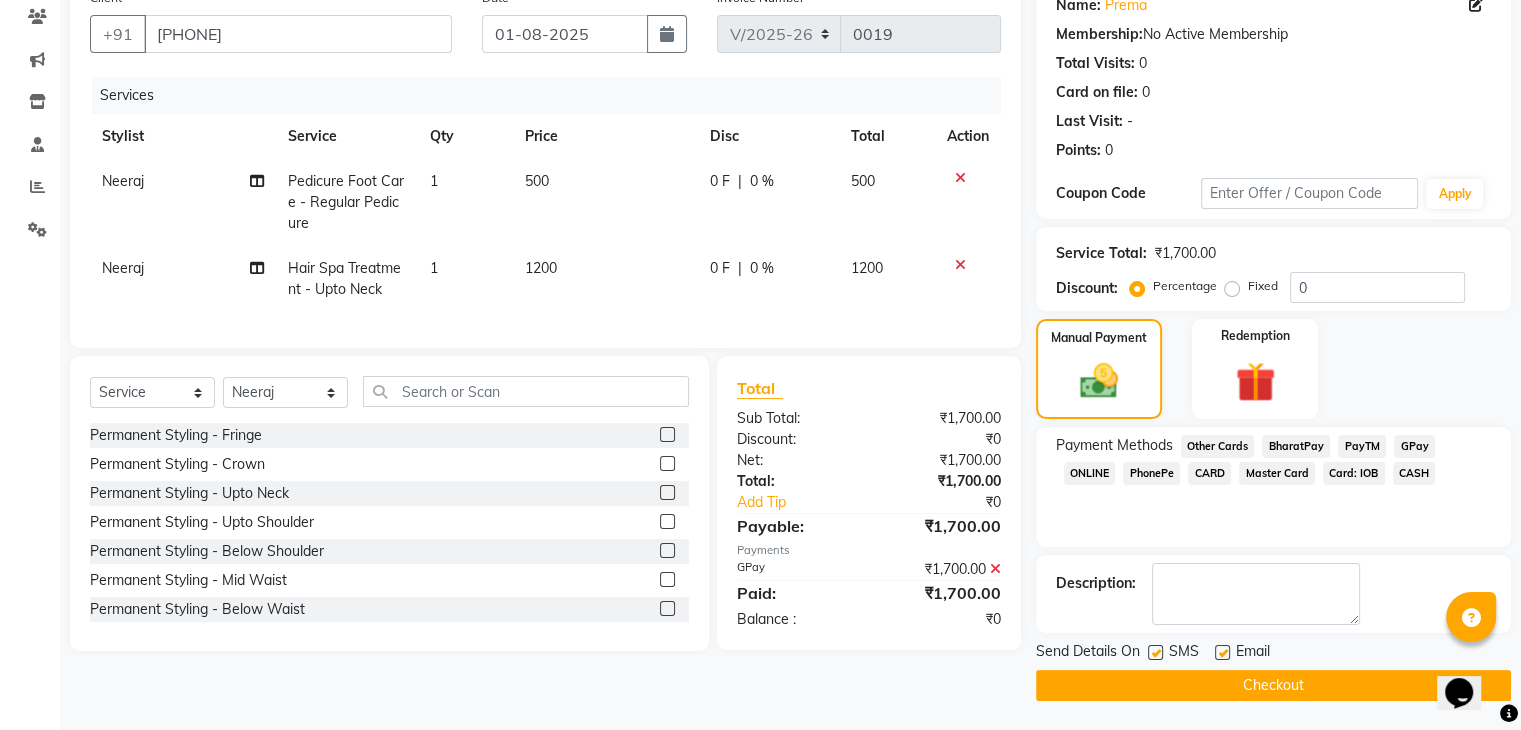 click on "Checkout" 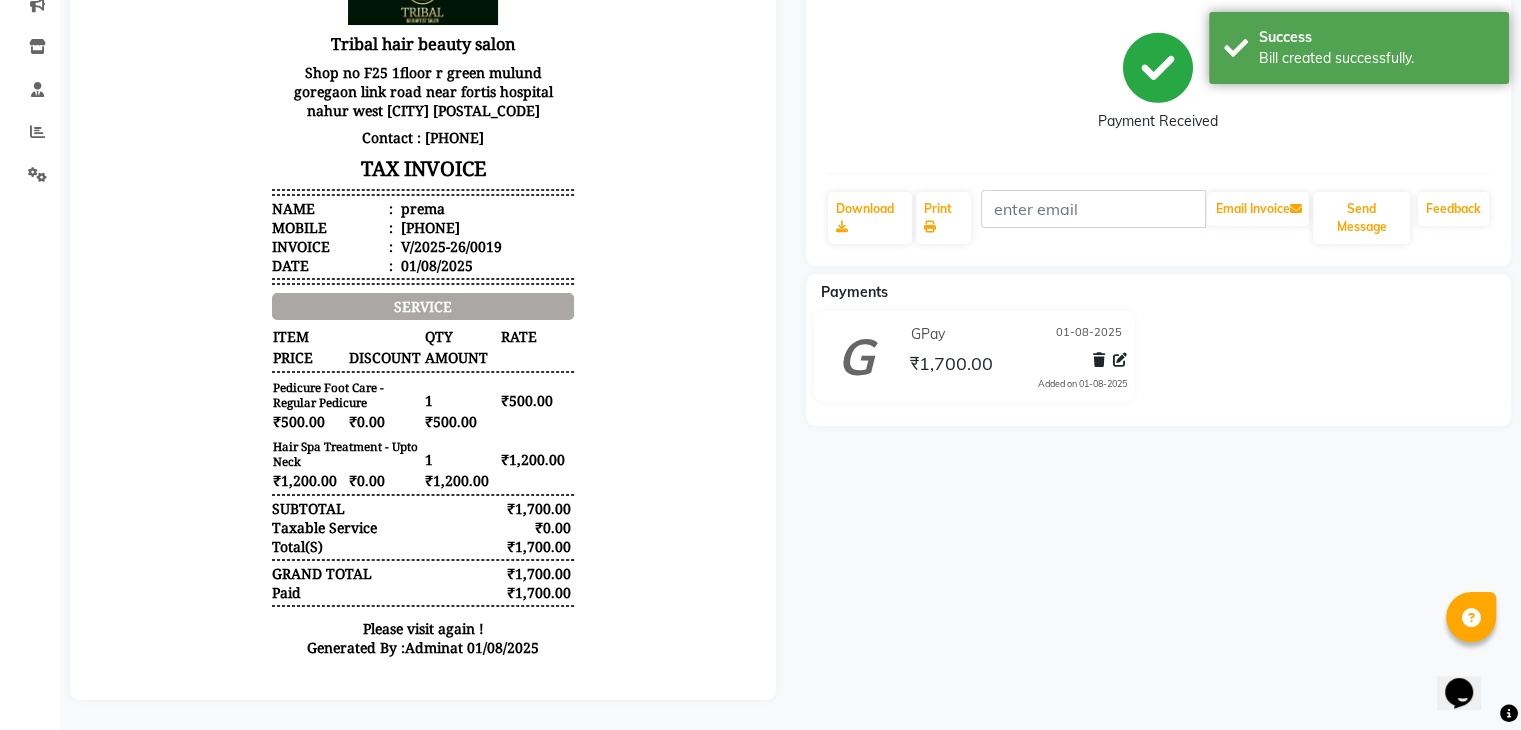 scroll, scrollTop: 0, scrollLeft: 0, axis: both 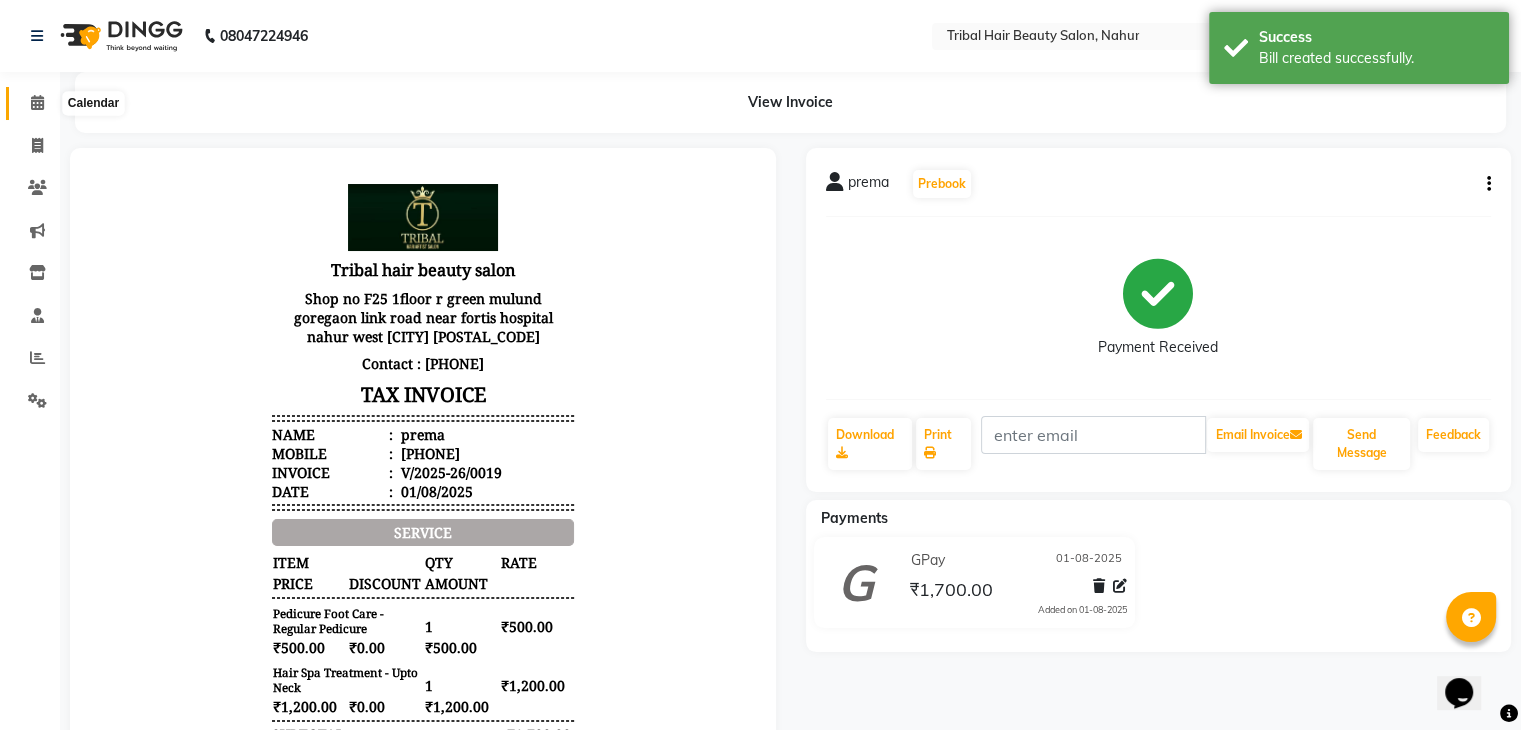 click 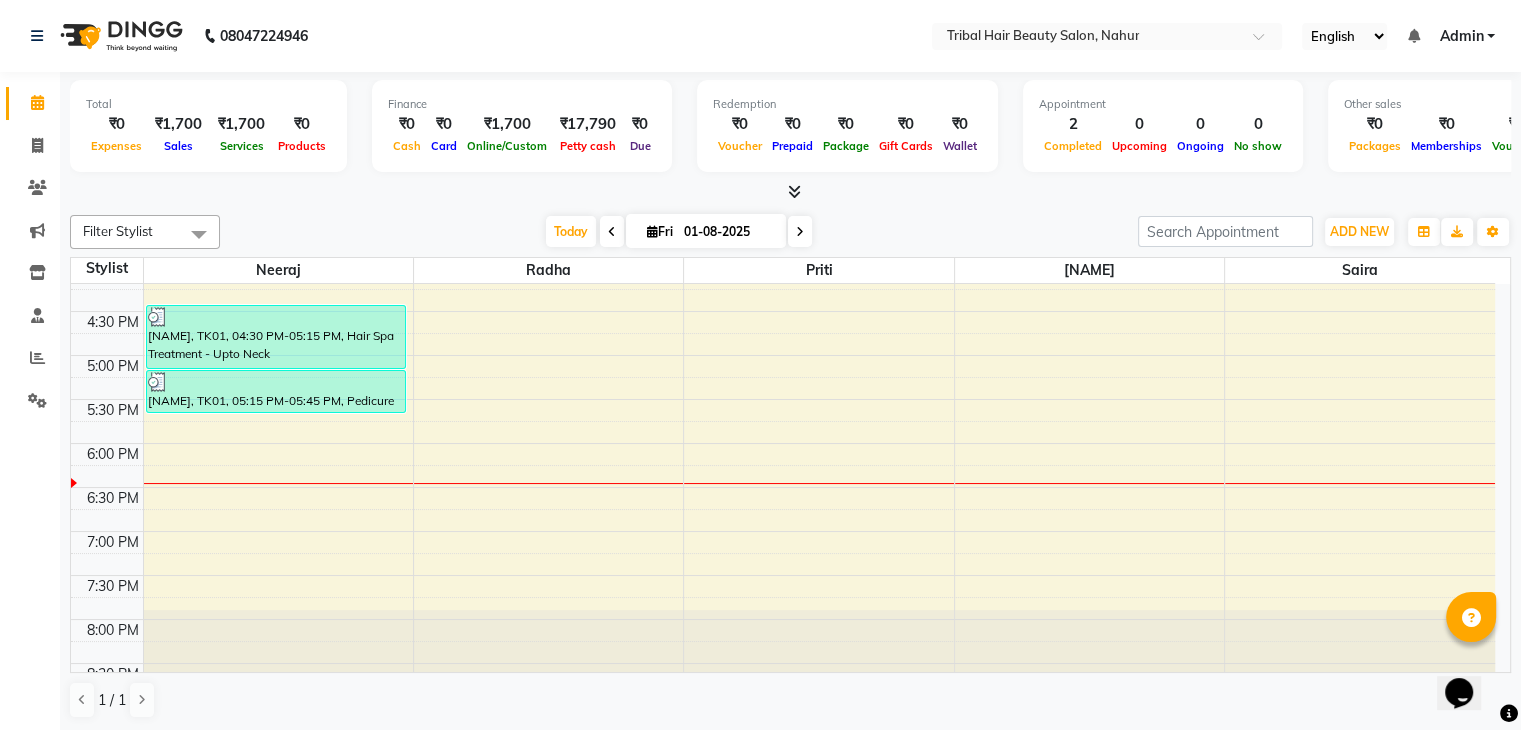 scroll, scrollTop: 720, scrollLeft: 0, axis: vertical 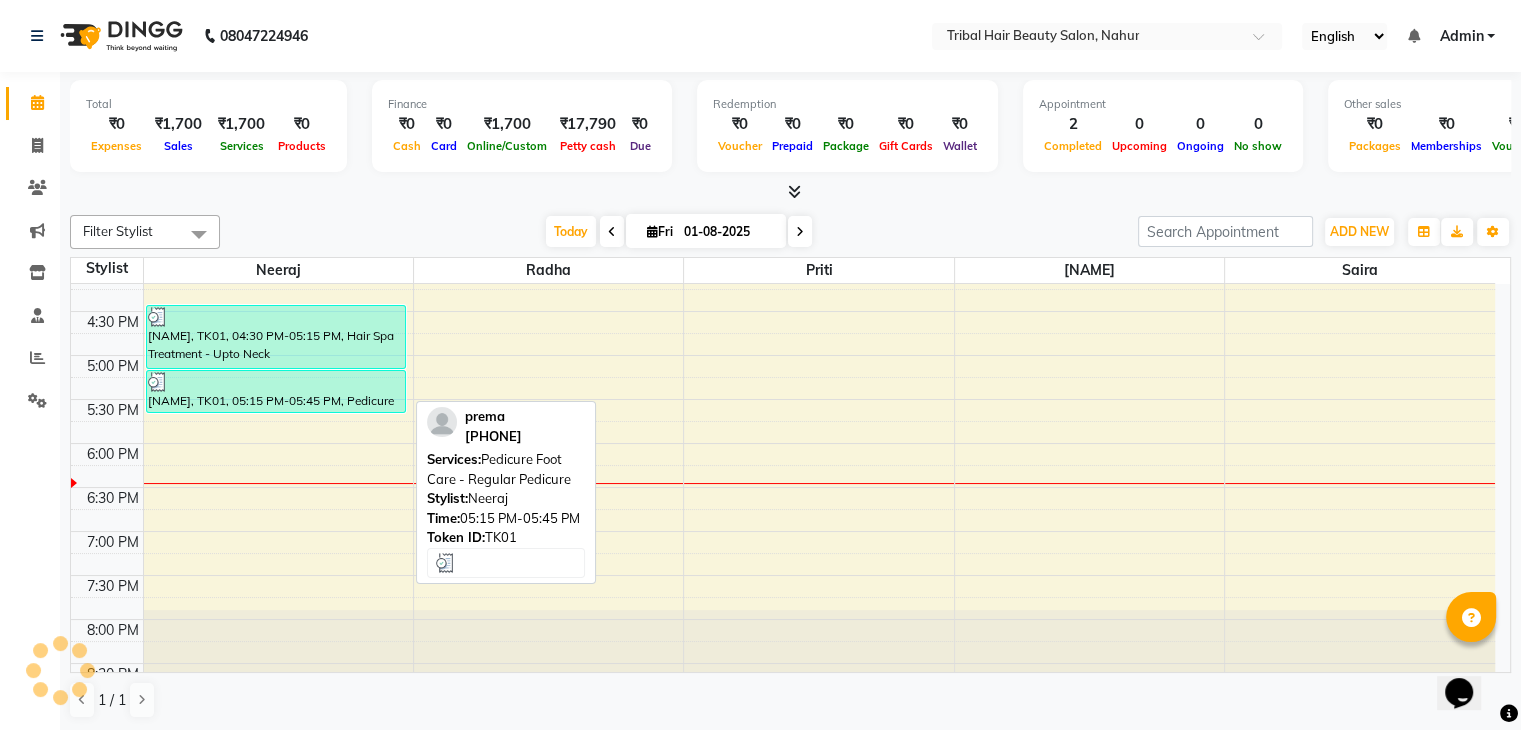 click on "[NAME], TK01, 05:15 PM-05:45 PM, Pedicure Foot Care - Regular Pedicure" at bounding box center (276, 391) 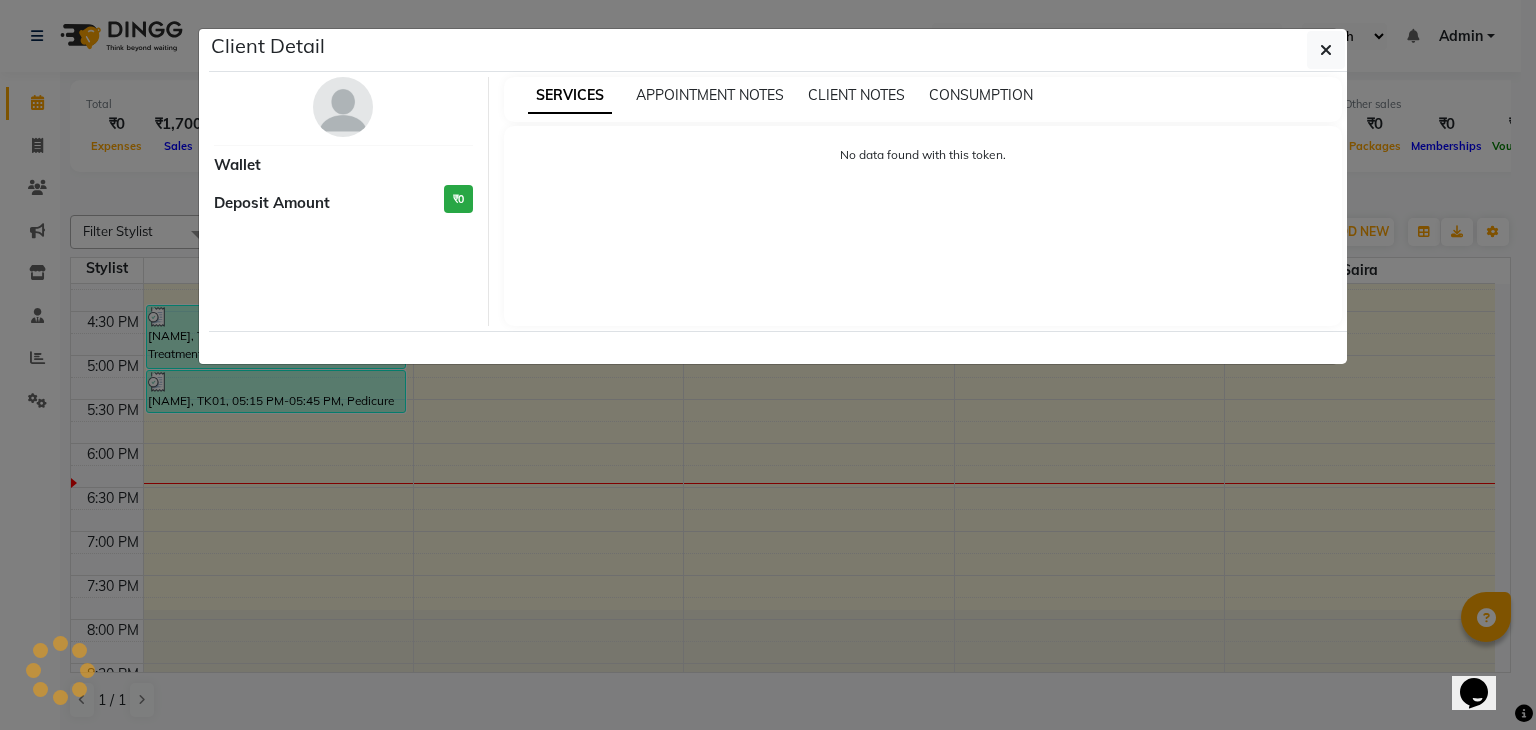 select on "3" 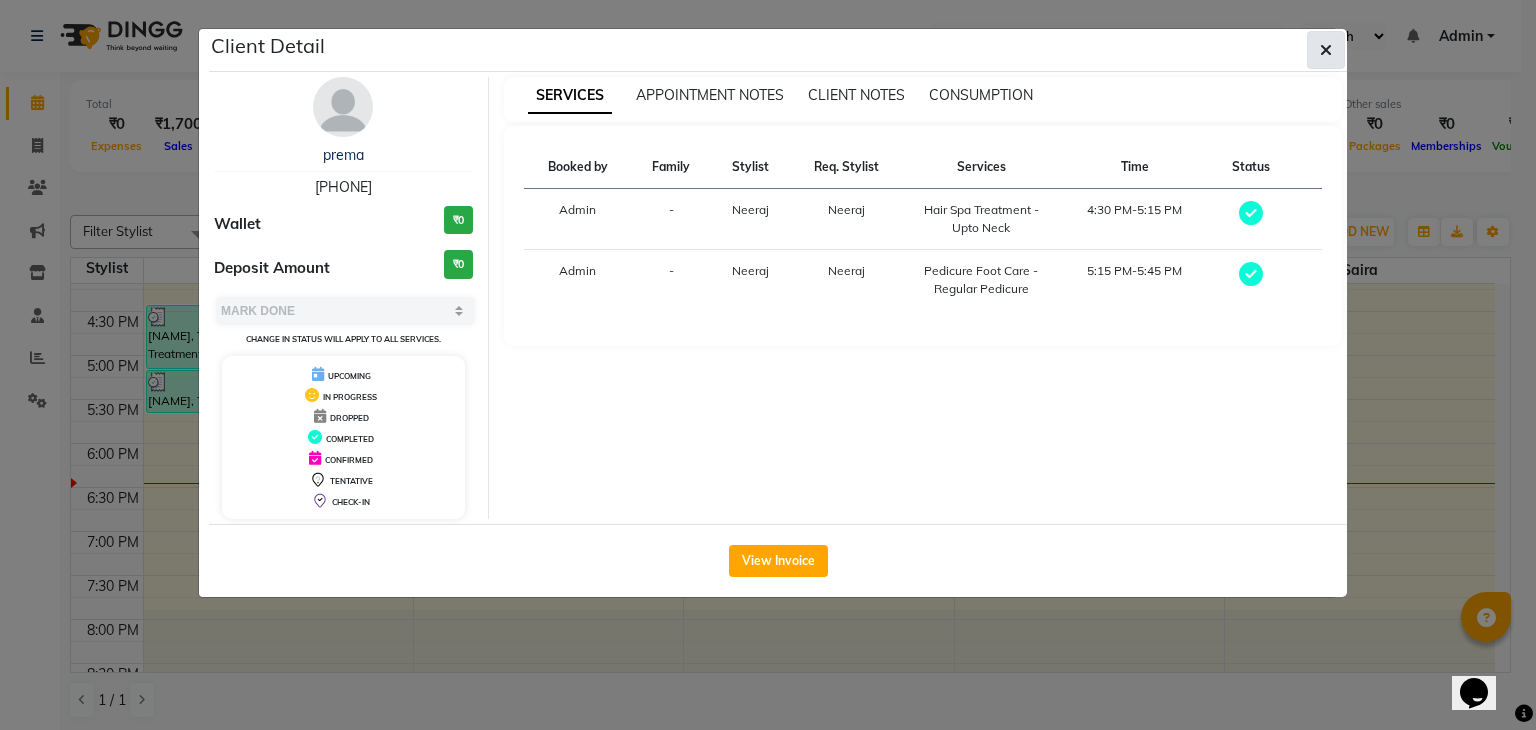 click 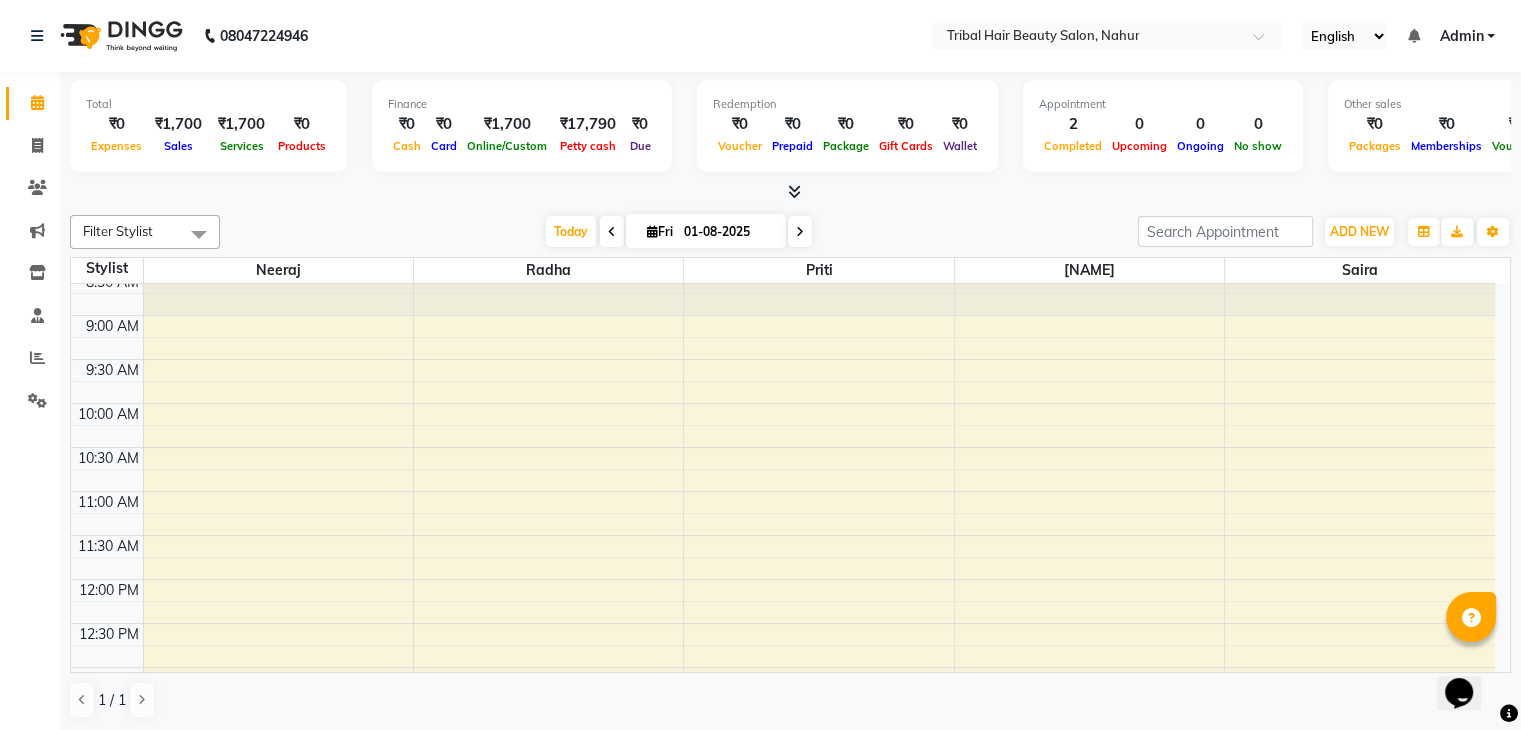 scroll, scrollTop: 0, scrollLeft: 0, axis: both 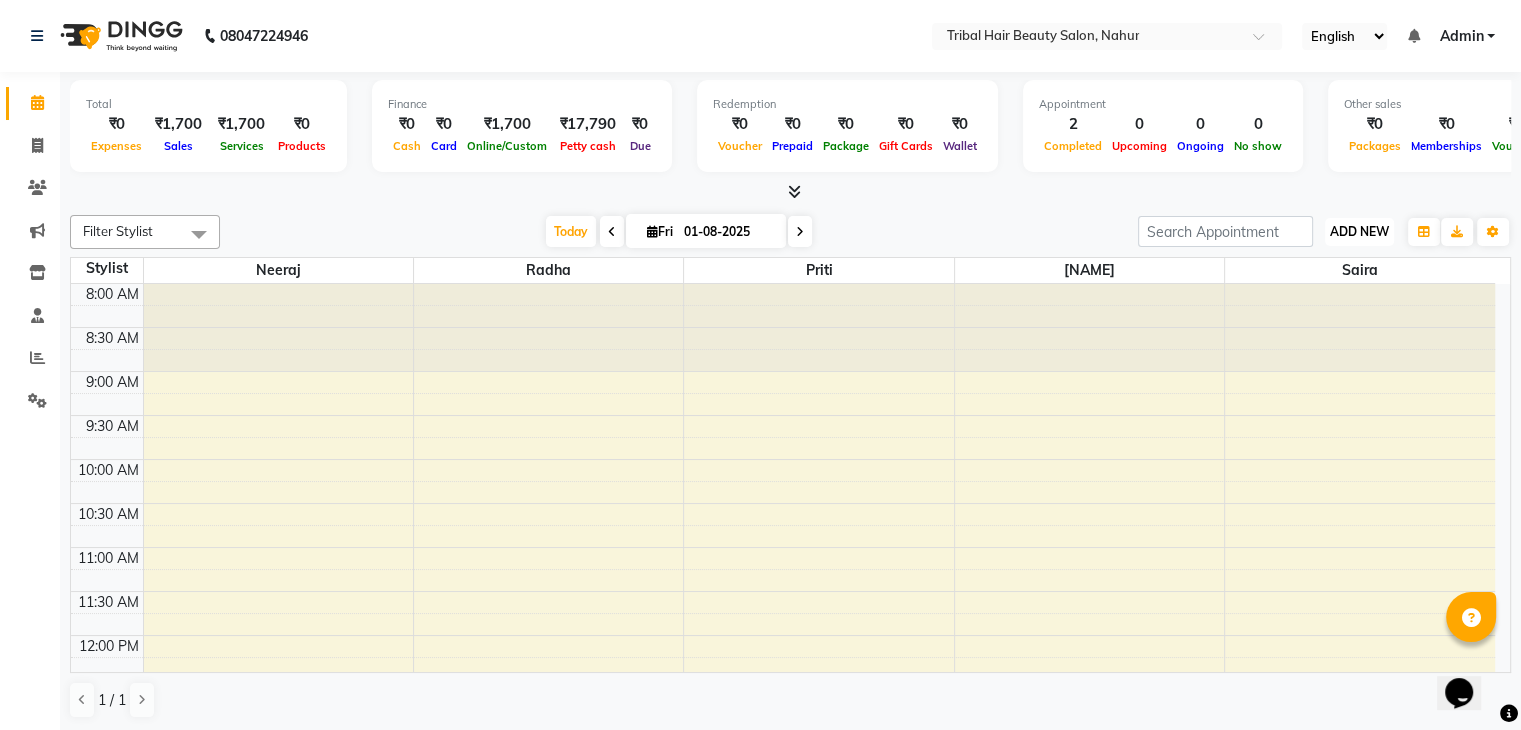 click on "ADD NEW" at bounding box center (1359, 231) 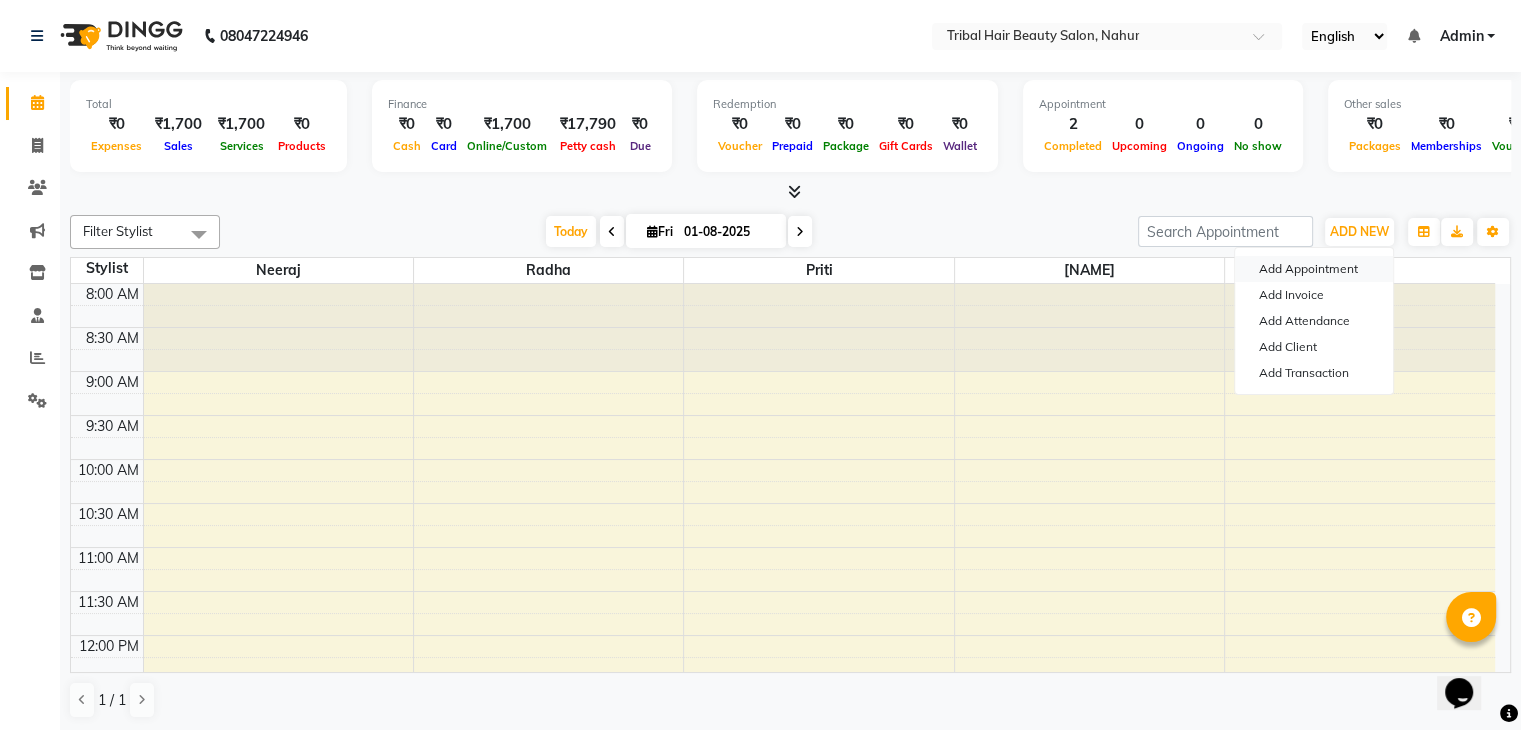 click on "Add Appointment" at bounding box center [1314, 269] 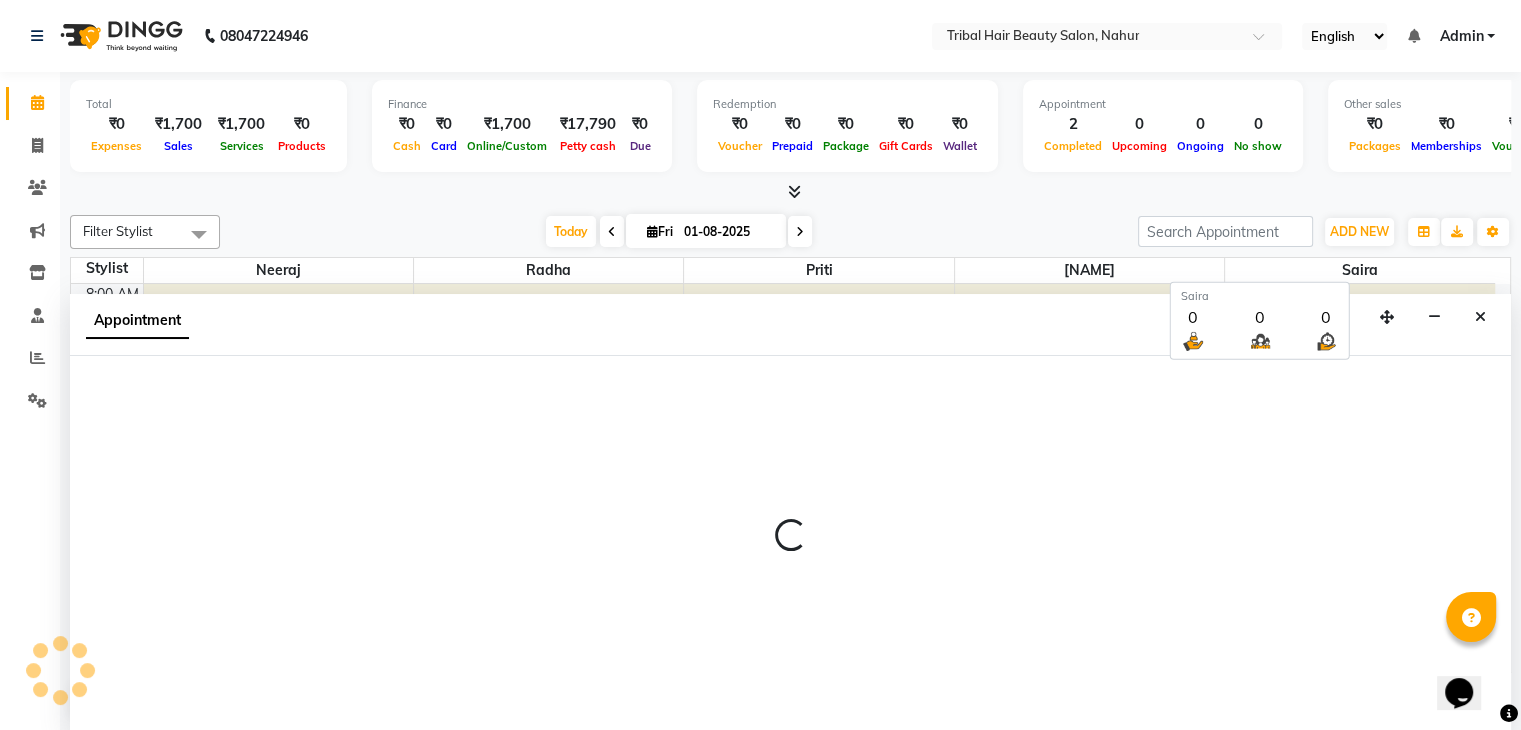 scroll, scrollTop: 1, scrollLeft: 0, axis: vertical 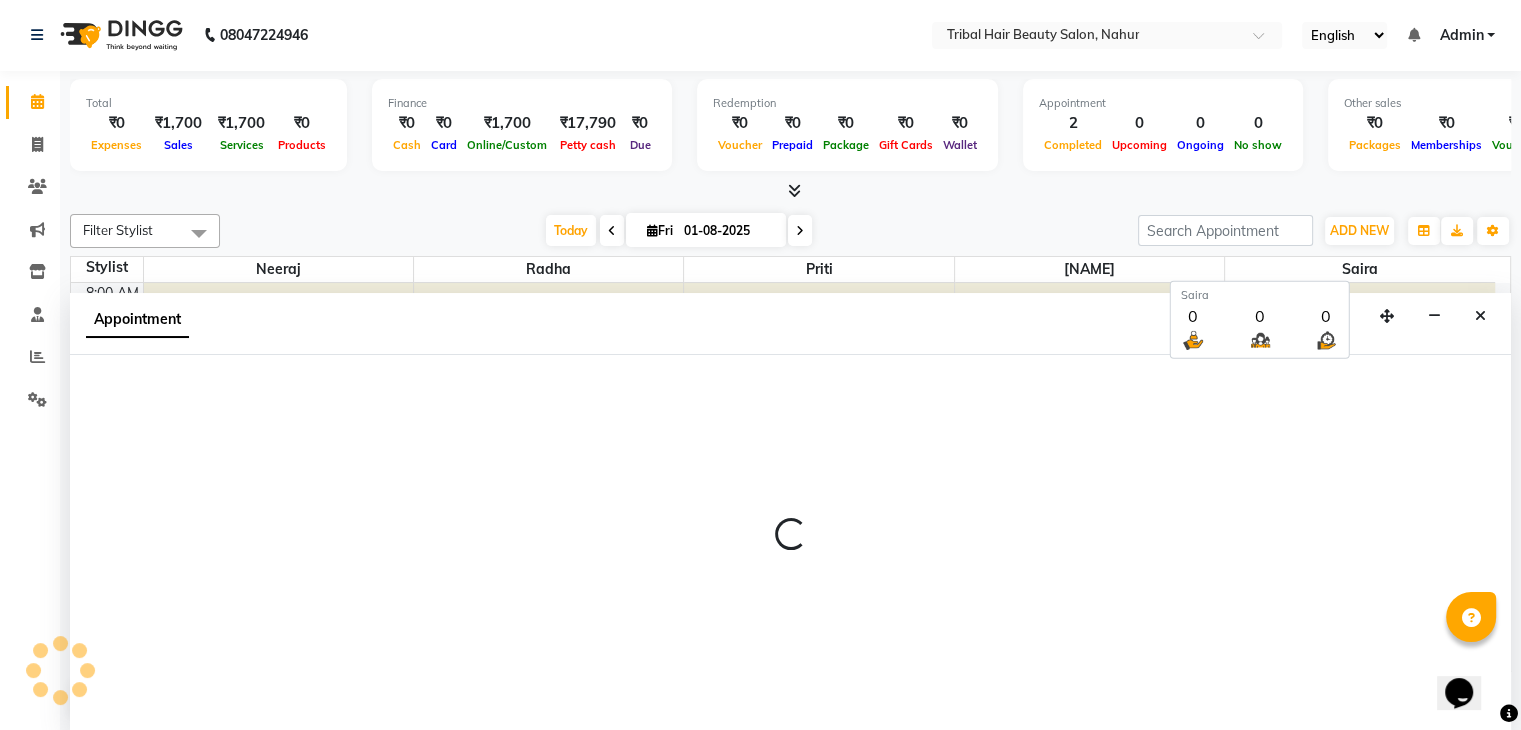 select on "540" 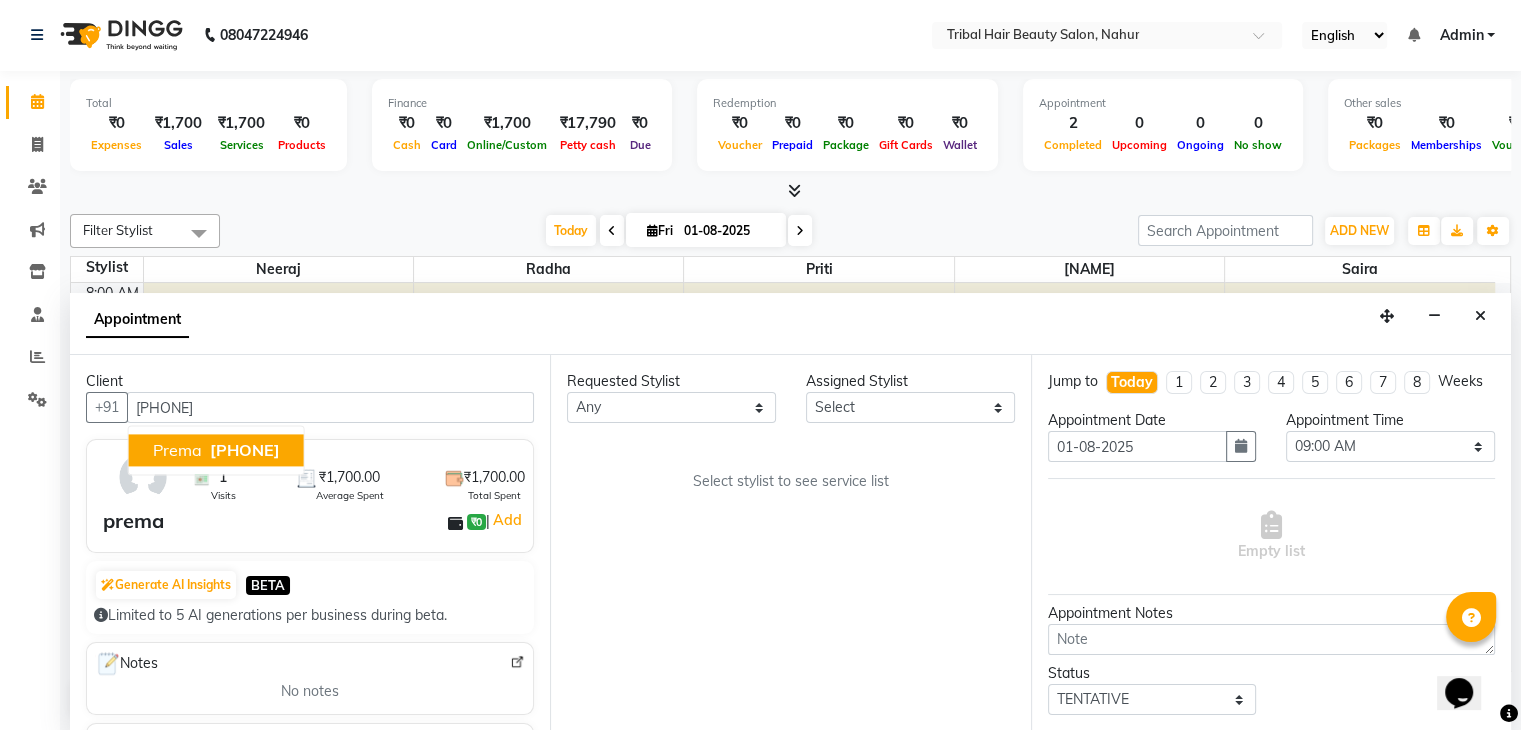 type on "[PHONE]" 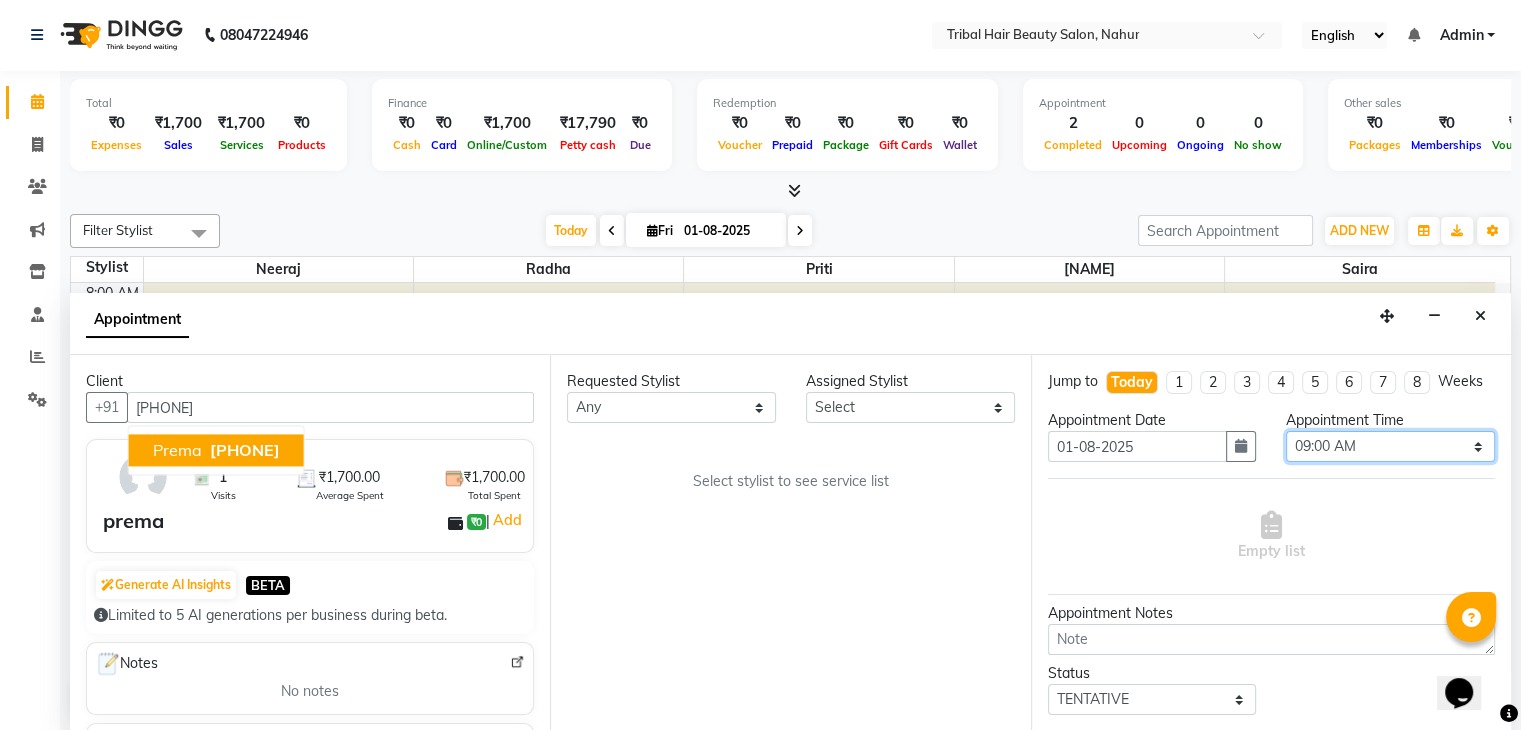 click on "Select 09:00 AM 09:15 AM 09:30 AM 09:45 AM 10:00 AM 10:15 AM 10:30 AM 10:45 AM 11:00 AM 11:15 AM 11:30 AM 11:45 AM 12:00 PM 12:15 PM 12:30 PM 12:45 PM 01:00 PM 01:15 PM 01:30 PM 01:45 PM 02:00 PM 02:15 PM 02:30 PM 02:45 PM 03:00 PM 03:15 PM 03:30 PM 03:45 PM 04:00 PM 04:15 PM 04:30 PM 04:45 PM 05:00 PM 05:15 PM 05:30 PM 05:45 PM 06:00 PM 06:15 PM 06:30 PM 06:45 PM 07:00 PM 07:15 PM 07:30 PM 07:45 PM 08:00 PM 08:15 PM 08:30 PM 08:45 PM 09:00 PM 09:15 PM 09:30 PM 09:45 PM 10:00 PM 10:15 PM 10:30 PM 10:45 PM 11:00 PM" at bounding box center (1390, 446) 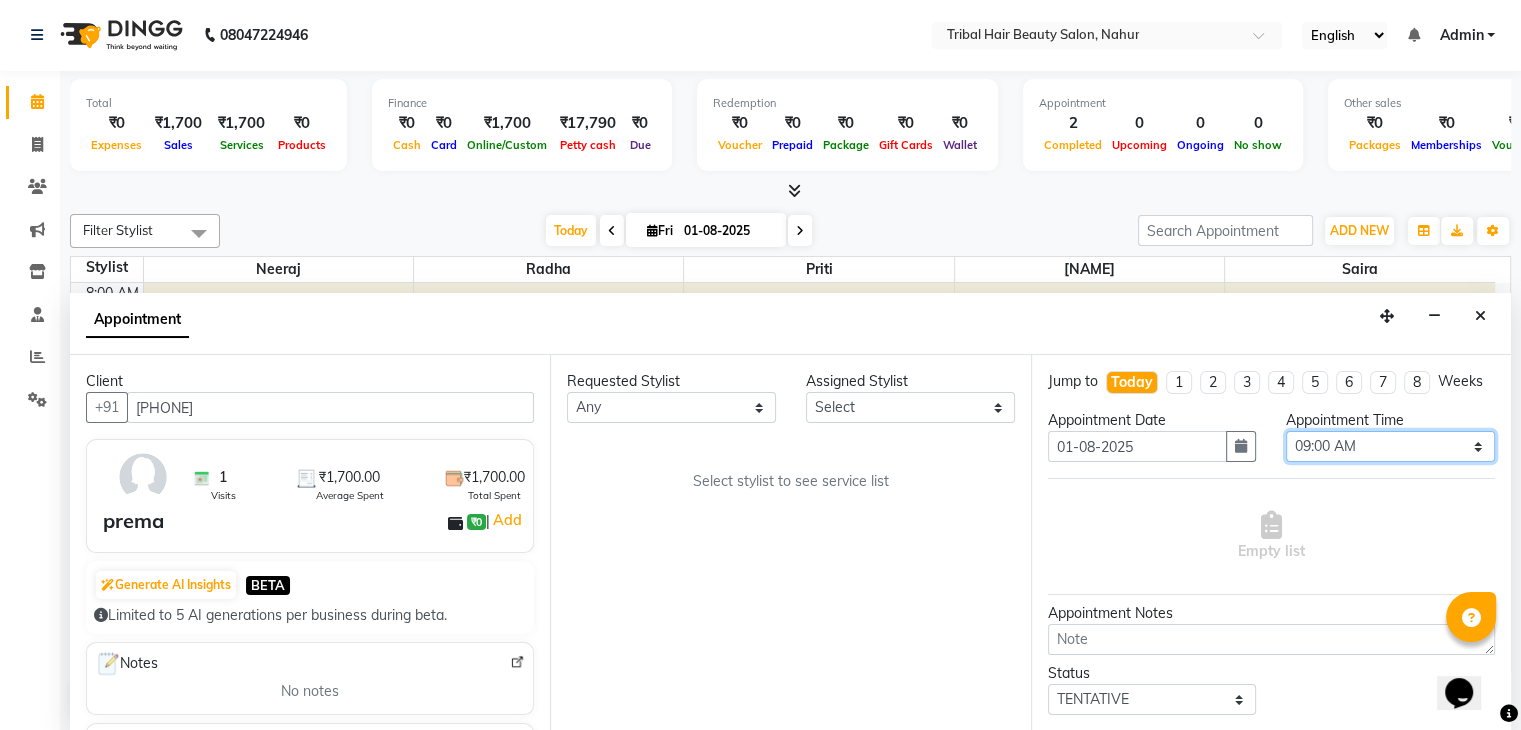 select on "990" 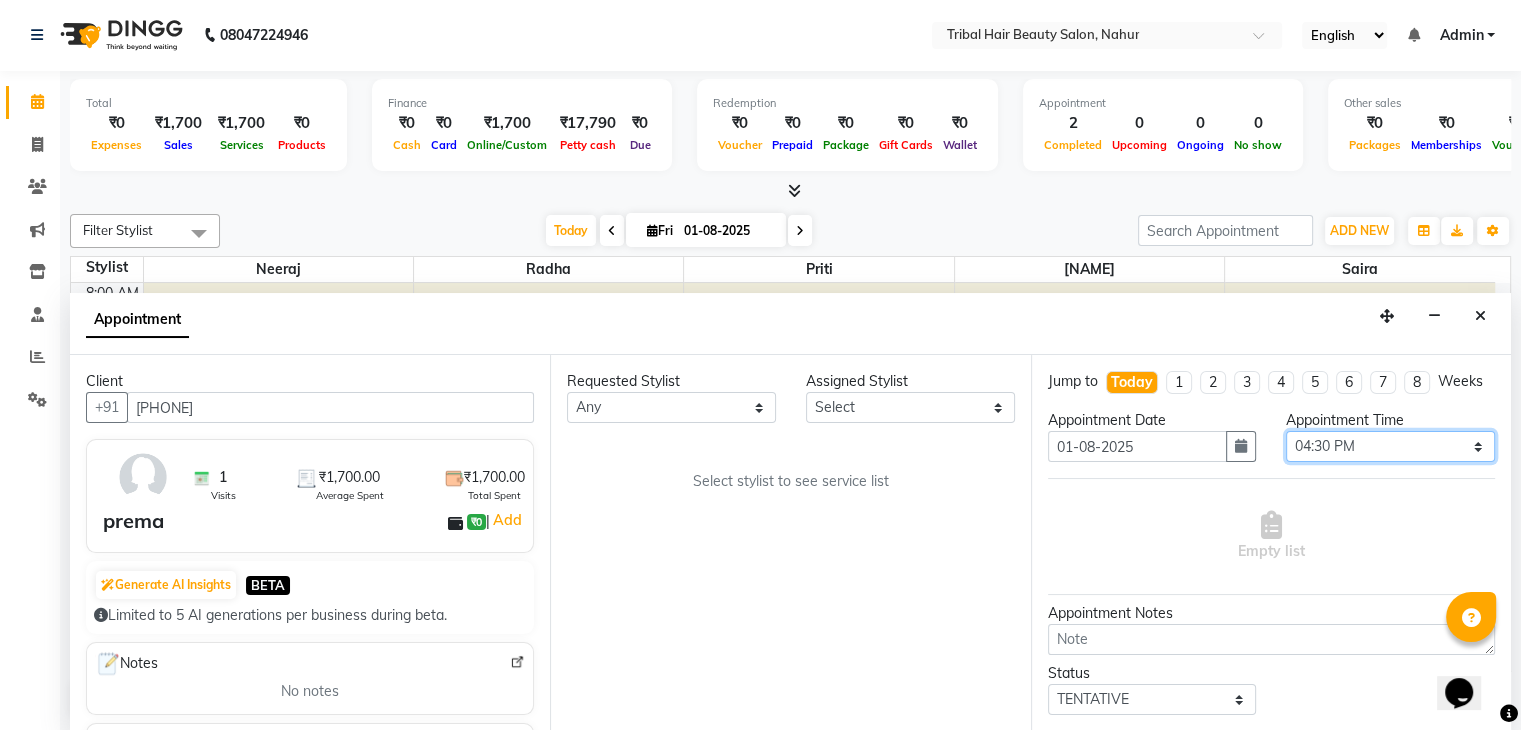 click on "Select 09:00 AM 09:15 AM 09:30 AM 09:45 AM 10:00 AM 10:15 AM 10:30 AM 10:45 AM 11:00 AM 11:15 AM 11:30 AM 11:45 AM 12:00 PM 12:15 PM 12:30 PM 12:45 PM 01:00 PM 01:15 PM 01:30 PM 01:45 PM 02:00 PM 02:15 PM 02:30 PM 02:45 PM 03:00 PM 03:15 PM 03:30 PM 03:45 PM 04:00 PM 04:15 PM 04:30 PM 04:45 PM 05:00 PM 05:15 PM 05:30 PM 05:45 PM 06:00 PM 06:15 PM 06:30 PM 06:45 PM 07:00 PM 07:15 PM 07:30 PM 07:45 PM 08:00 PM 08:15 PM 08:30 PM 08:45 PM 09:00 PM 09:15 PM 09:30 PM 09:45 PM 10:00 PM 10:15 PM 10:30 PM 10:45 PM 11:00 PM" at bounding box center [1390, 446] 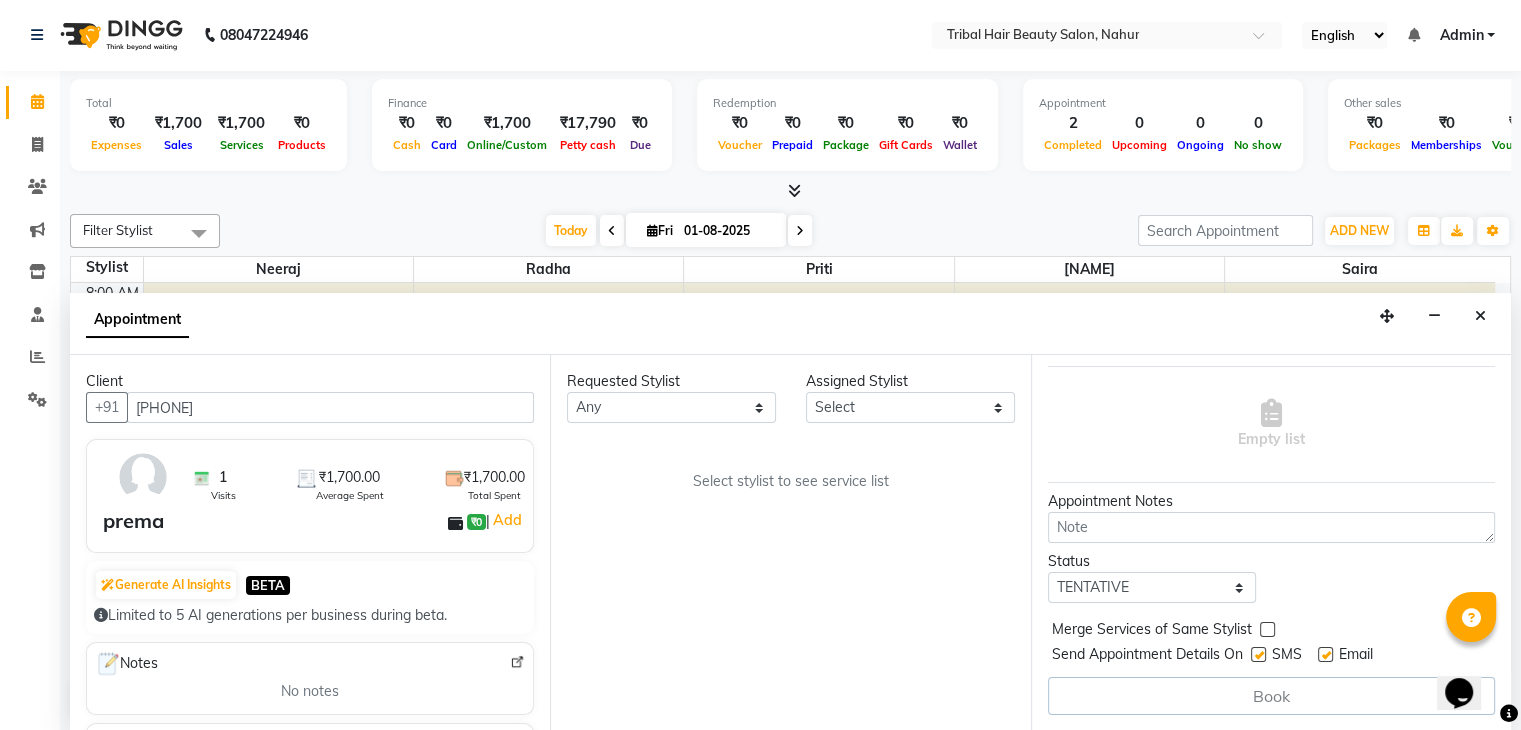 scroll, scrollTop: 0, scrollLeft: 0, axis: both 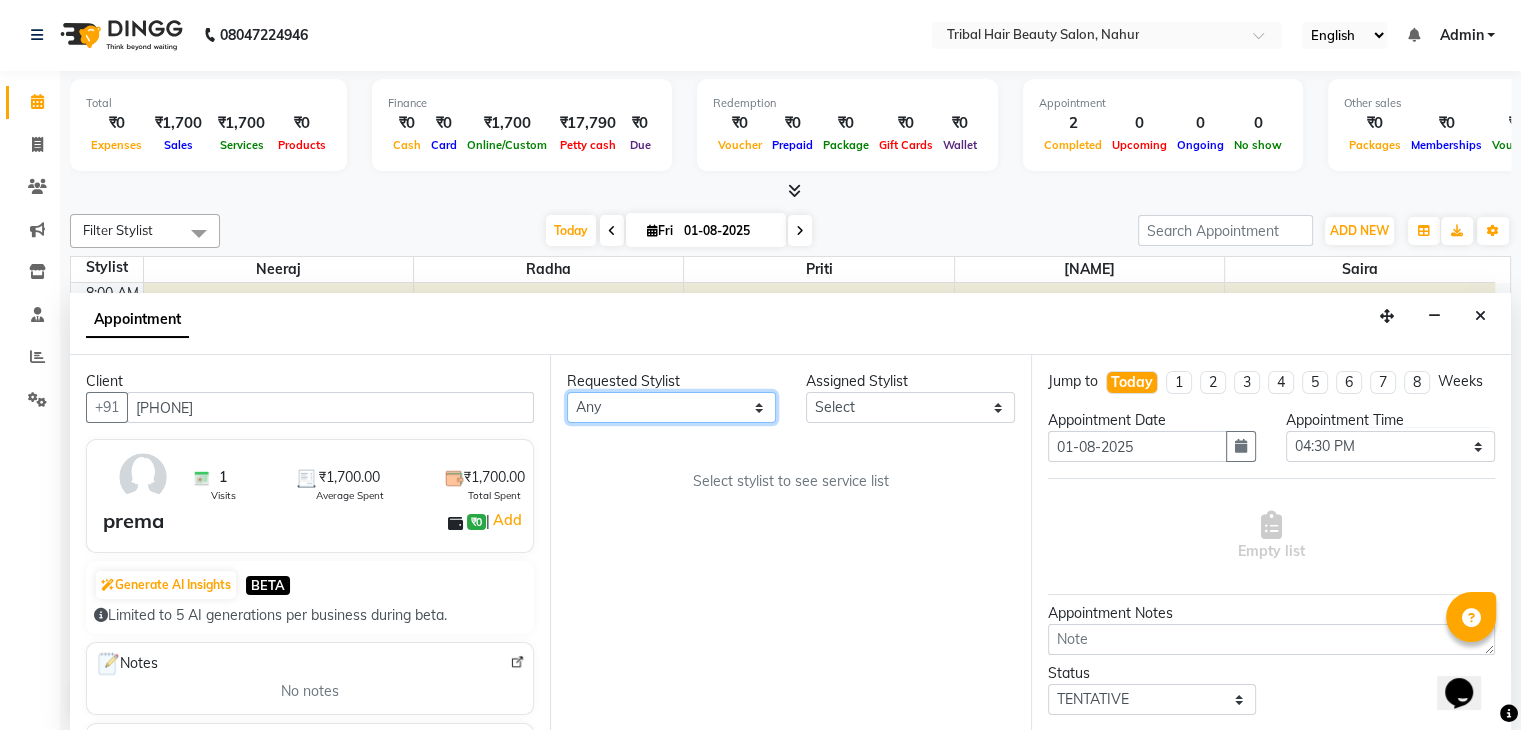 click on "Any [NAME] [NAME] [NAME] [NAME] [NAME]" at bounding box center [671, 407] 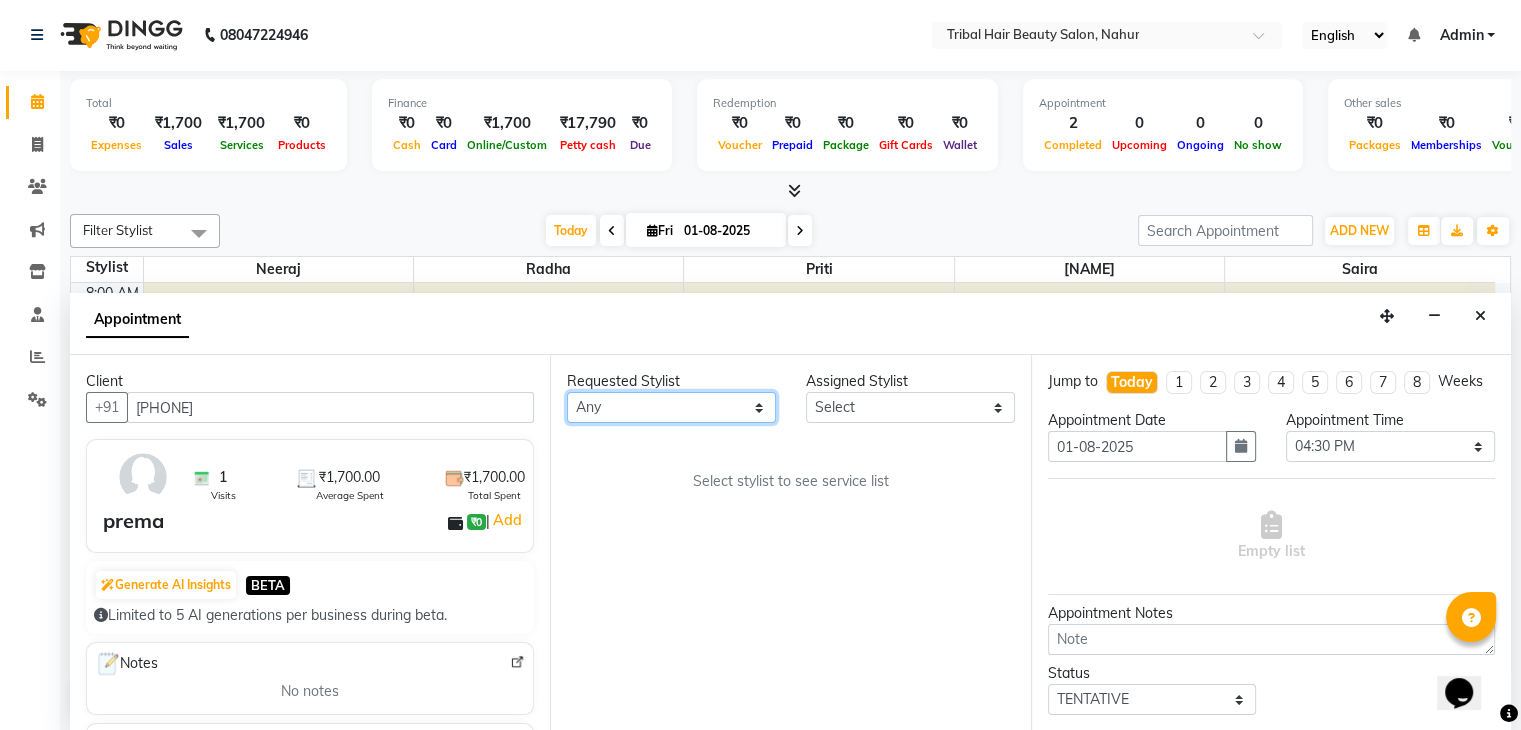 select on "[NUMBER]" 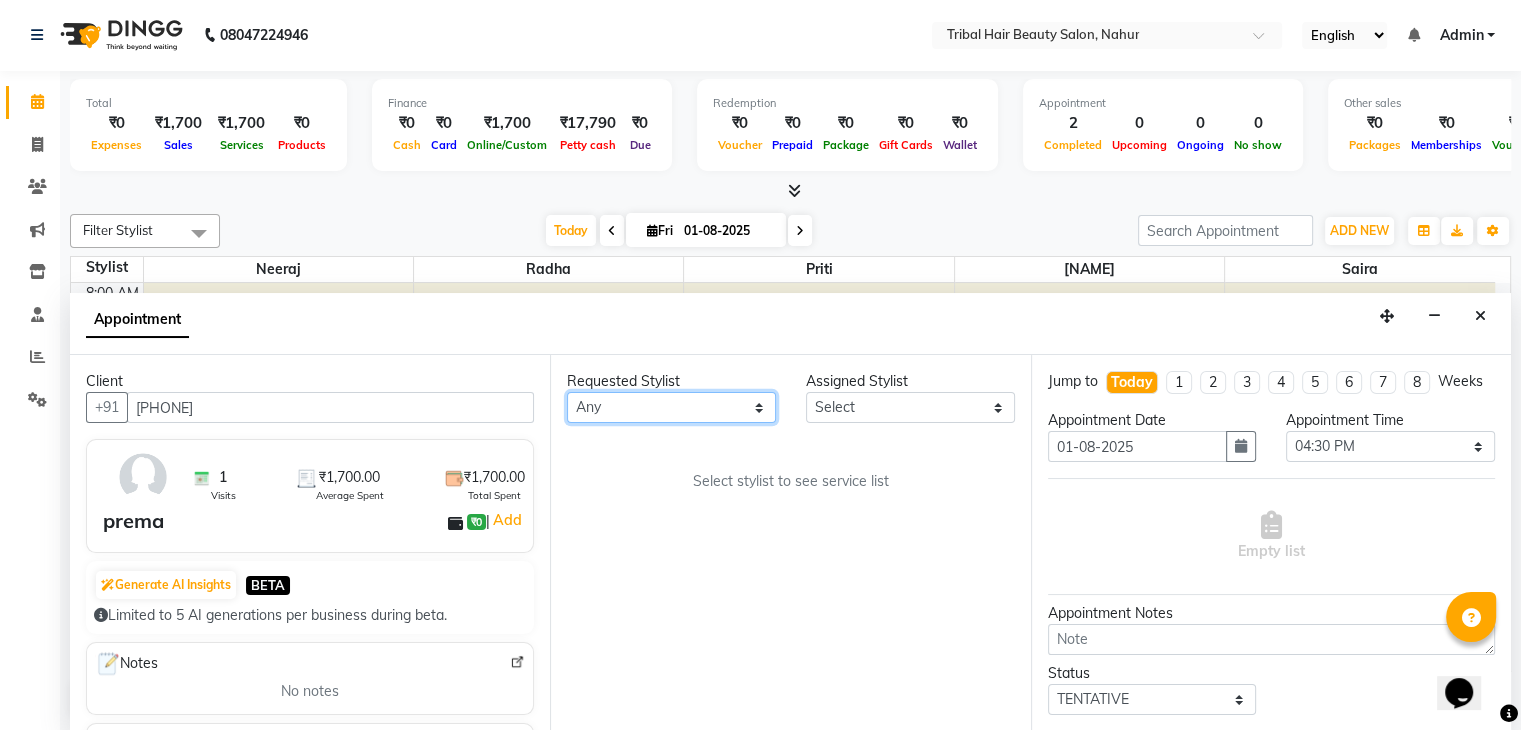 click on "Any [NAME] [NAME] [NAME] [NAME] [NAME]" at bounding box center [671, 407] 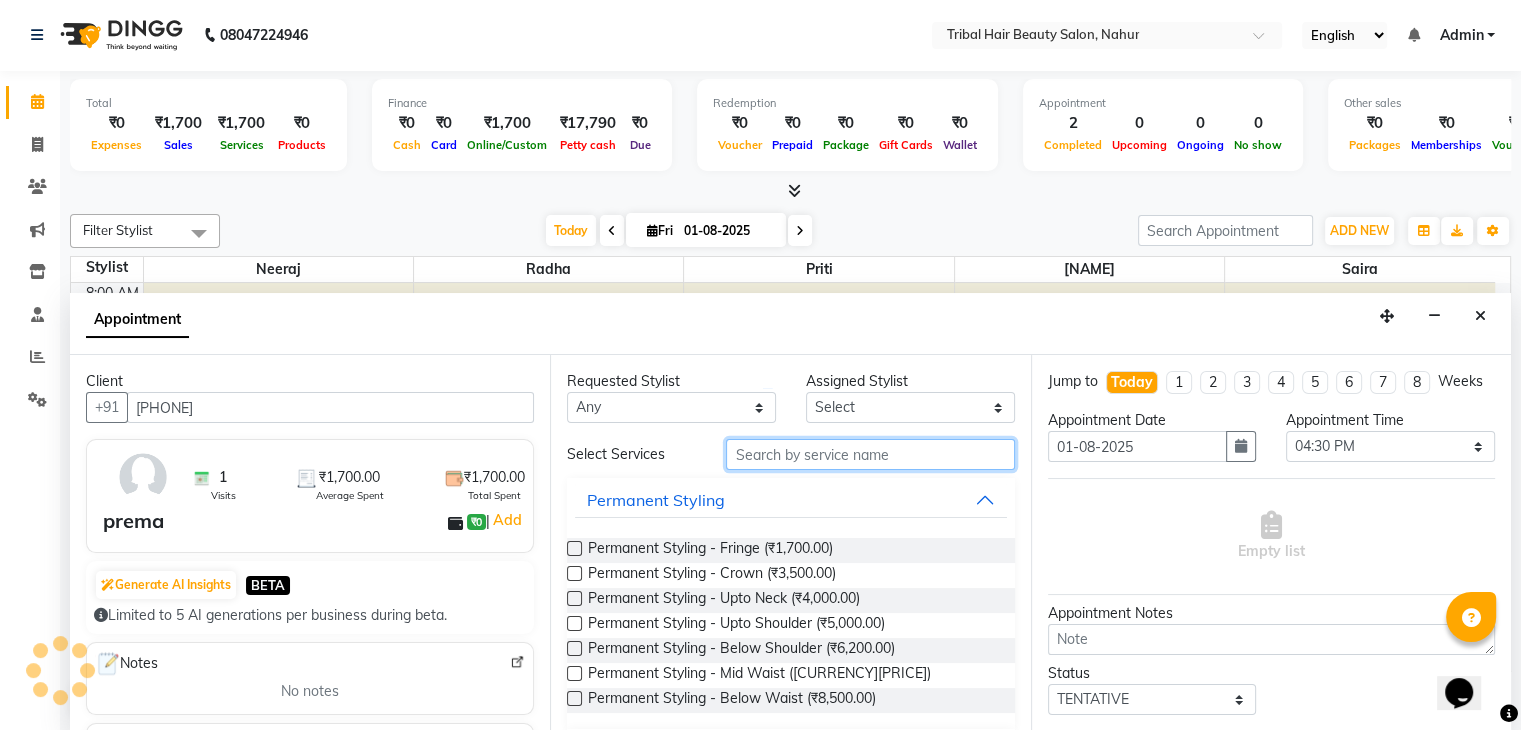 click at bounding box center [870, 454] 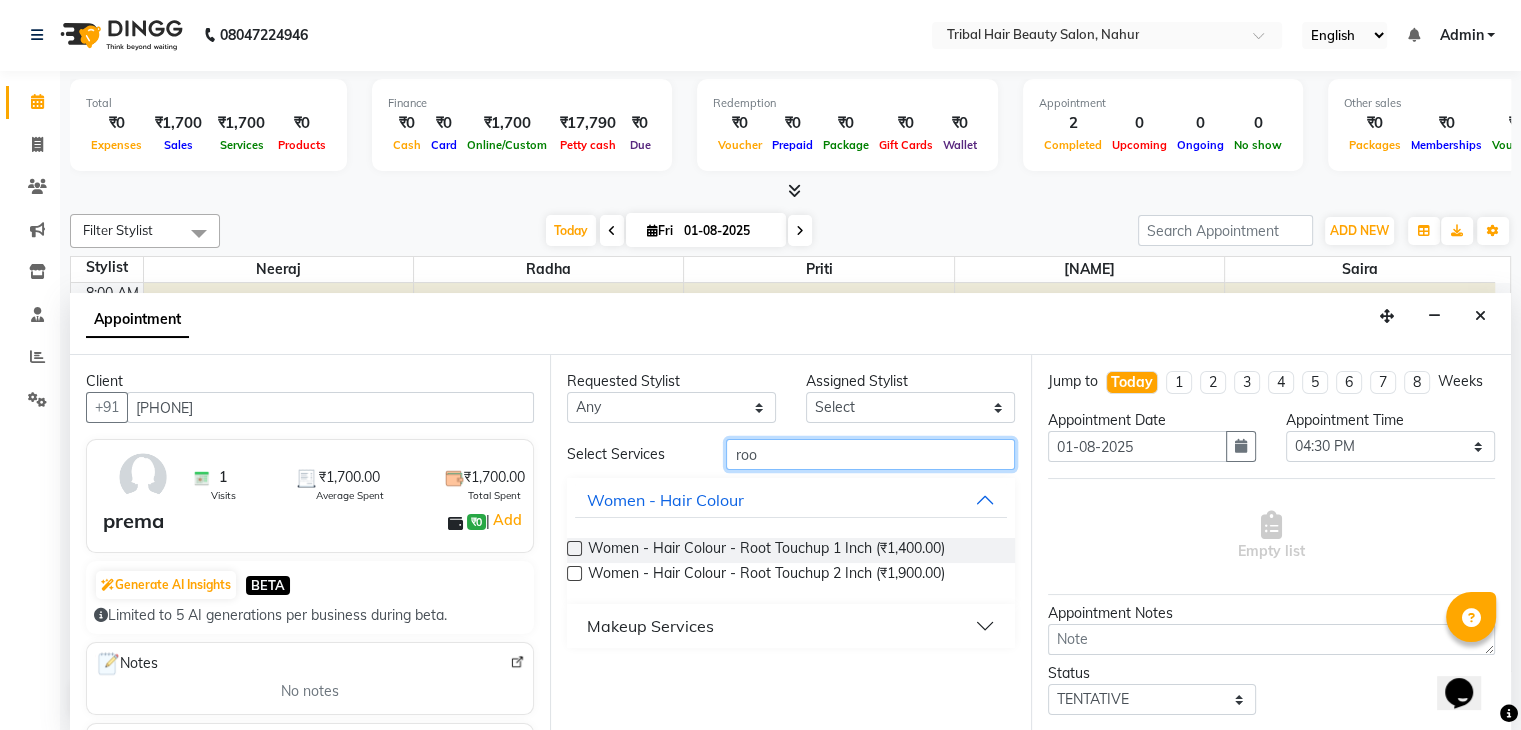 type on "roo" 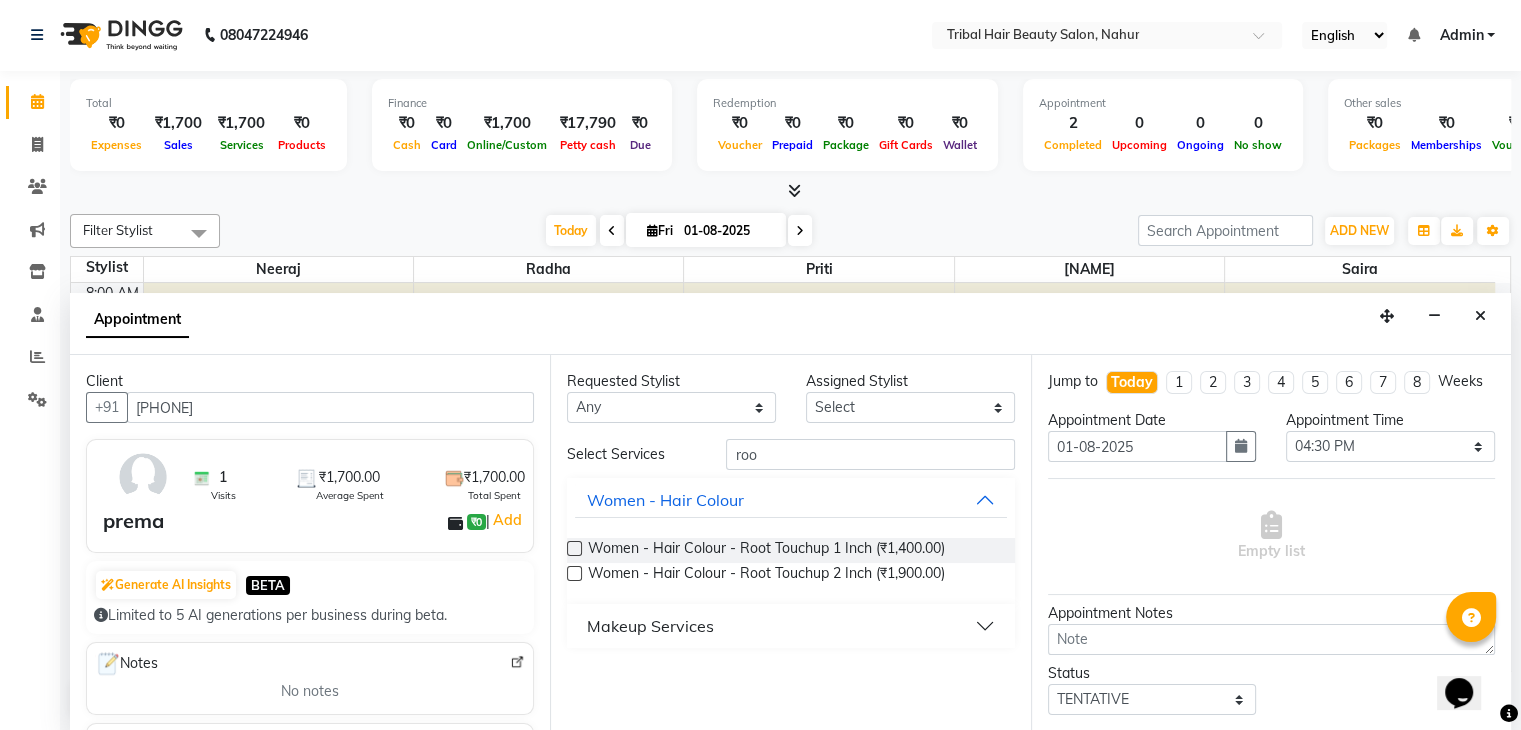 click at bounding box center [574, 548] 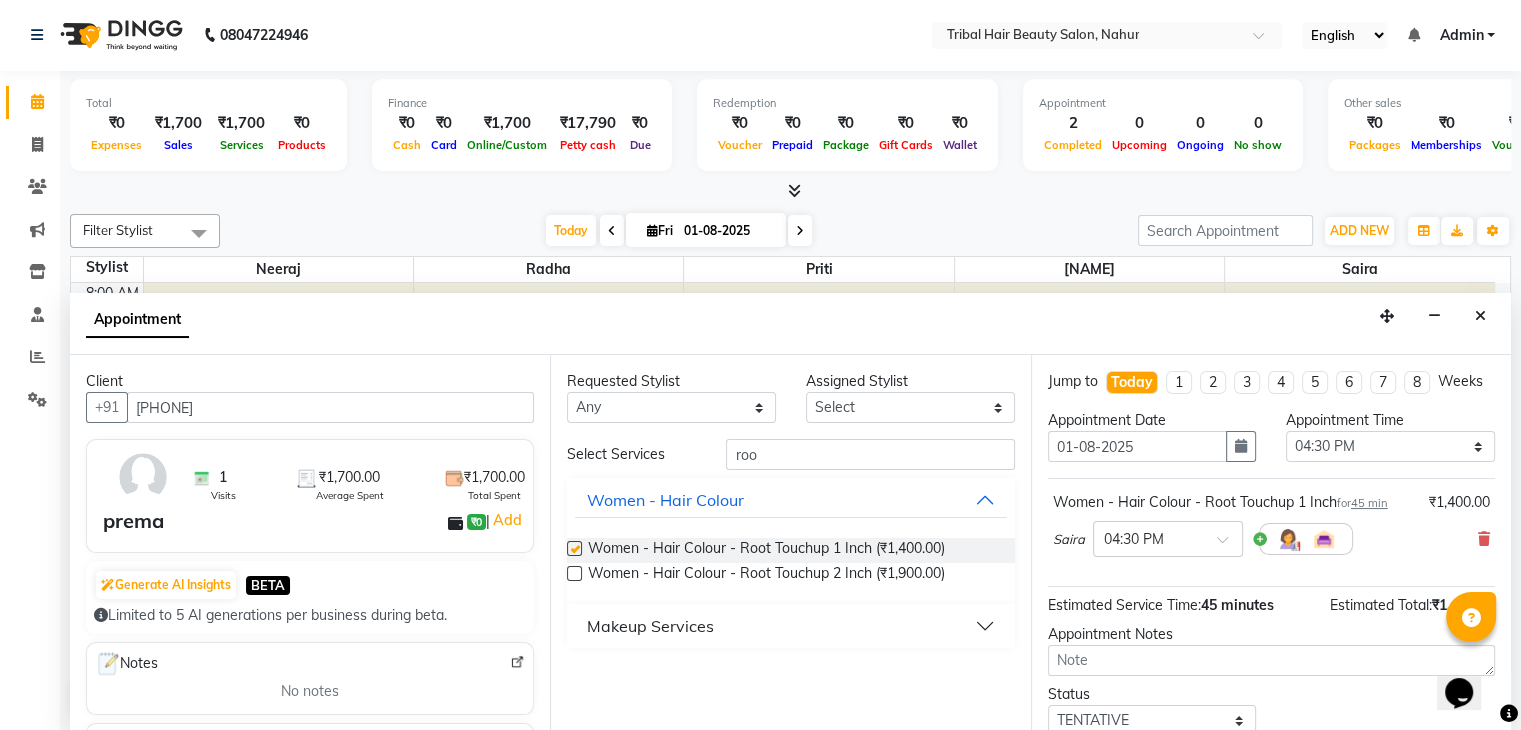checkbox on "false" 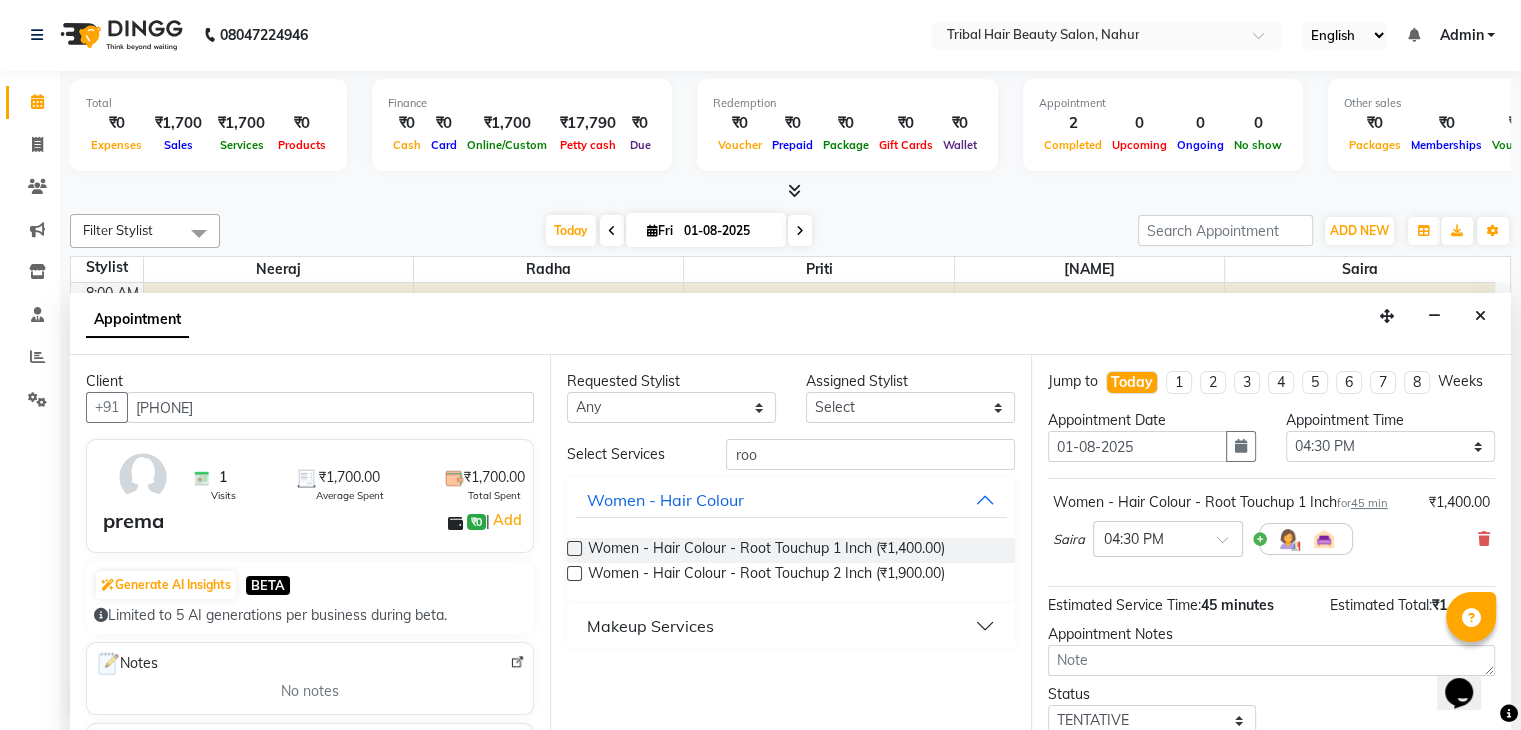 scroll, scrollTop: 149, scrollLeft: 0, axis: vertical 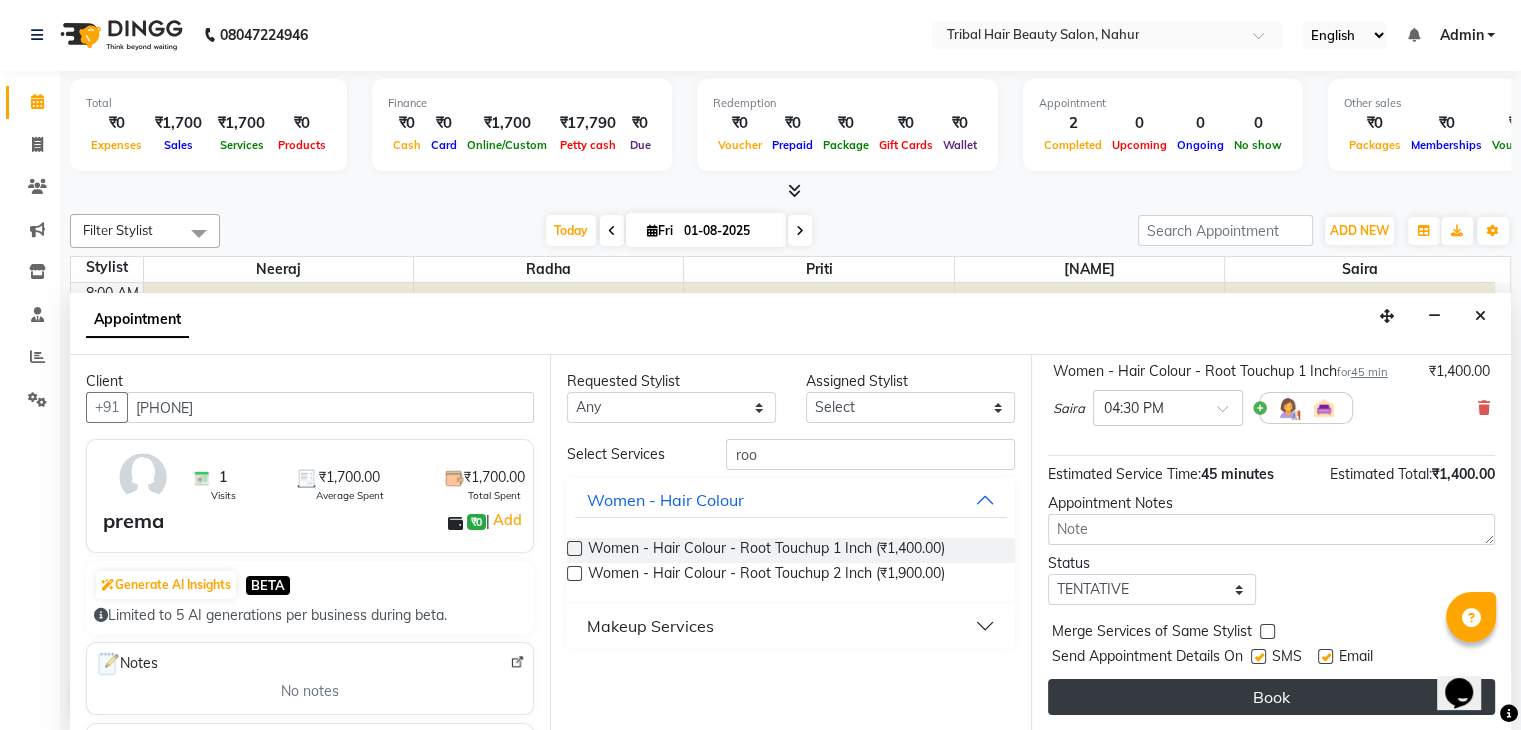 click on "Book" at bounding box center [1271, 697] 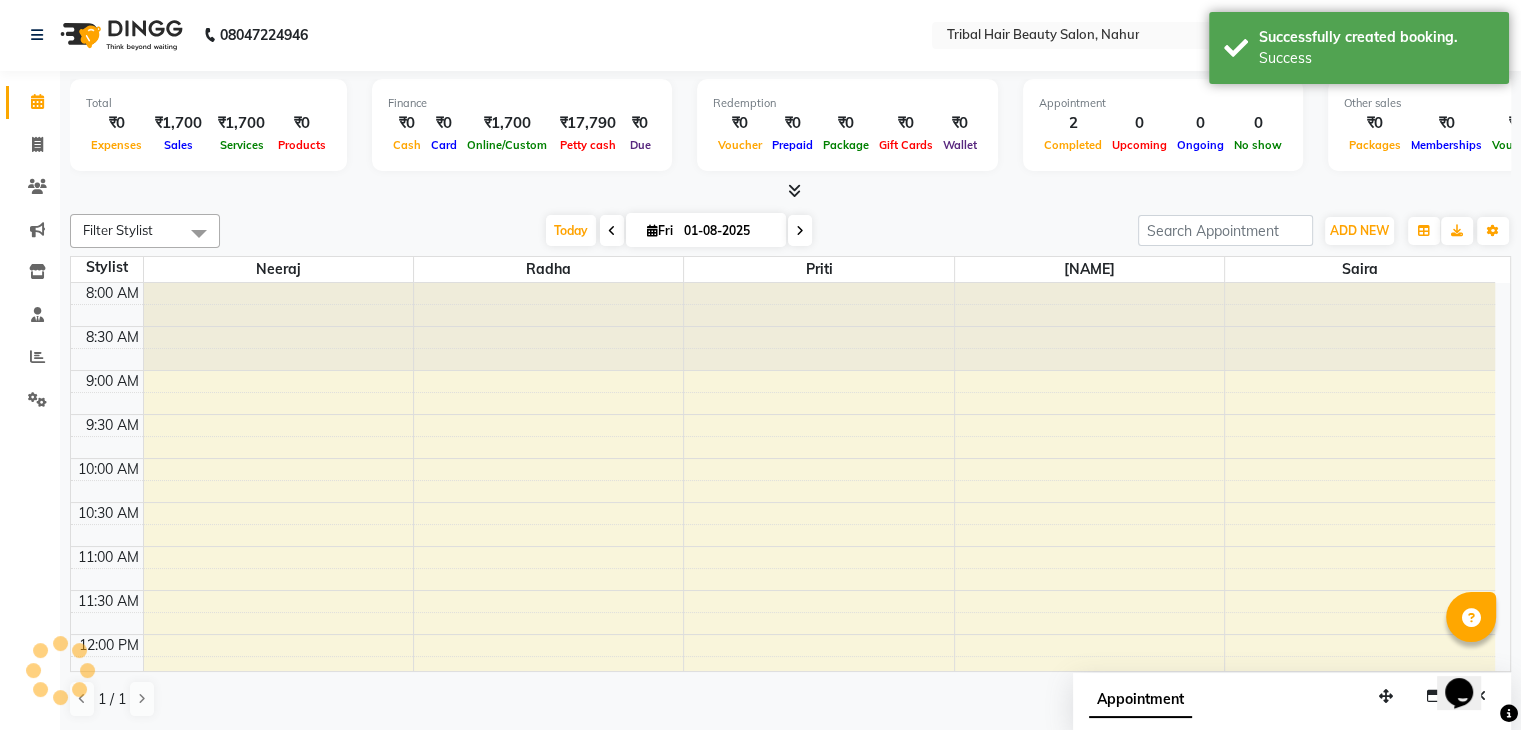 scroll, scrollTop: 0, scrollLeft: 0, axis: both 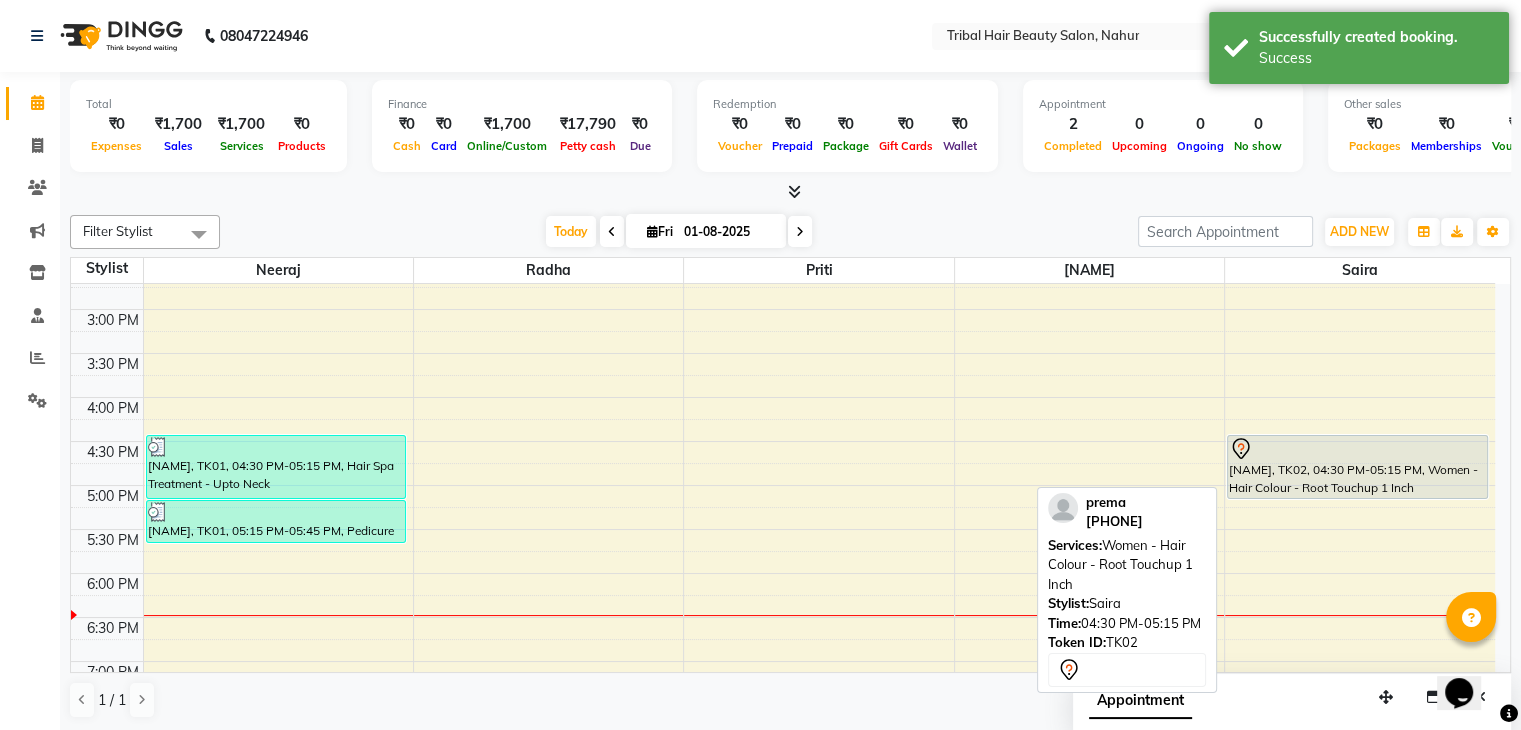 click on "[NAME], TK02, 04:30 PM-05:15 PM, Women - Hair Colour - Root Touchup 1 Inch" at bounding box center [1357, 467] 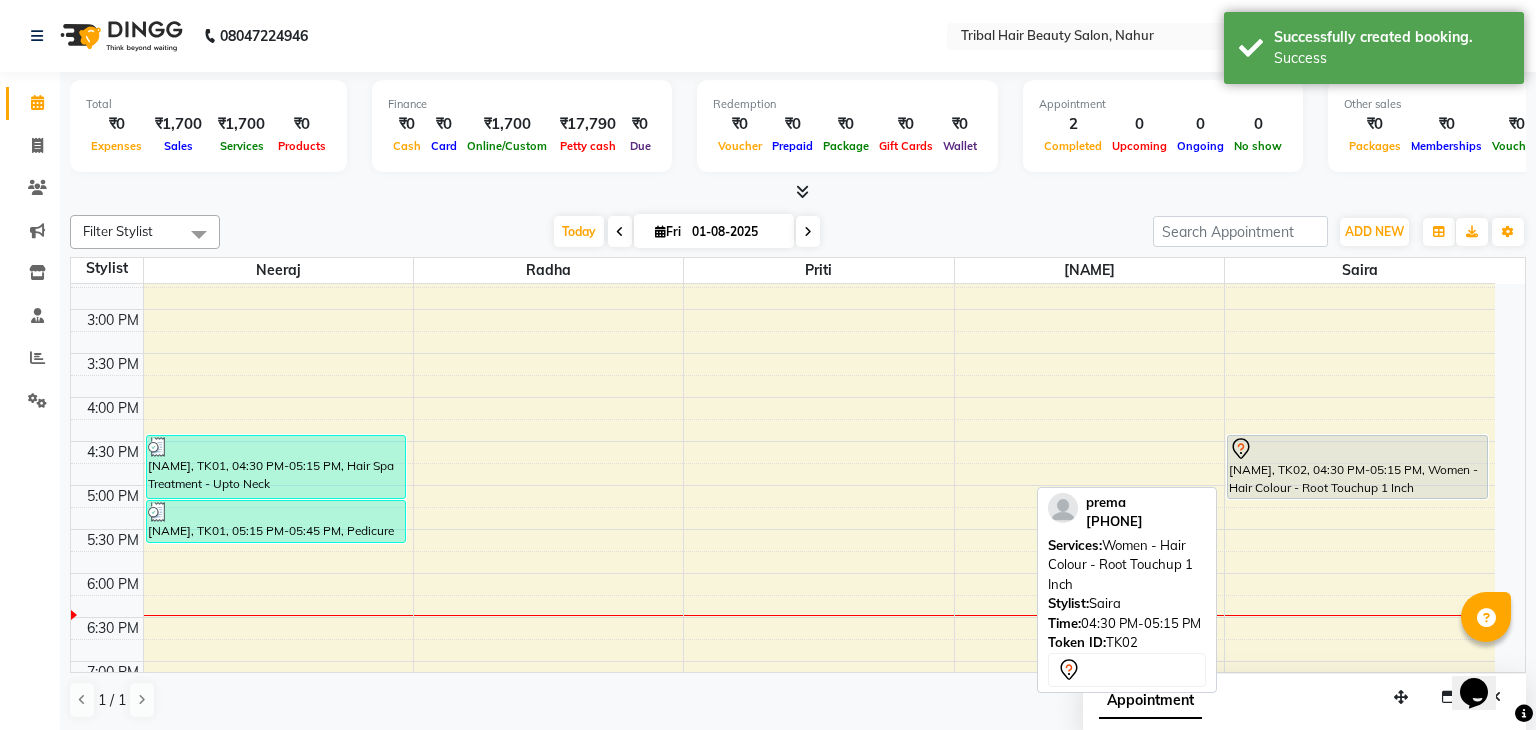 select on "7" 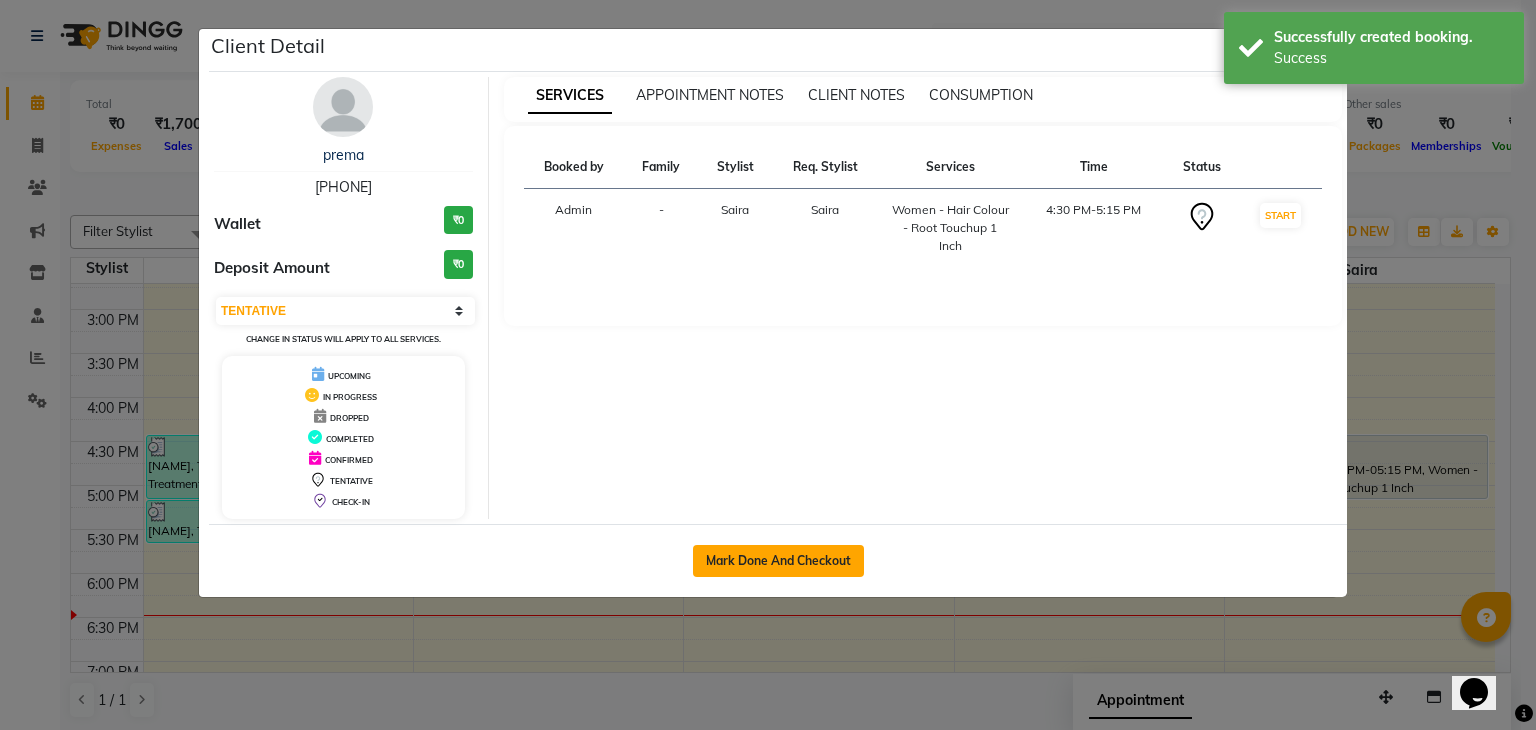 click on "Mark Done And Checkout" 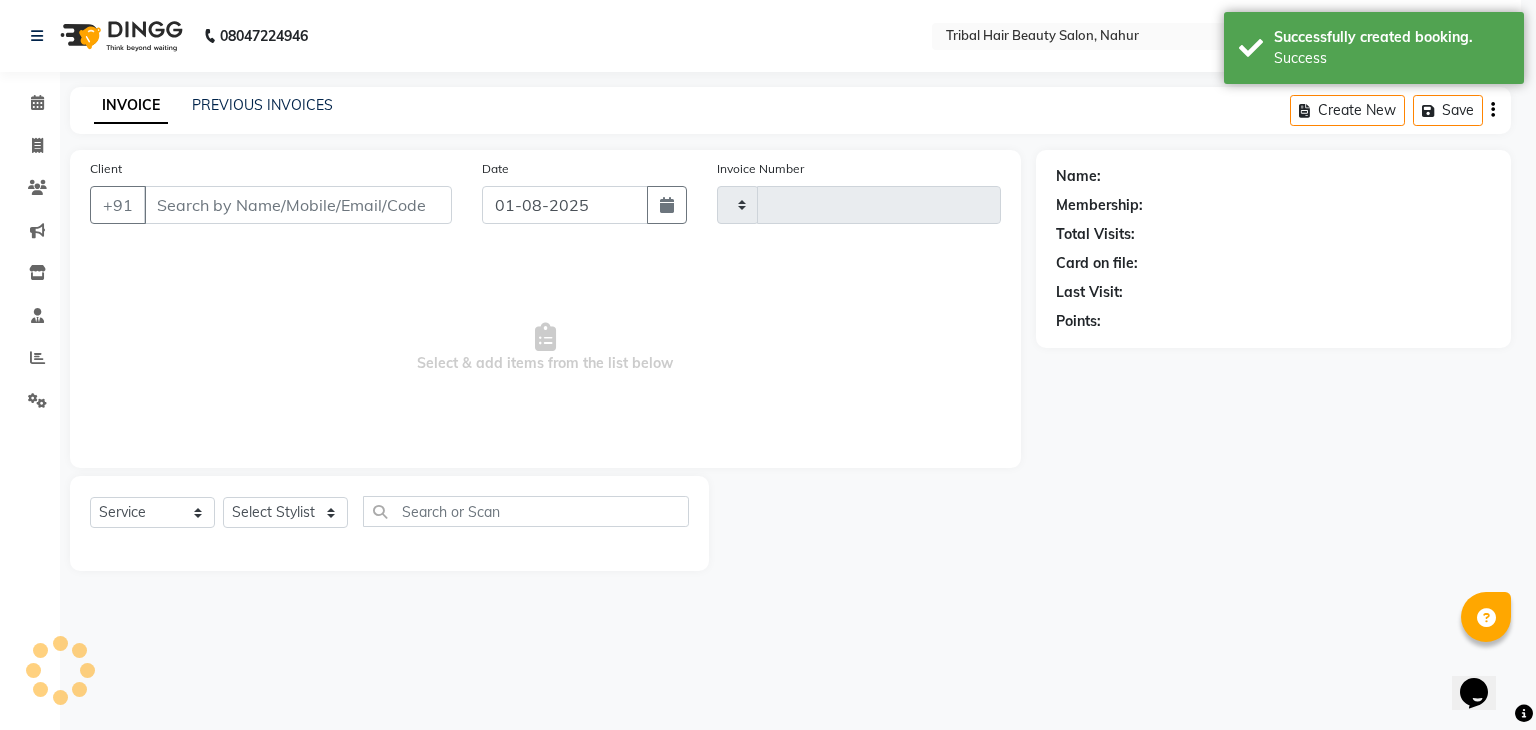 type on "0020" 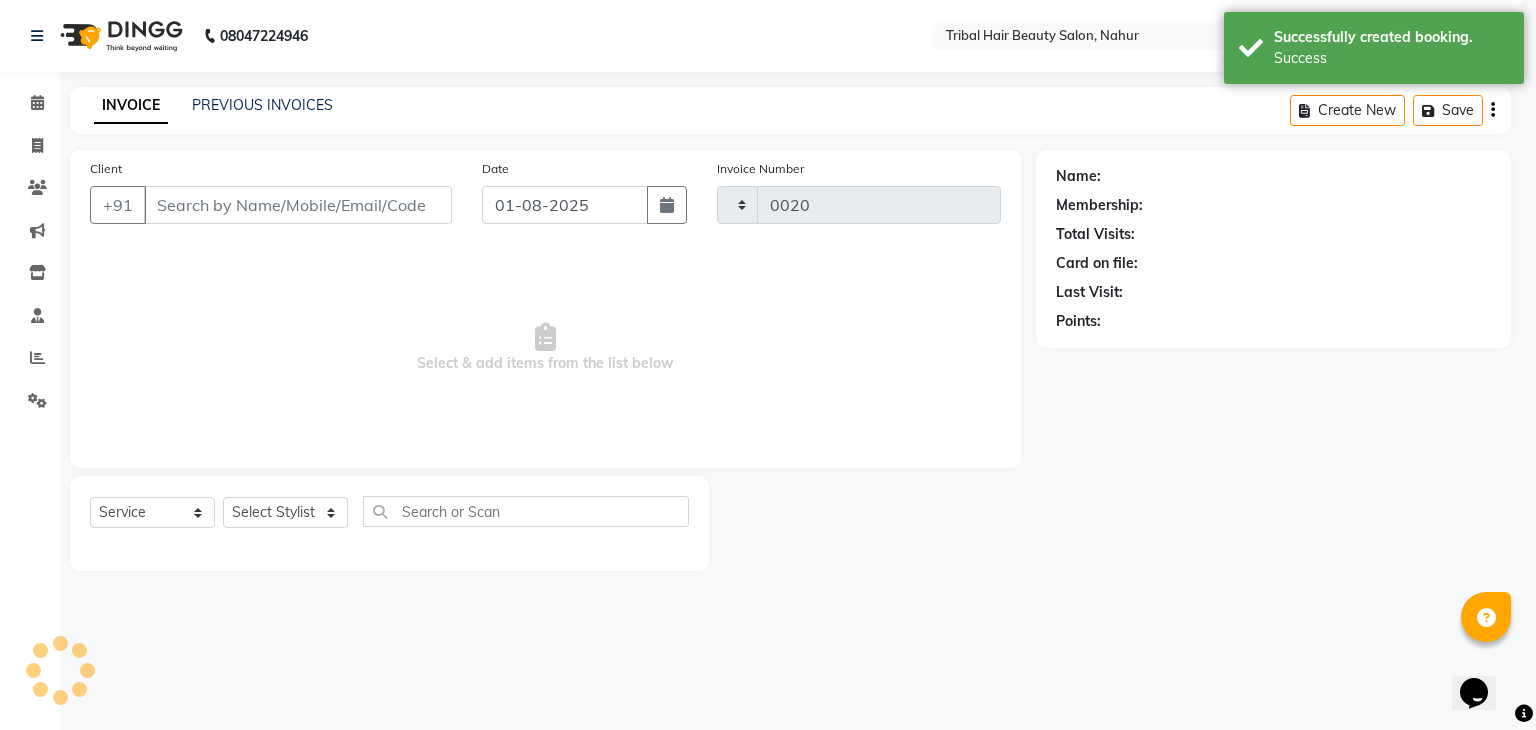 select on "3" 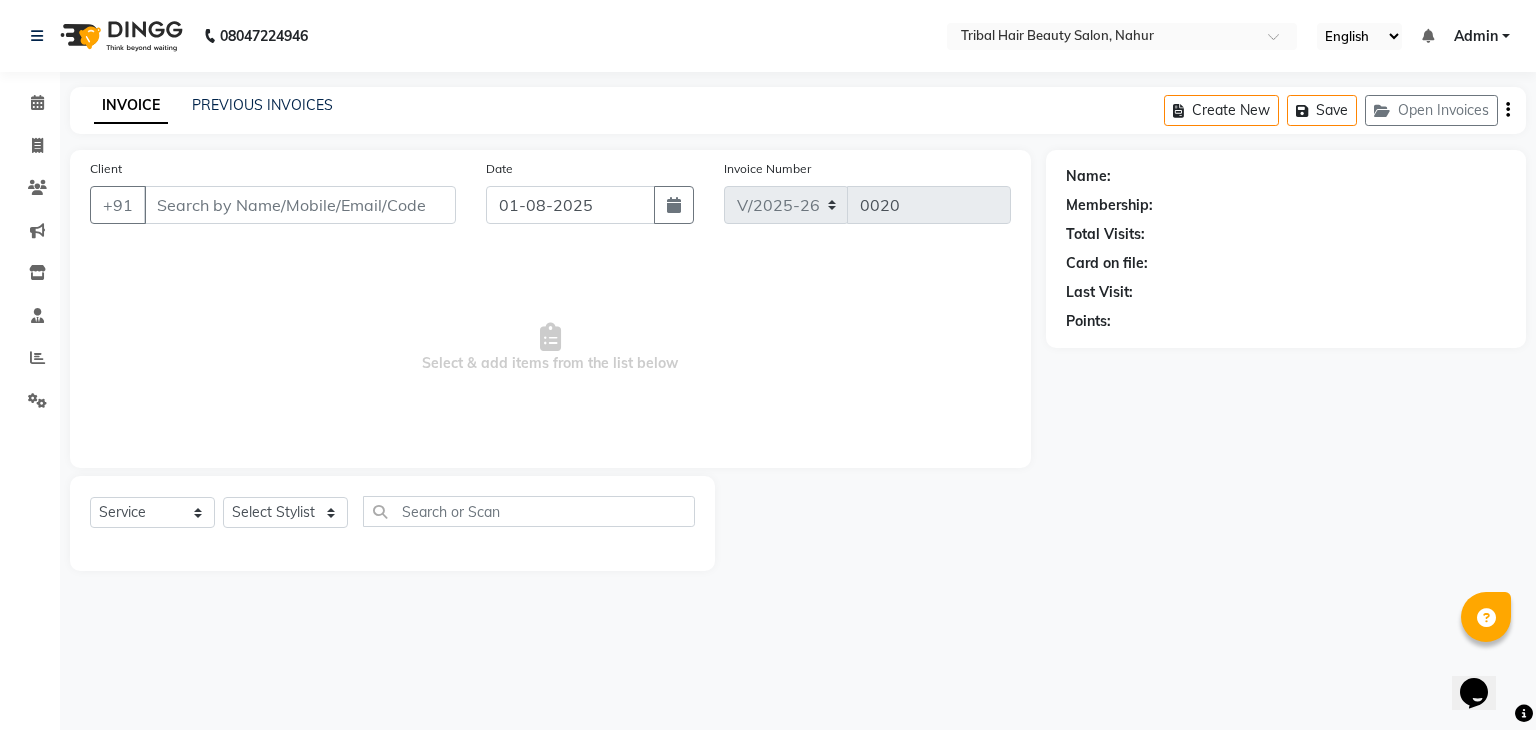 type on "[PHONE]" 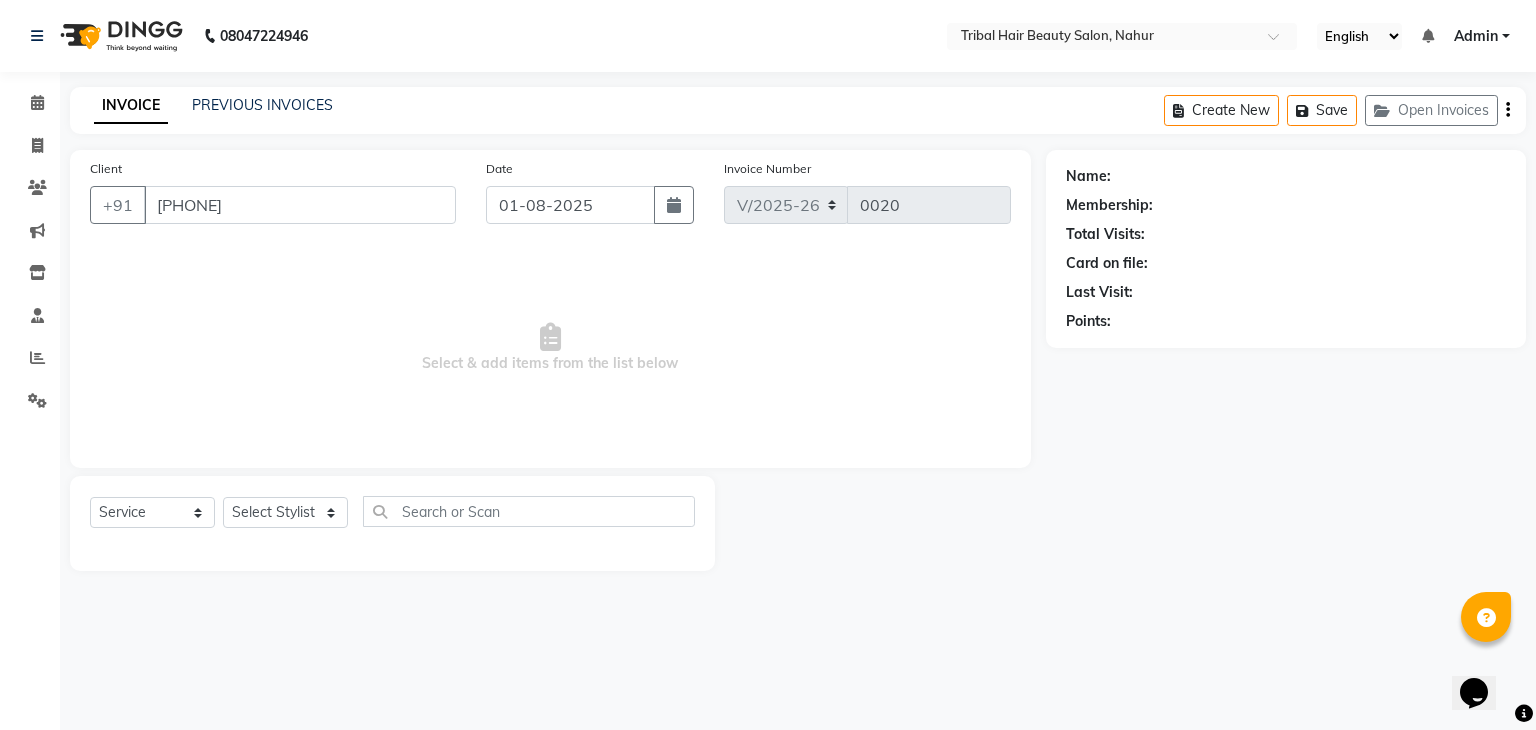 select on "[NUMBER]" 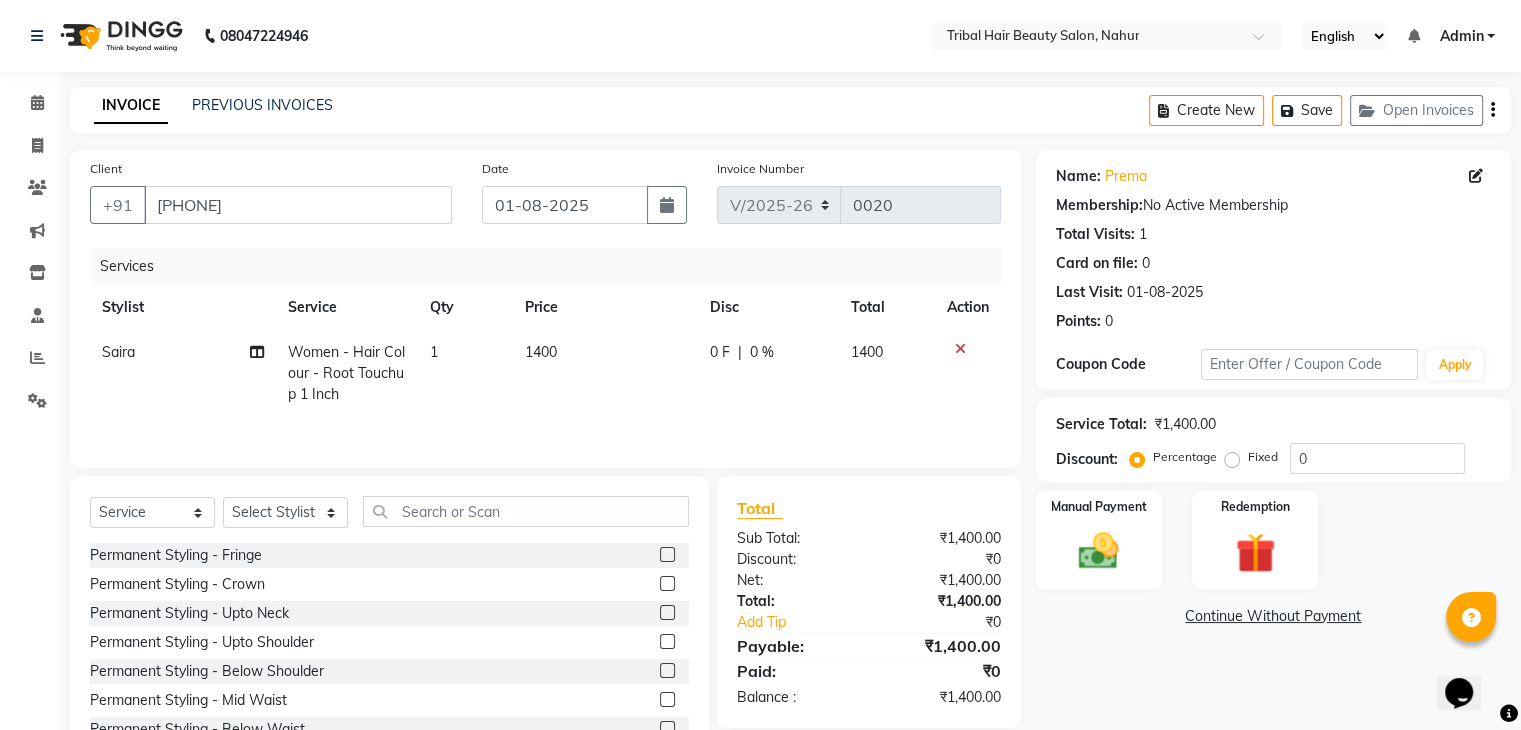 click on "1400" 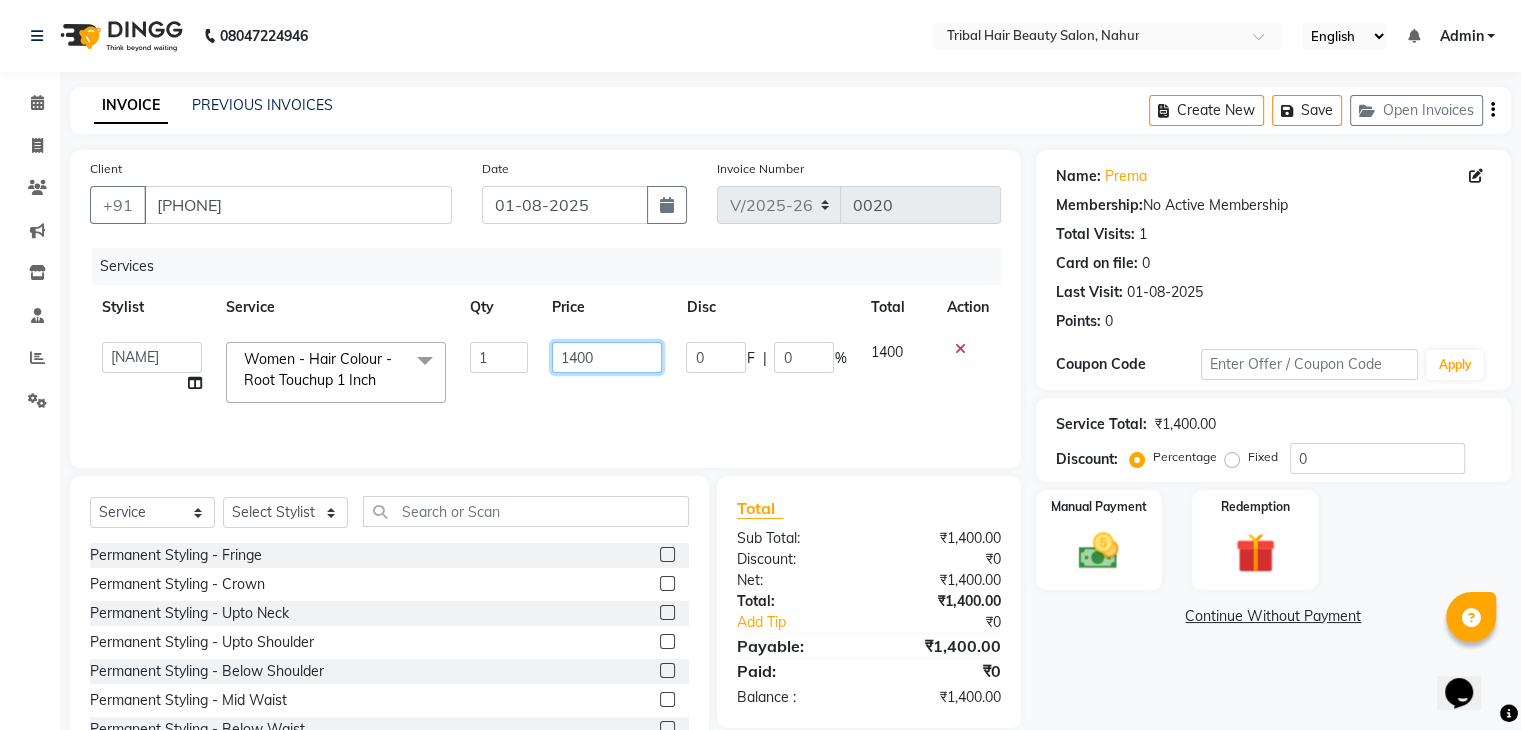 click on "1400" 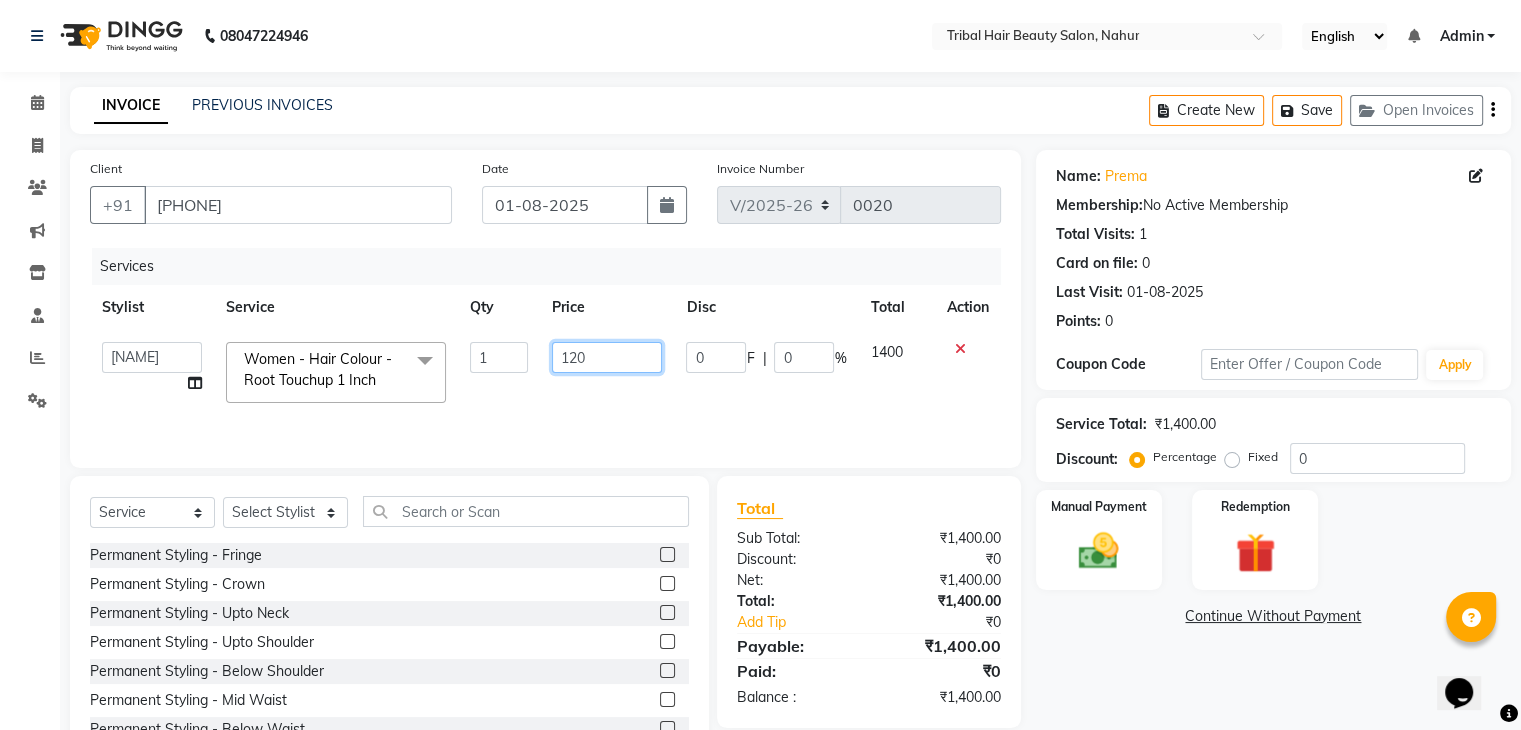 type on "1200" 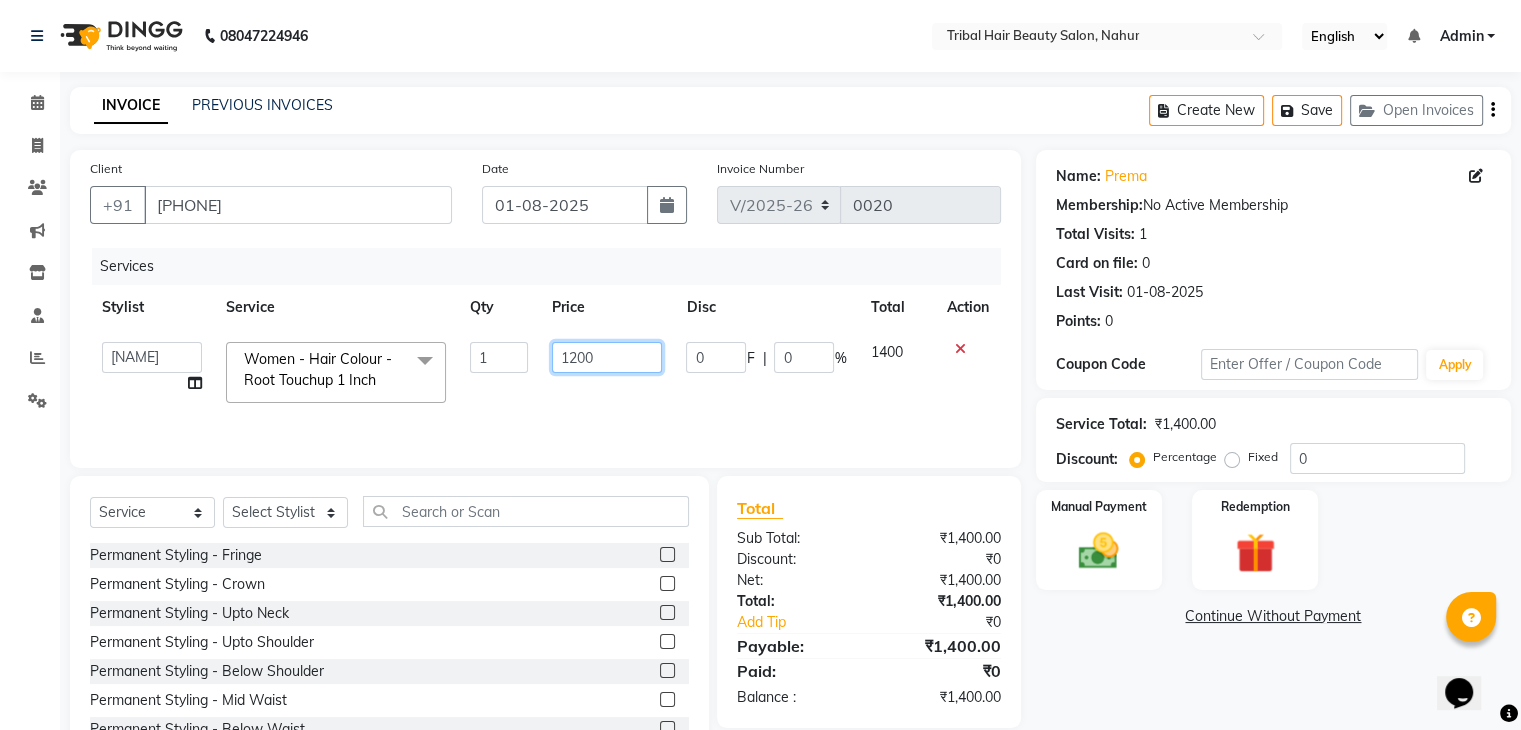 scroll, scrollTop: 72, scrollLeft: 0, axis: vertical 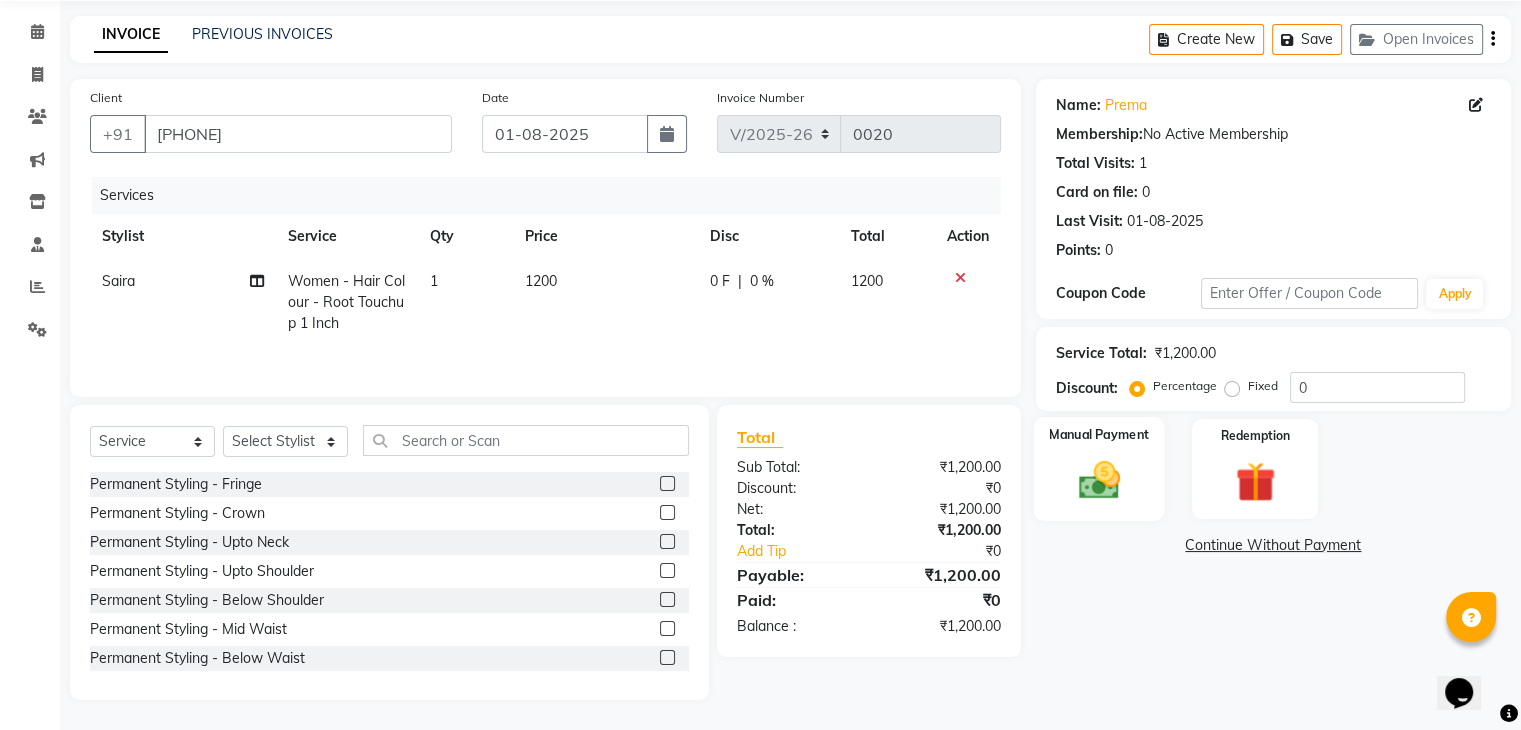 click 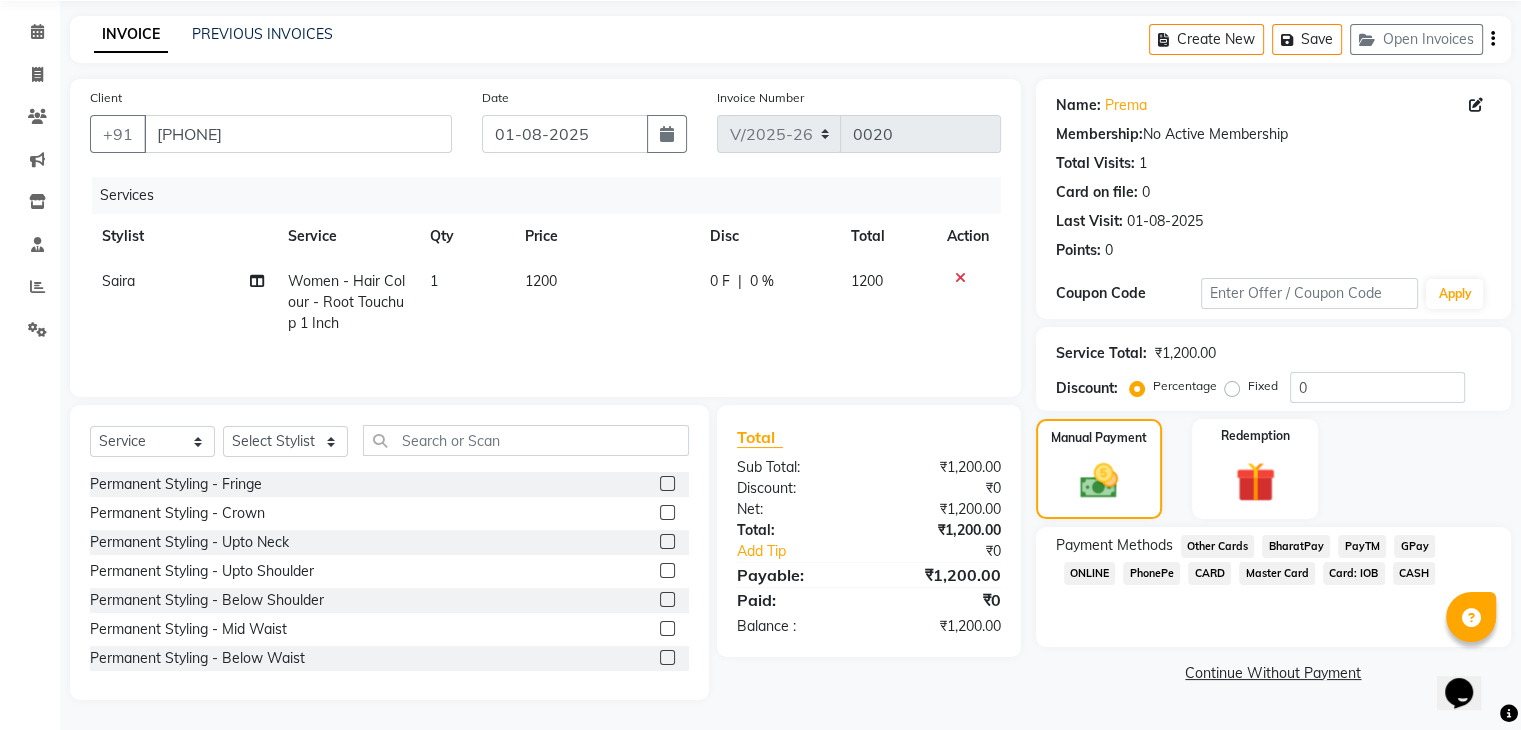 click on "GPay" 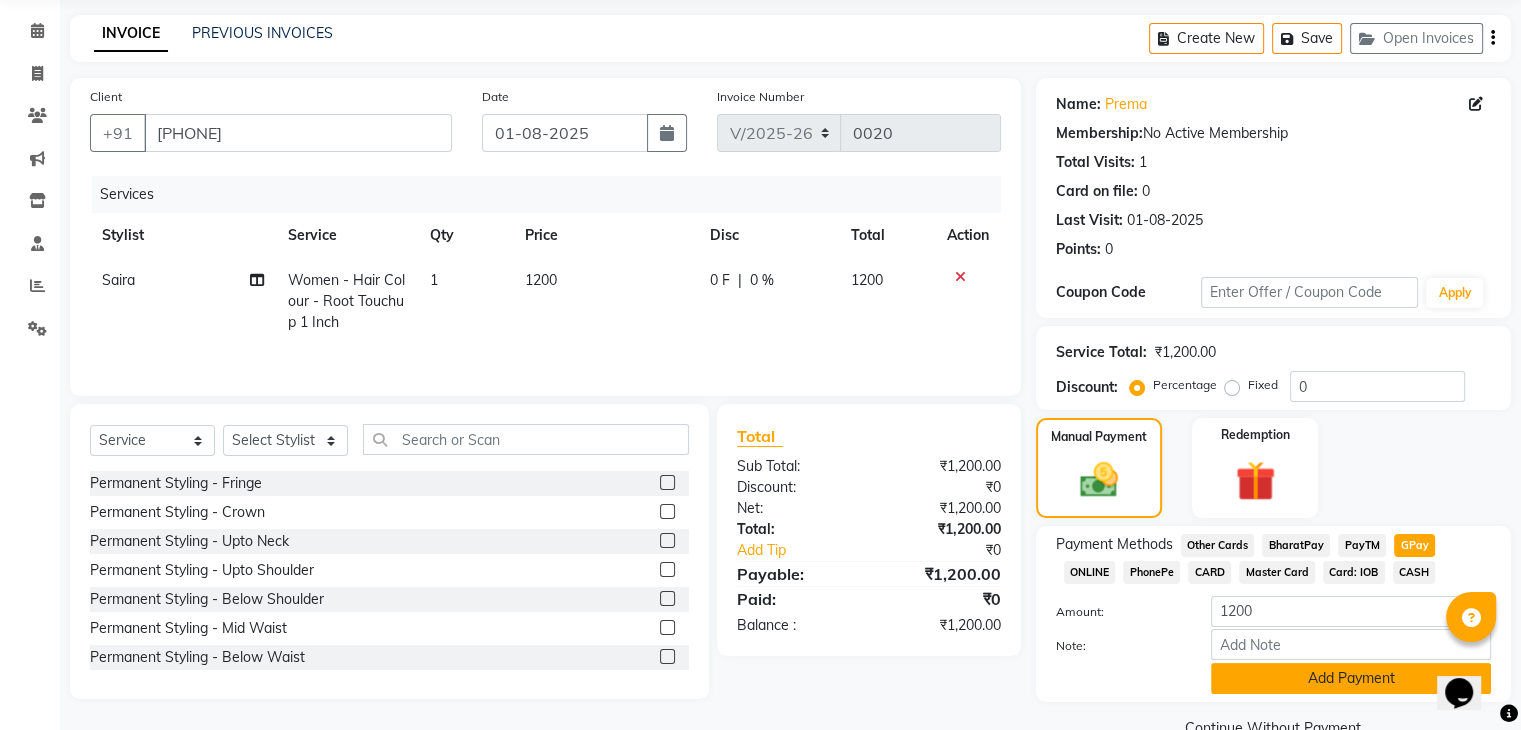 click on "Add Payment" 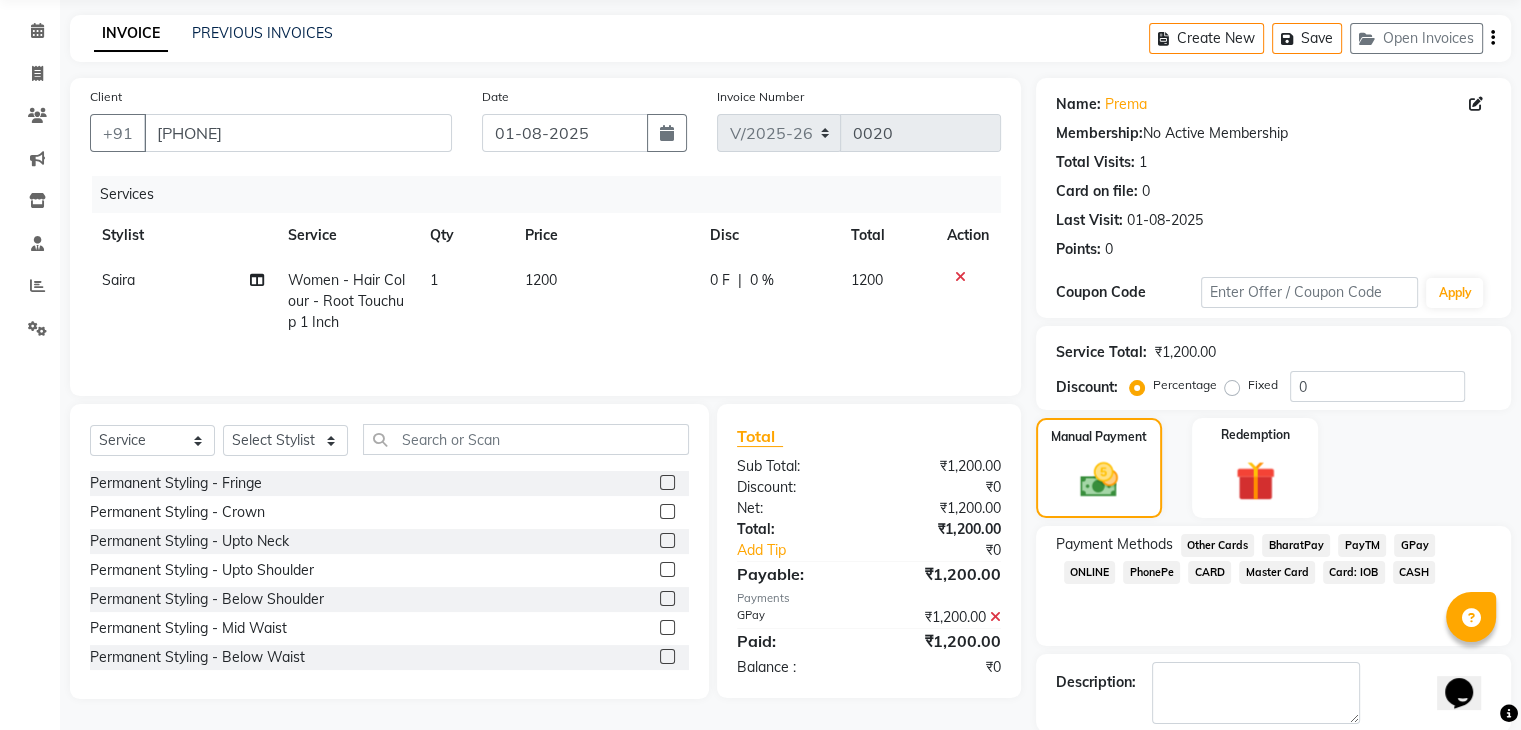 scroll, scrollTop: 171, scrollLeft: 0, axis: vertical 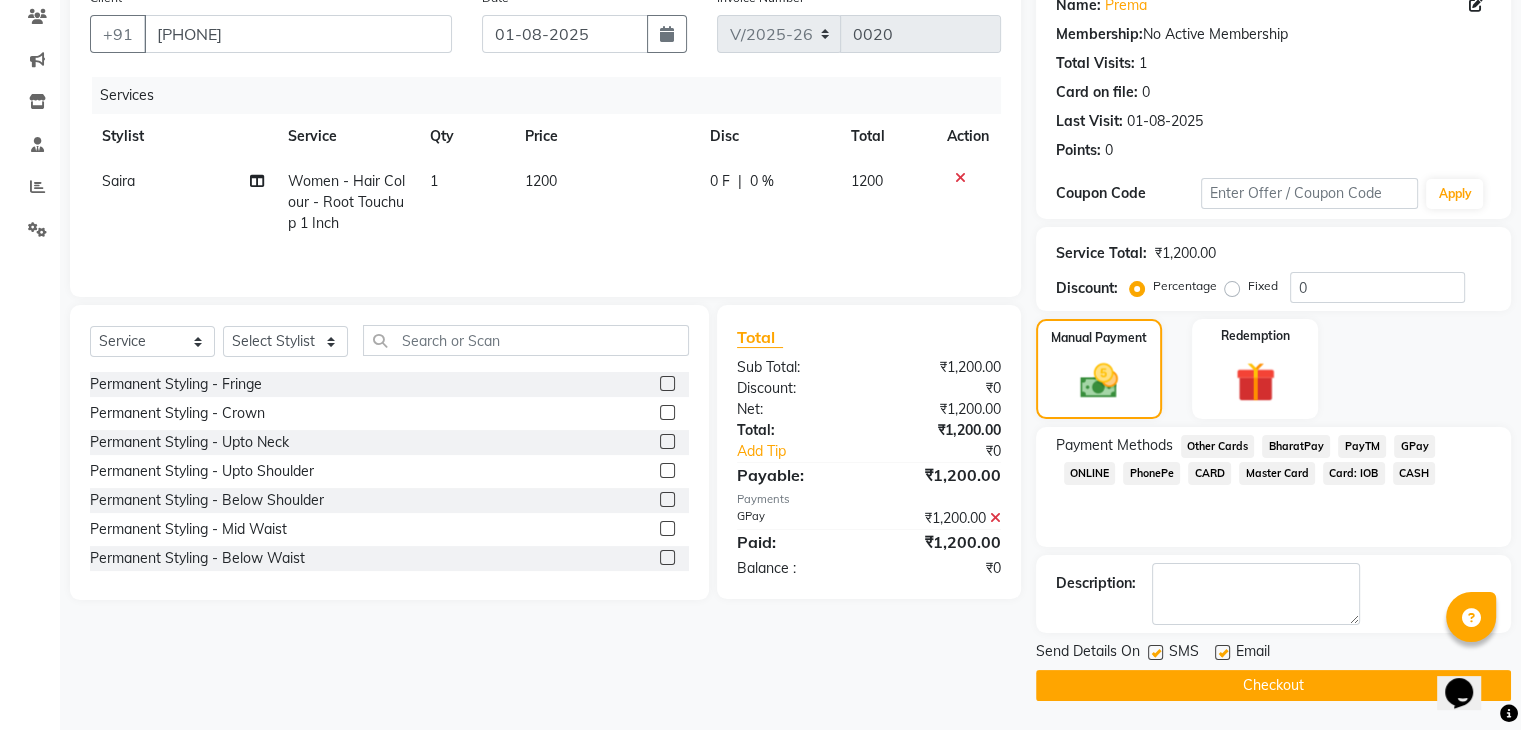 click on "GPay" 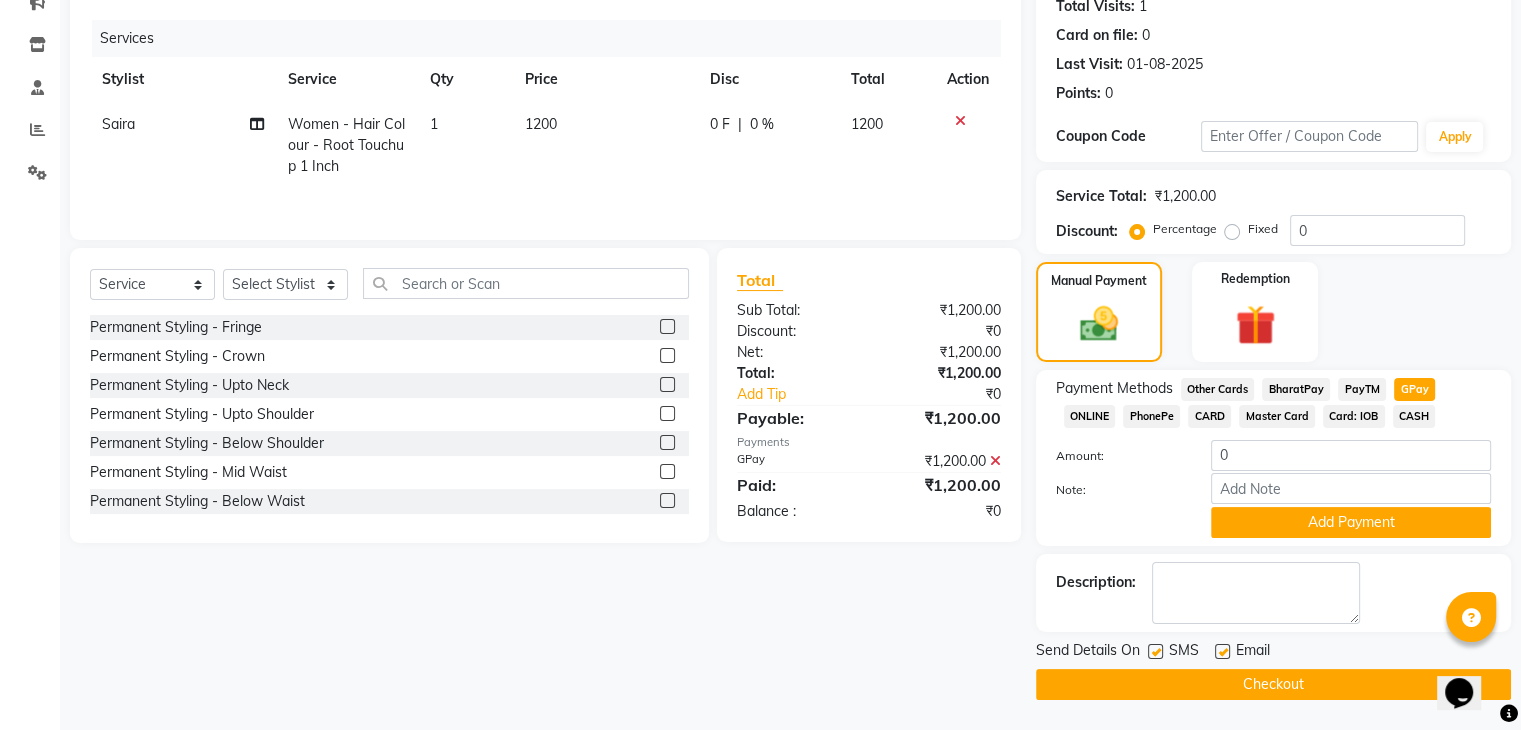 scroll, scrollTop: 0, scrollLeft: 0, axis: both 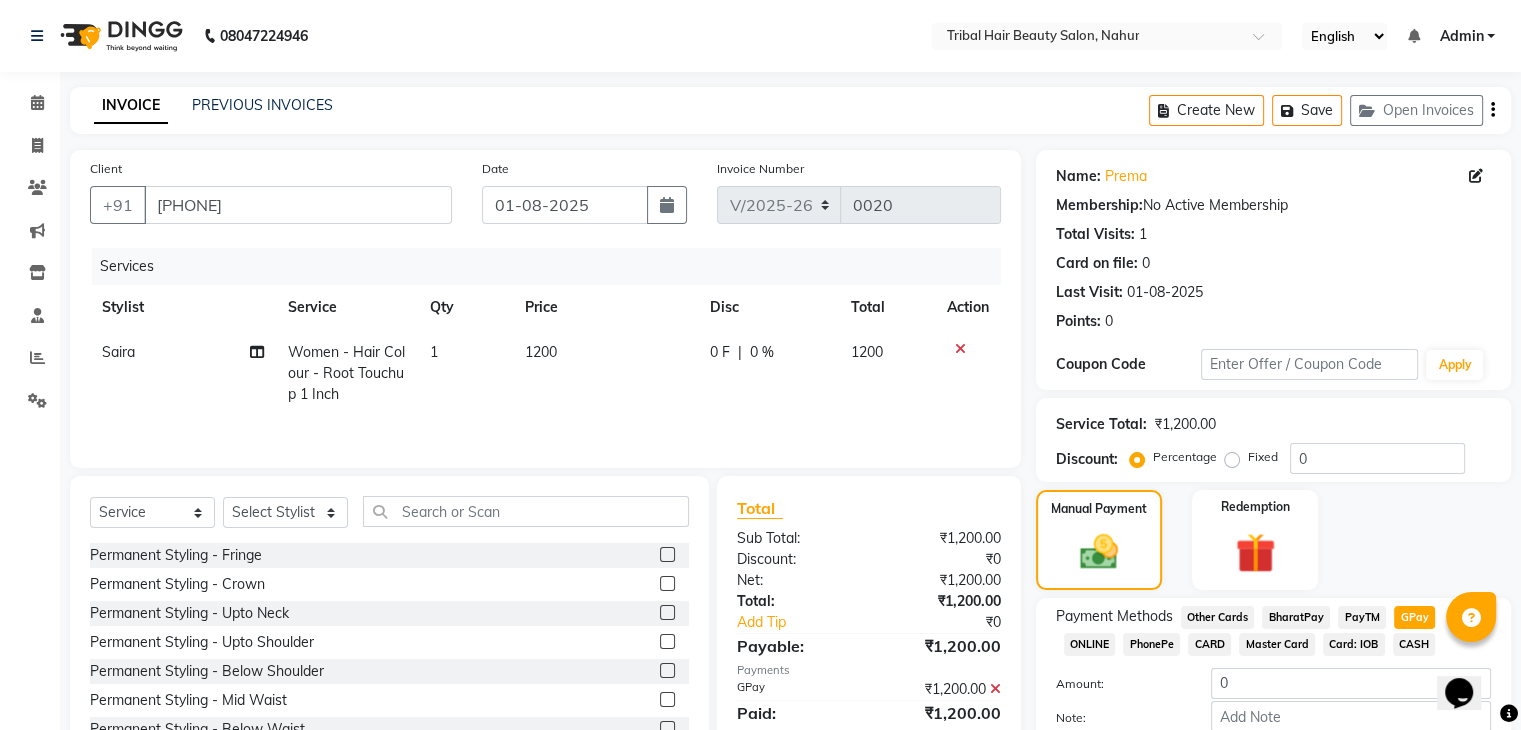 click on "1200" 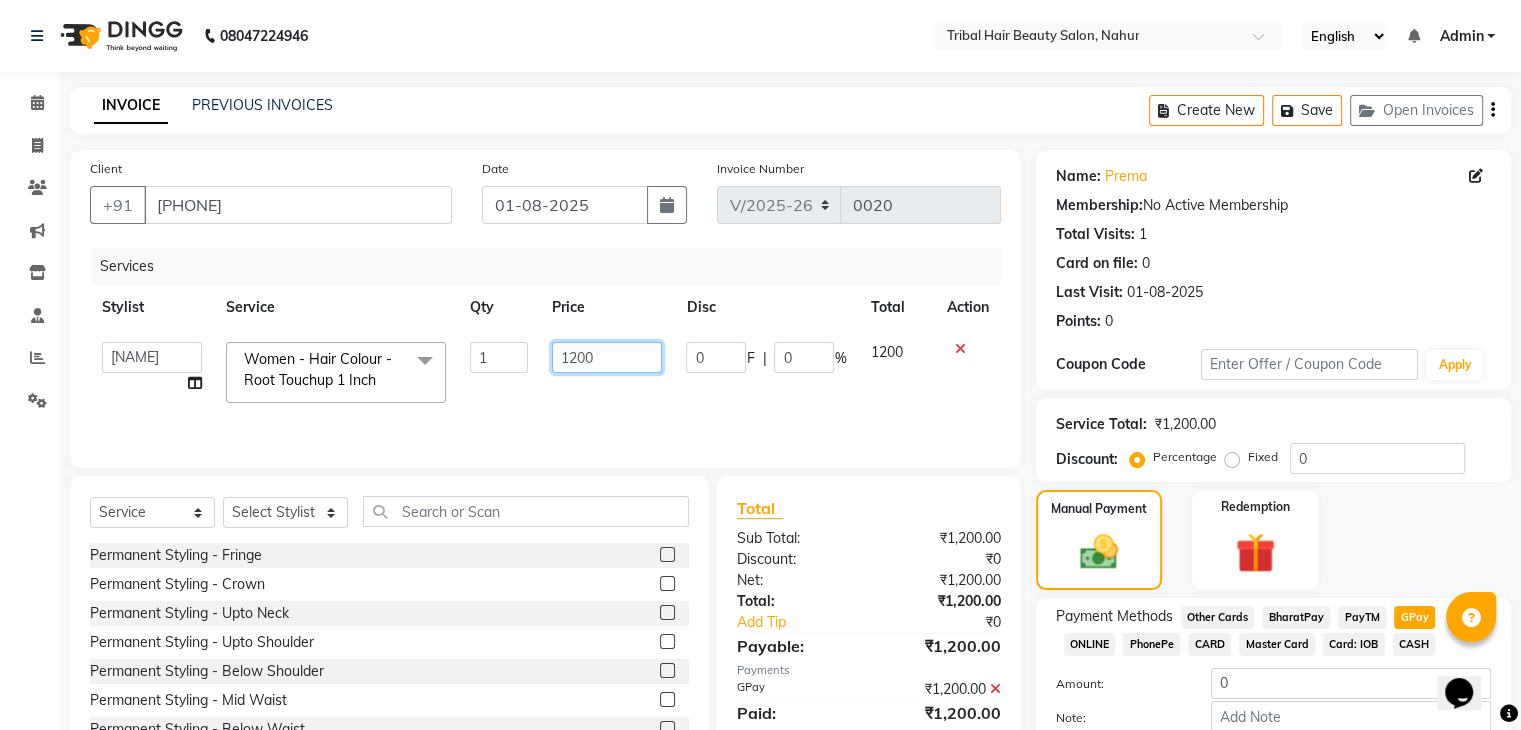 click on "1200" 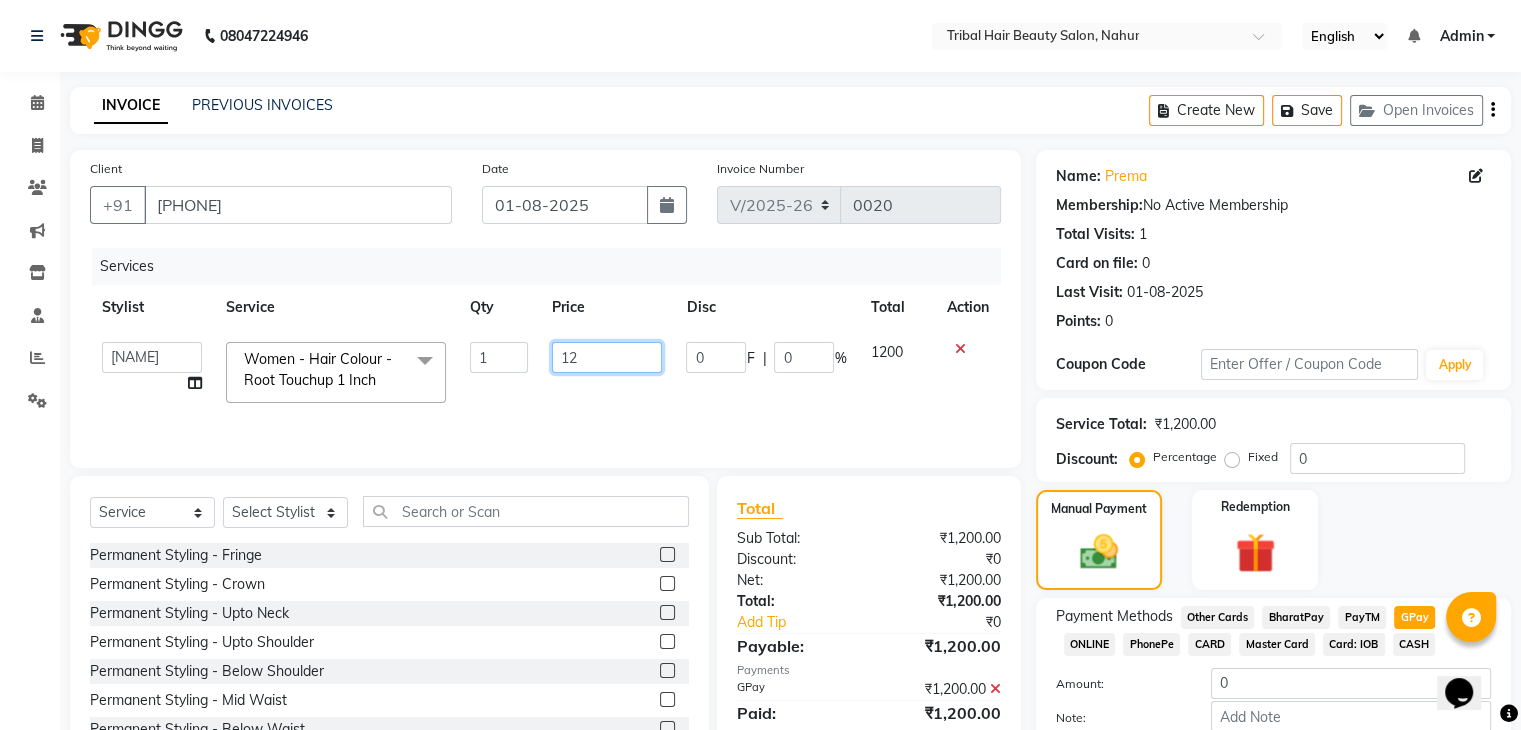 type on "1" 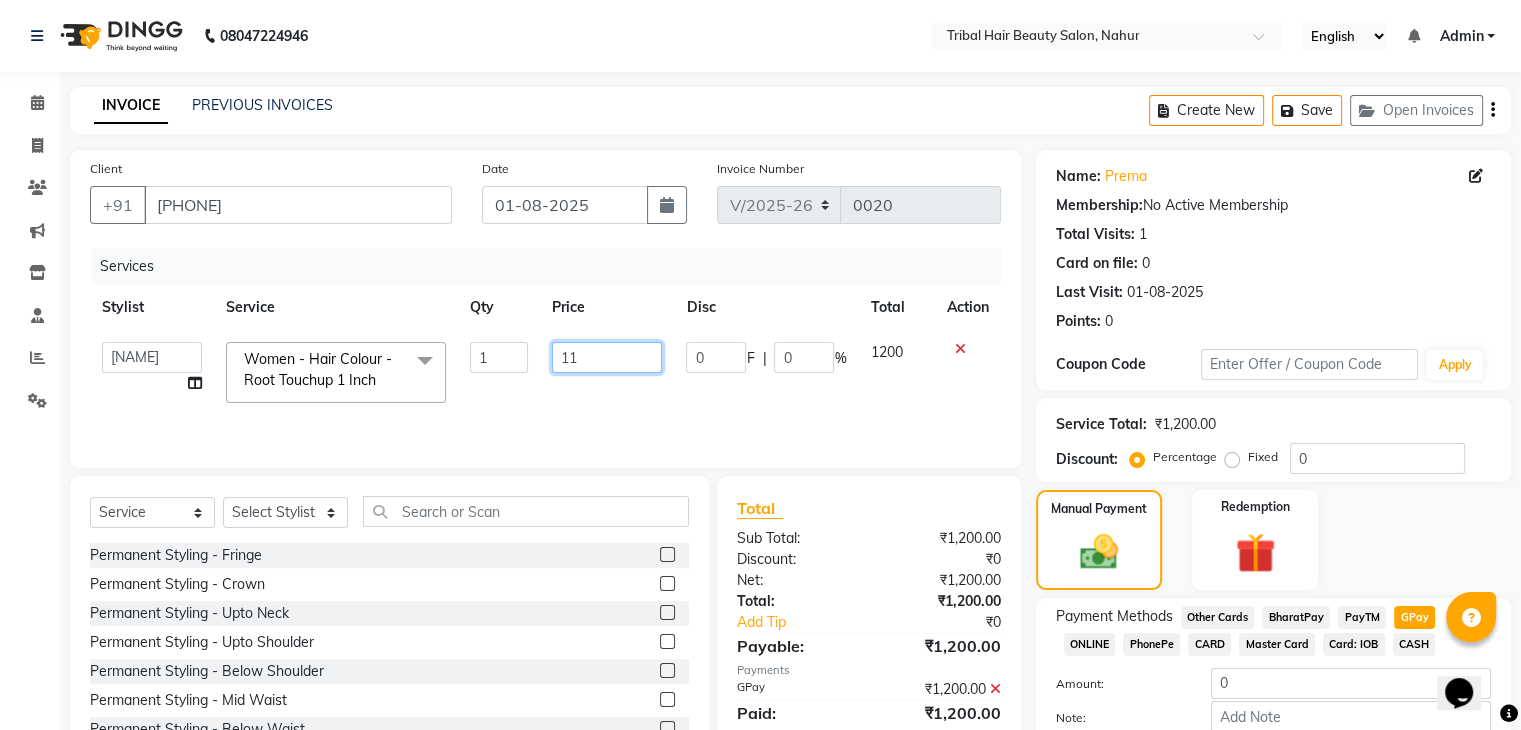 type on "1" 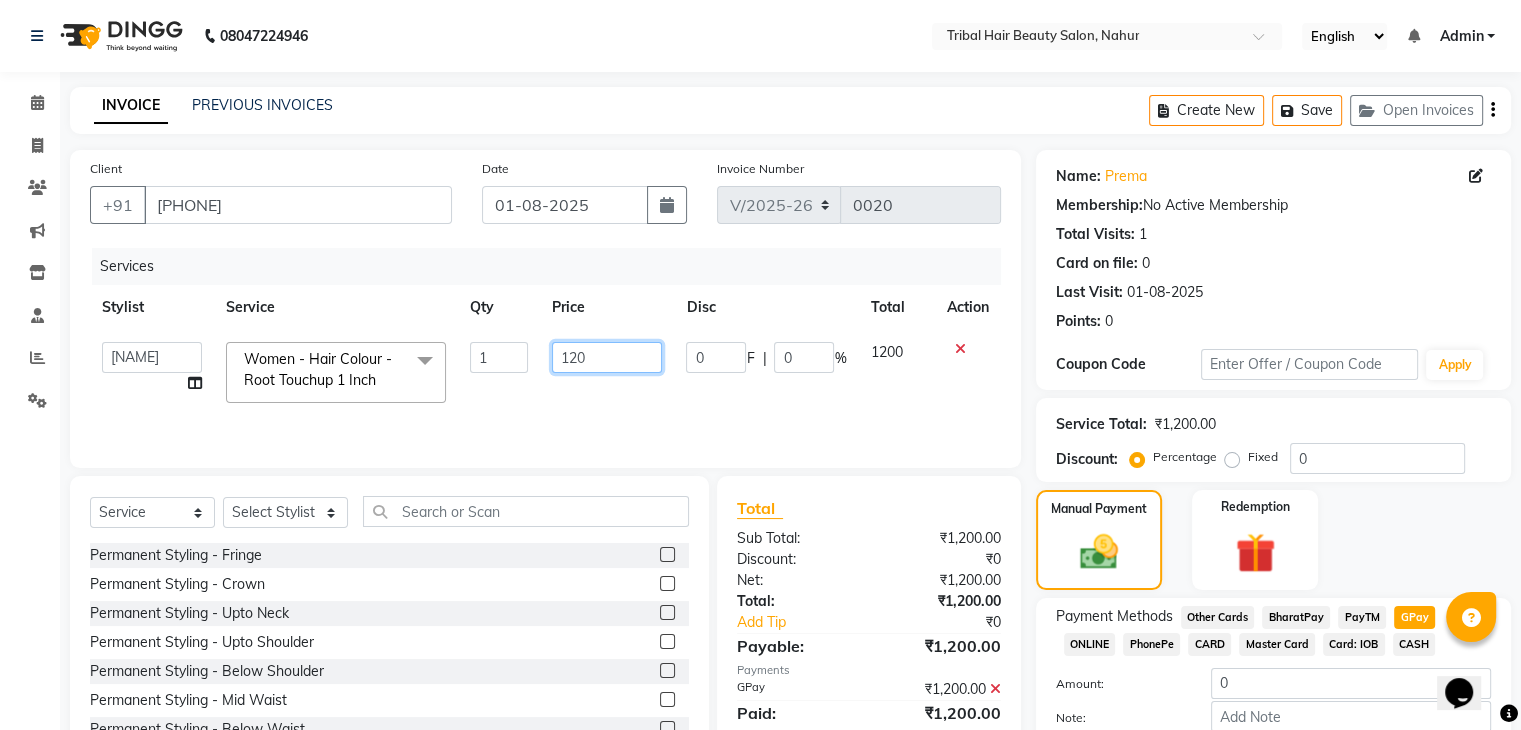 type on "1200" 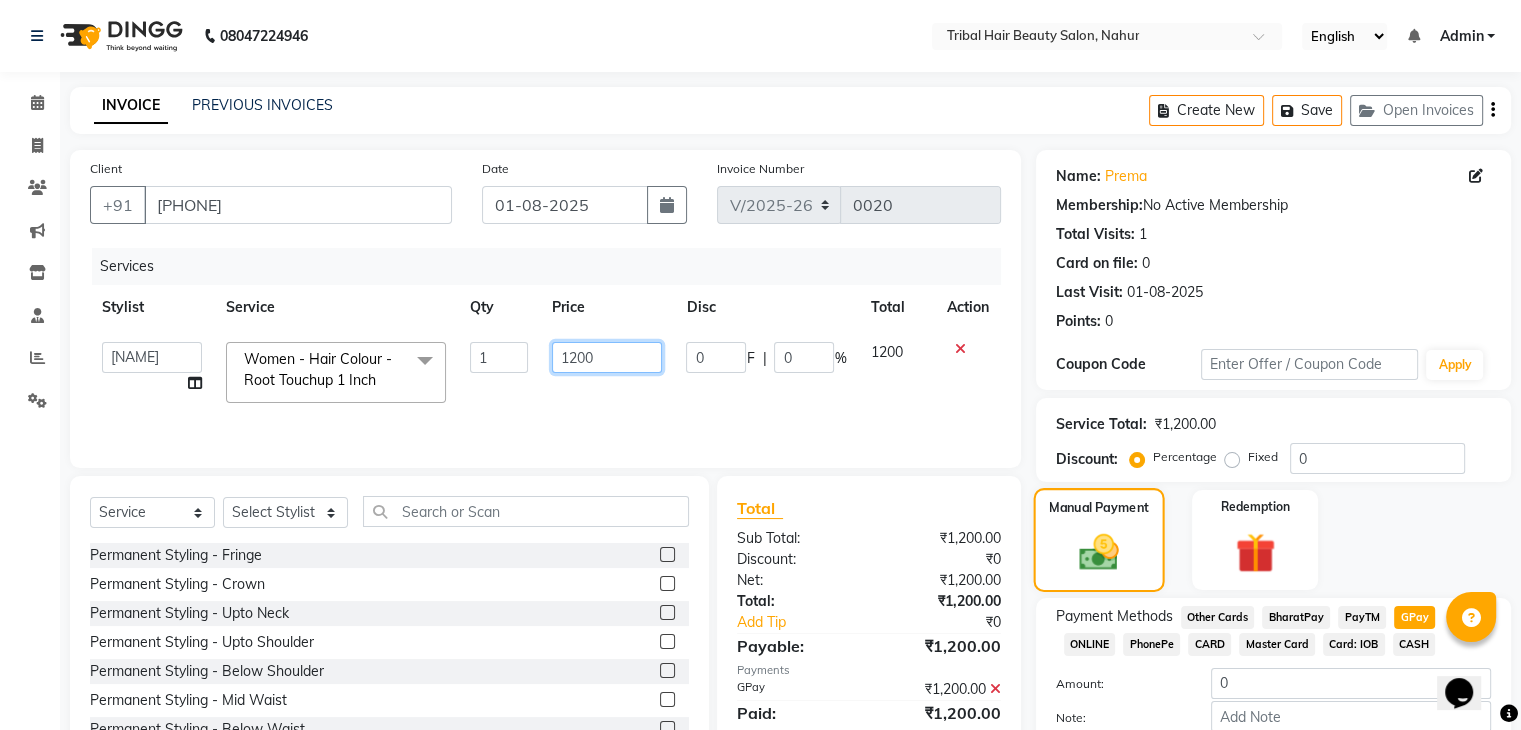 scroll, scrollTop: 229, scrollLeft: 0, axis: vertical 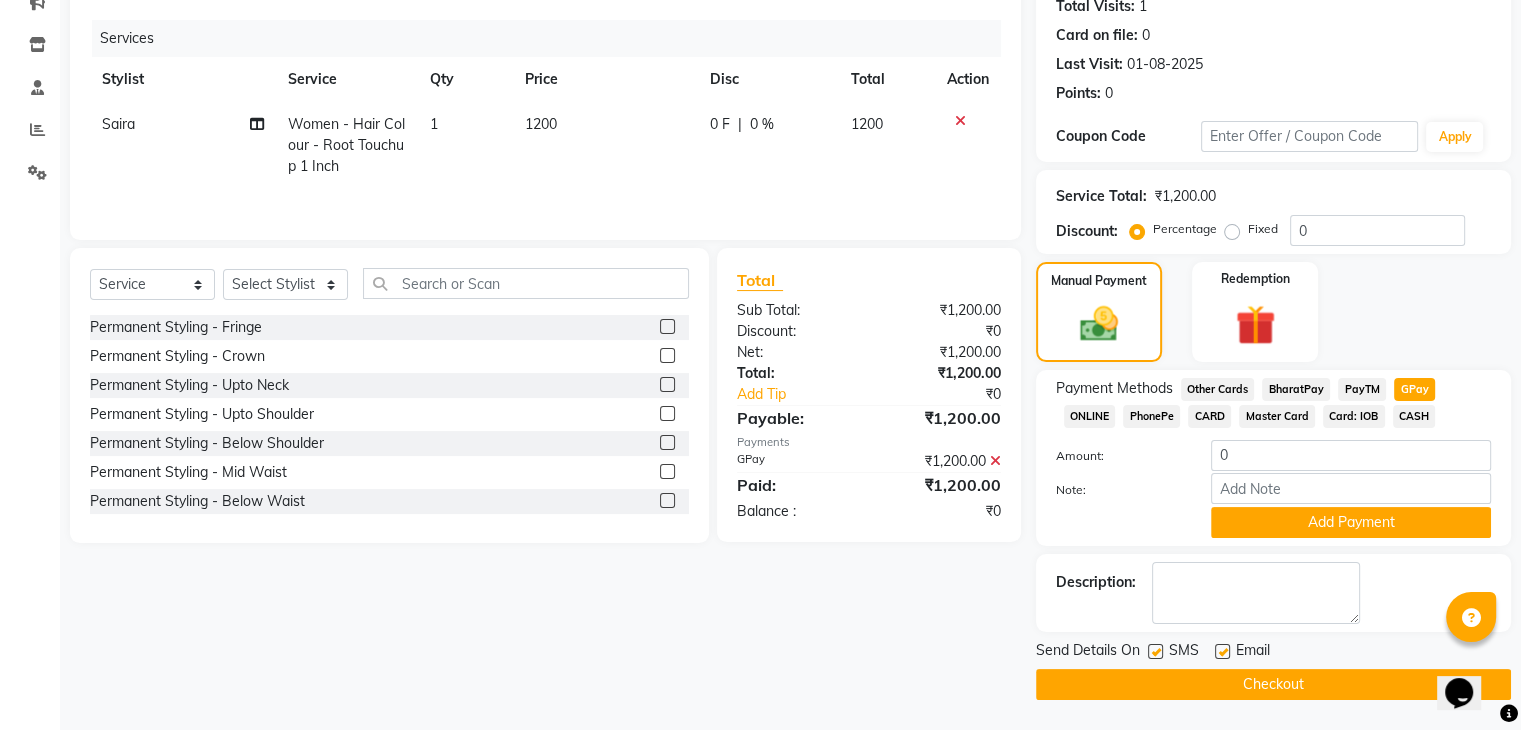click on "CASH" 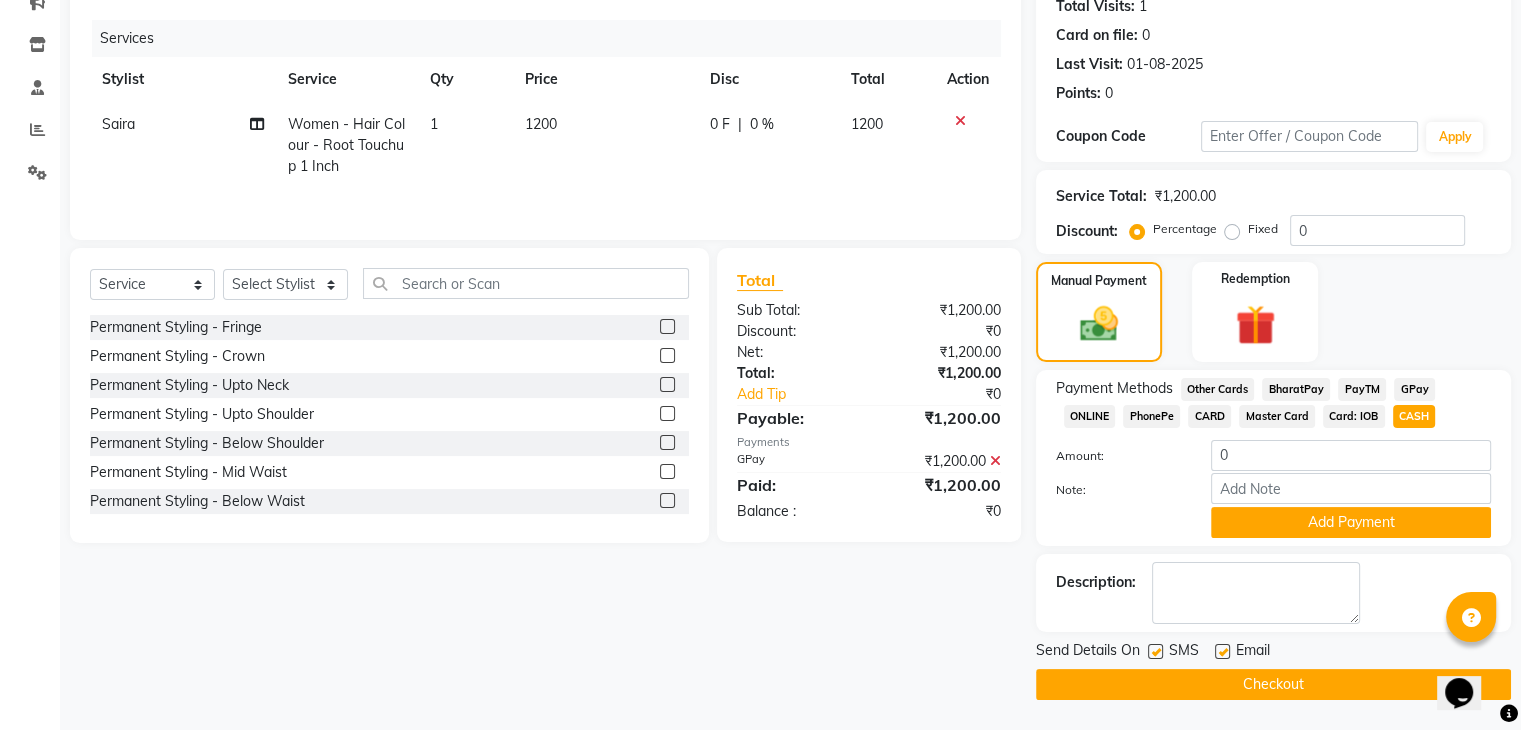 click on "Payment Methods  Other Cards   BharatPay   PayTM   GPay   ONLINE   PhonePe   CARD   Master Card   Card: IOB   CASH  Amount: 0 Note: Add Payment" 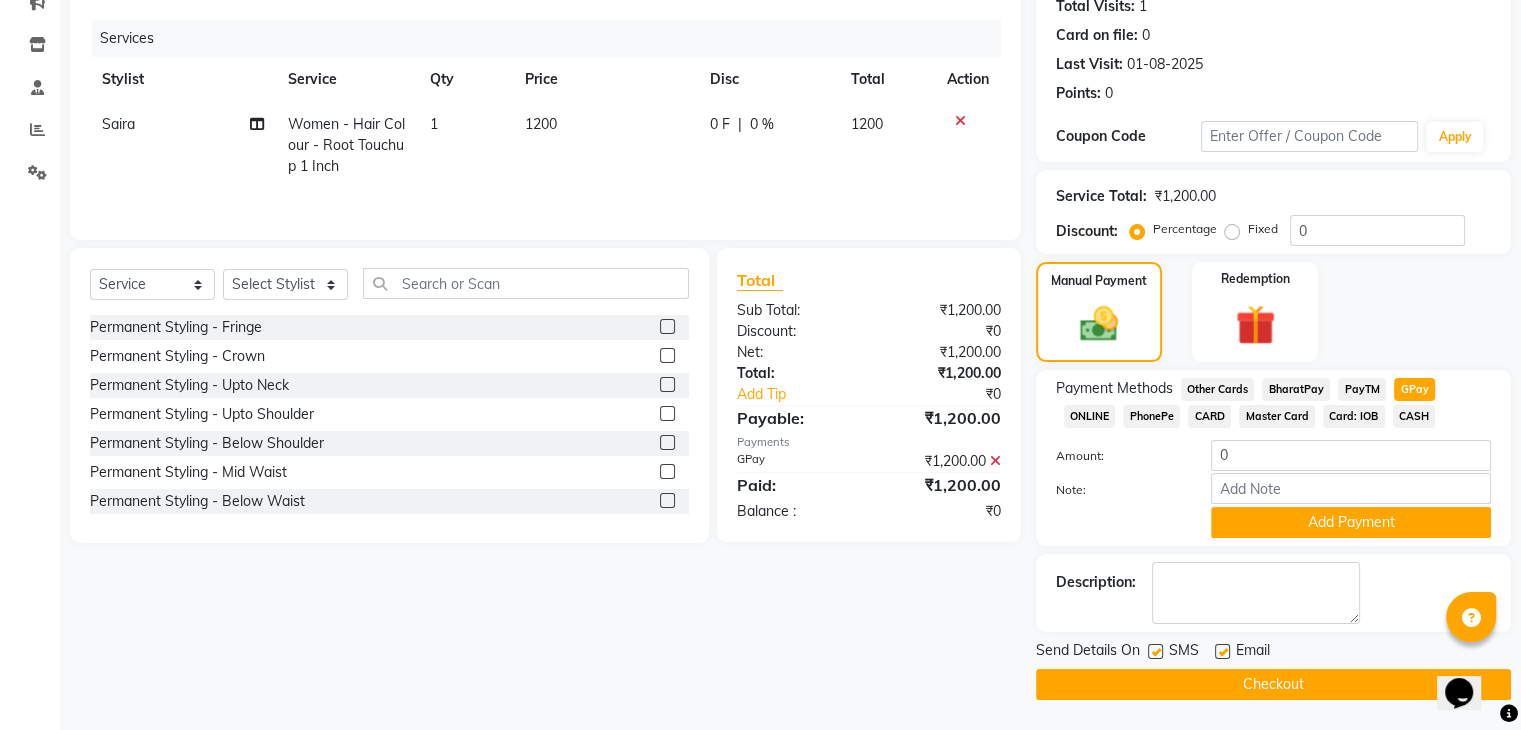 scroll, scrollTop: 21, scrollLeft: 0, axis: vertical 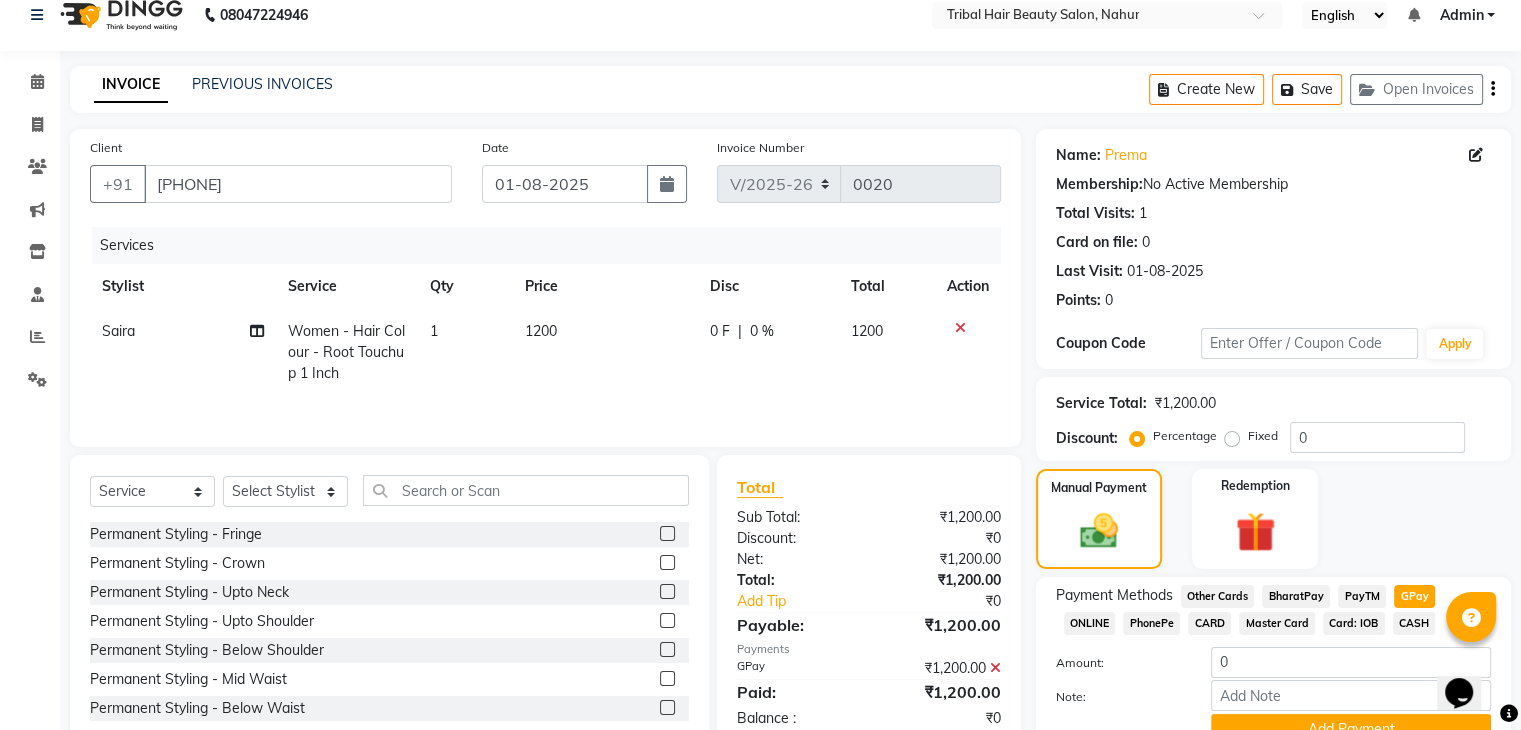 click 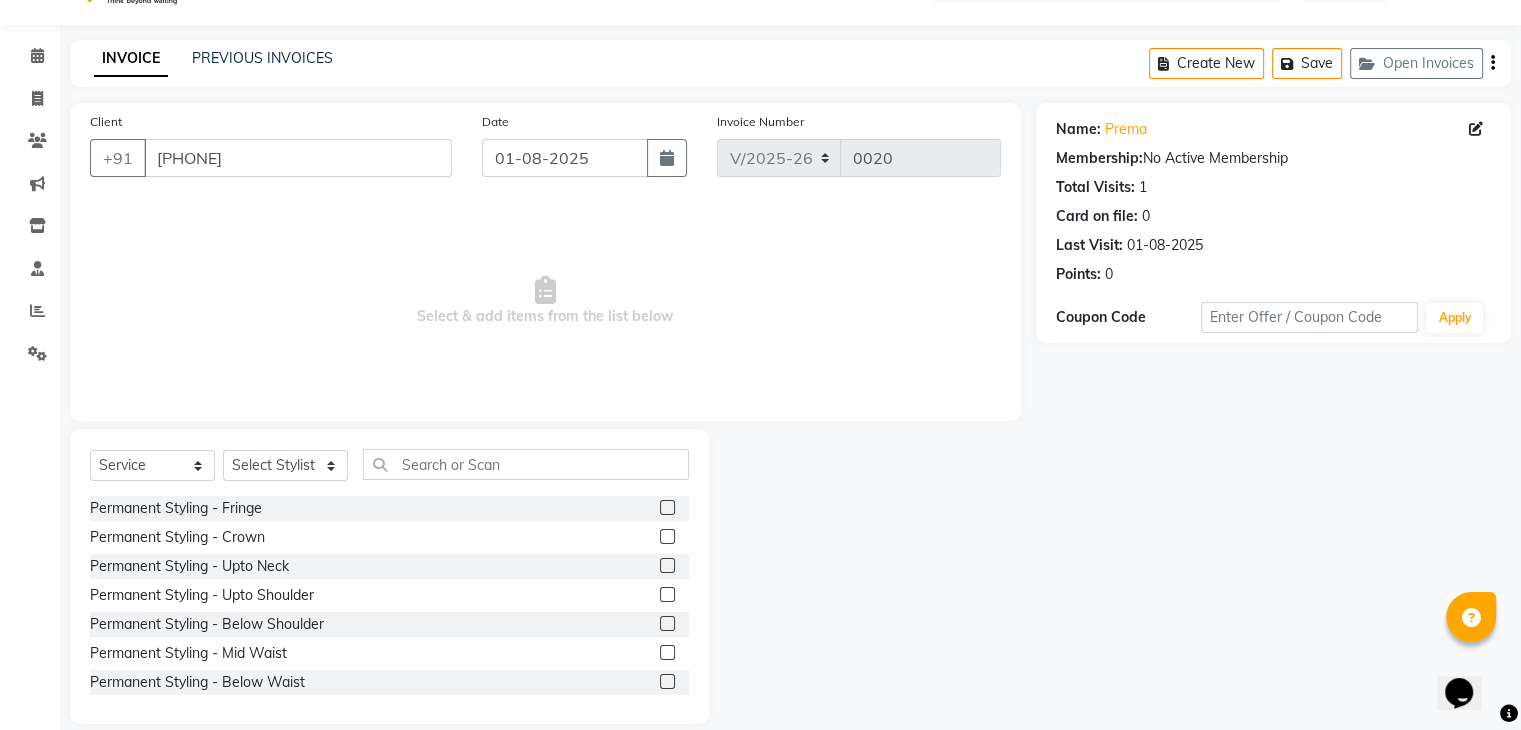 scroll, scrollTop: 0, scrollLeft: 0, axis: both 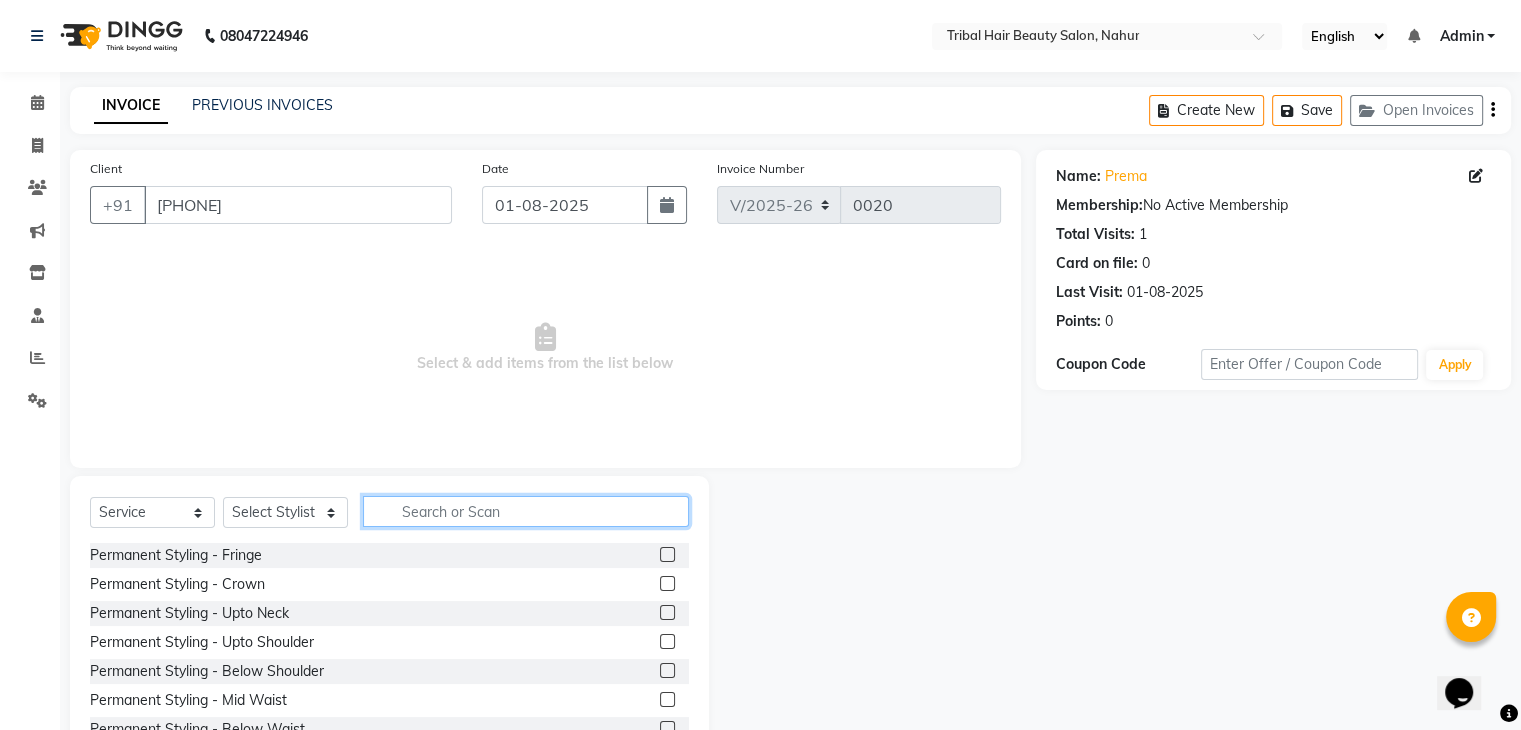 click 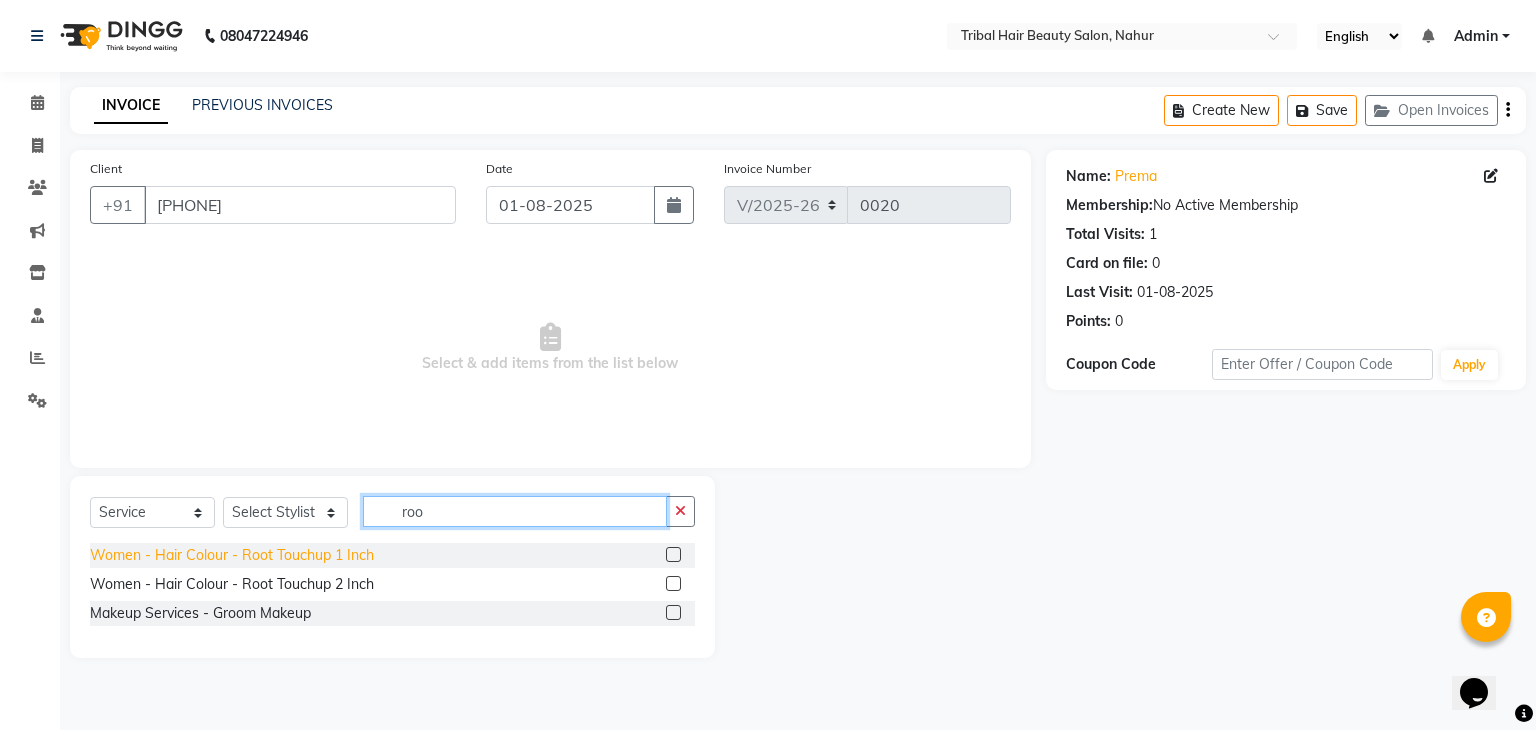 type on "roo" 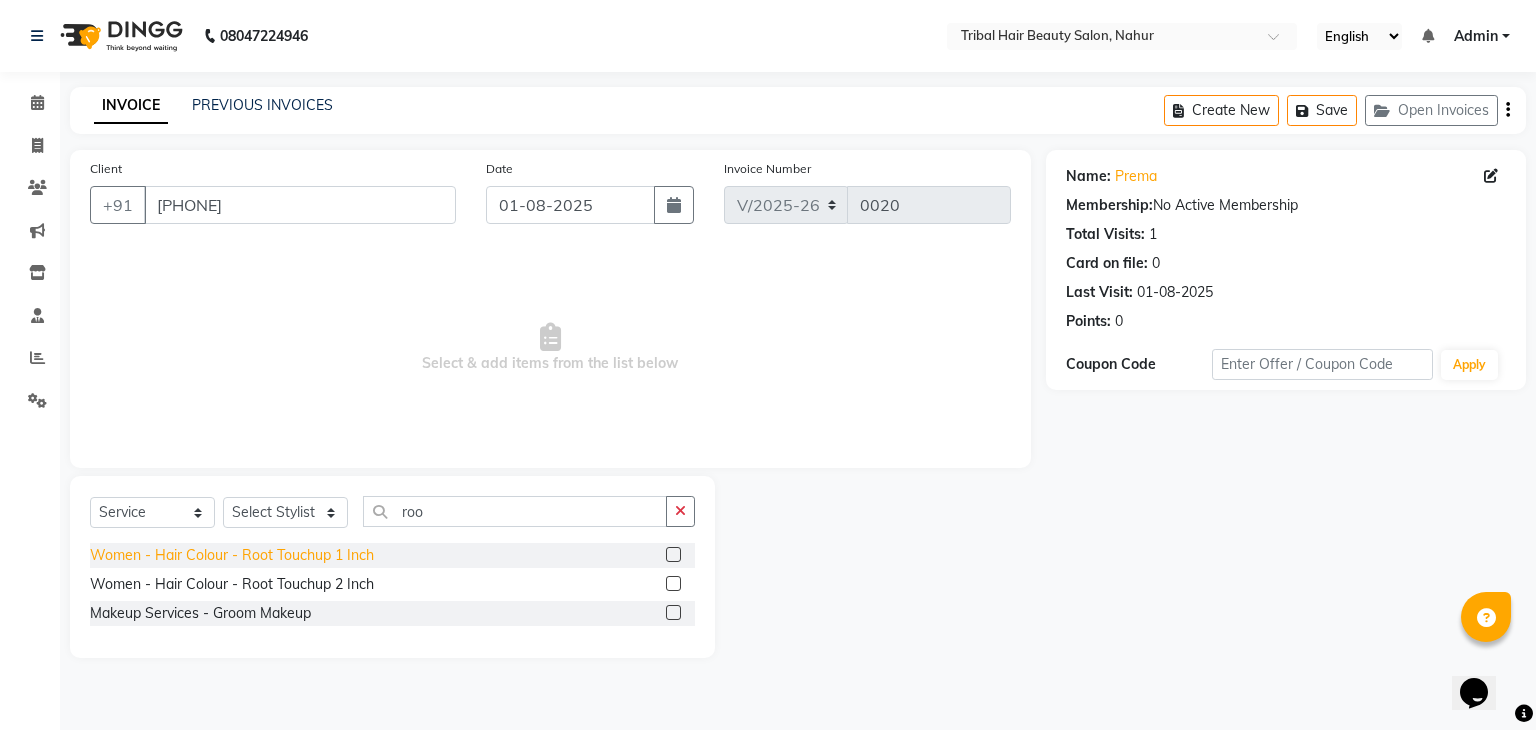 click on "Women - Hair Colour - Root Touchup 1 Inch" 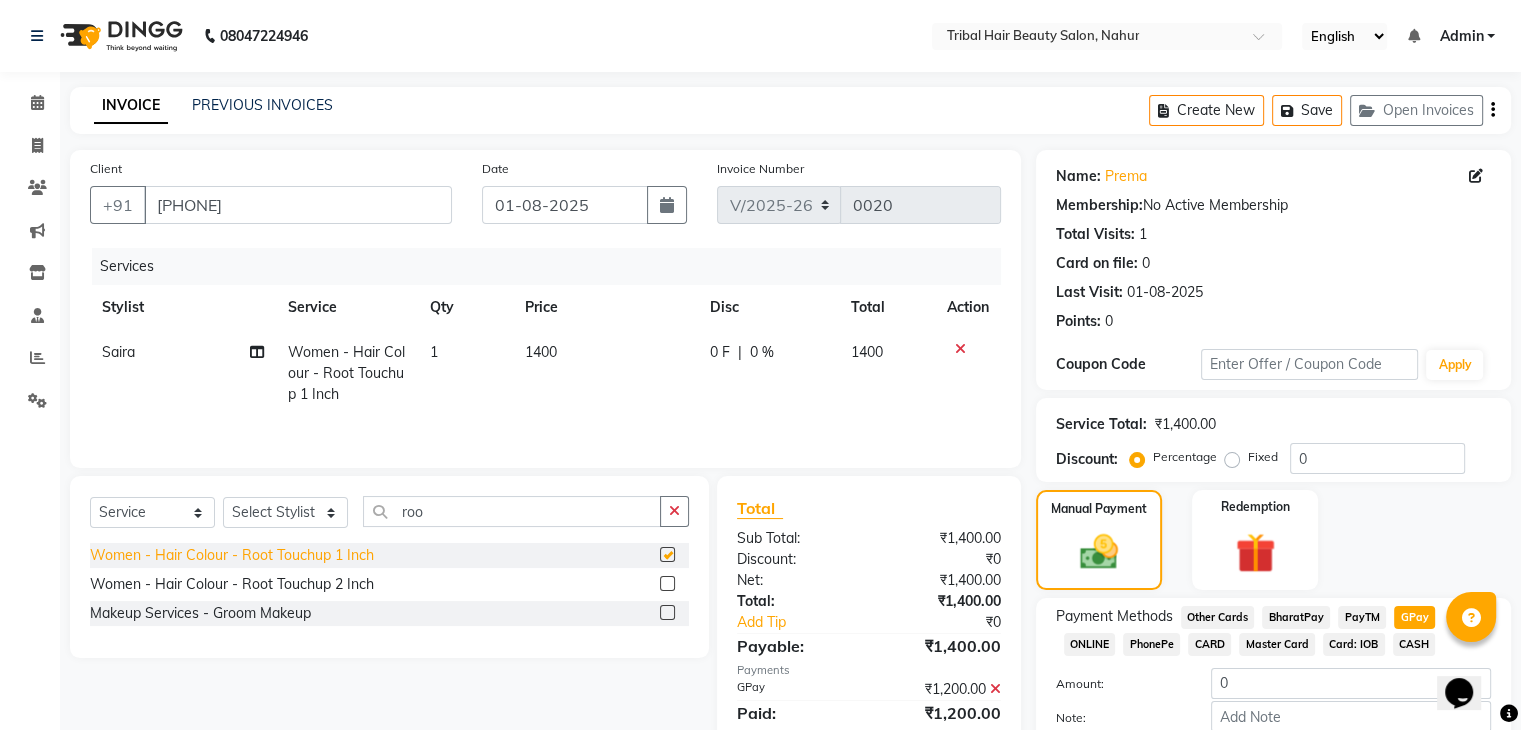 checkbox on "false" 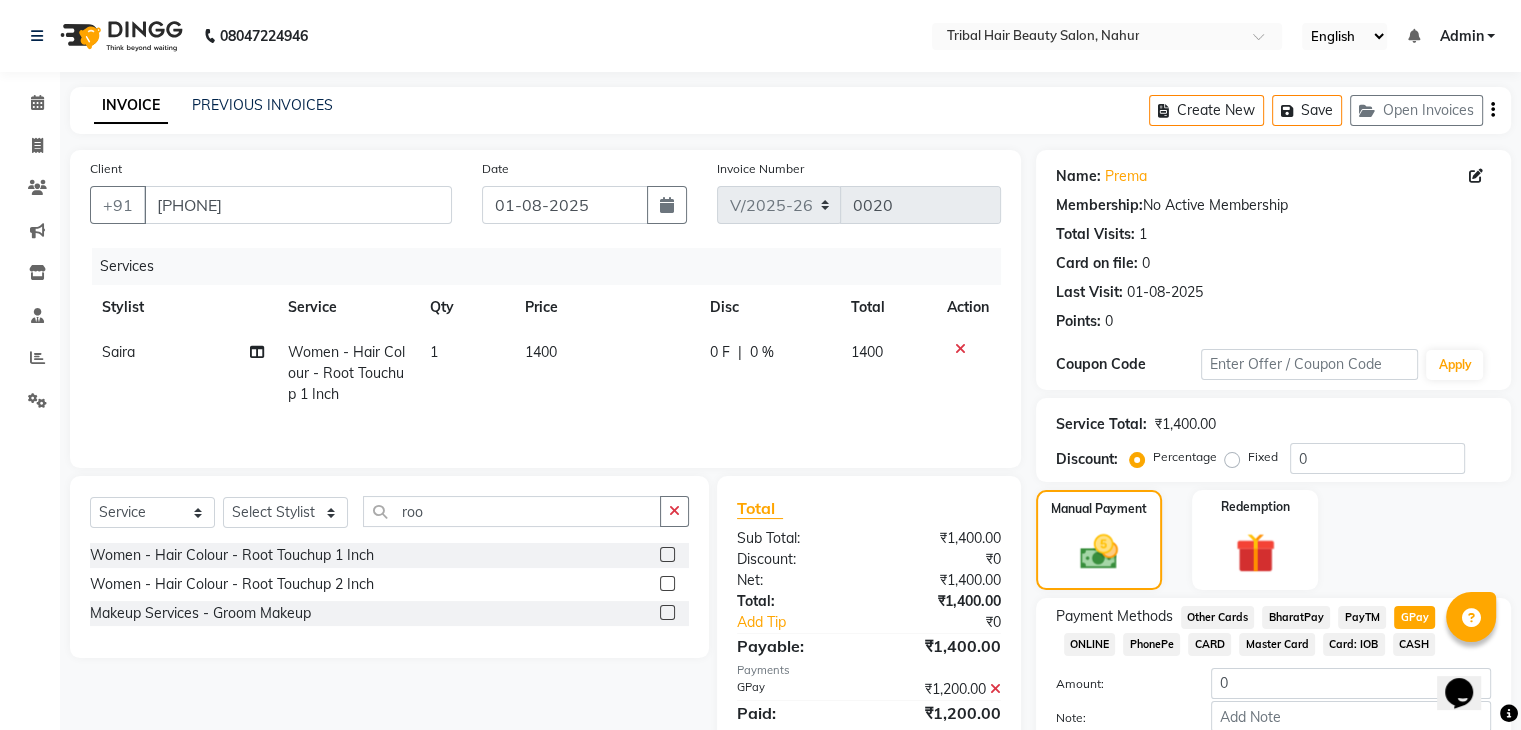 click on "1400" 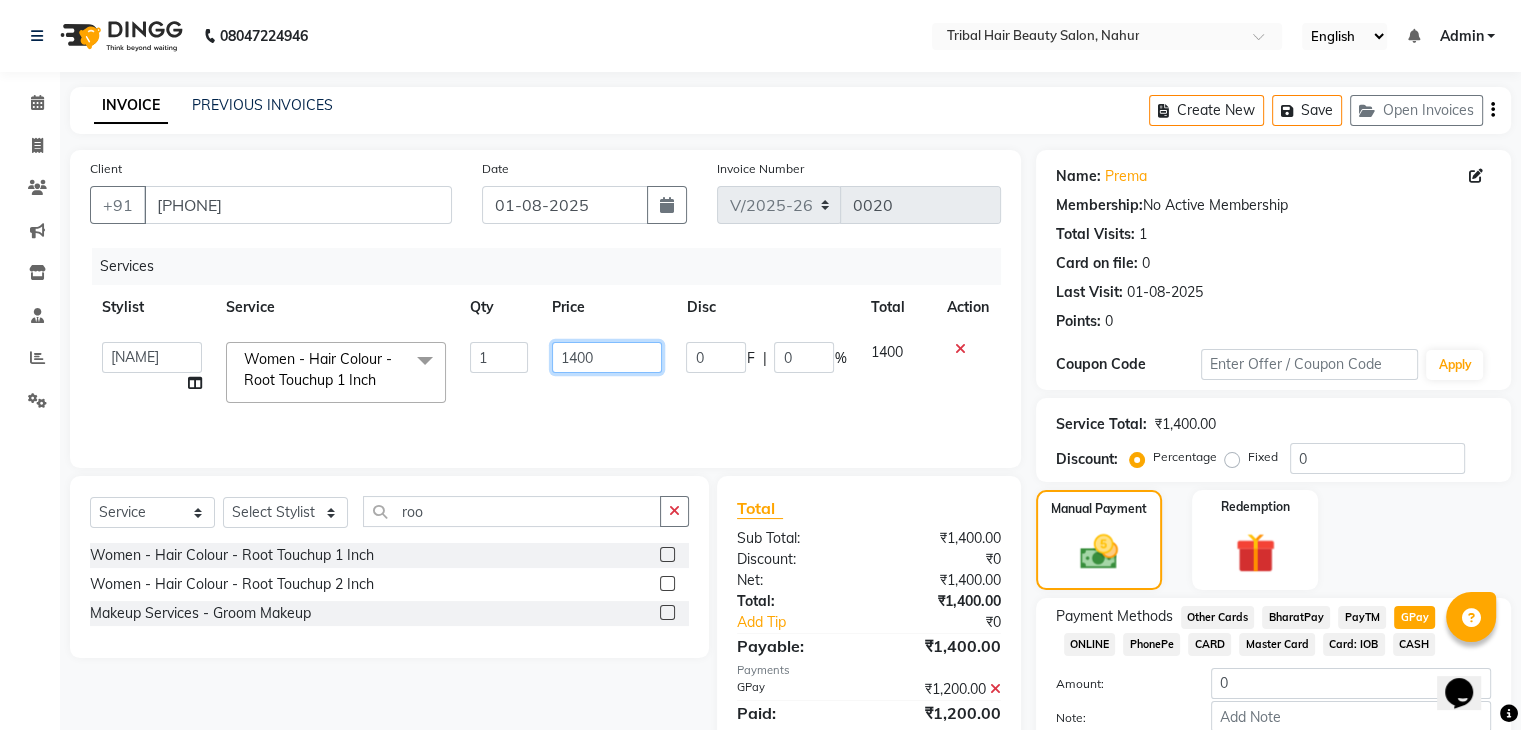 click on "1400" 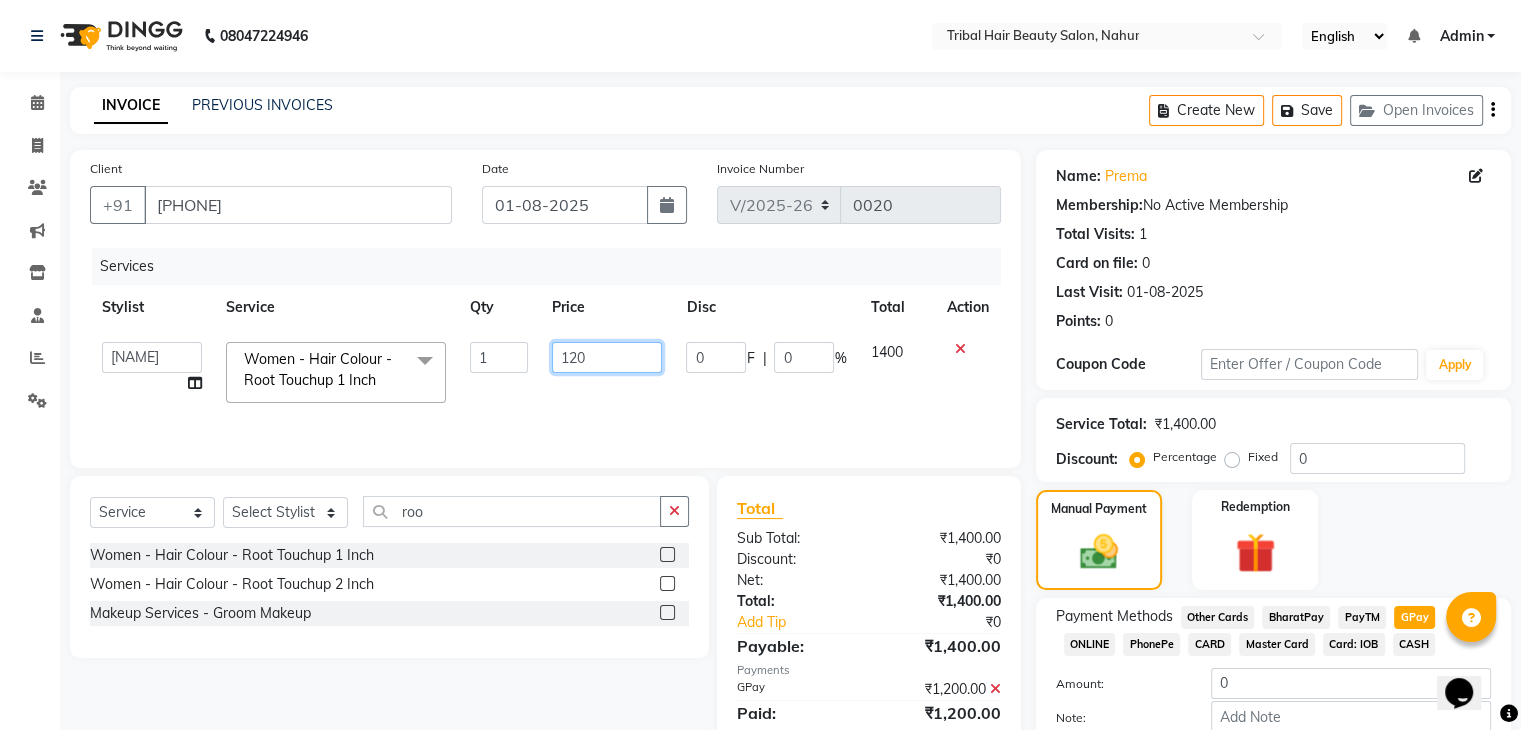 type on "1200" 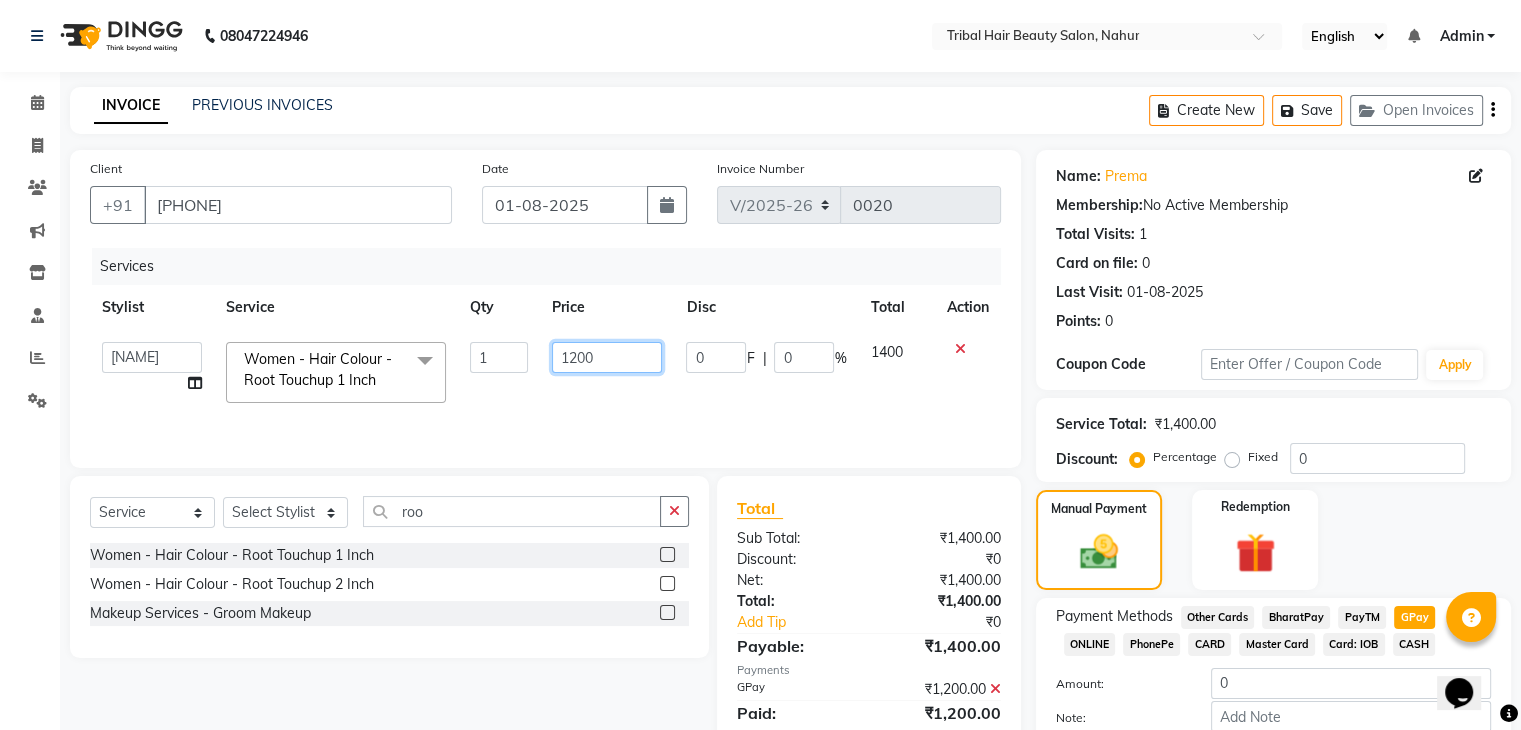 scroll, scrollTop: 111, scrollLeft: 0, axis: vertical 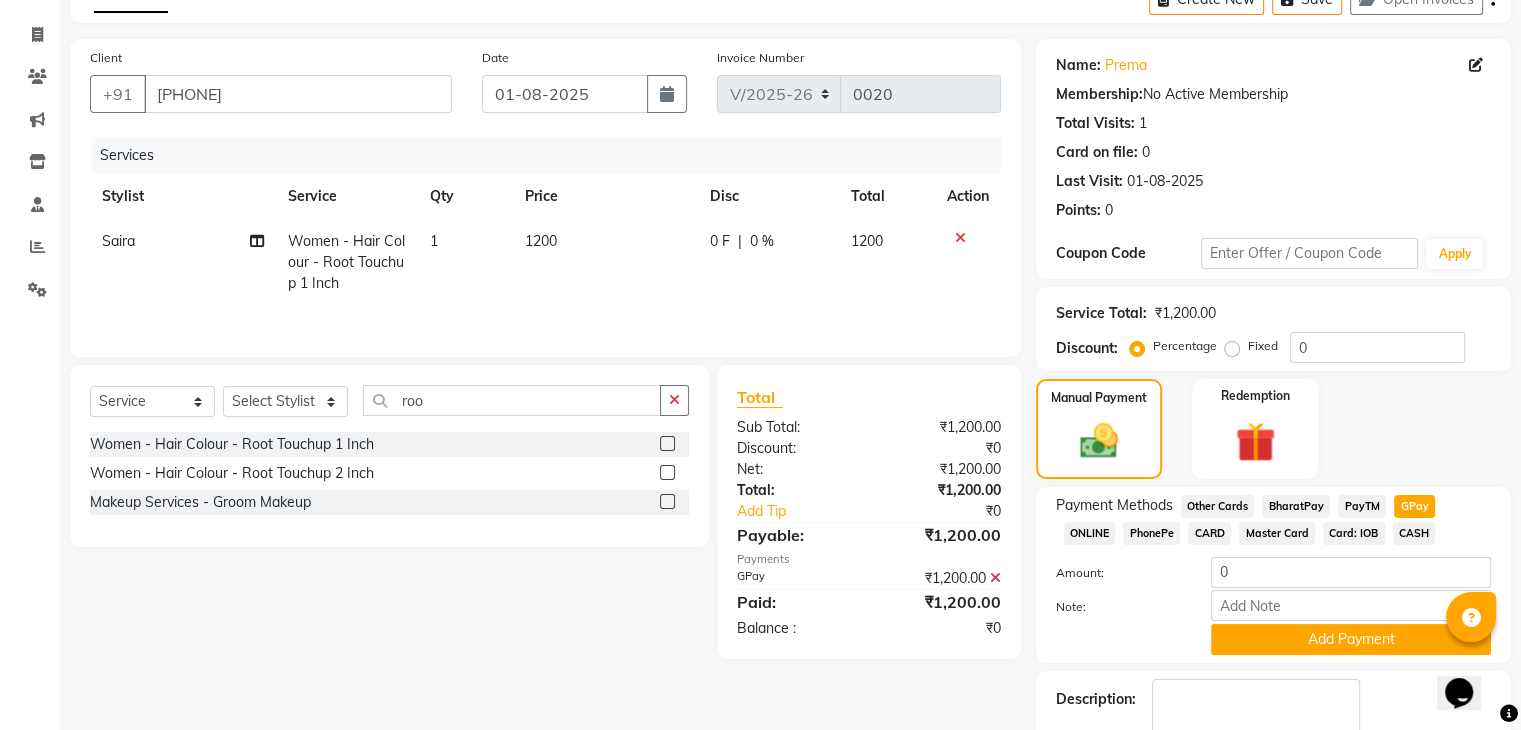 click on "GPay" 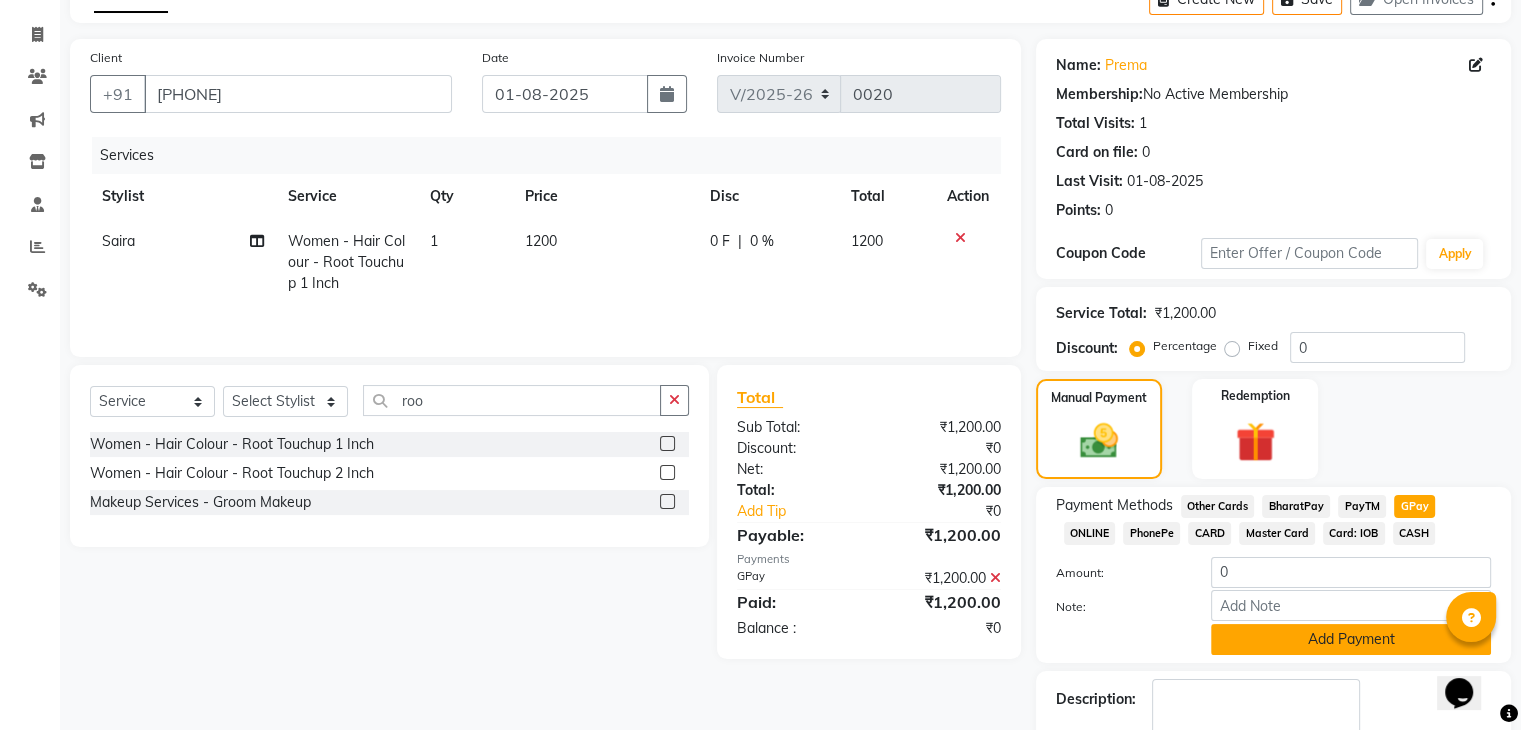 scroll, scrollTop: 229, scrollLeft: 0, axis: vertical 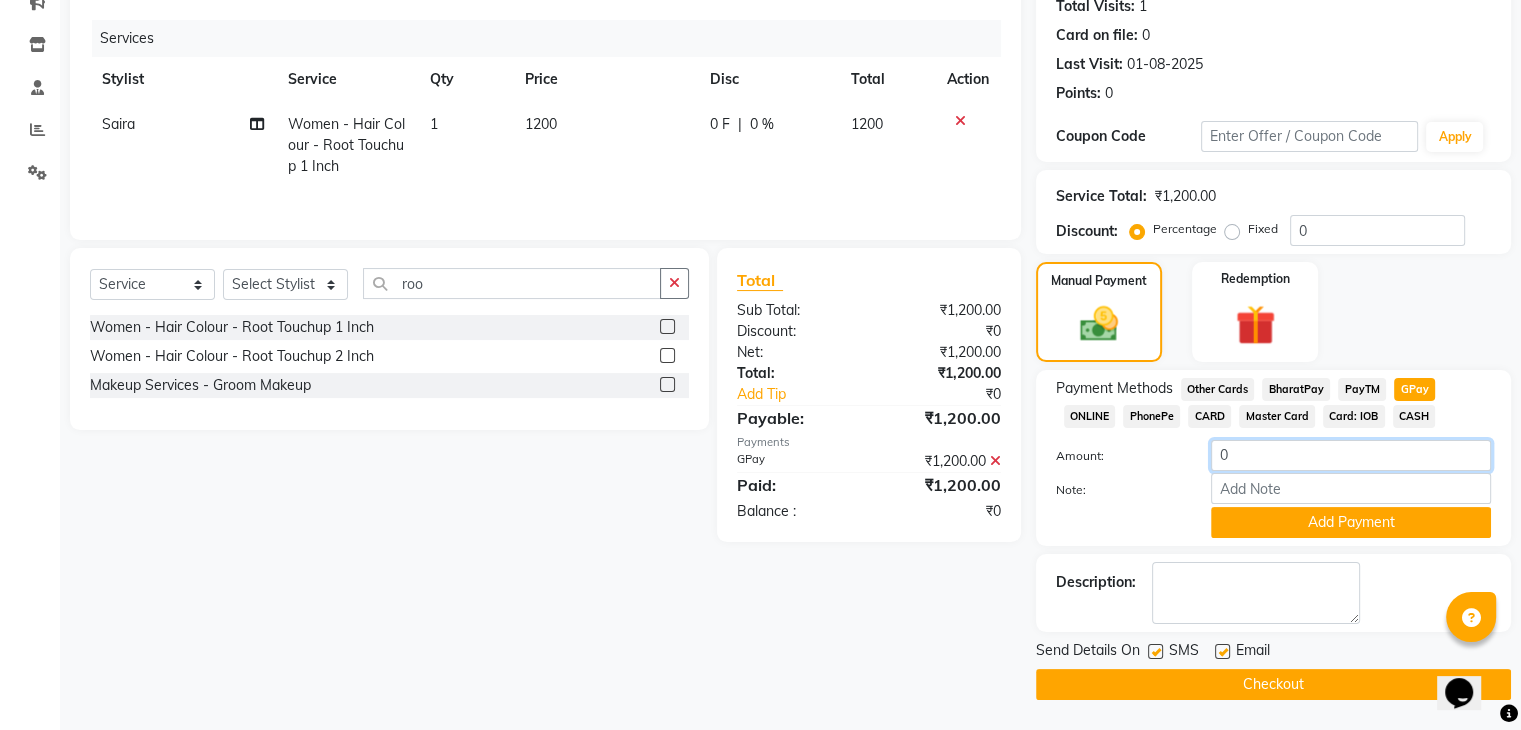 click on "0" 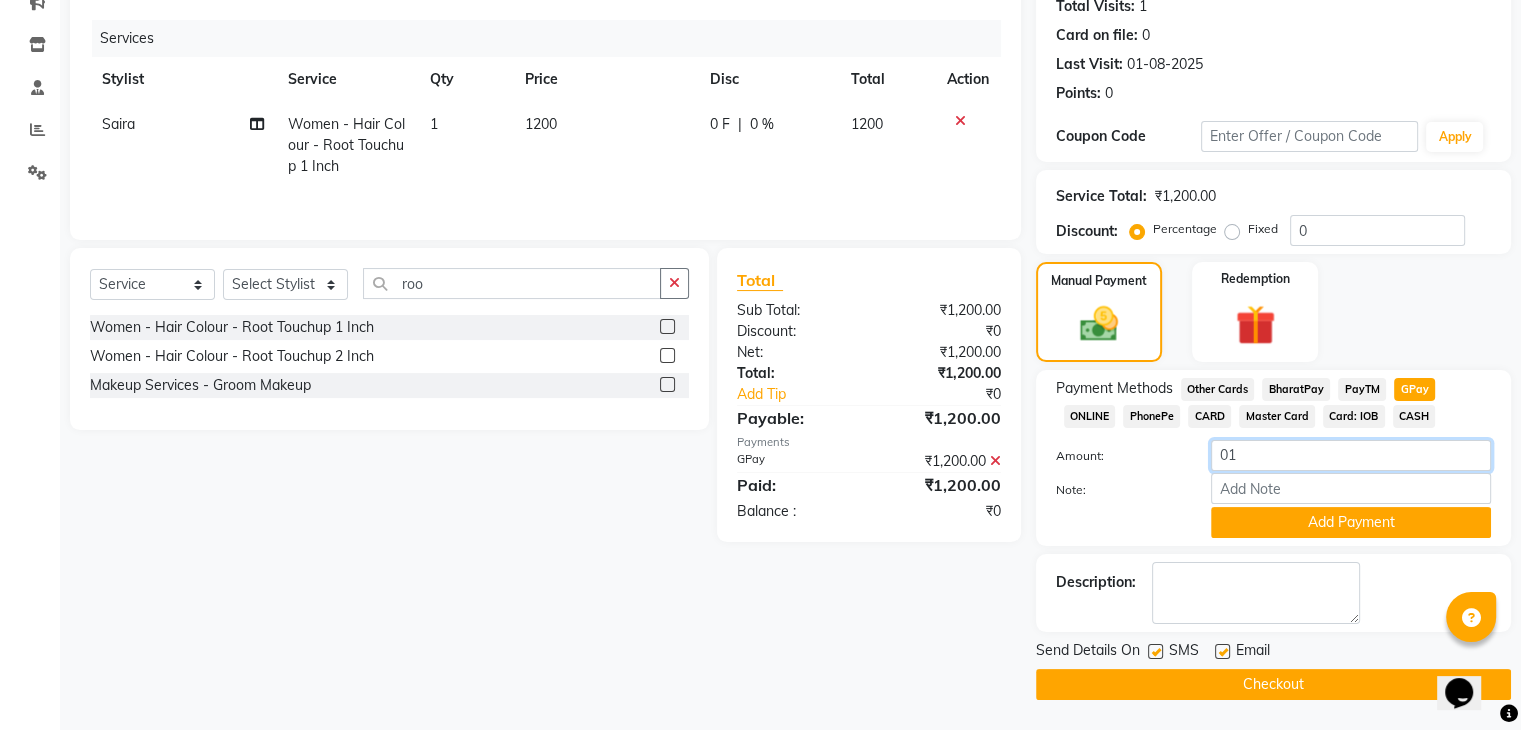 type on "0" 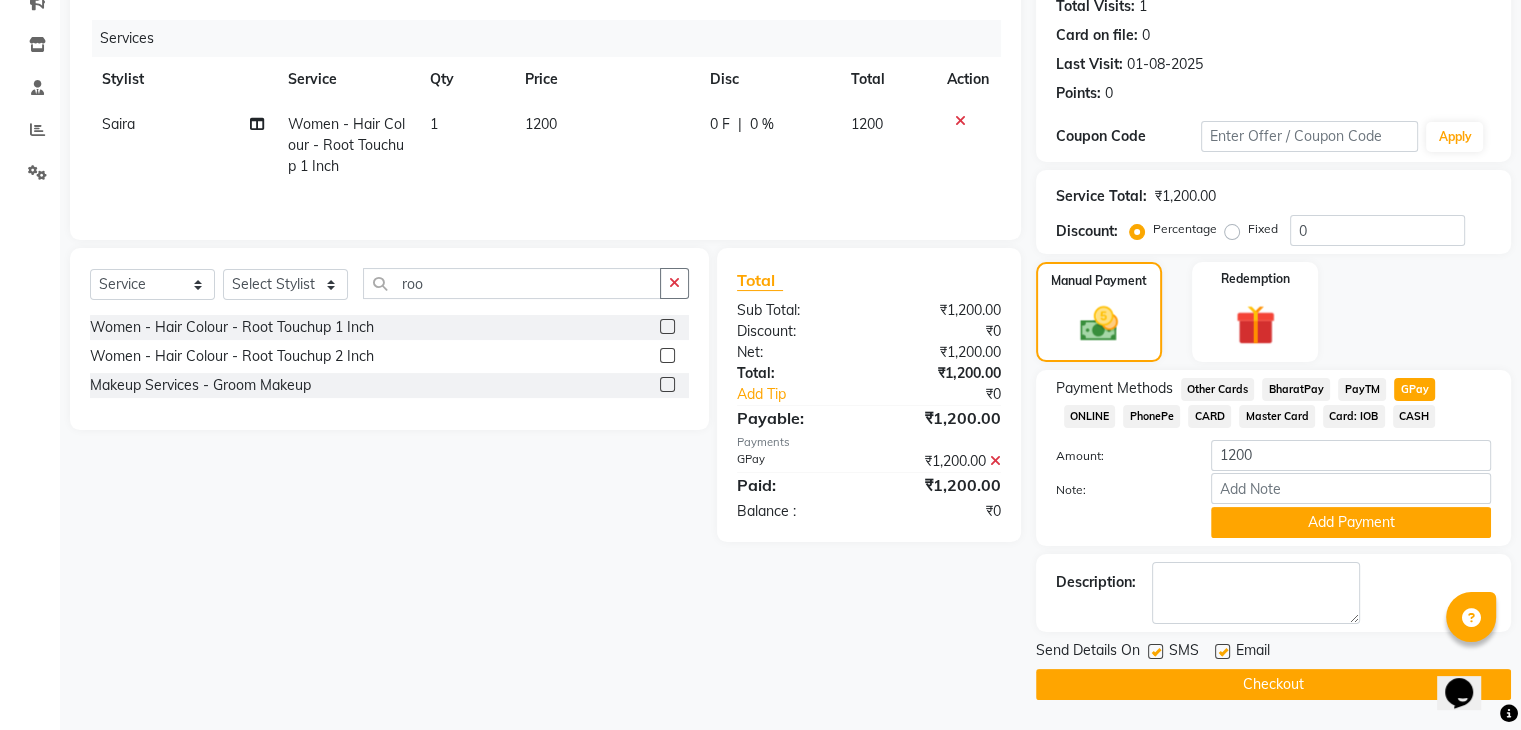 click on "GPay" 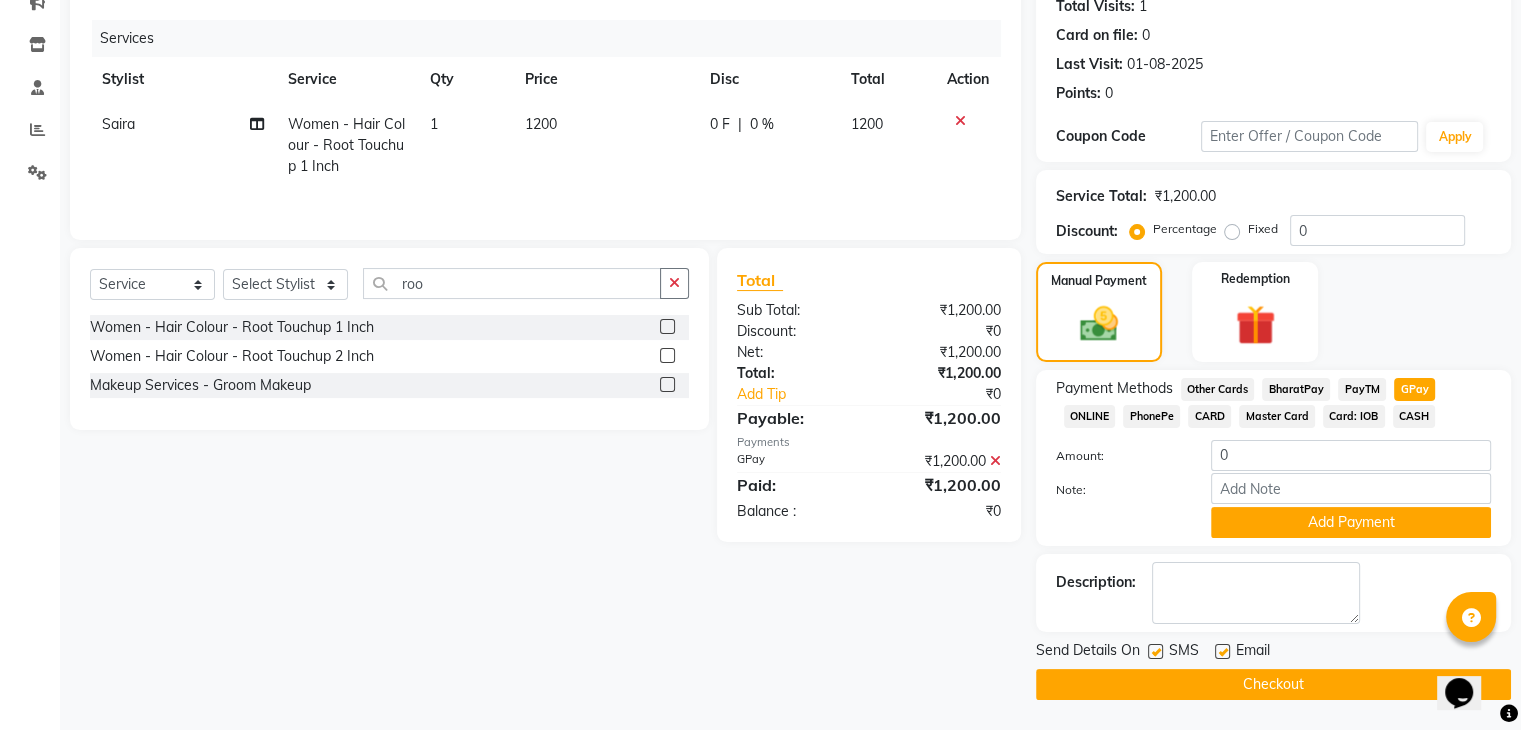 click on "GPay" 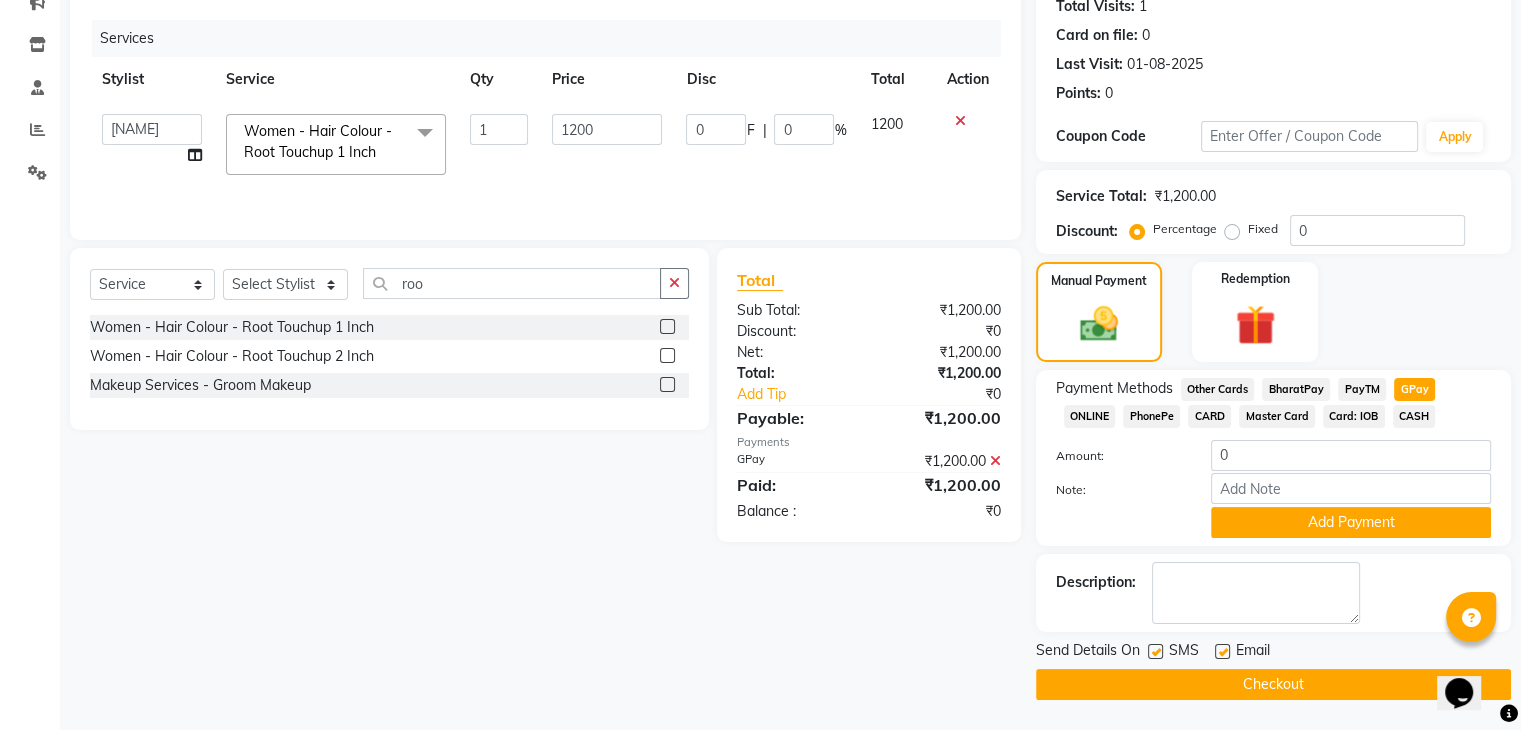 click on "CASH" 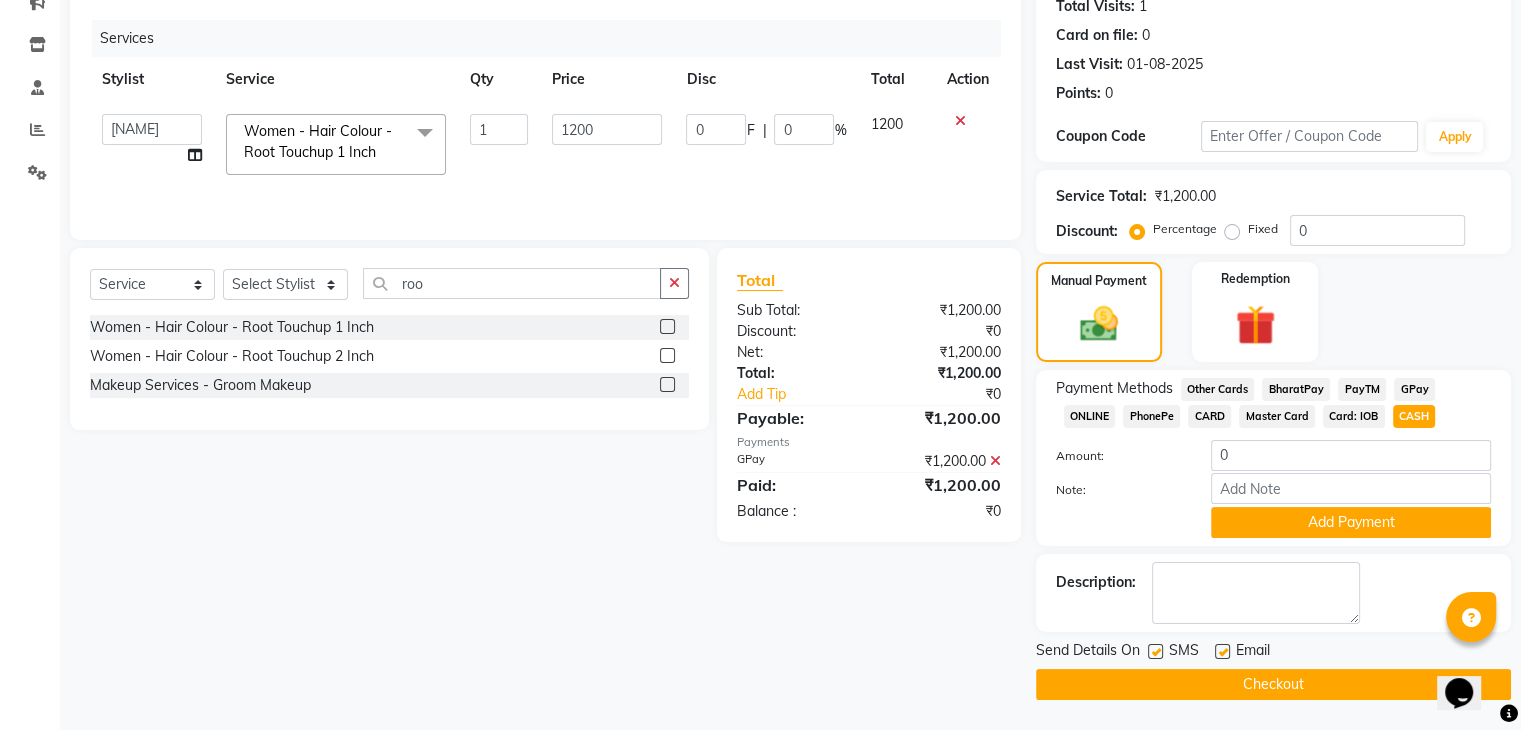click on "1200" 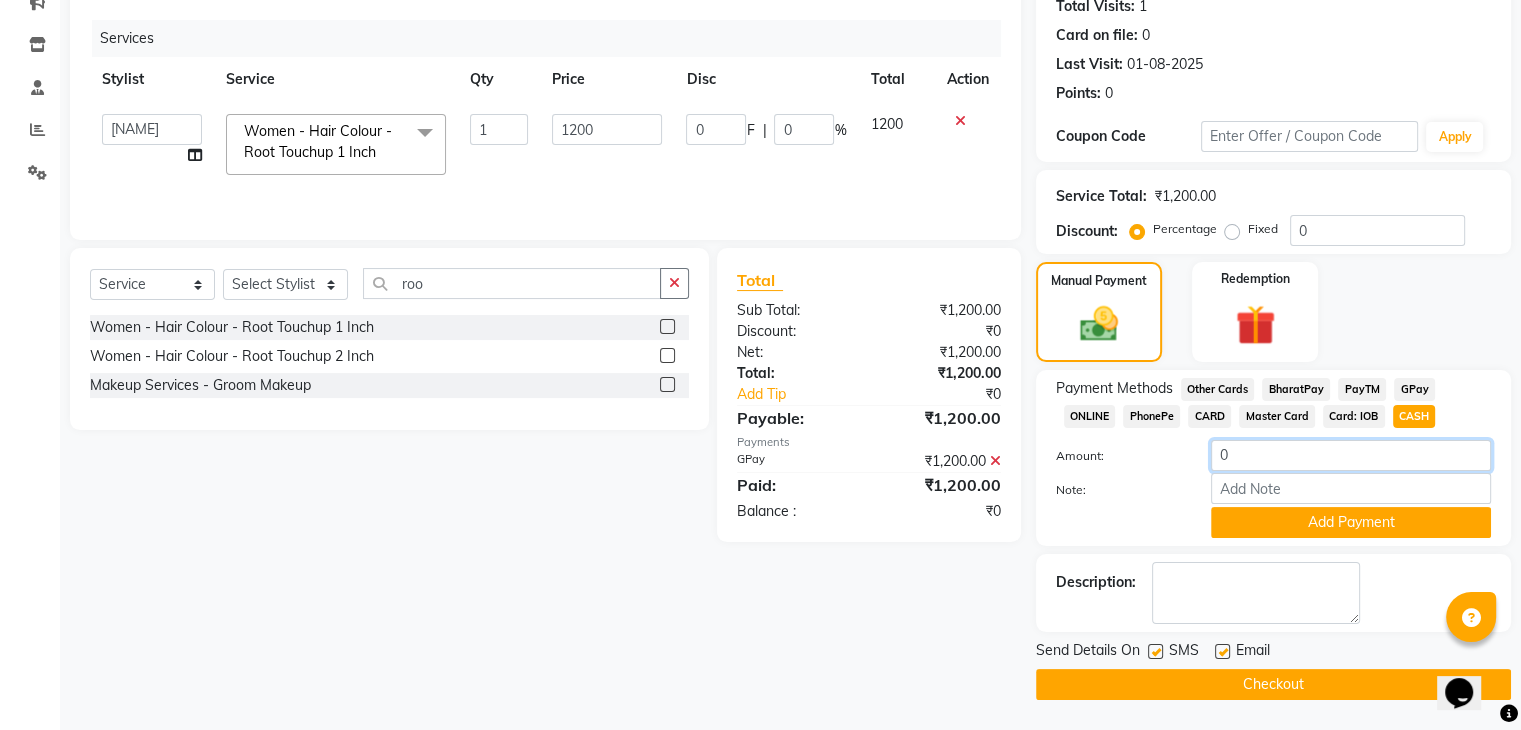 click on "0" 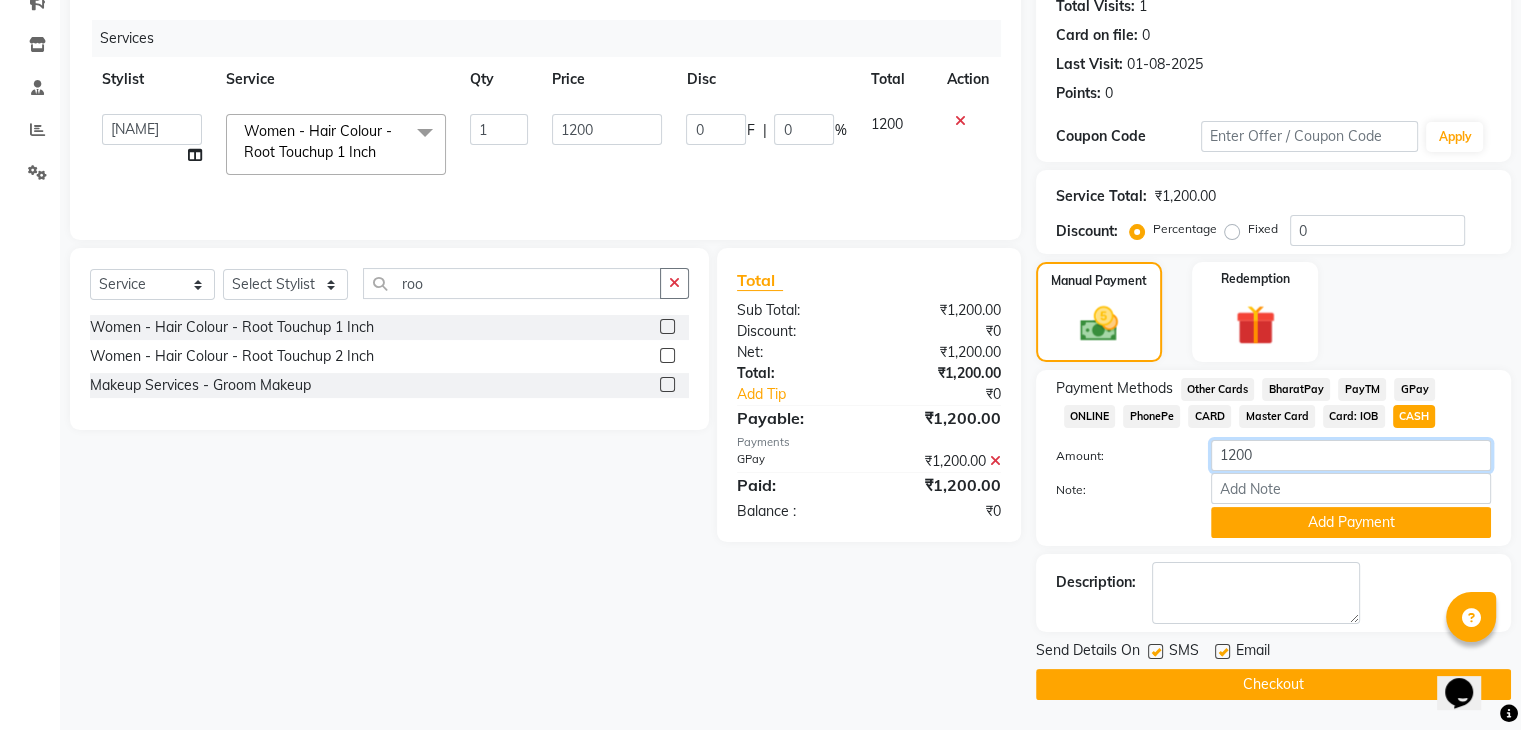 type on "1200" 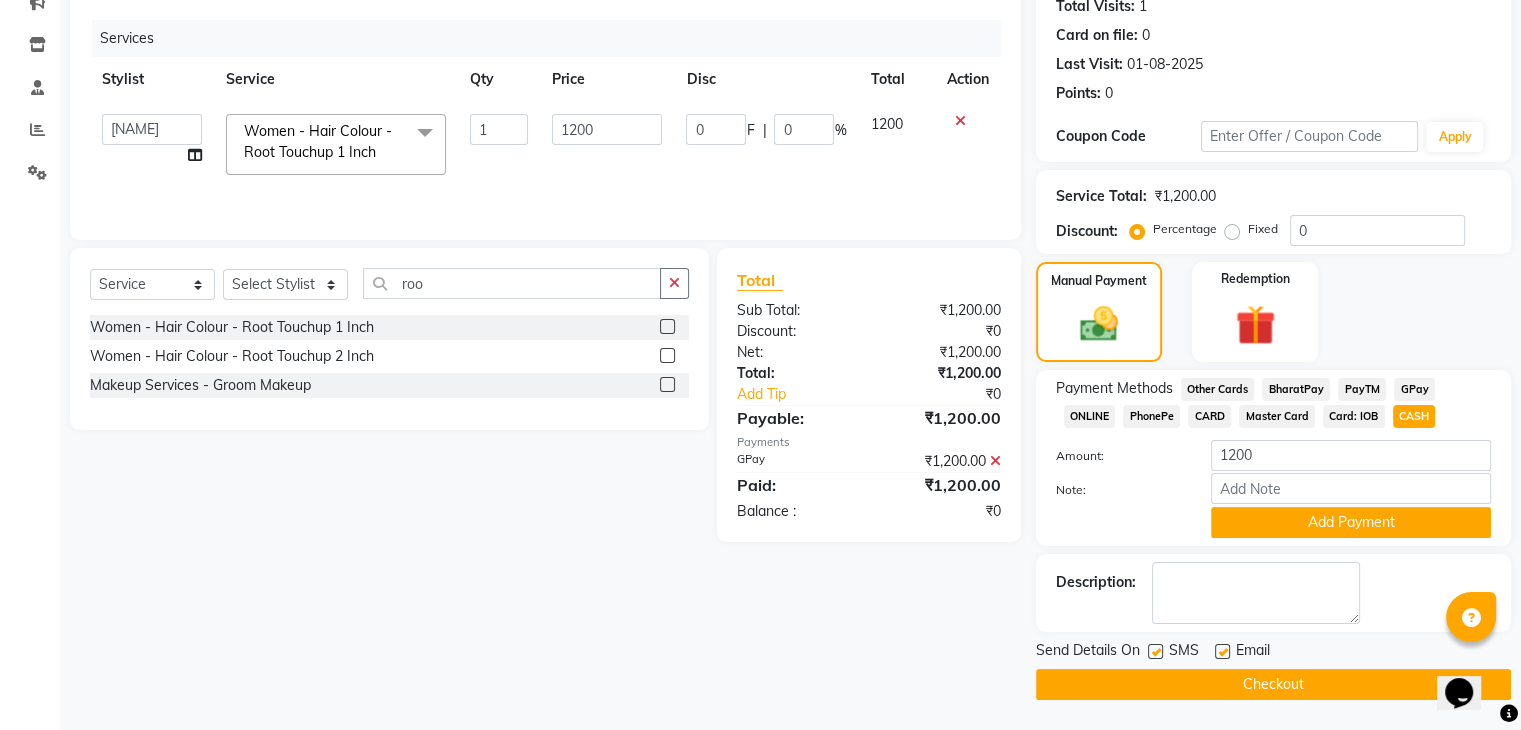 click on "Checkout" 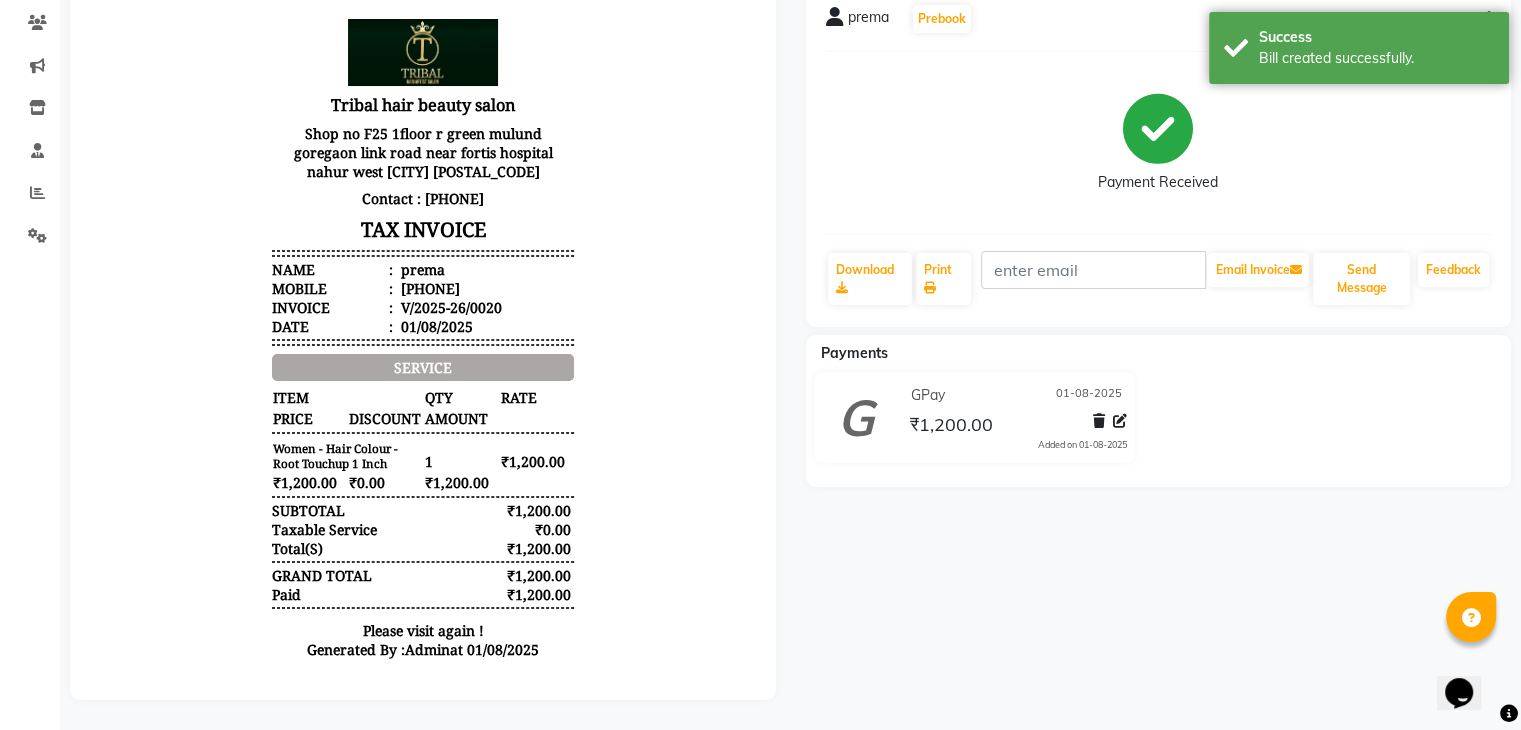 scroll, scrollTop: 0, scrollLeft: 0, axis: both 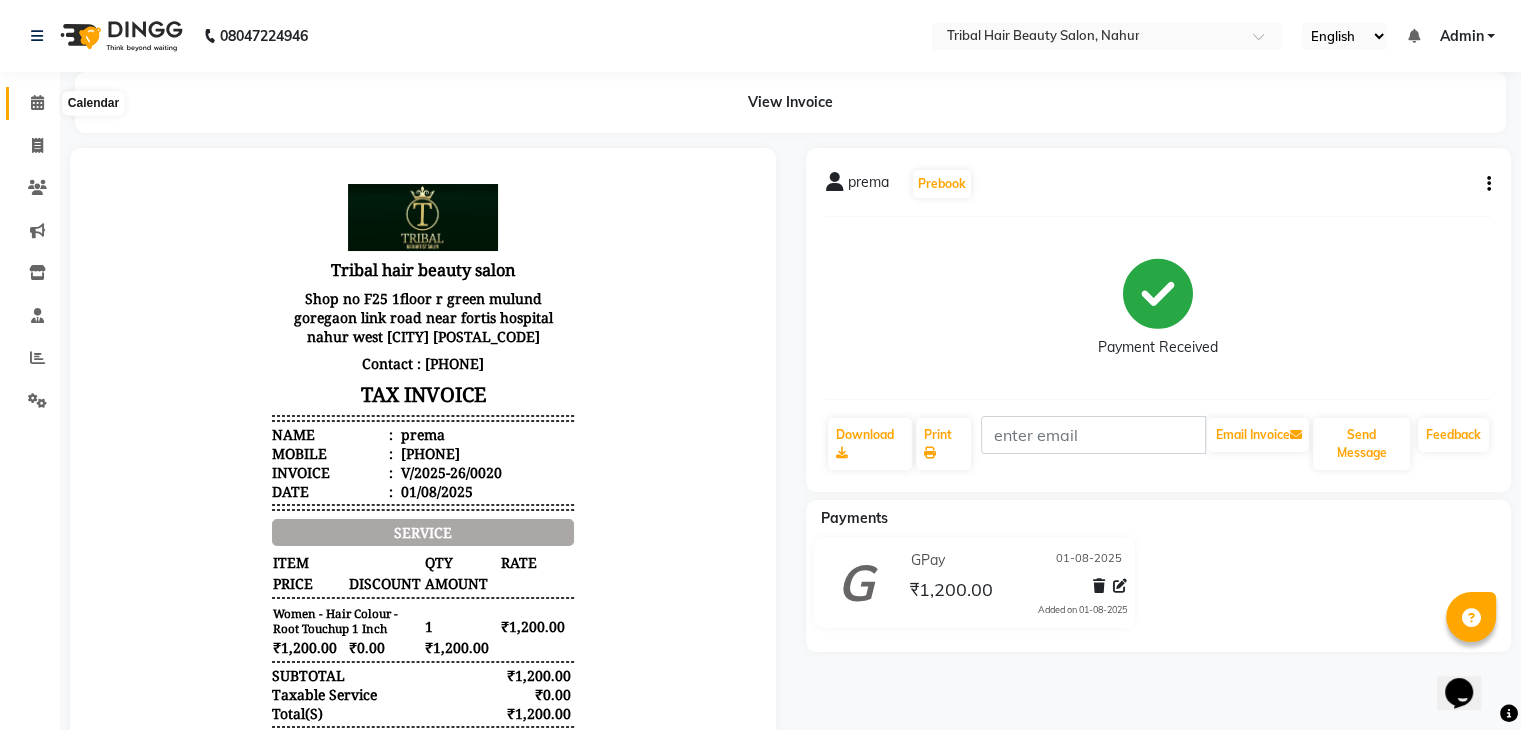 click 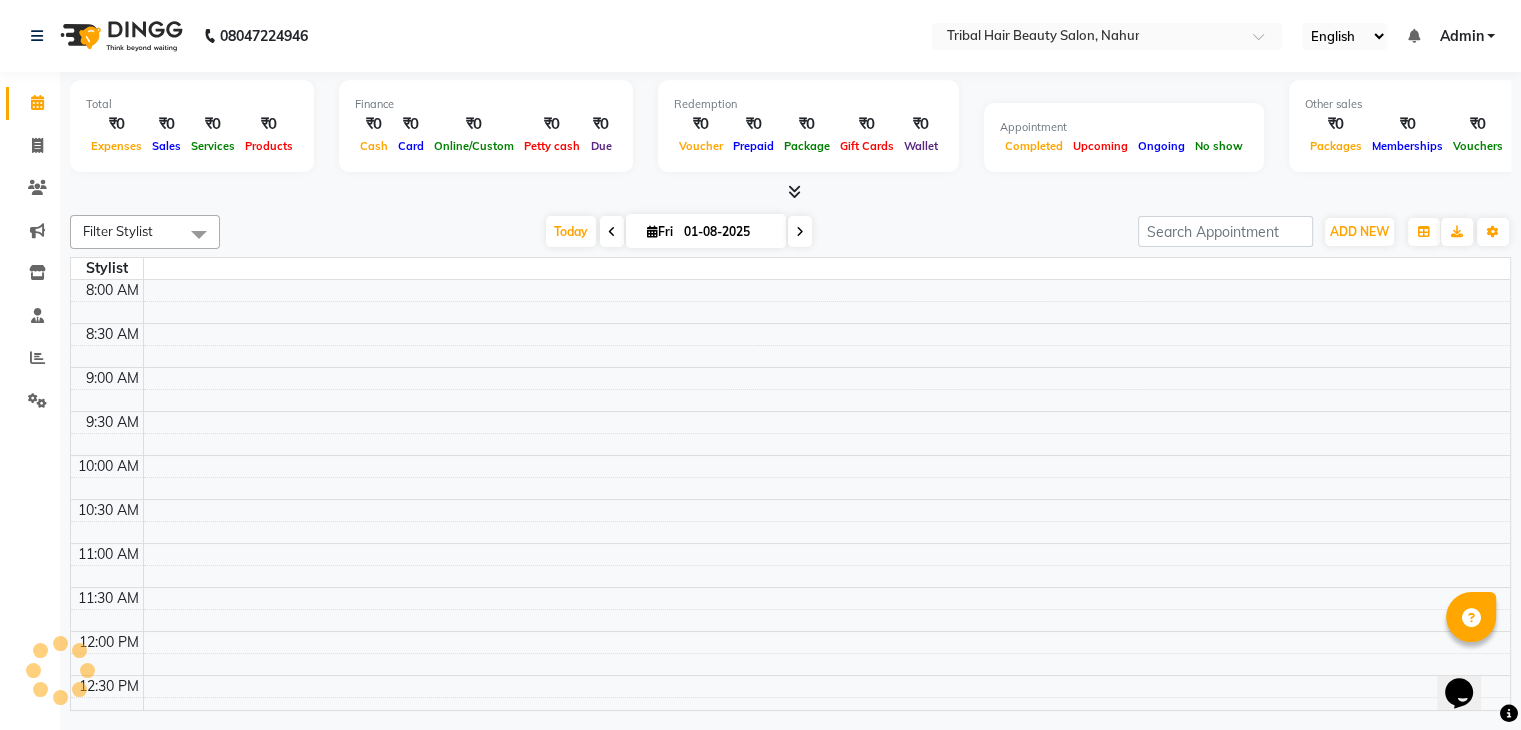scroll, scrollTop: 872, scrollLeft: 0, axis: vertical 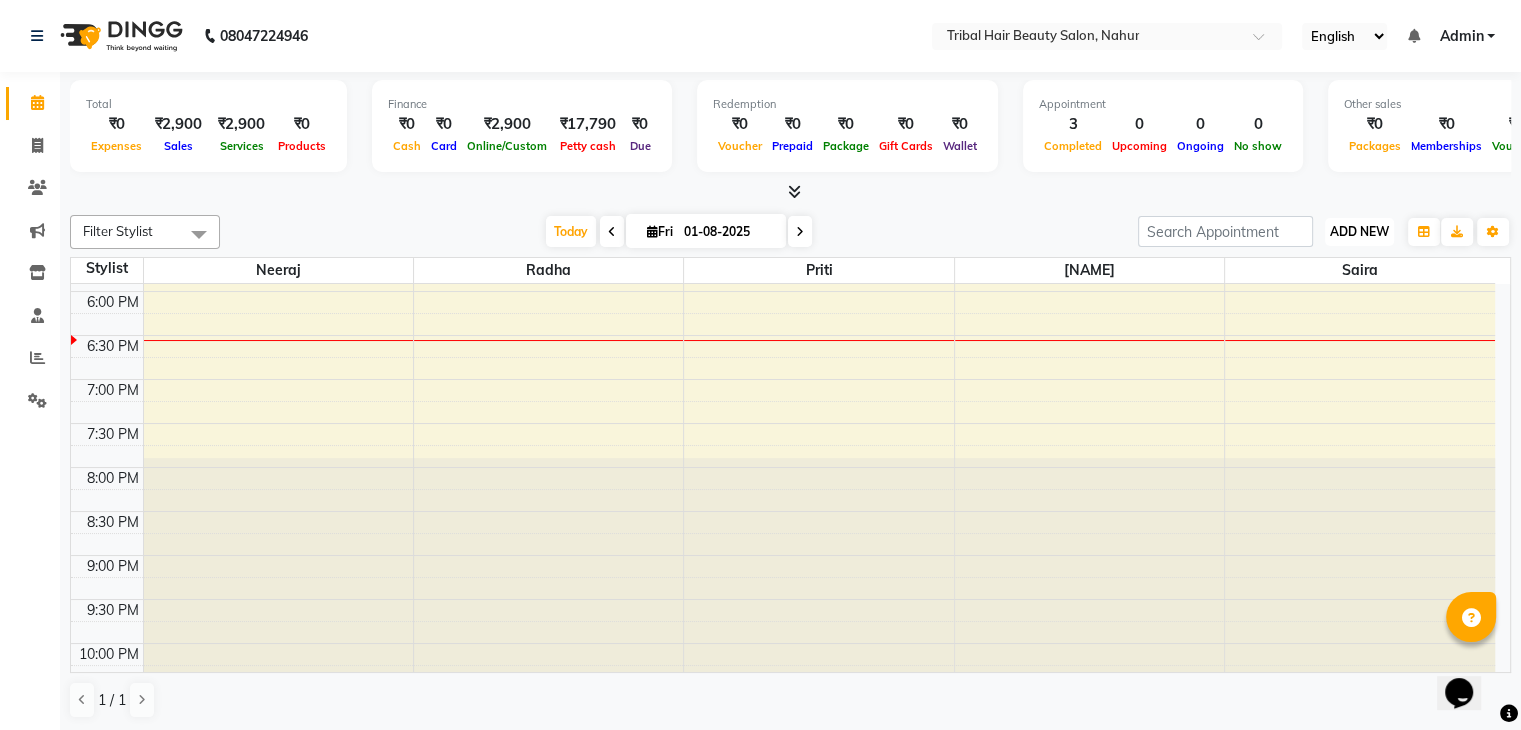 click on "ADD NEW" at bounding box center [1359, 231] 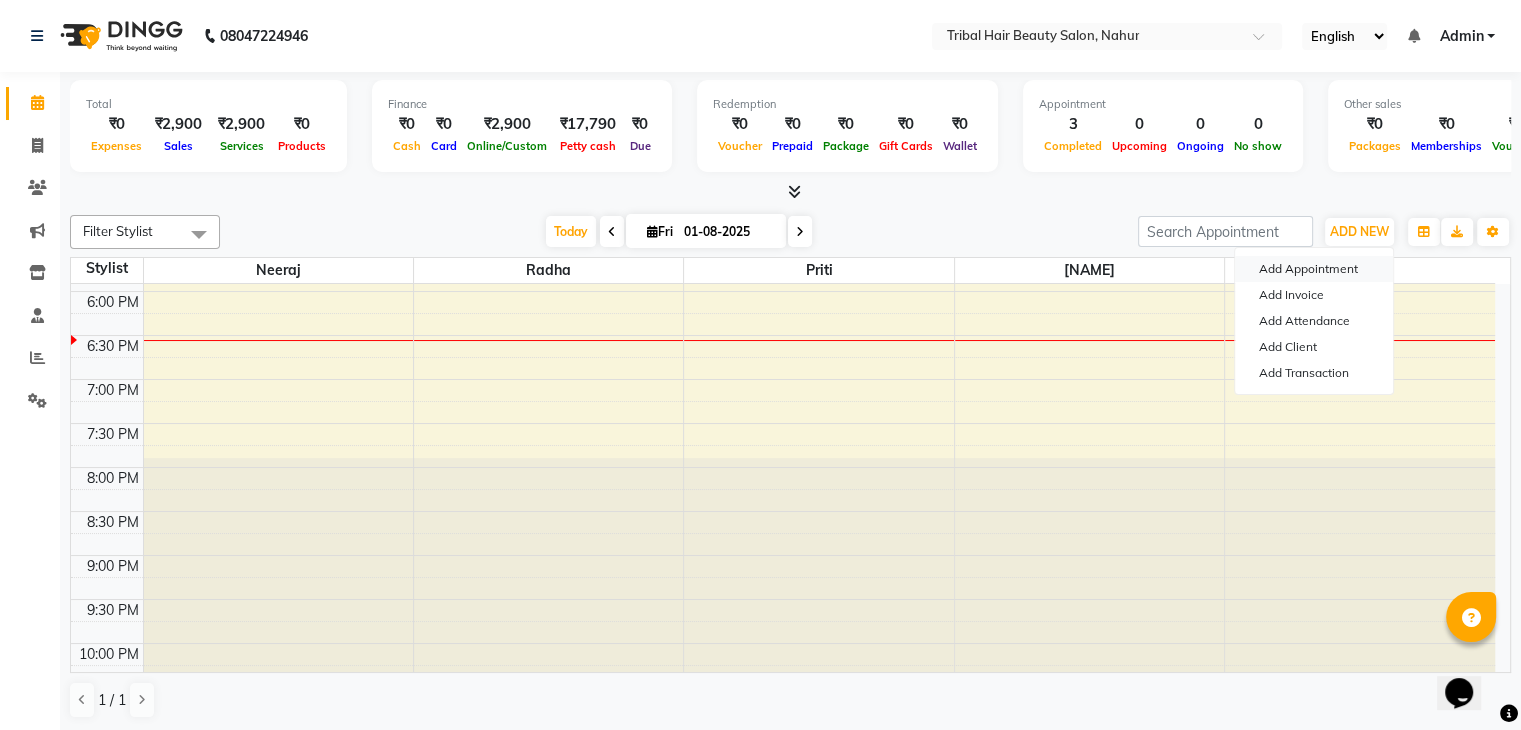 click on "Add Appointment" at bounding box center [1314, 269] 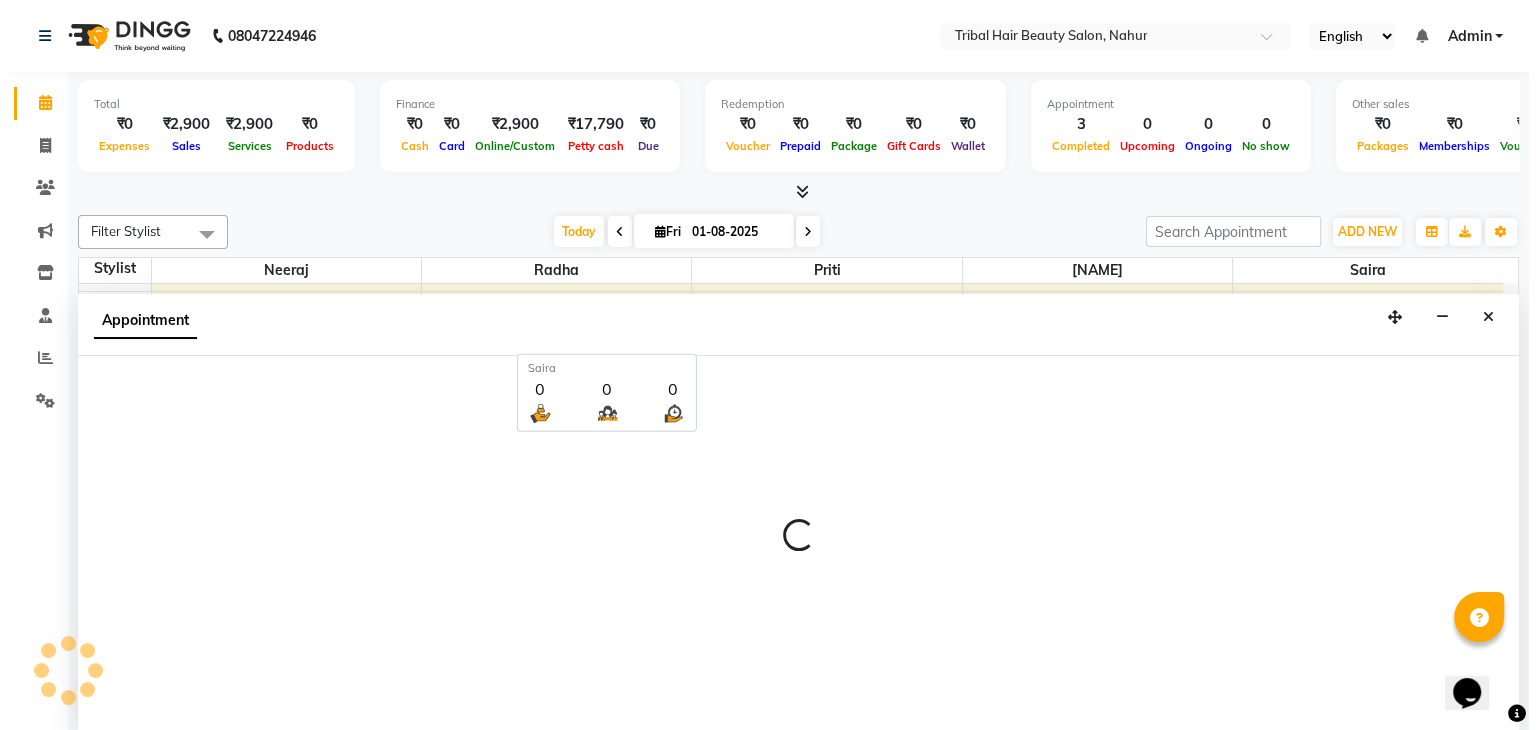 scroll, scrollTop: 1, scrollLeft: 0, axis: vertical 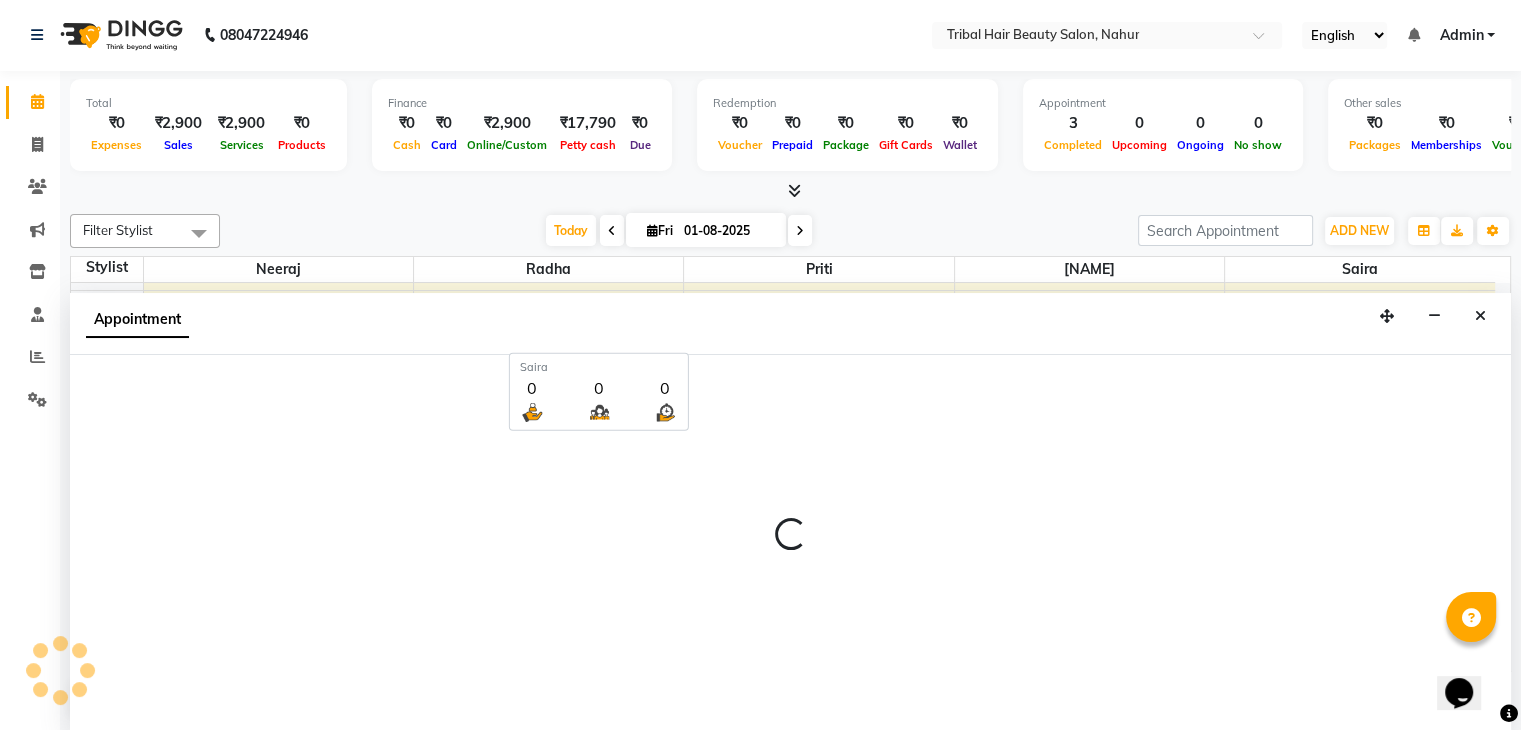 select on "tentative" 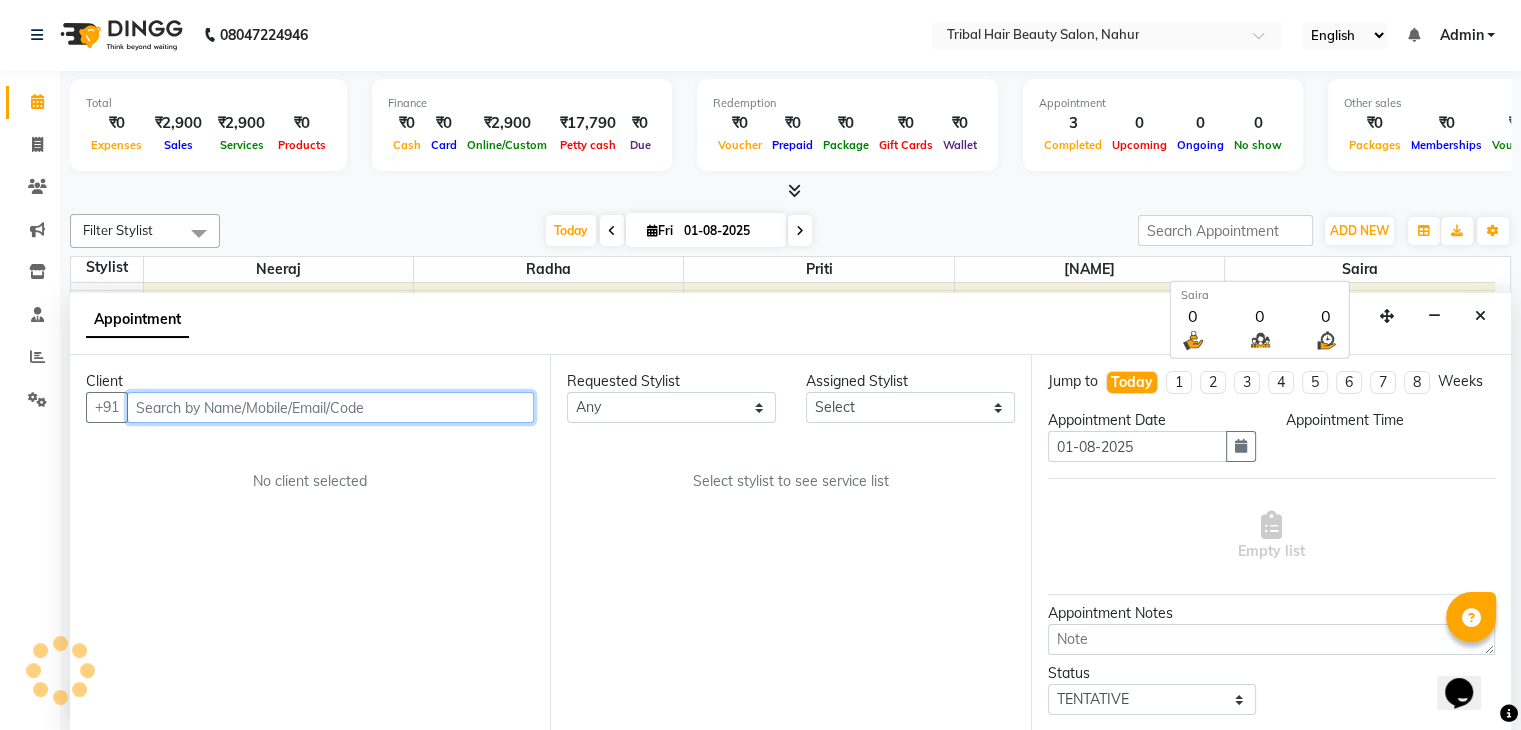 select on "540" 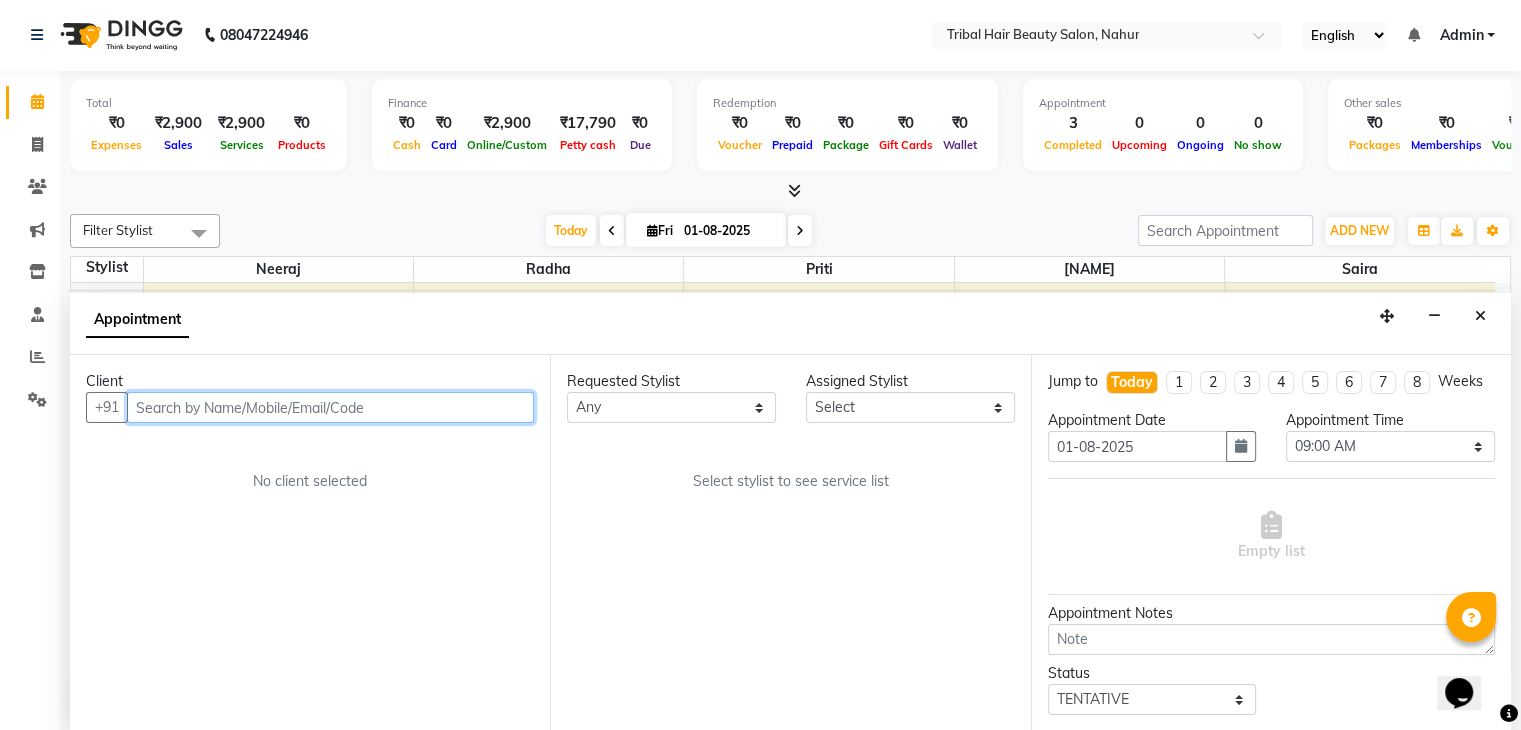 click at bounding box center [330, 407] 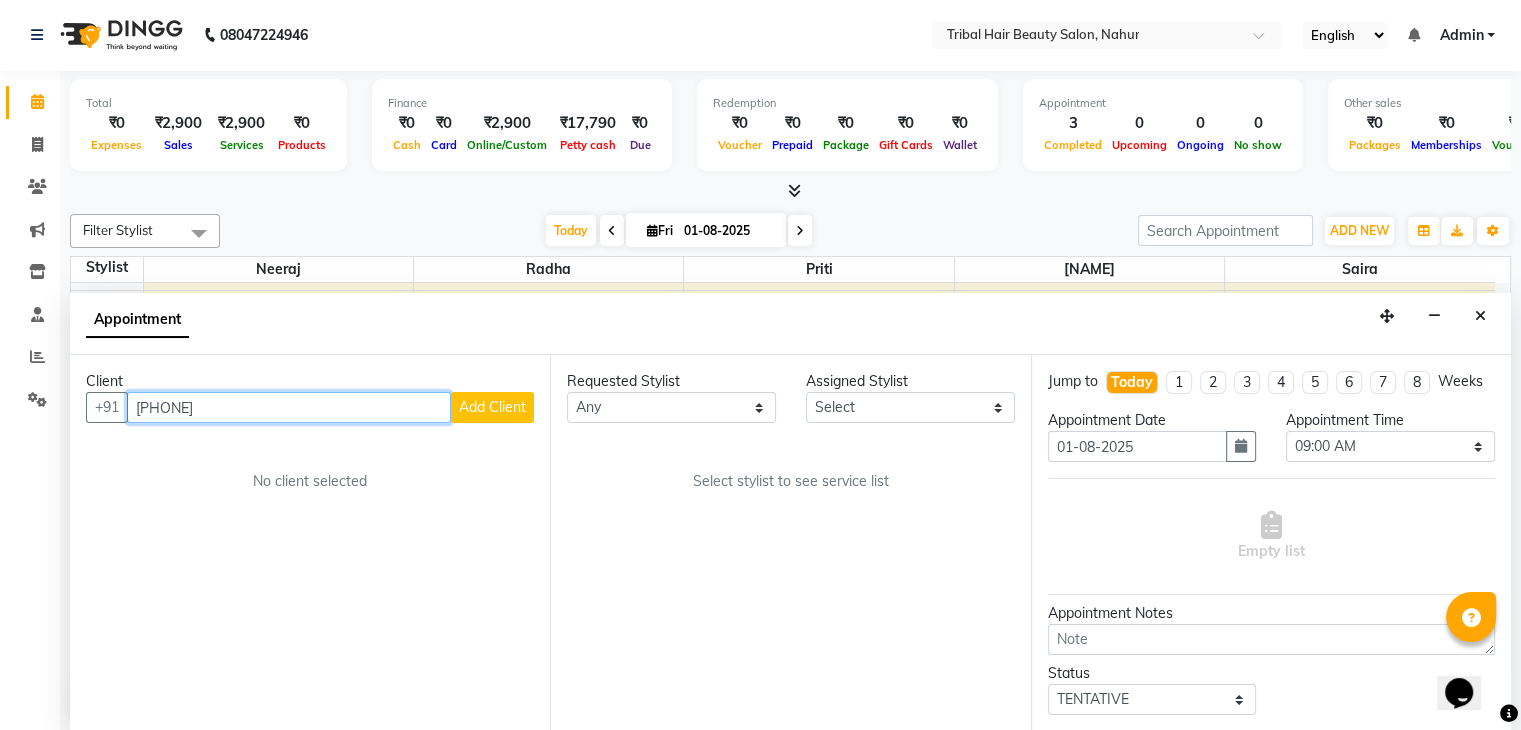 type on "[PHONE]" 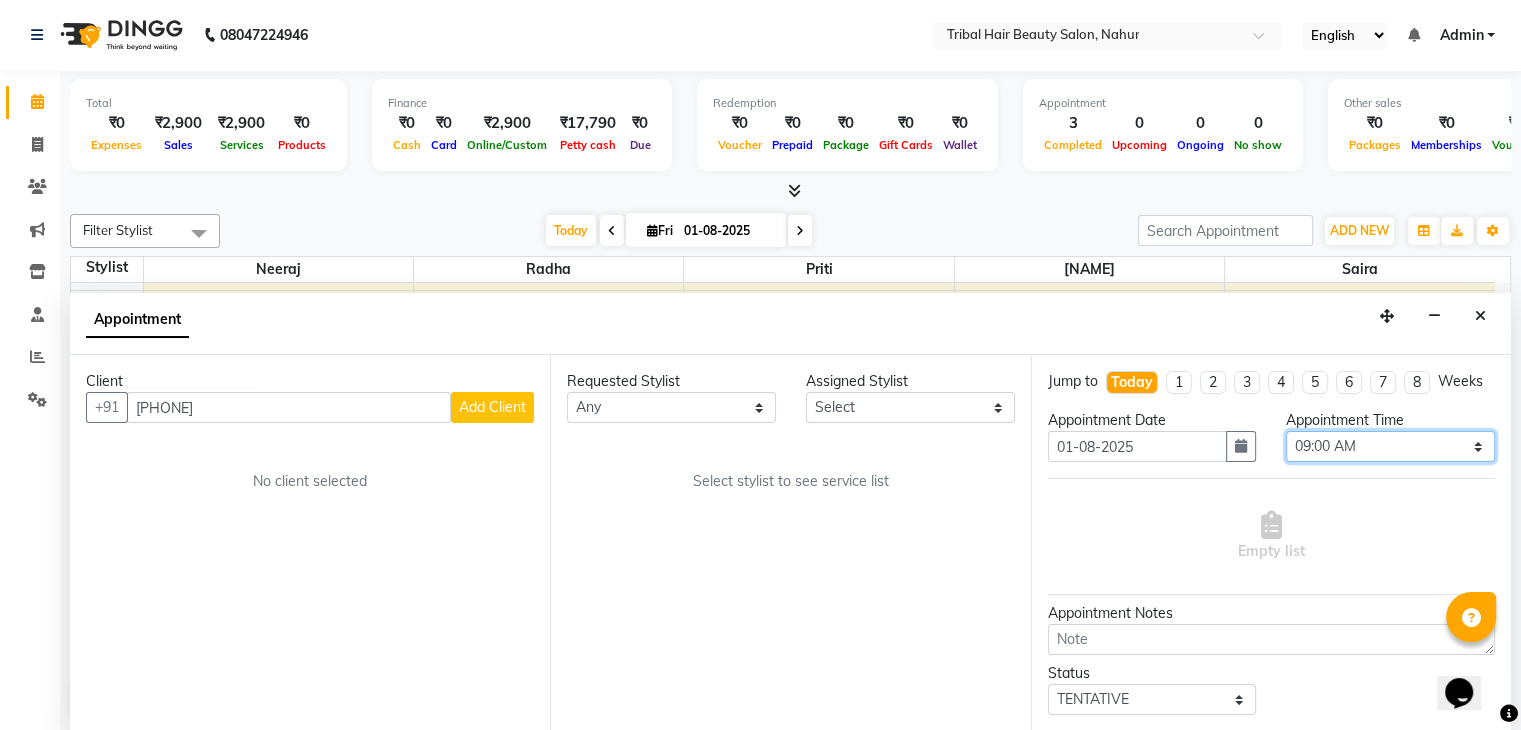 click on "Select 09:00 AM 09:15 AM 09:30 AM 09:45 AM 10:00 AM 10:15 AM 10:30 AM 10:45 AM 11:00 AM 11:15 AM 11:30 AM 11:45 AM 12:00 PM 12:15 PM 12:30 PM 12:45 PM 01:00 PM 01:15 PM 01:30 PM 01:45 PM 02:00 PM 02:15 PM 02:30 PM 02:45 PM 03:00 PM 03:15 PM 03:30 PM 03:45 PM 04:00 PM 04:15 PM 04:30 PM 04:45 PM 05:00 PM 05:15 PM 05:30 PM 05:45 PM 06:00 PM 06:15 PM 06:30 PM 06:45 PM 07:00 PM 07:15 PM 07:30 PM 07:45 PM 08:00 PM 08:15 PM 08:30 PM 08:45 PM 09:00 PM 09:15 PM 09:30 PM 09:45 PM 10:00 PM 10:15 PM 10:30 PM 10:45 PM 11:00 PM" at bounding box center [1390, 446] 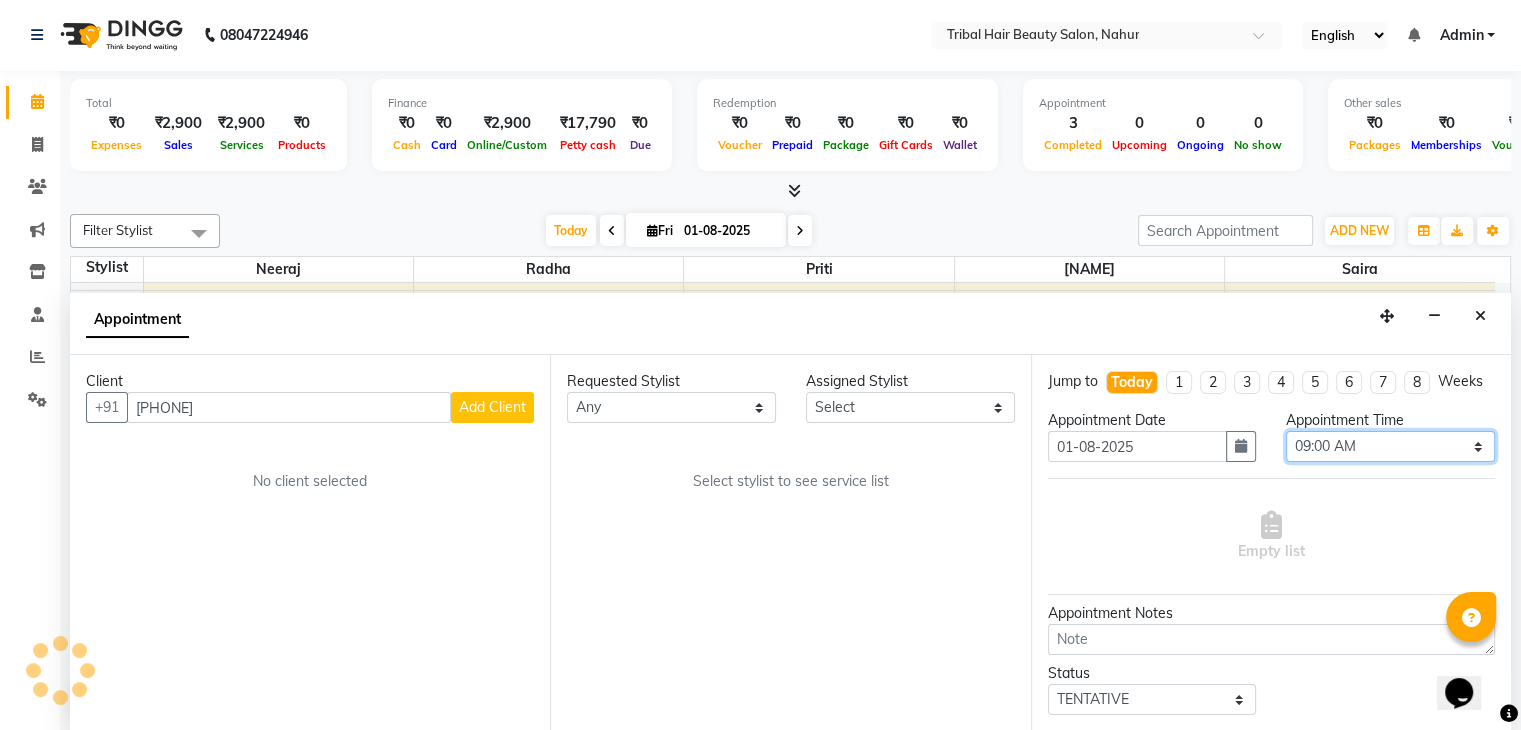 select on "1020" 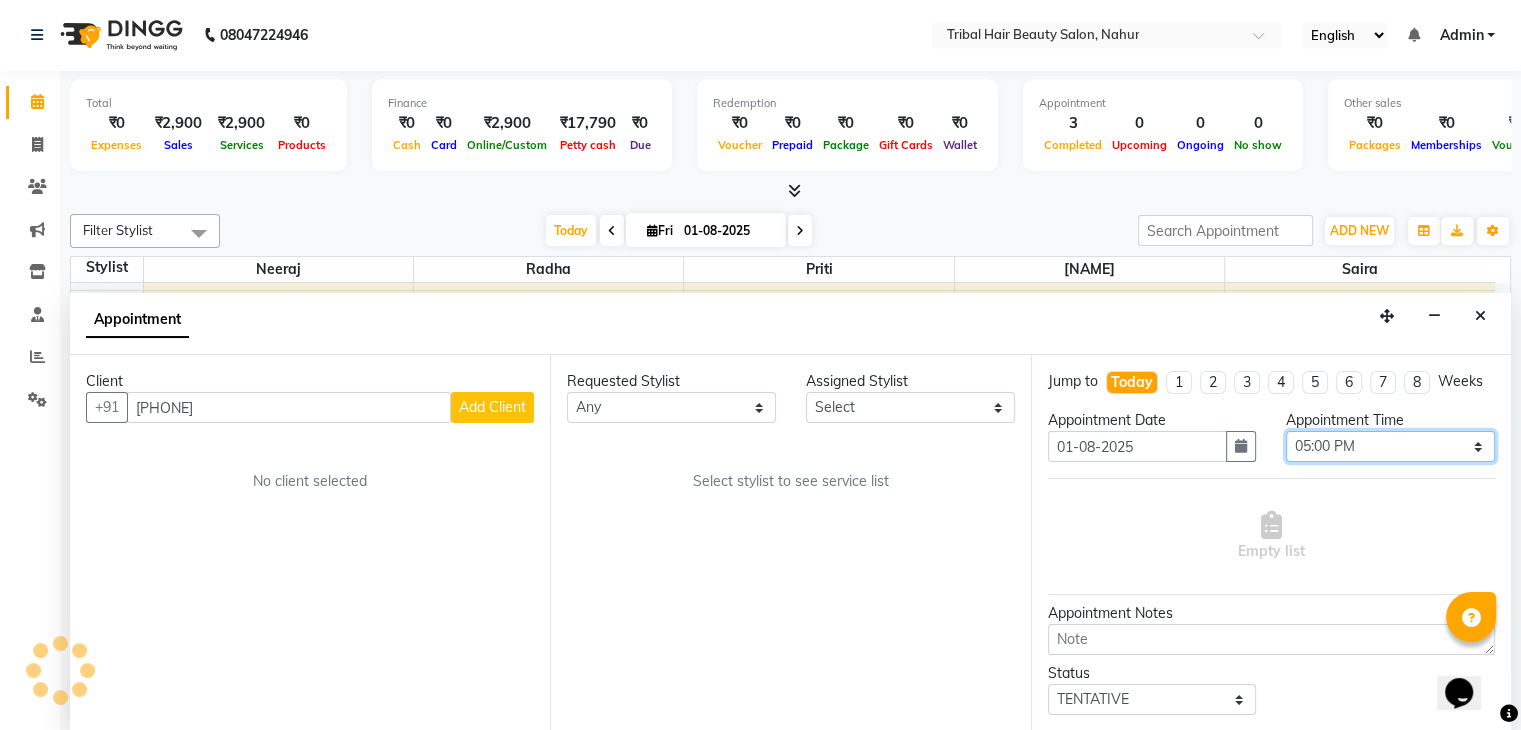 click on "Select 09:00 AM 09:15 AM 09:30 AM 09:45 AM 10:00 AM 10:15 AM 10:30 AM 10:45 AM 11:00 AM 11:15 AM 11:30 AM 11:45 AM 12:00 PM 12:15 PM 12:30 PM 12:45 PM 01:00 PM 01:15 PM 01:30 PM 01:45 PM 02:00 PM 02:15 PM 02:30 PM 02:45 PM 03:00 PM 03:15 PM 03:30 PM 03:45 PM 04:00 PM 04:15 PM 04:30 PM 04:45 PM 05:00 PM 05:15 PM 05:30 PM 05:45 PM 06:00 PM 06:15 PM 06:30 PM 06:45 PM 07:00 PM 07:15 PM 07:30 PM 07:45 PM 08:00 PM 08:15 PM 08:30 PM 08:45 PM 09:00 PM 09:15 PM 09:30 PM 09:45 PM 10:00 PM 10:15 PM 10:30 PM 10:45 PM 11:00 PM" at bounding box center [1390, 446] 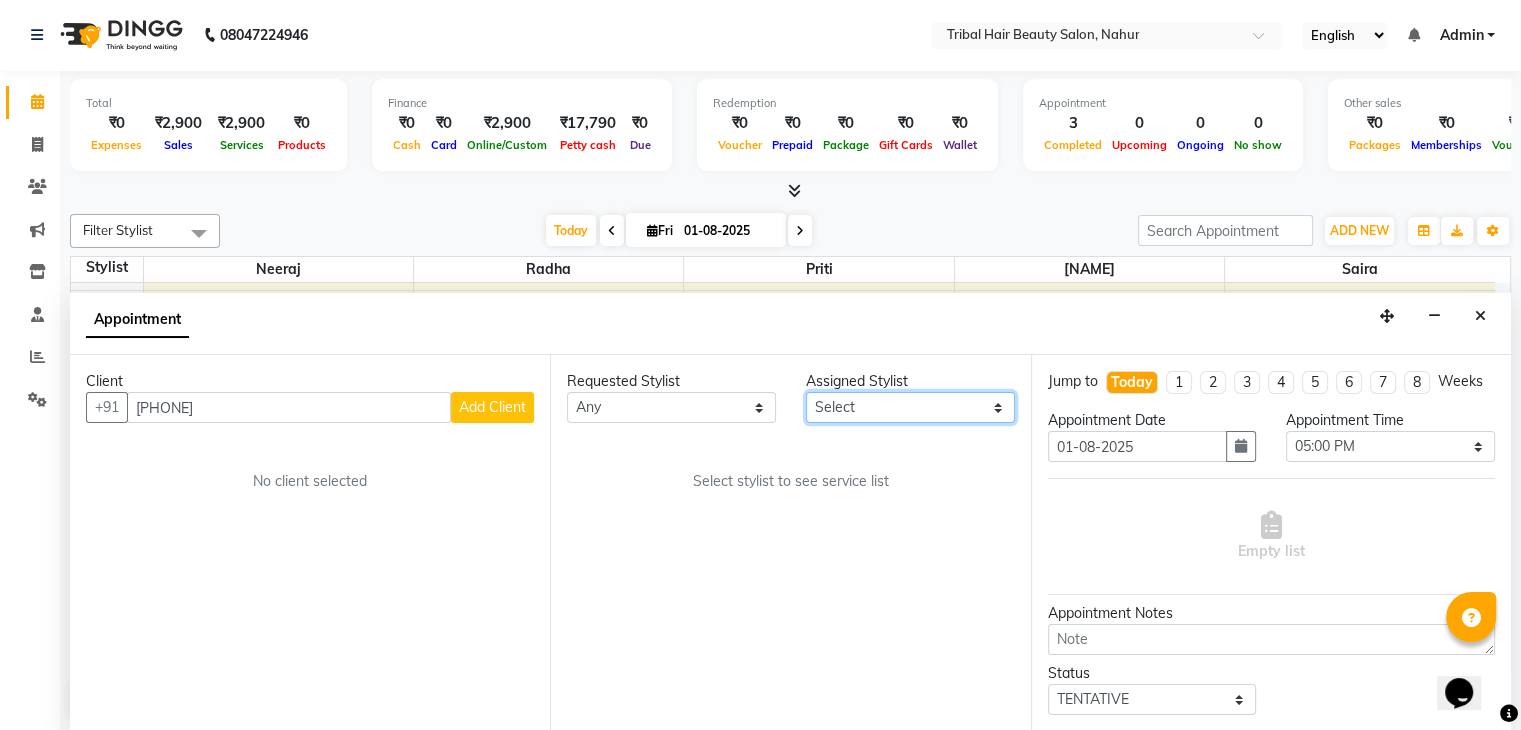 click on "Select [NAME] [NAME] [NAME] [NAME] [NAME]" at bounding box center [910, 407] 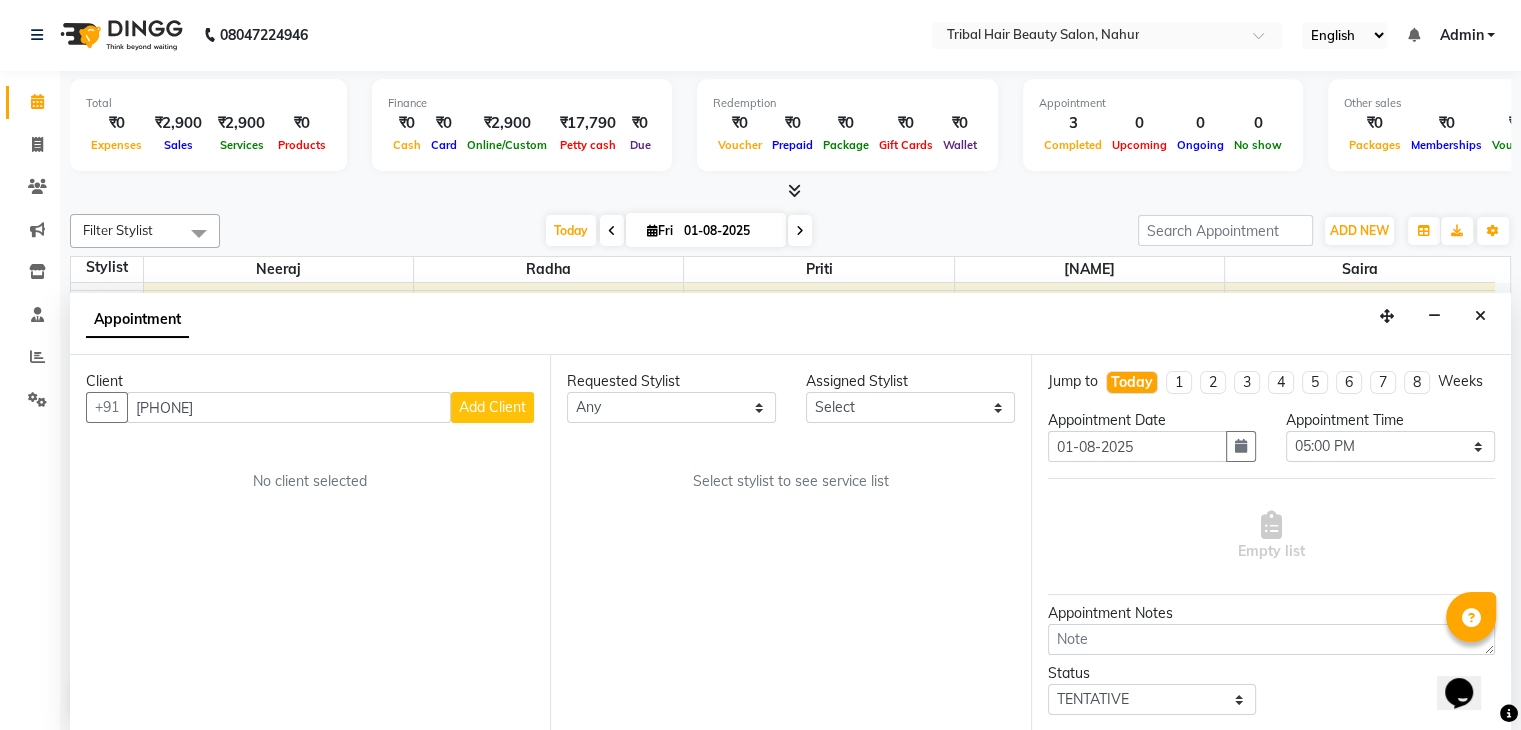 click on "Requested Stylist Any [NAME] [NAME] [NAME] [NAME] [NAME] Assigned Stylist Select [NAME] [NAME] [NAME] [NAME] [NAME] Select stylist to see service list" at bounding box center (790, 543) 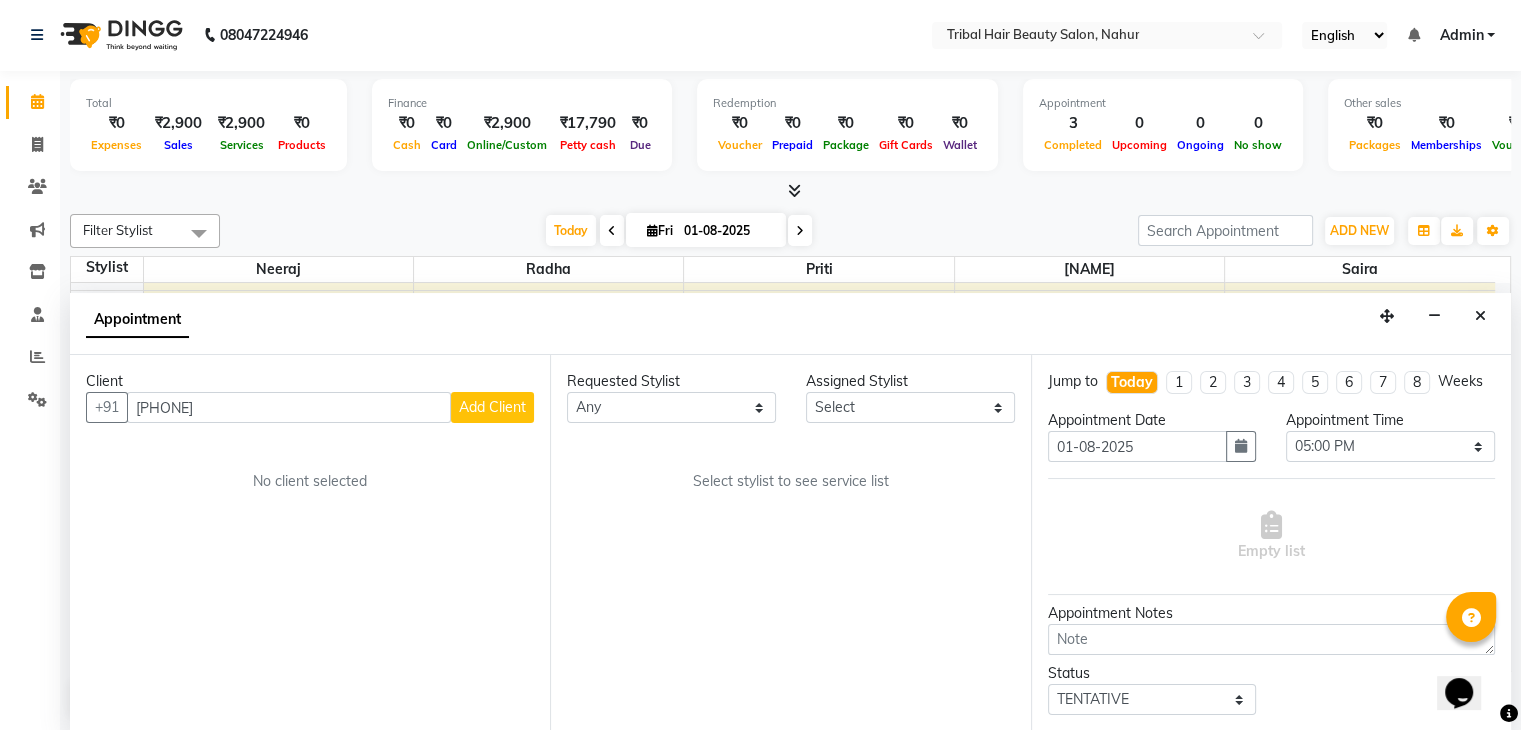 click on "Client +[PHONE] Add Client  No client selected" at bounding box center [310, 543] 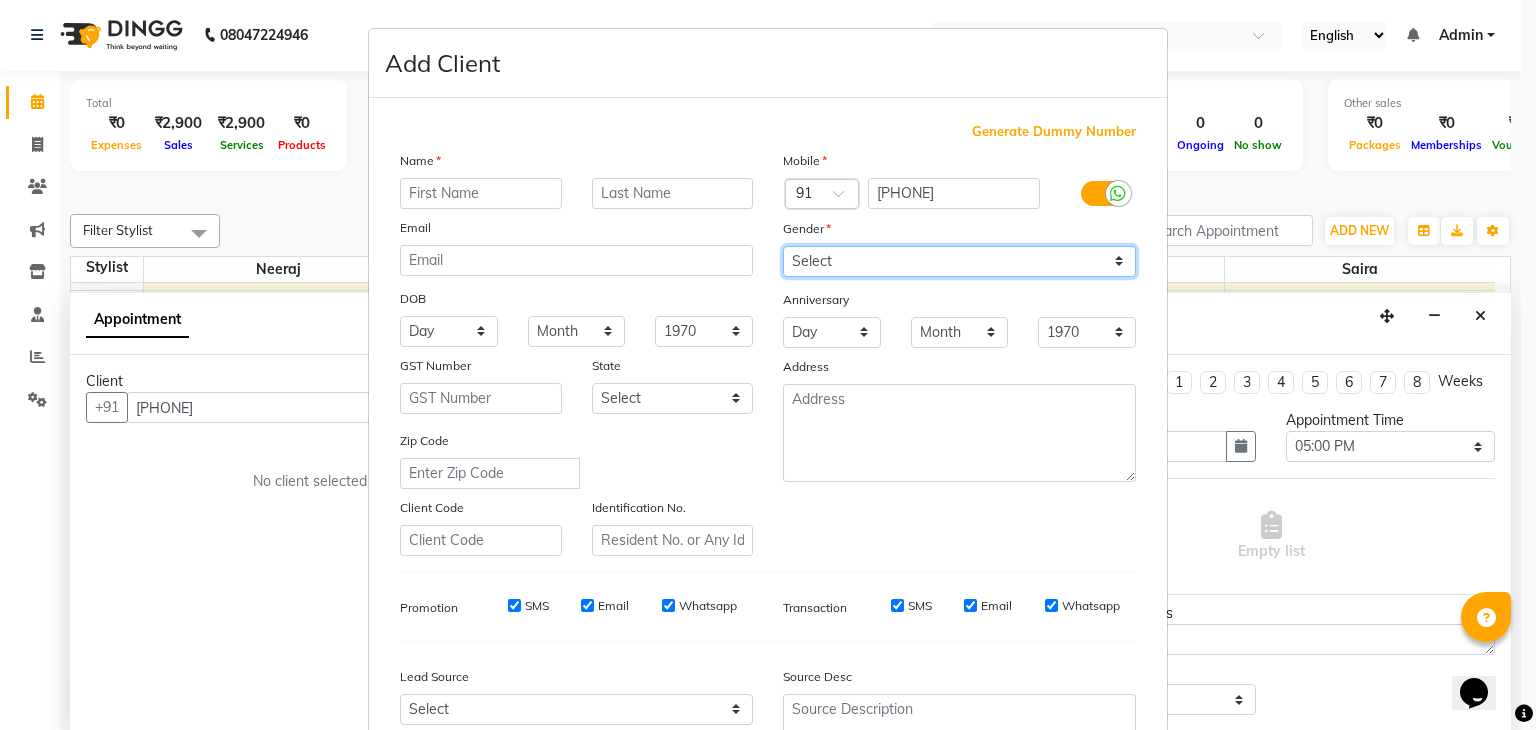 click on "Select Male Female Other Prefer Not To Say" at bounding box center [959, 261] 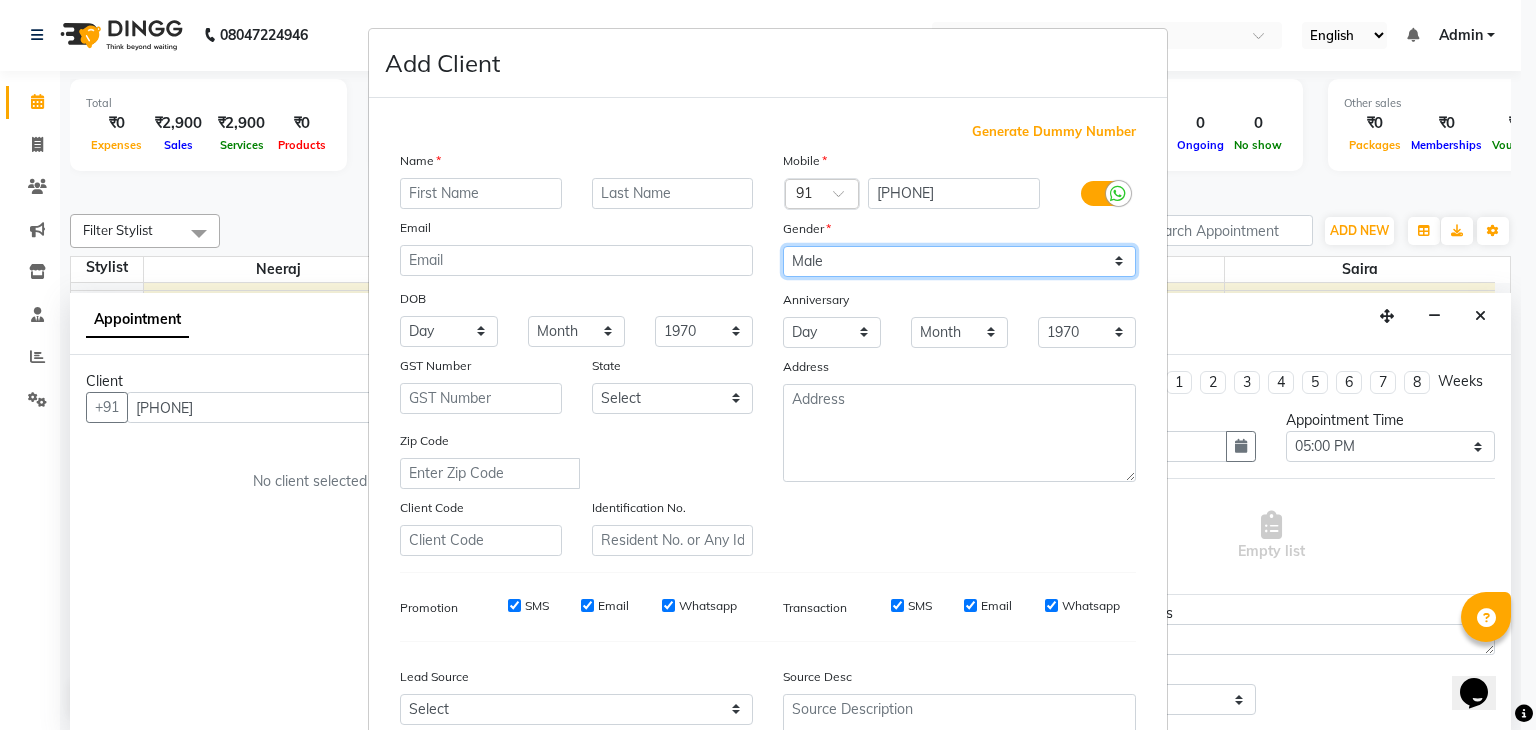 click on "Select Male Female Other Prefer Not To Say" at bounding box center (959, 261) 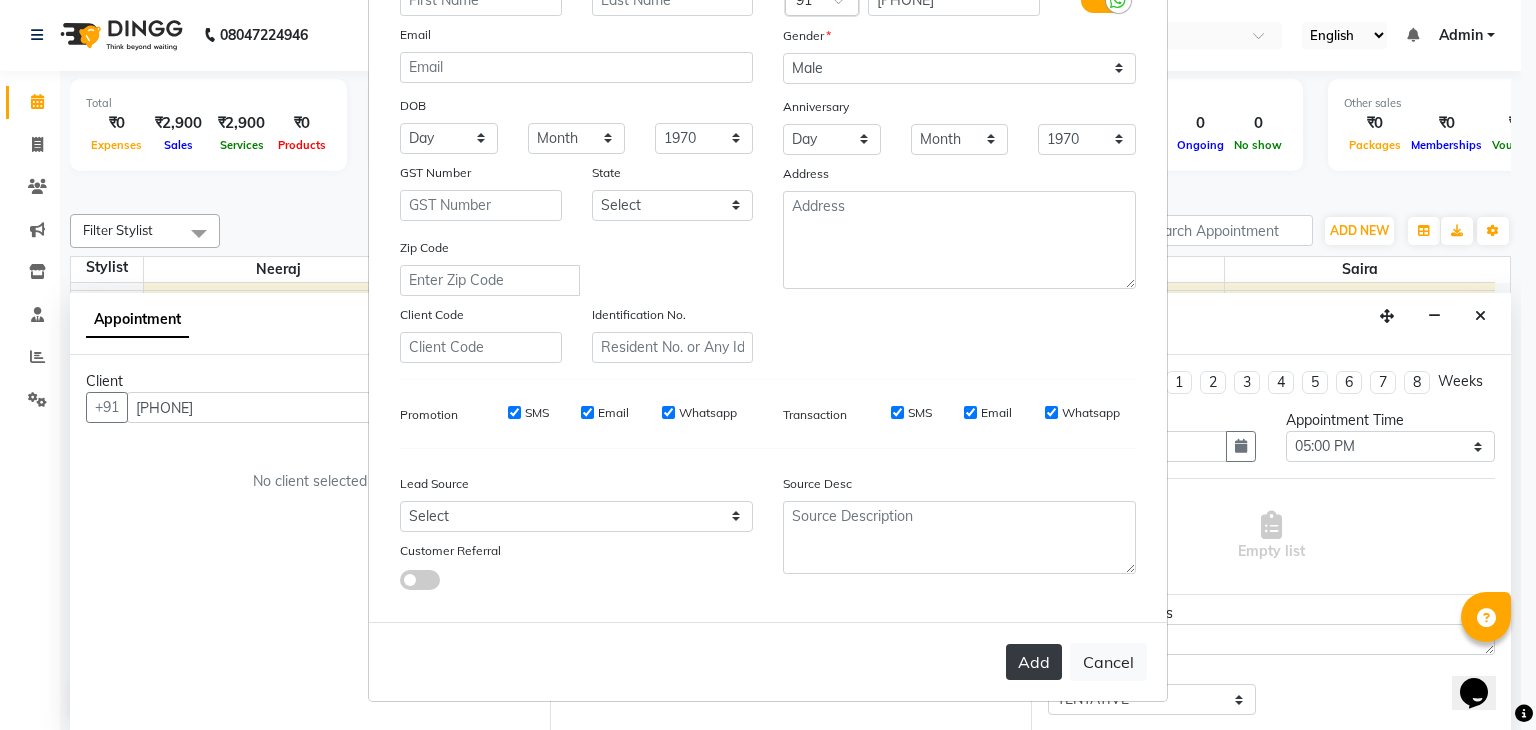 click on "Add" at bounding box center (1034, 662) 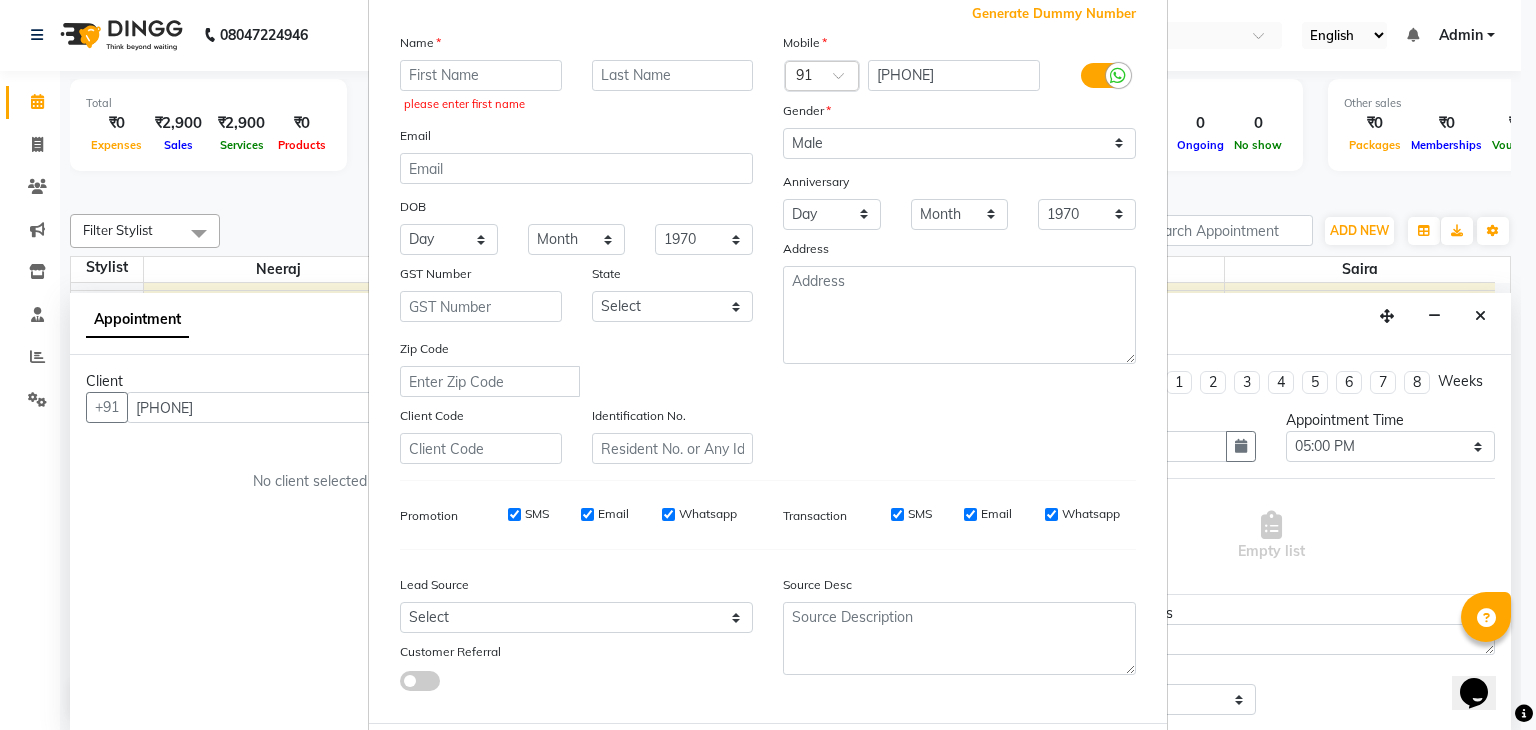 scroll, scrollTop: 116, scrollLeft: 0, axis: vertical 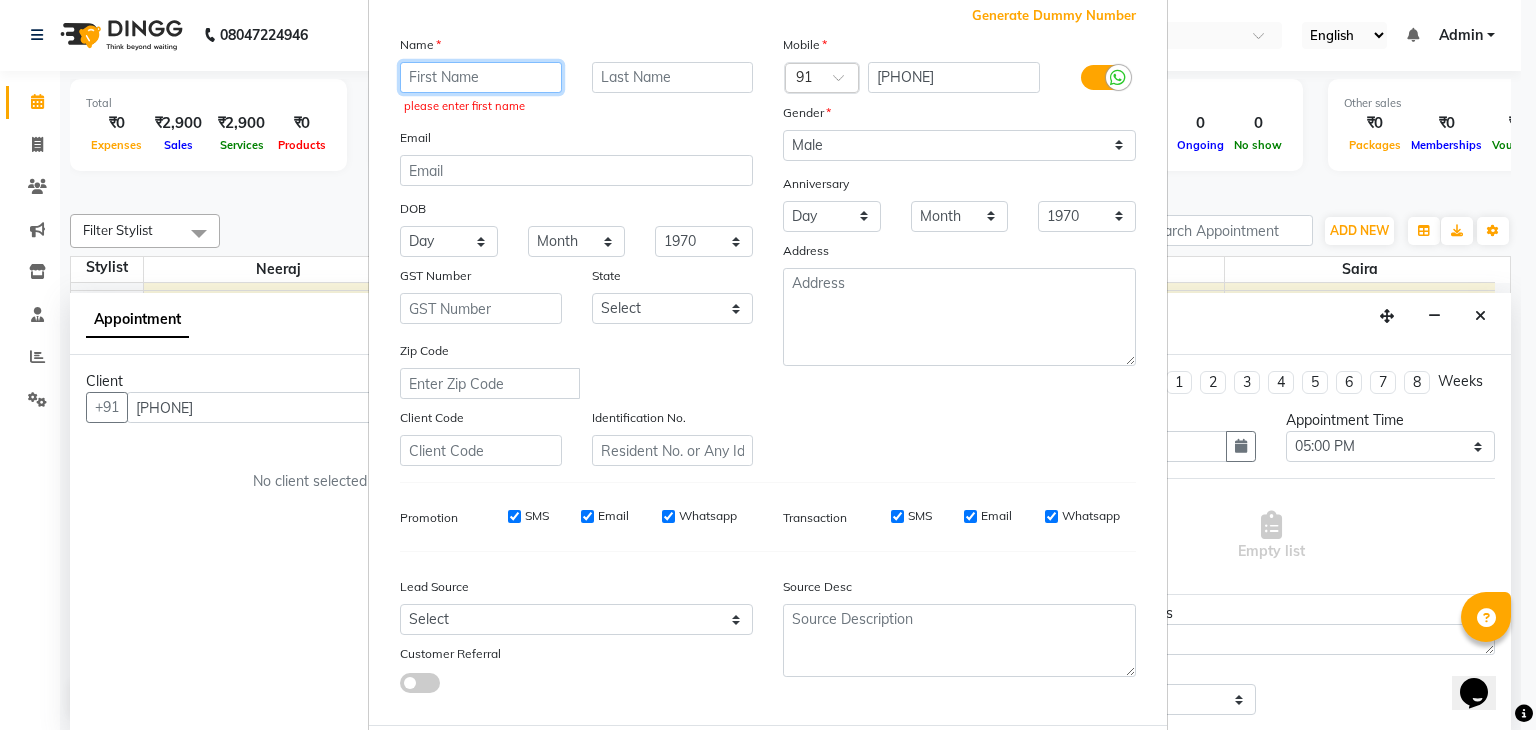 click at bounding box center [481, 77] 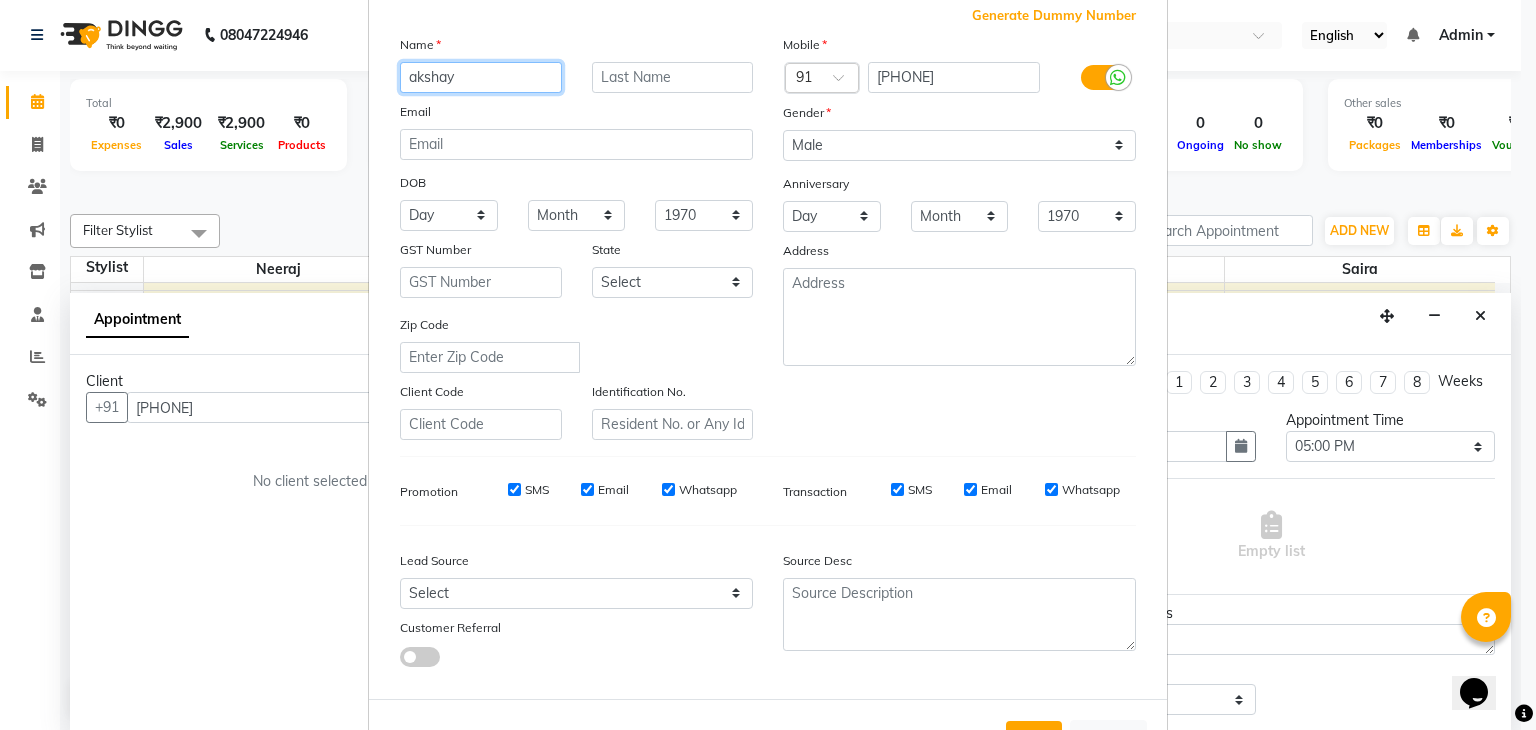 type on "akshay" 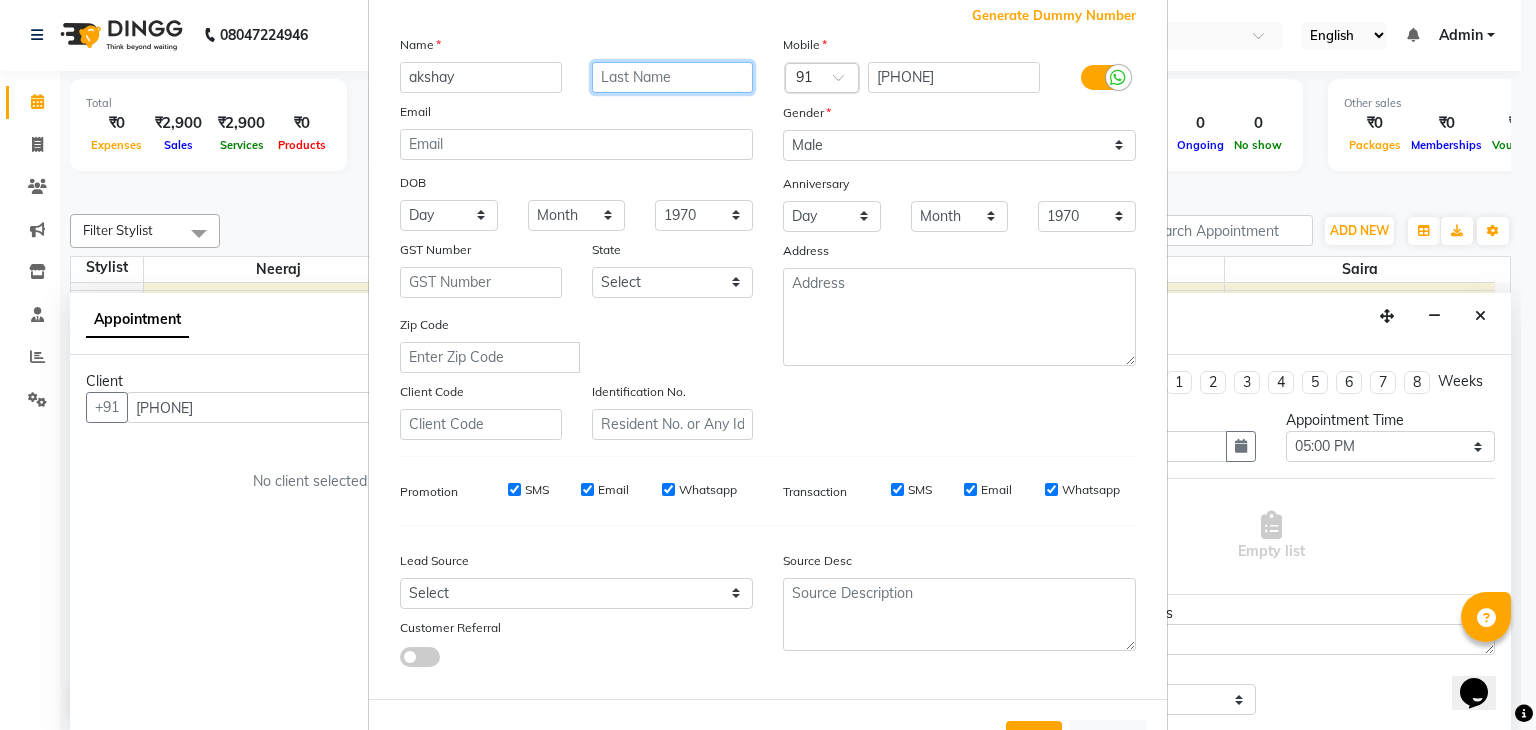 click at bounding box center (673, 77) 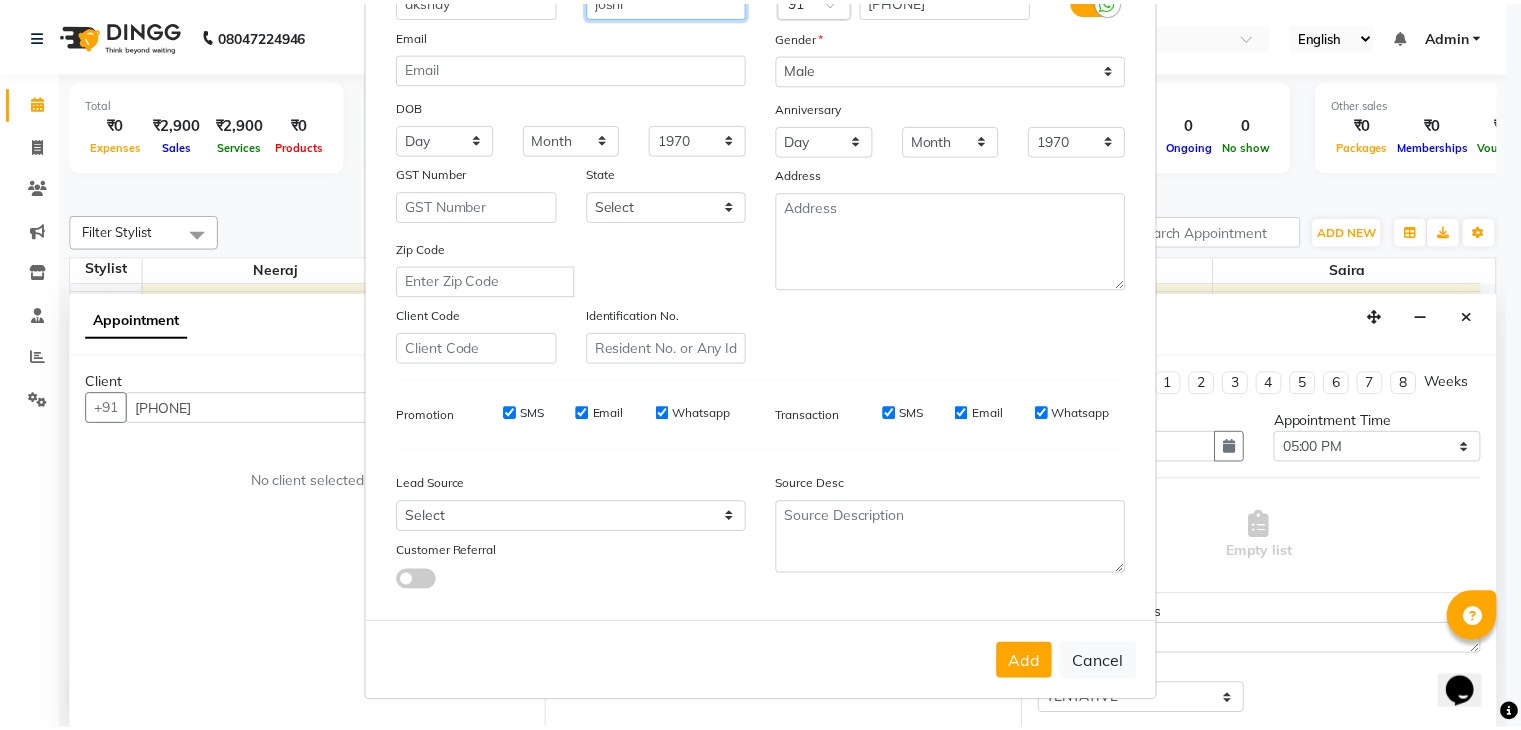 scroll, scrollTop: 202, scrollLeft: 0, axis: vertical 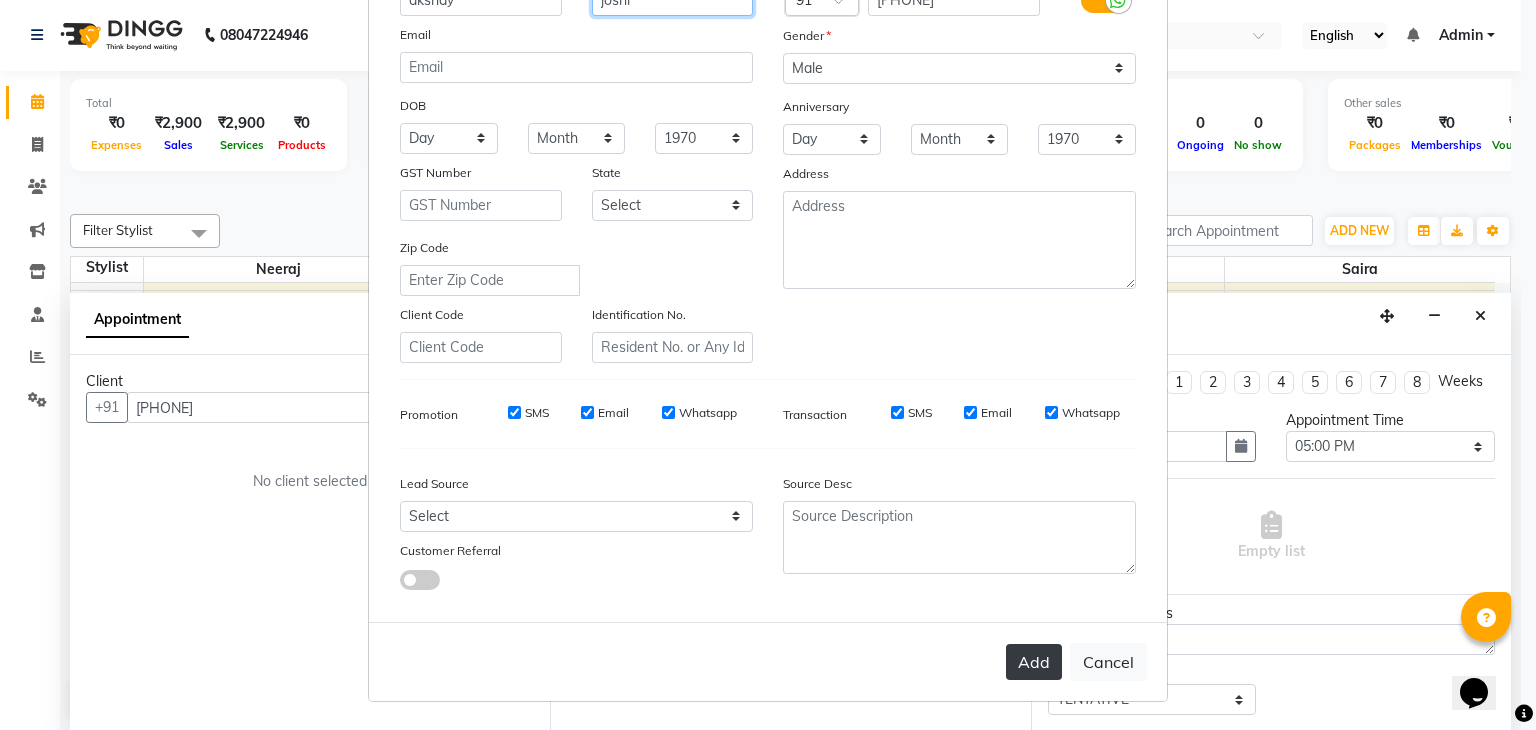 type on "joshi" 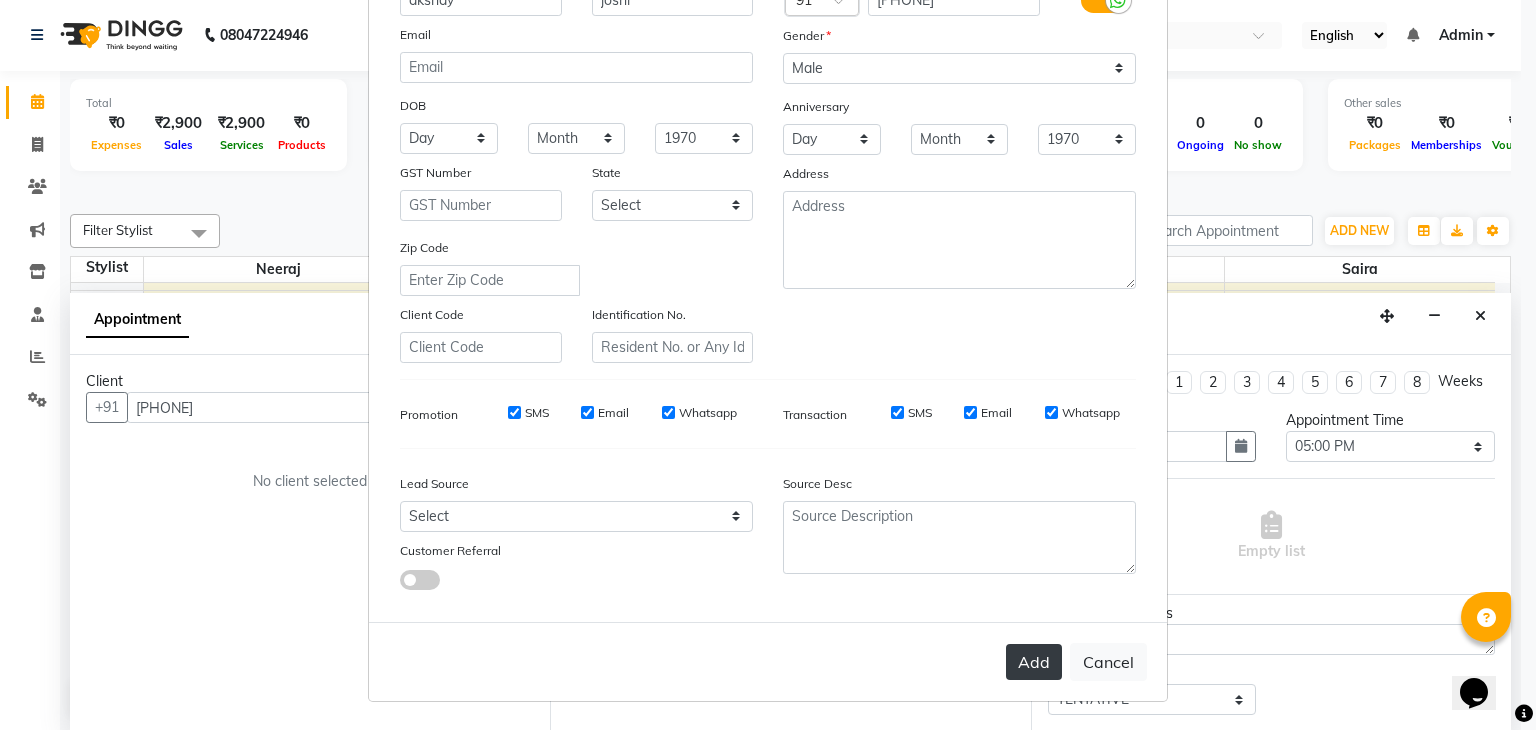 click on "Add" at bounding box center [1034, 662] 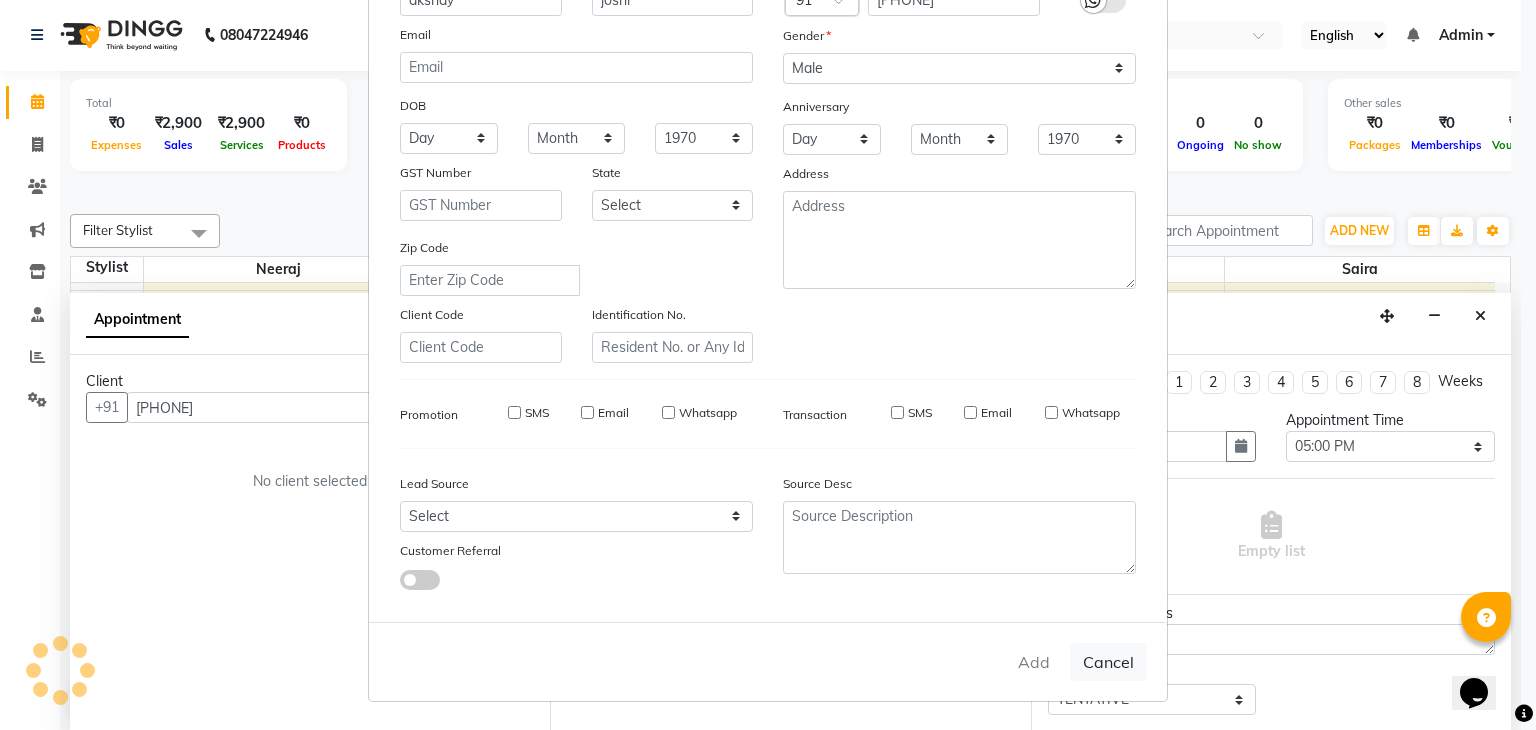 type 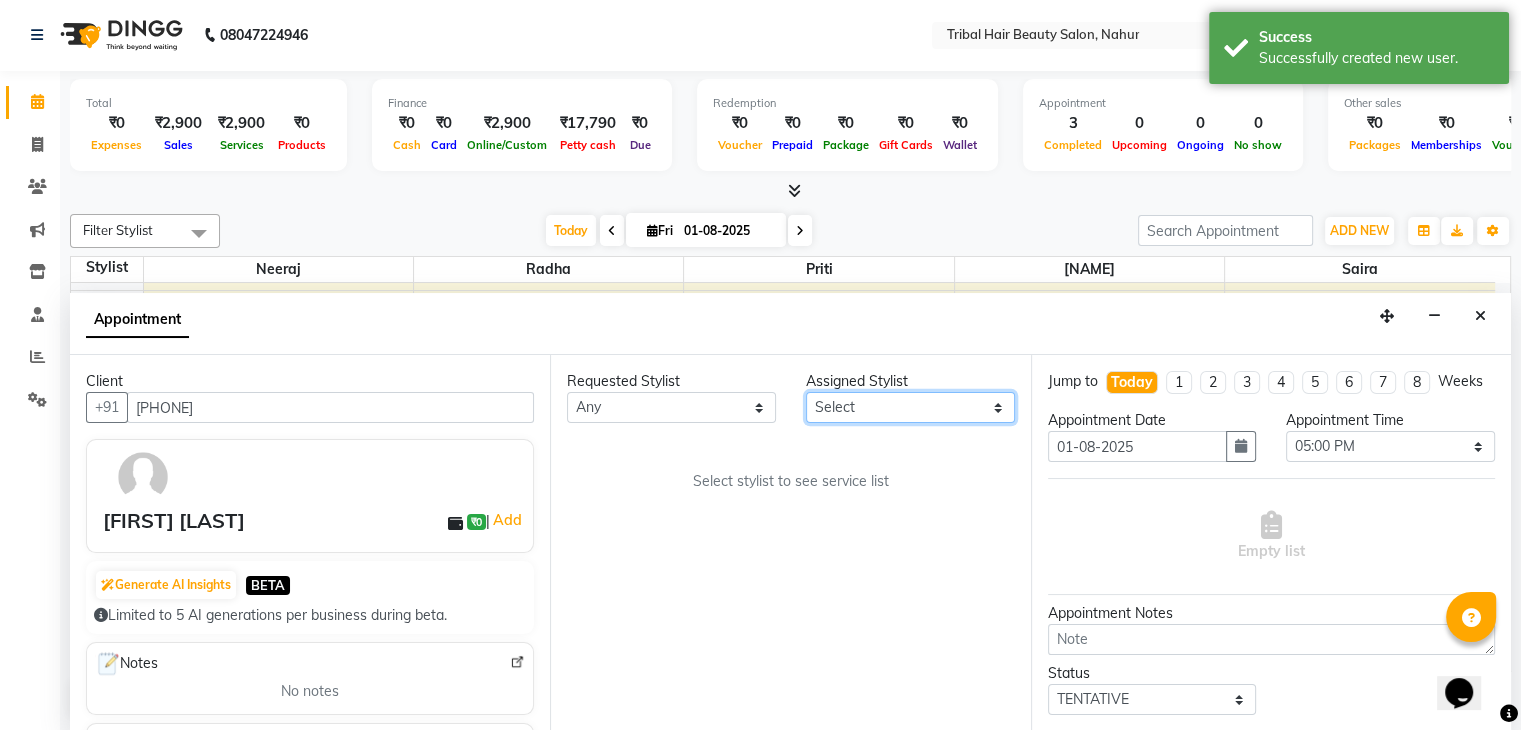 click on "Select [NAME] [NAME] [NAME] [NAME] [NAME]" at bounding box center [910, 407] 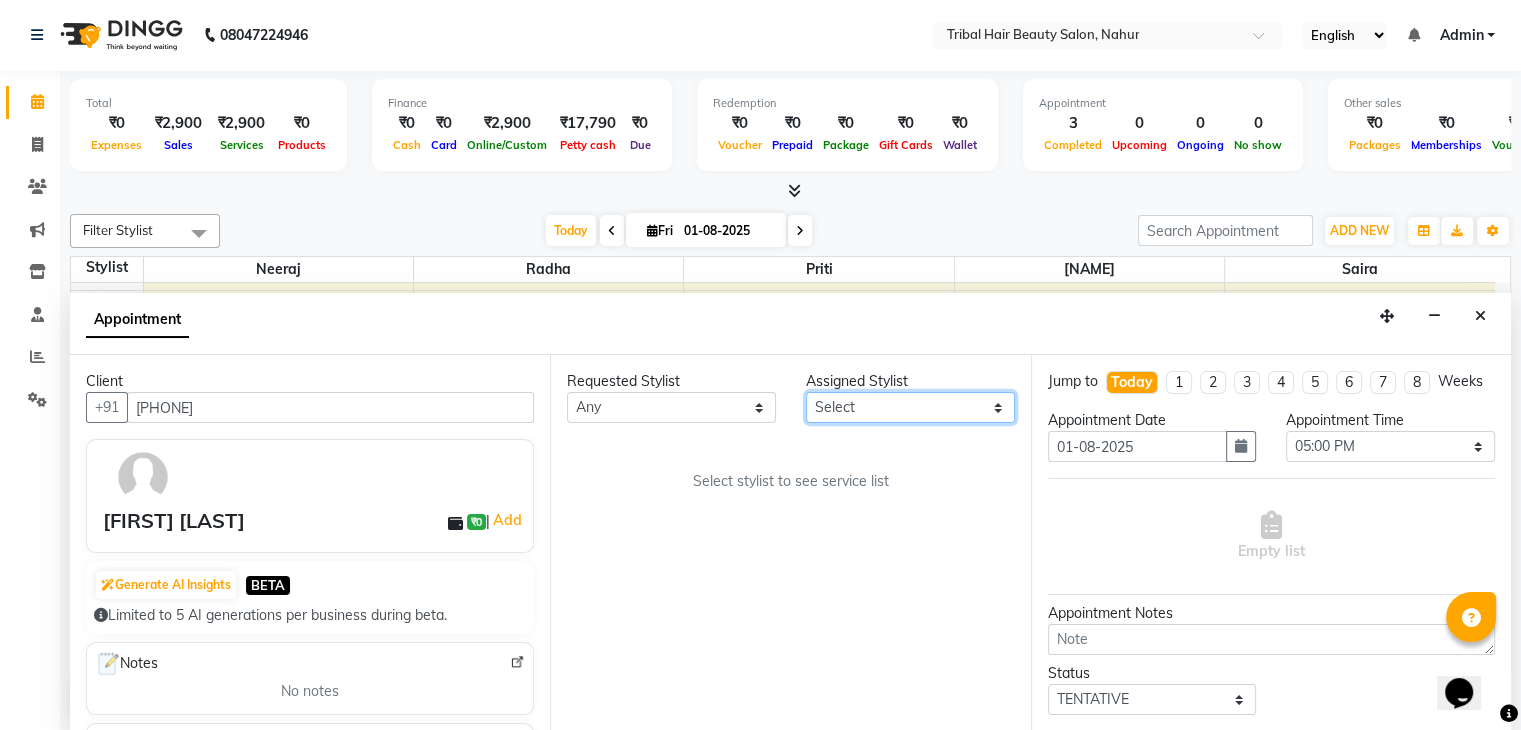 select on "85600" 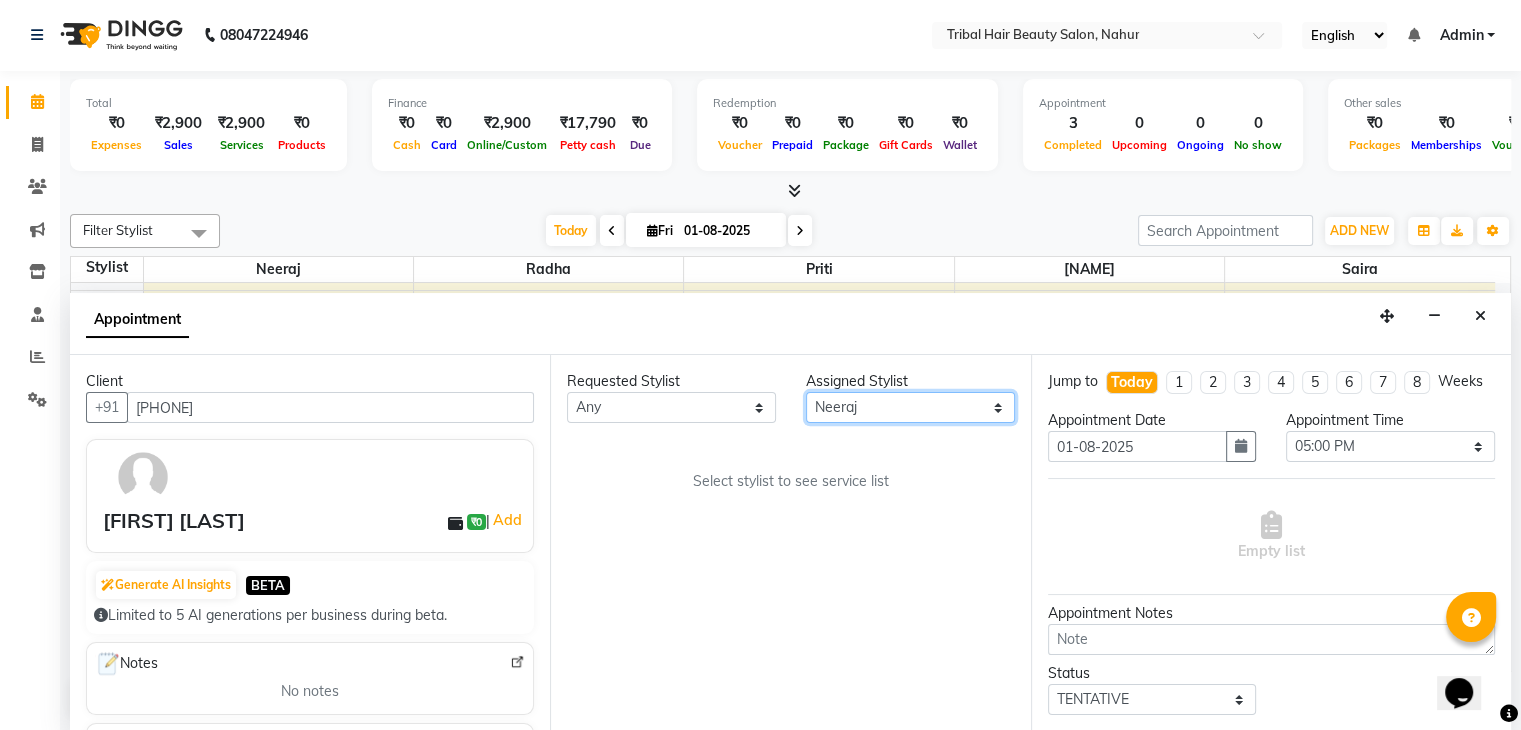 click on "Select [NAME] [NAME] [NAME] [NAME] [NAME]" at bounding box center (910, 407) 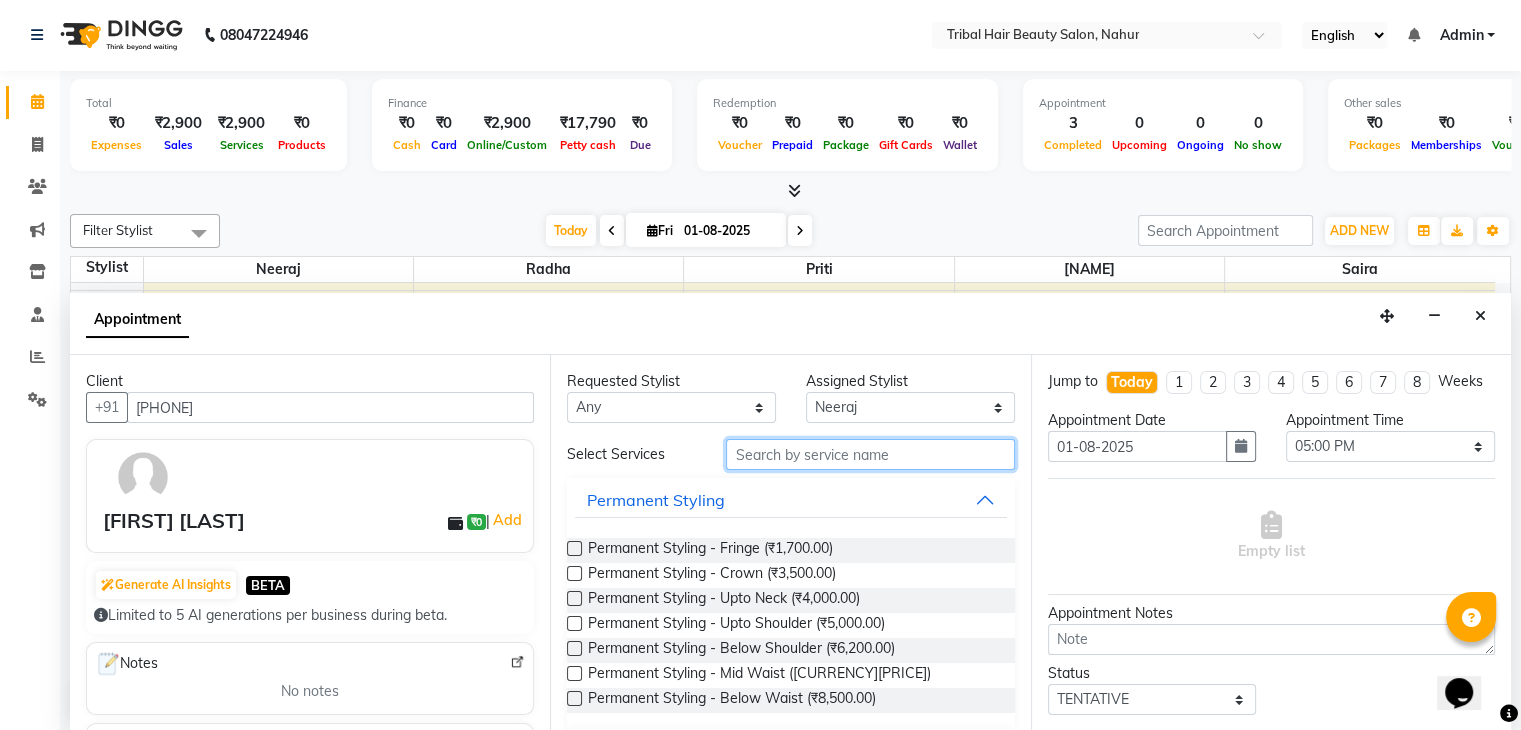 click at bounding box center (870, 454) 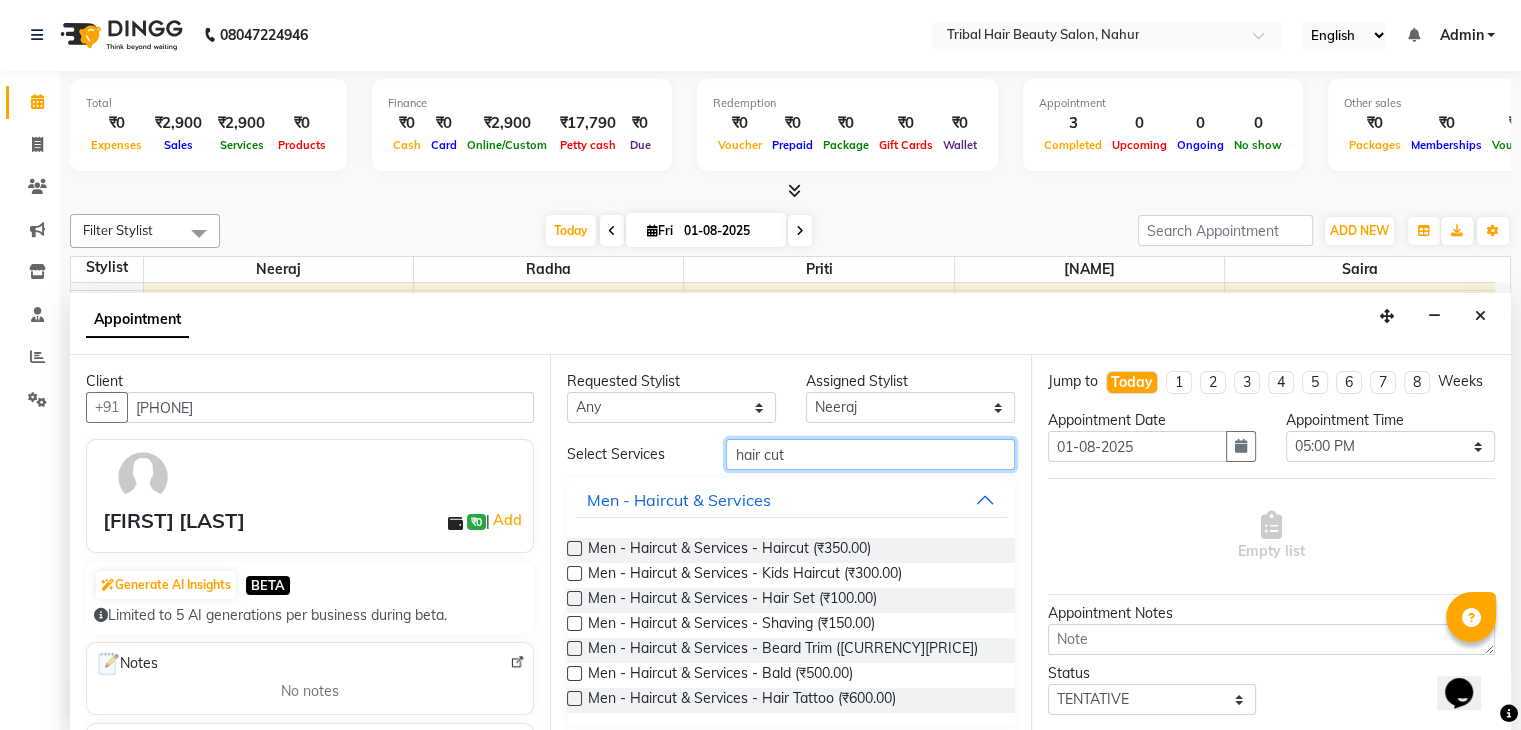 type on "hair cut" 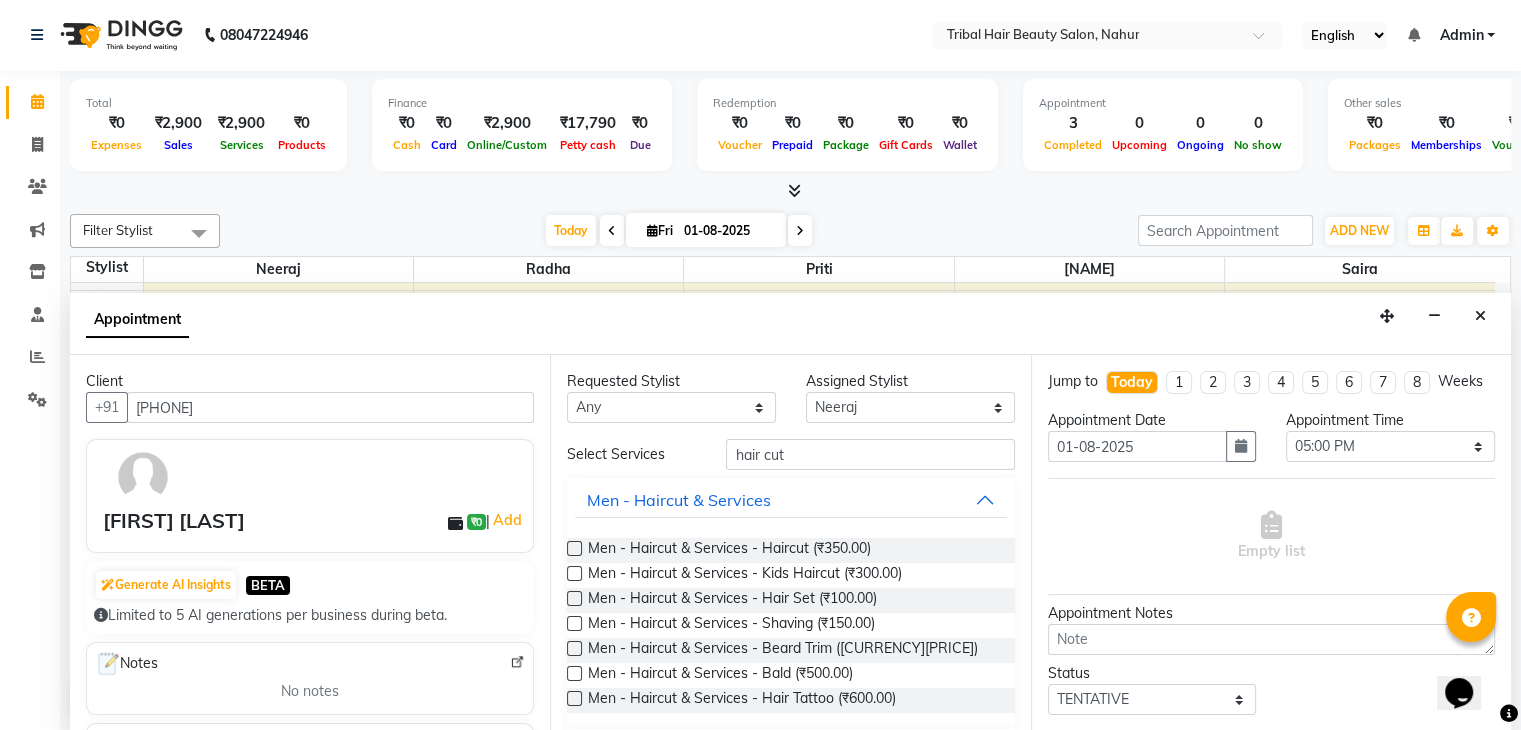 click at bounding box center (574, 548) 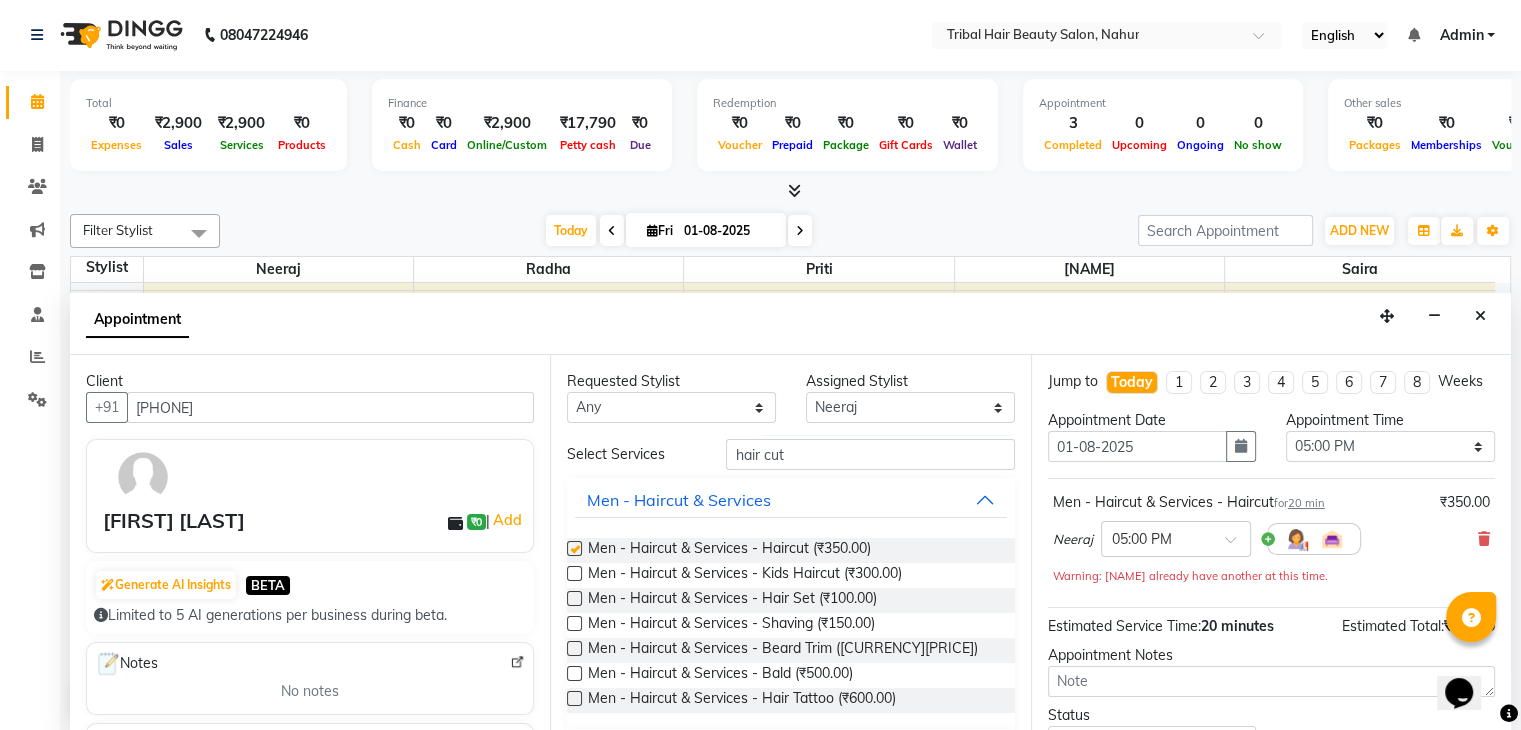 checkbox on "false" 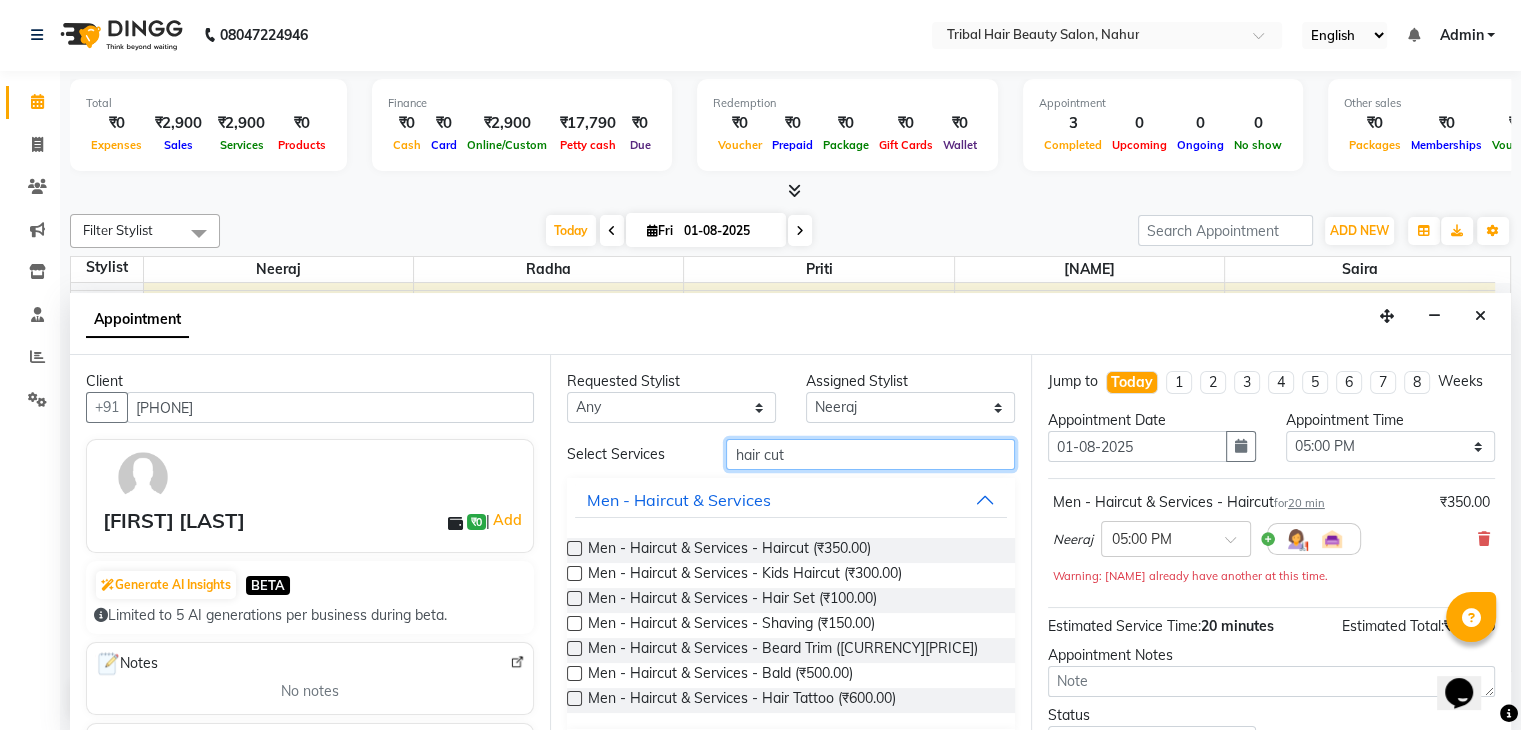 click on "hair cut" at bounding box center [870, 454] 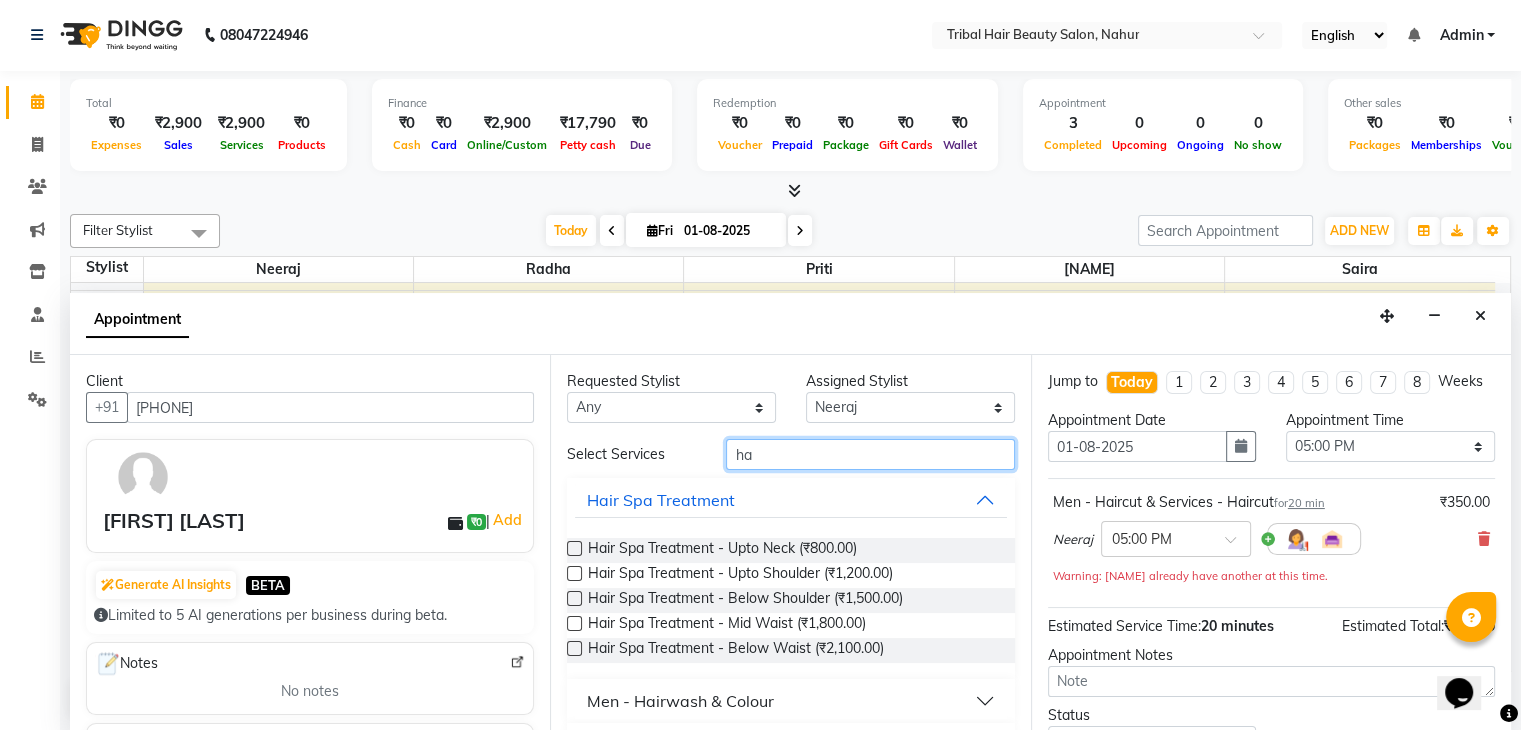 type on "h" 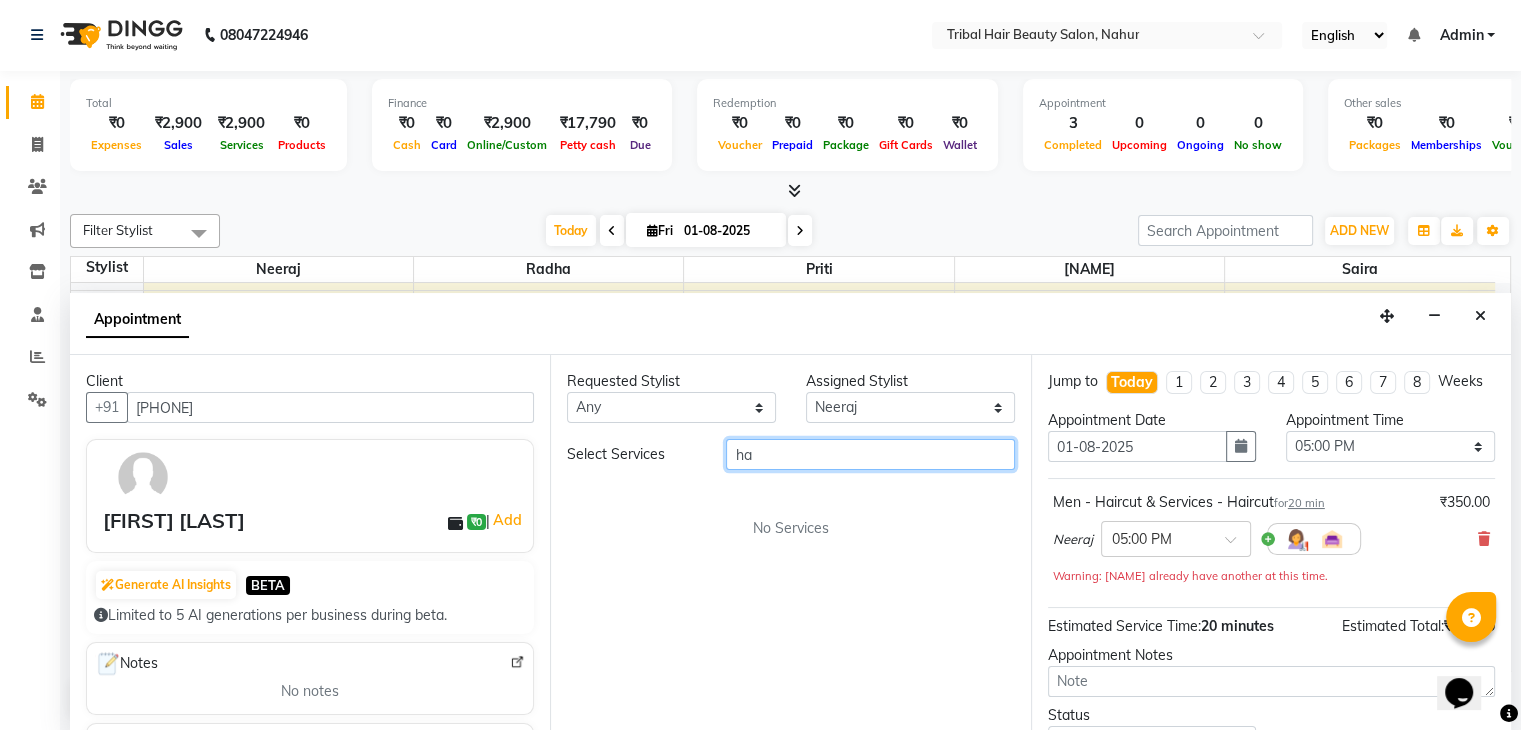 type on "h" 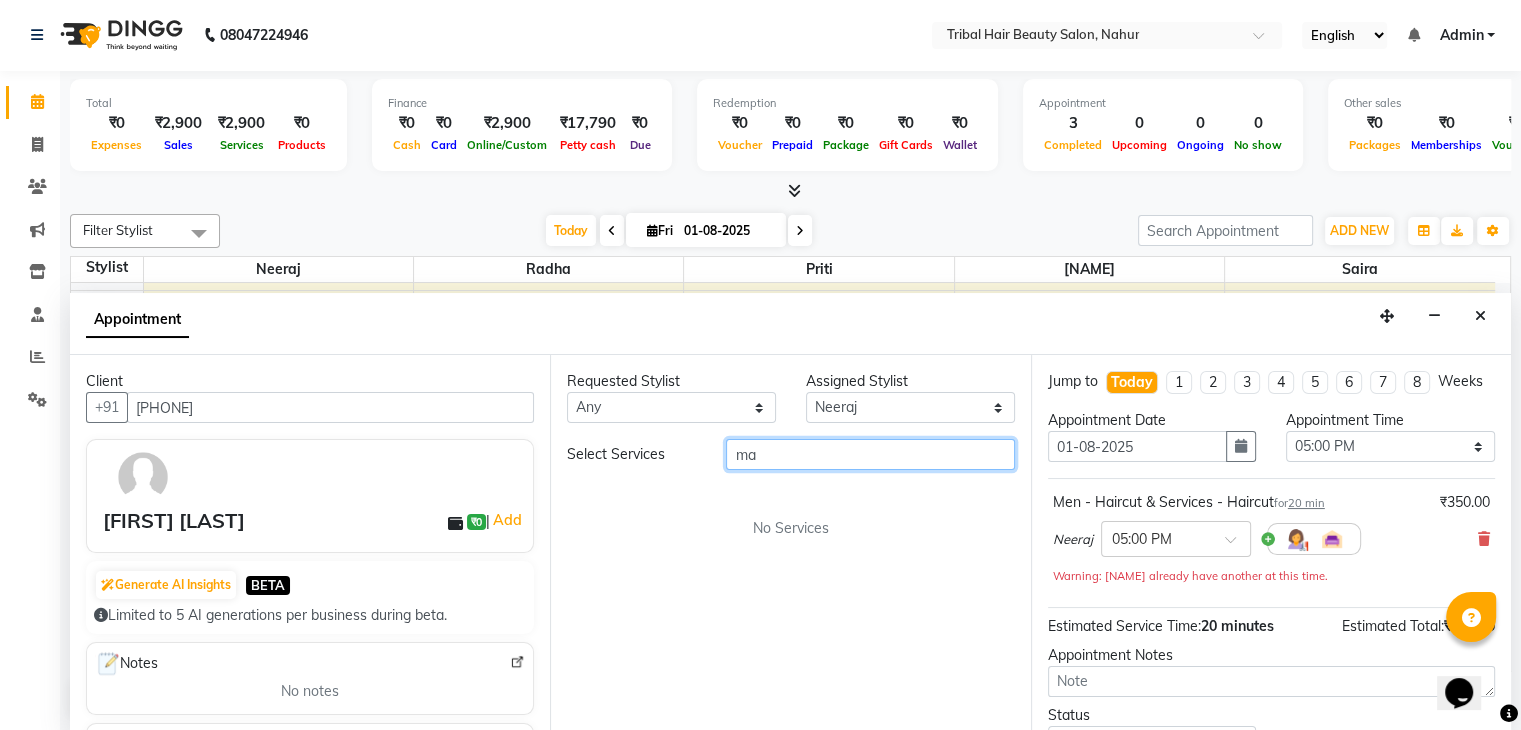 type on "m" 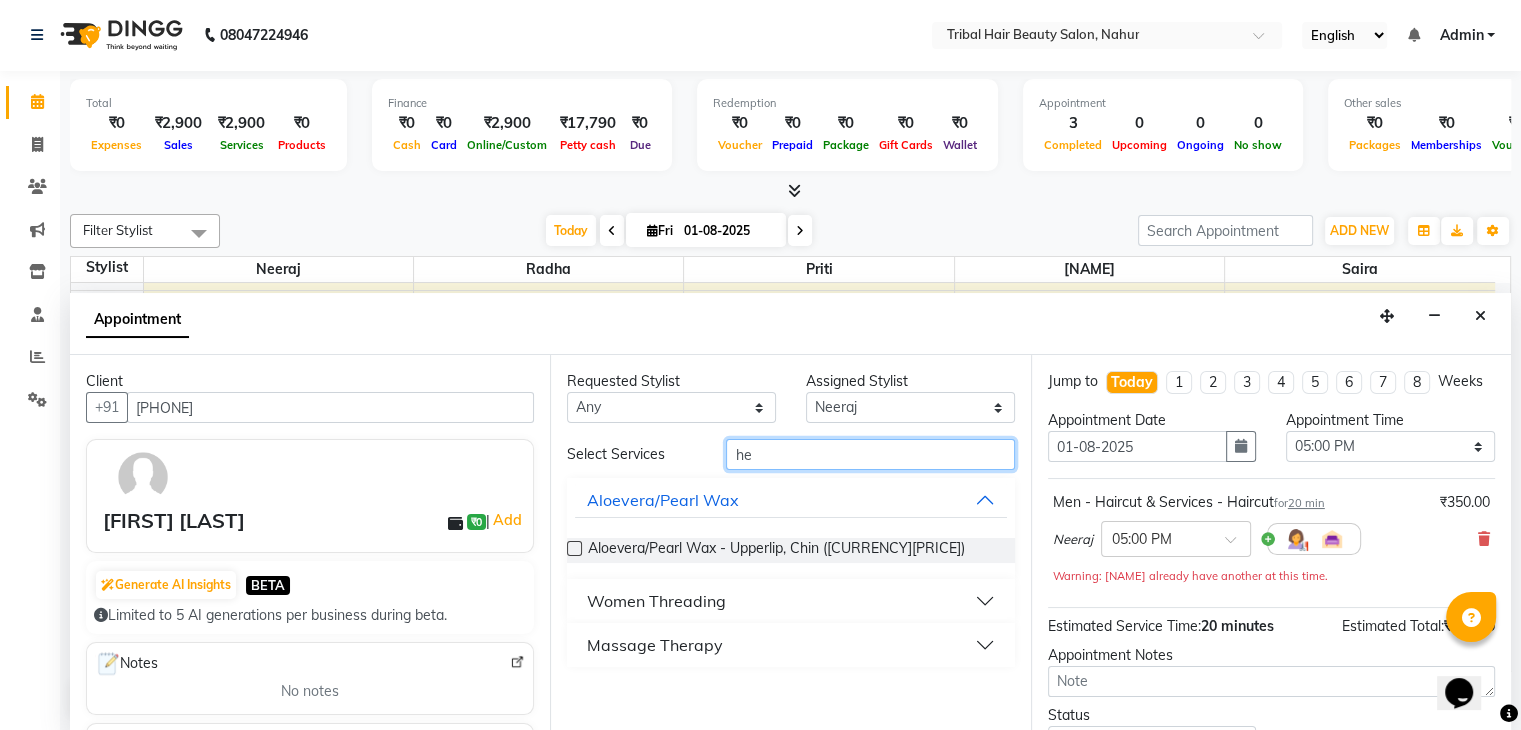 type on "h" 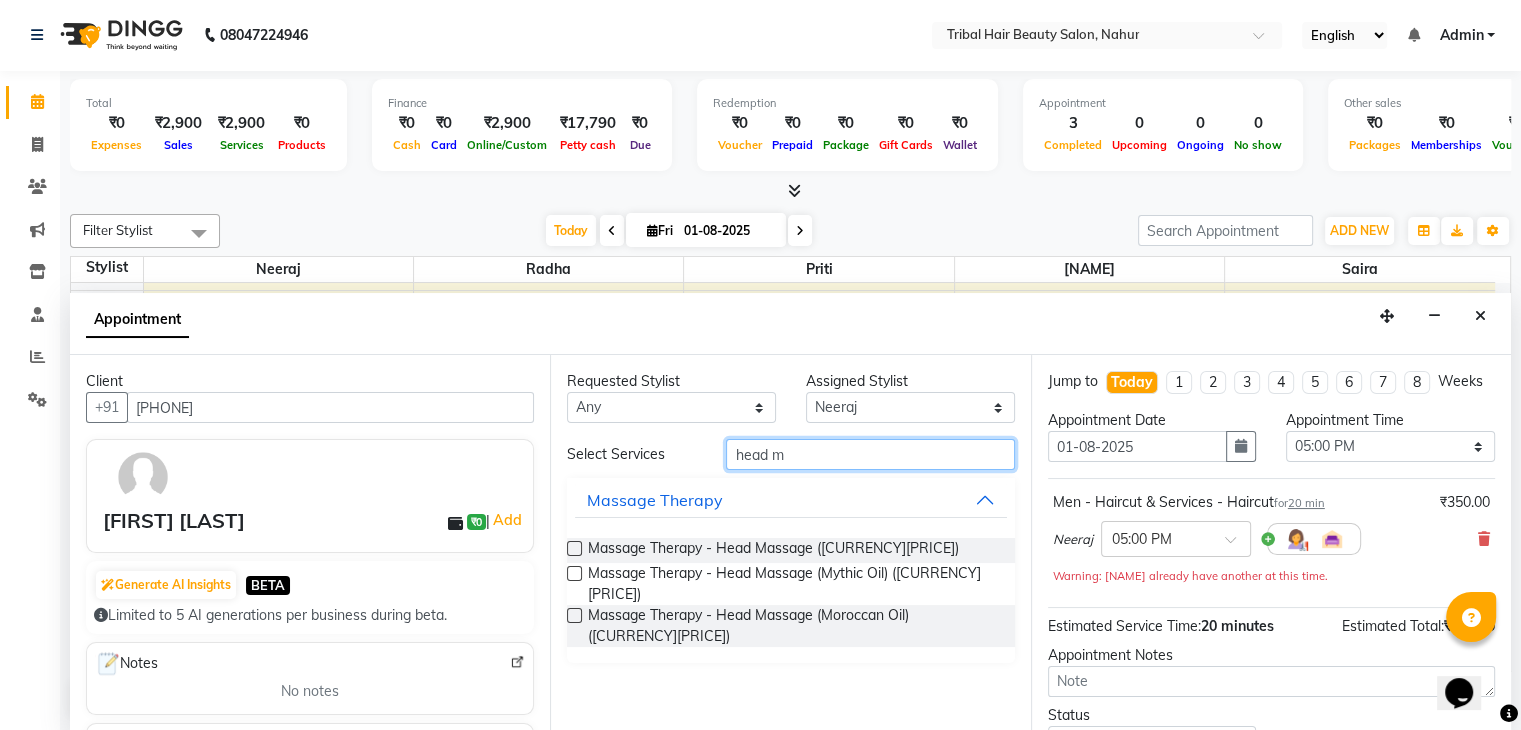 type on "head m" 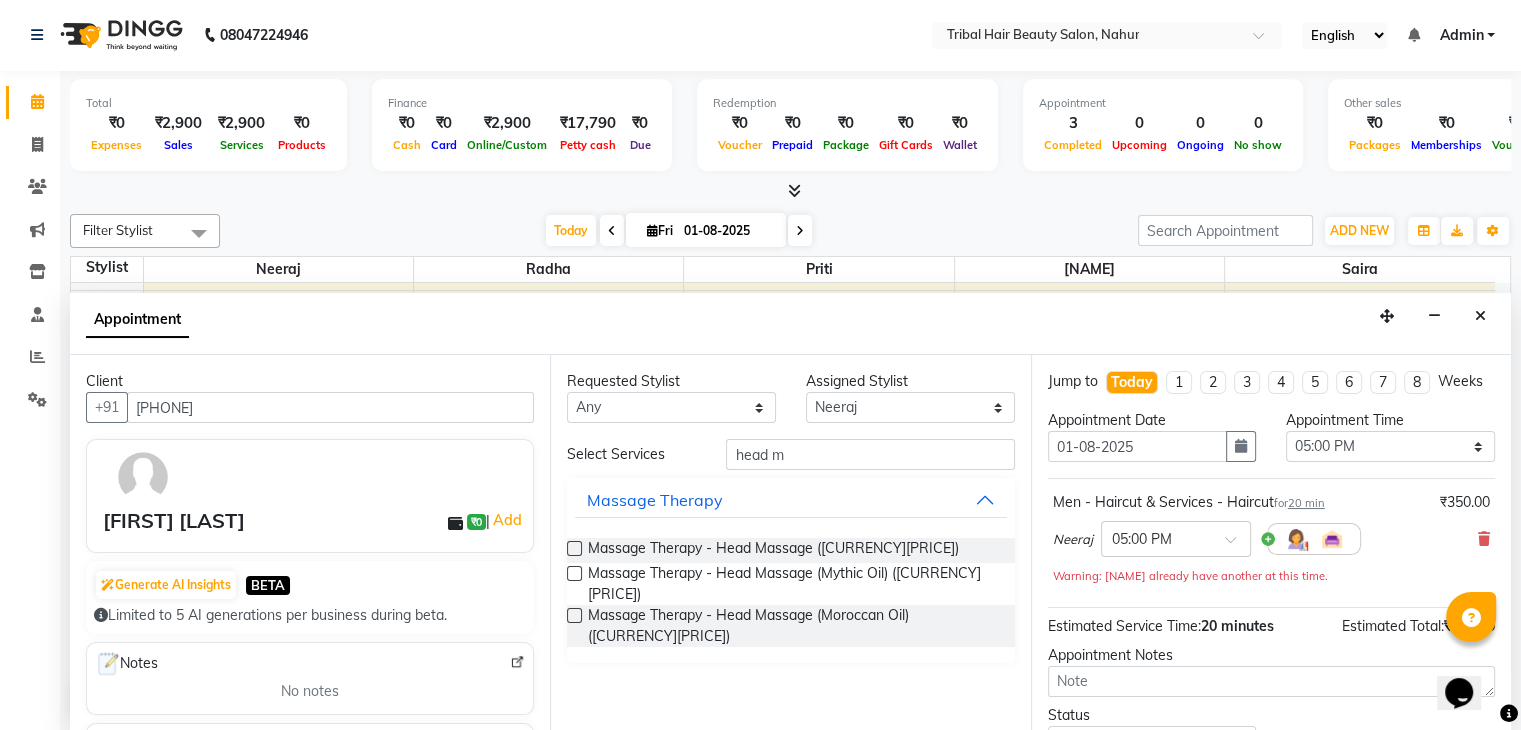 click at bounding box center [574, 548] 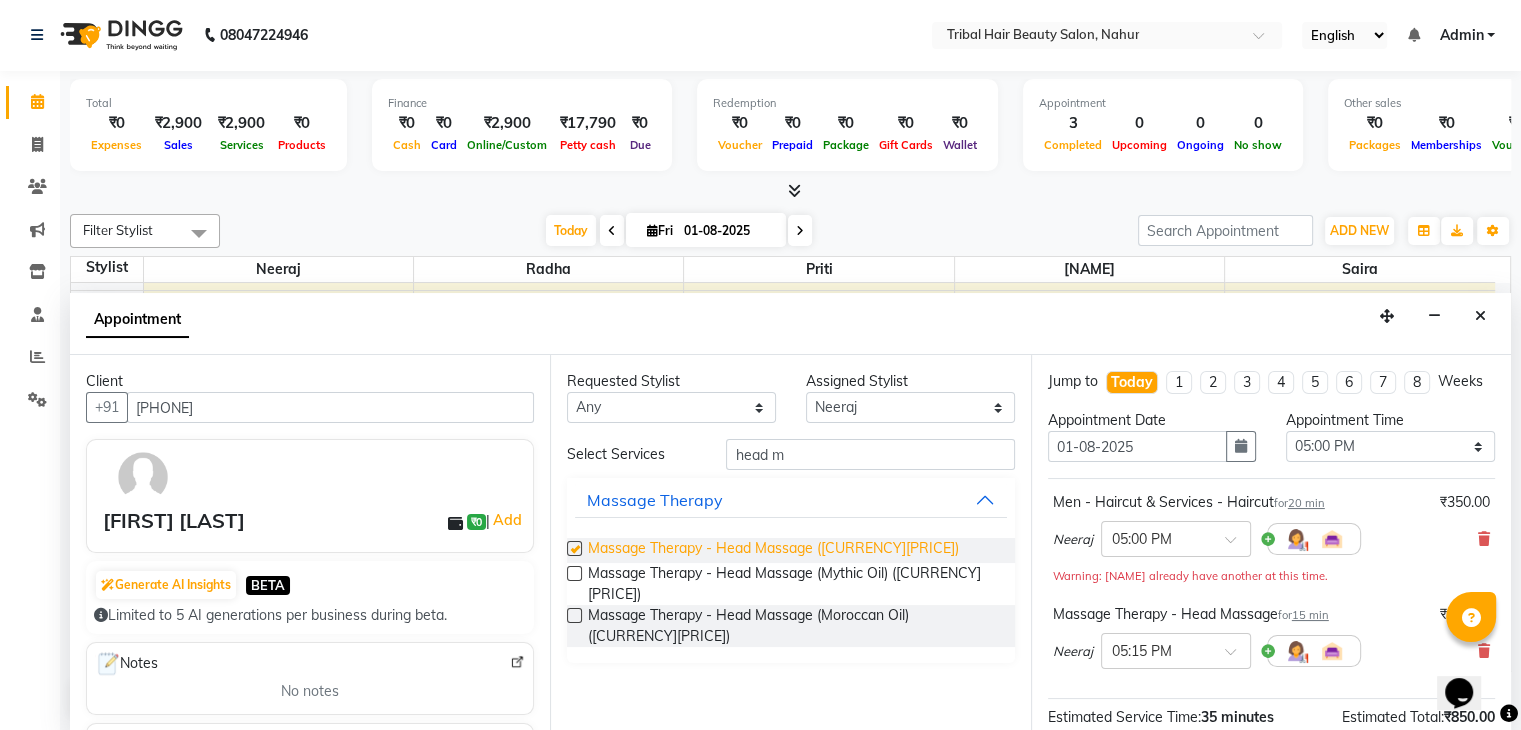 checkbox on "false" 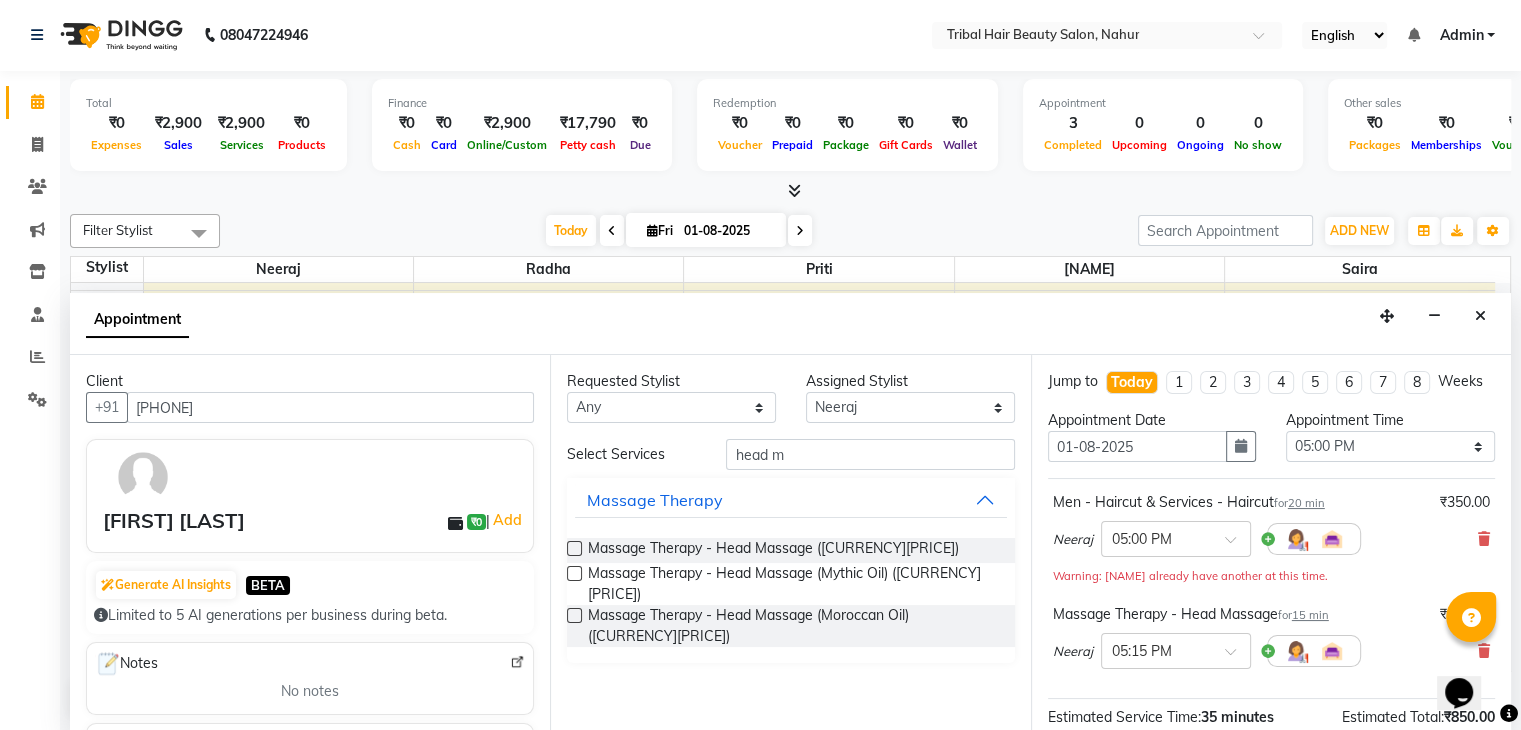 scroll, scrollTop: 261, scrollLeft: 0, axis: vertical 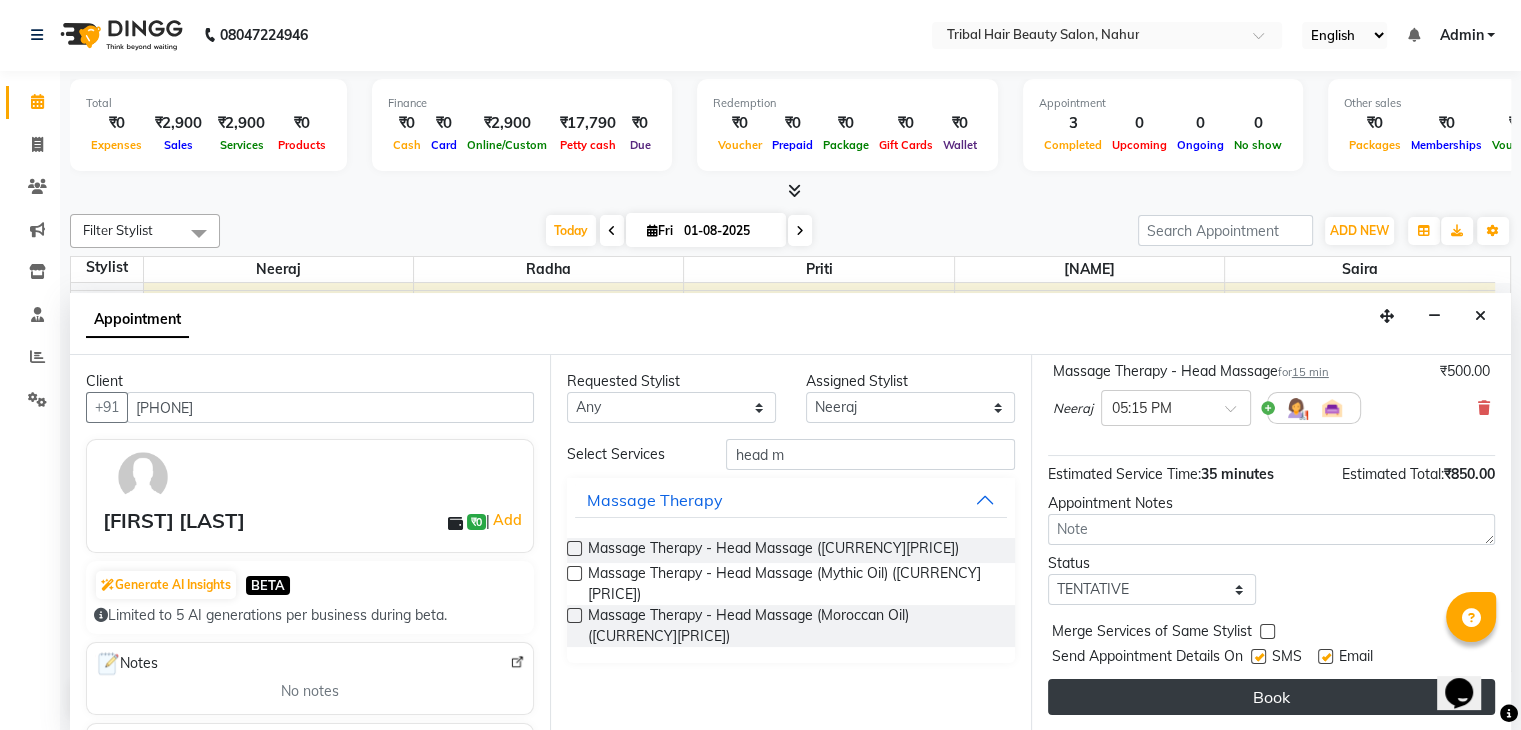 click on "Book" at bounding box center [1271, 697] 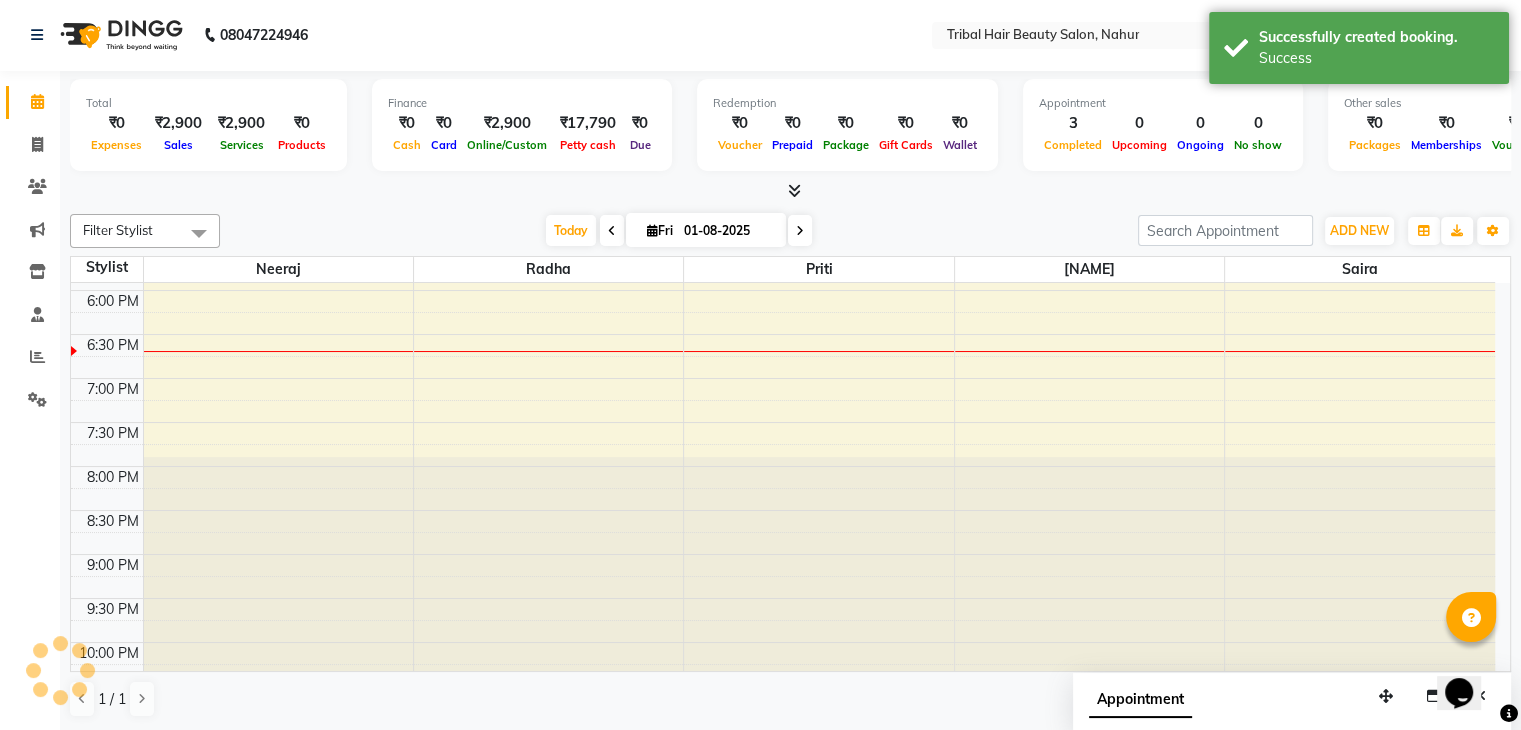 scroll, scrollTop: 0, scrollLeft: 0, axis: both 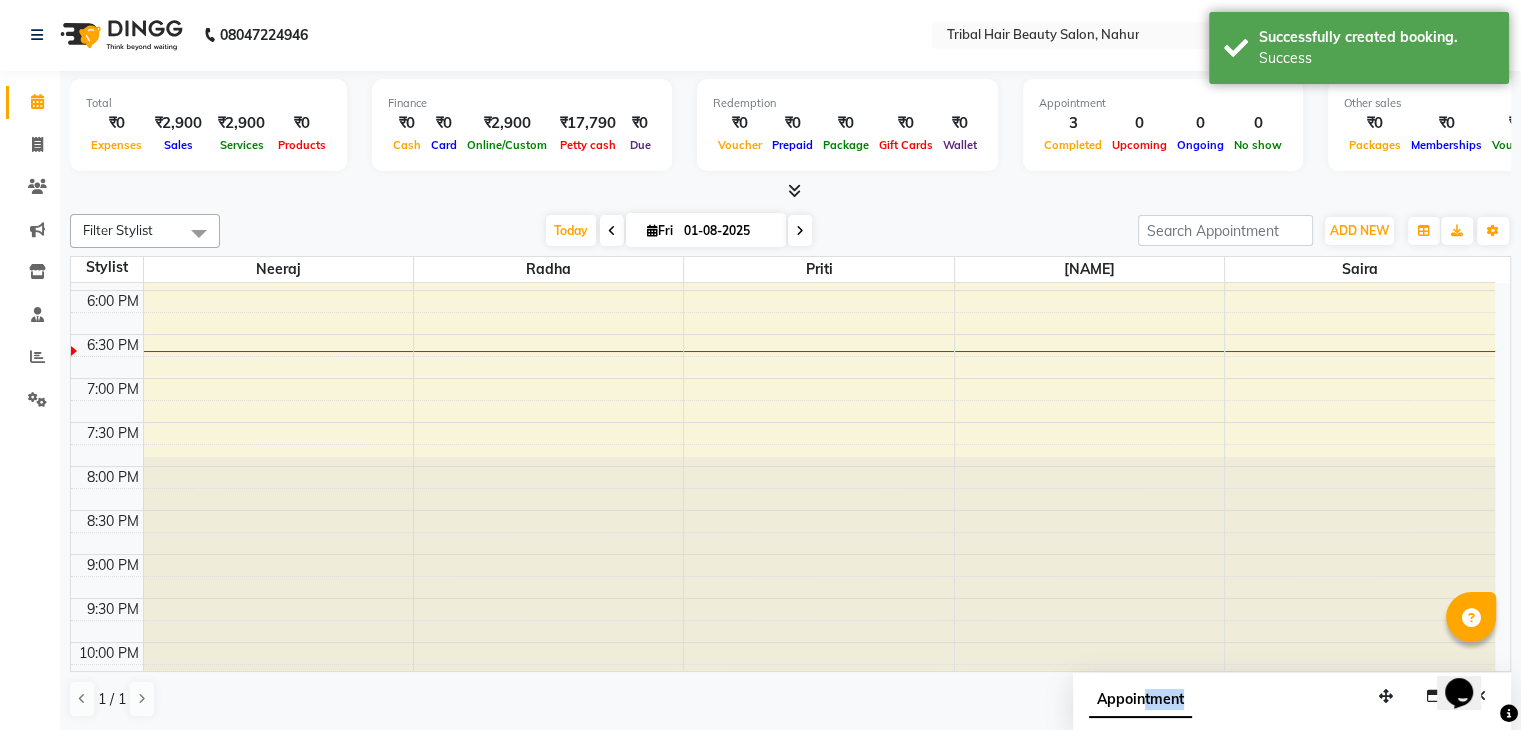 drag, startPoint x: 1142, startPoint y: 698, endPoint x: 1228, endPoint y: 725, distance: 90.13878 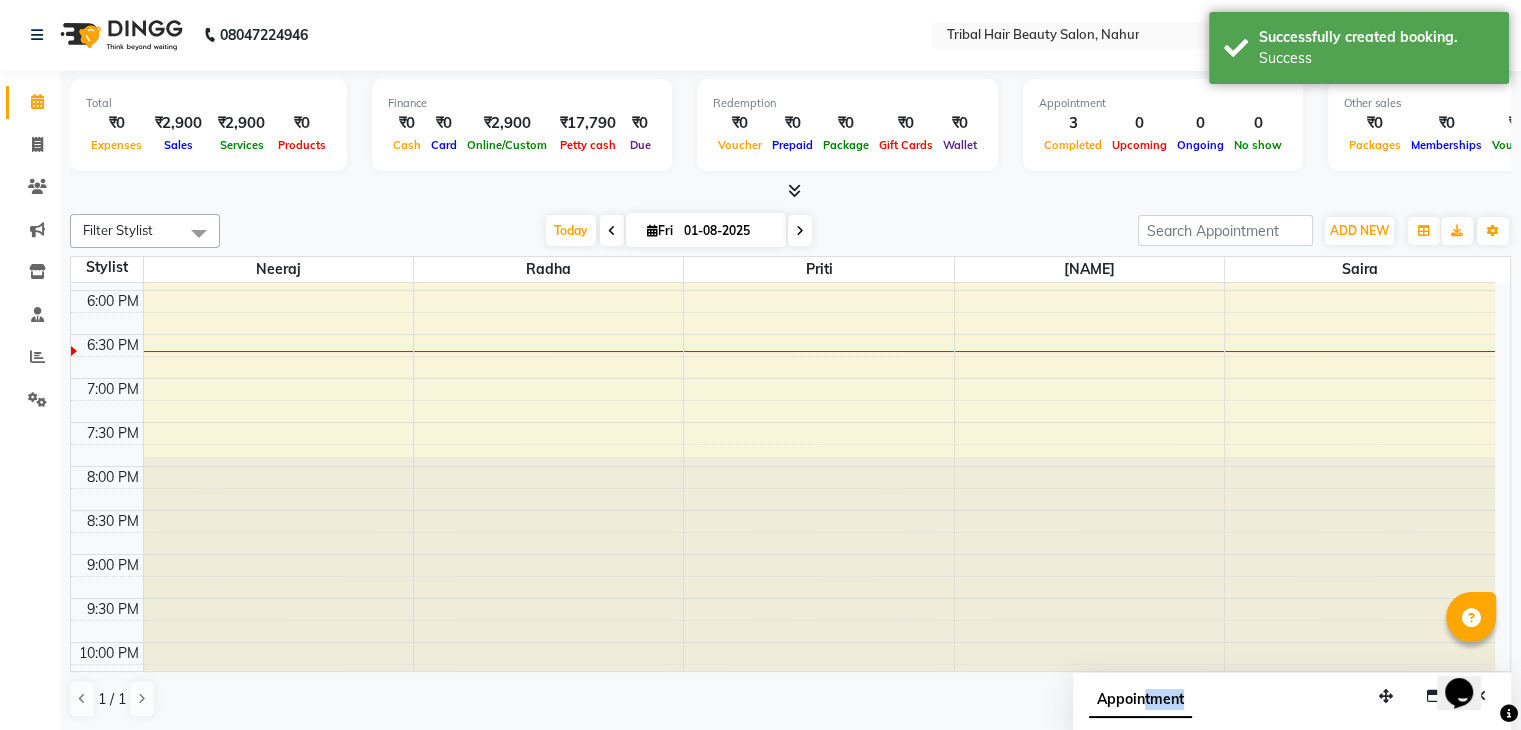 click on "Appointment" at bounding box center (1292, 704) 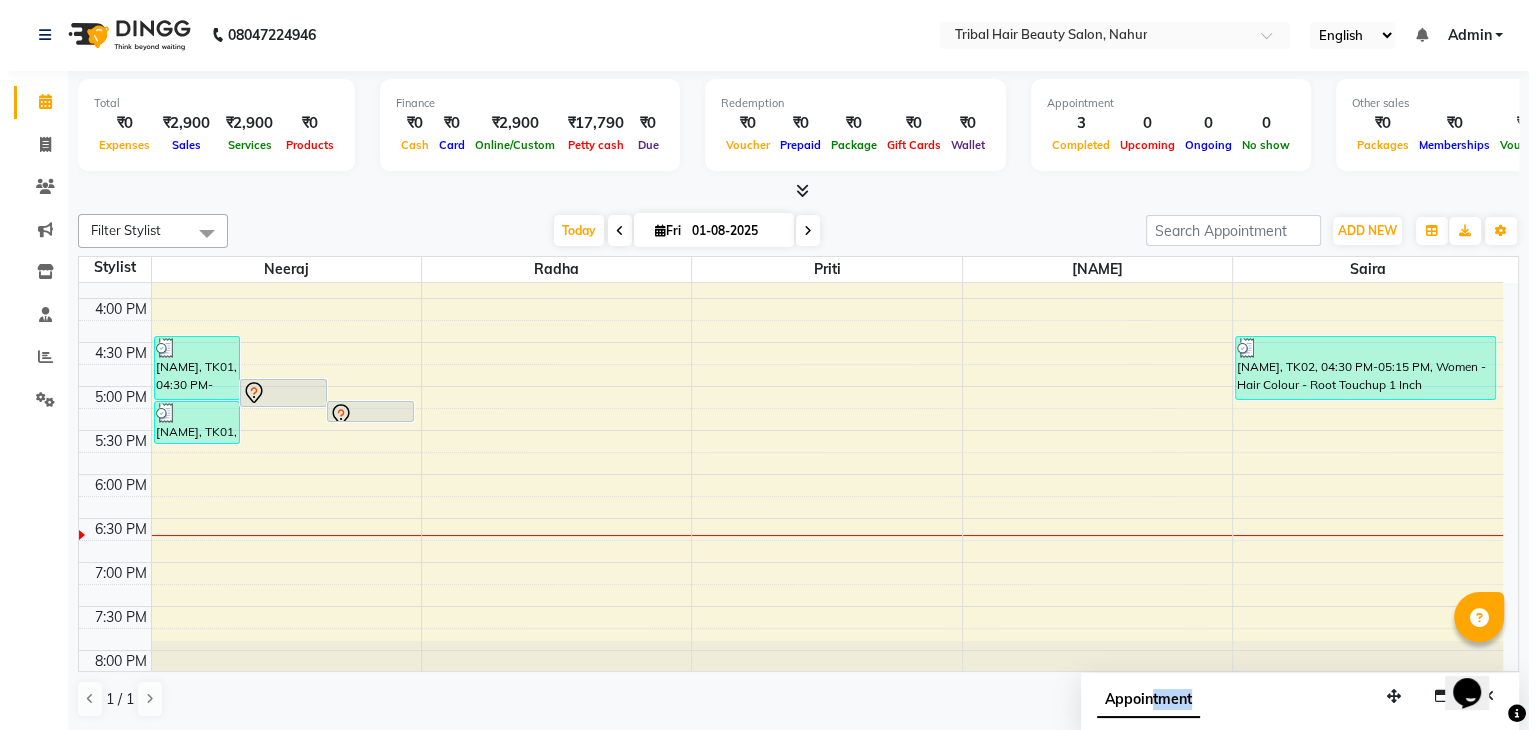 scroll, scrollTop: 684, scrollLeft: 0, axis: vertical 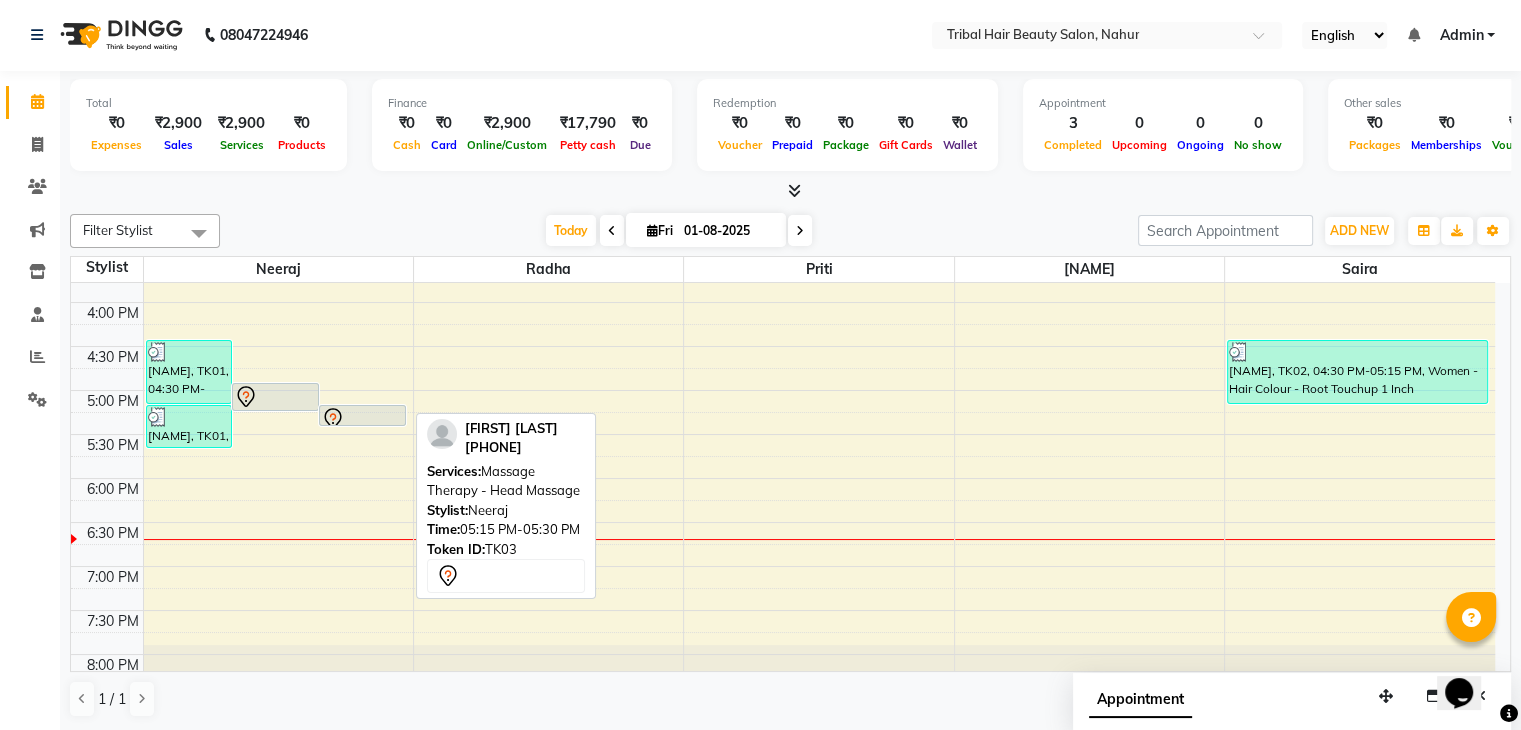 click 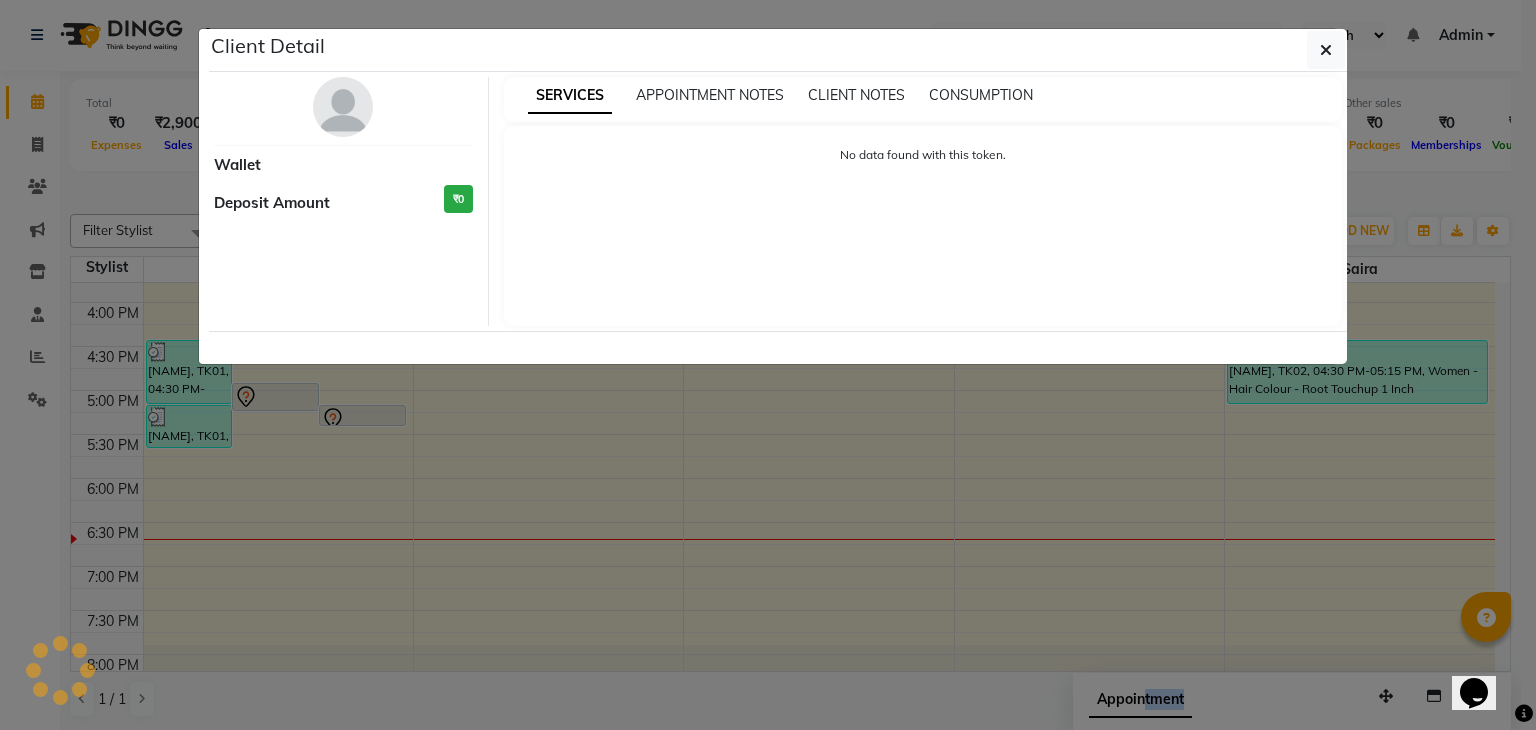 select on "7" 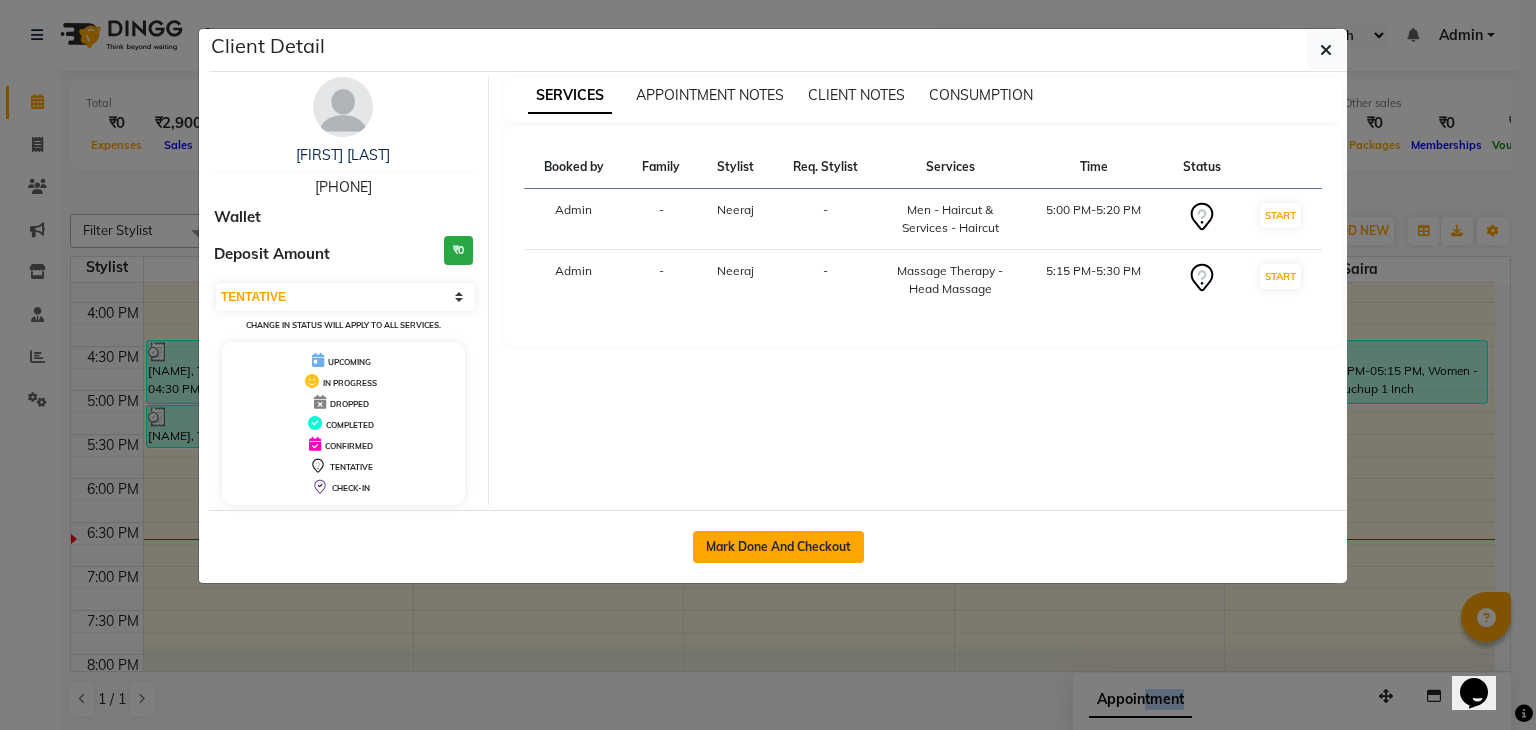 click on "Mark Done And Checkout" 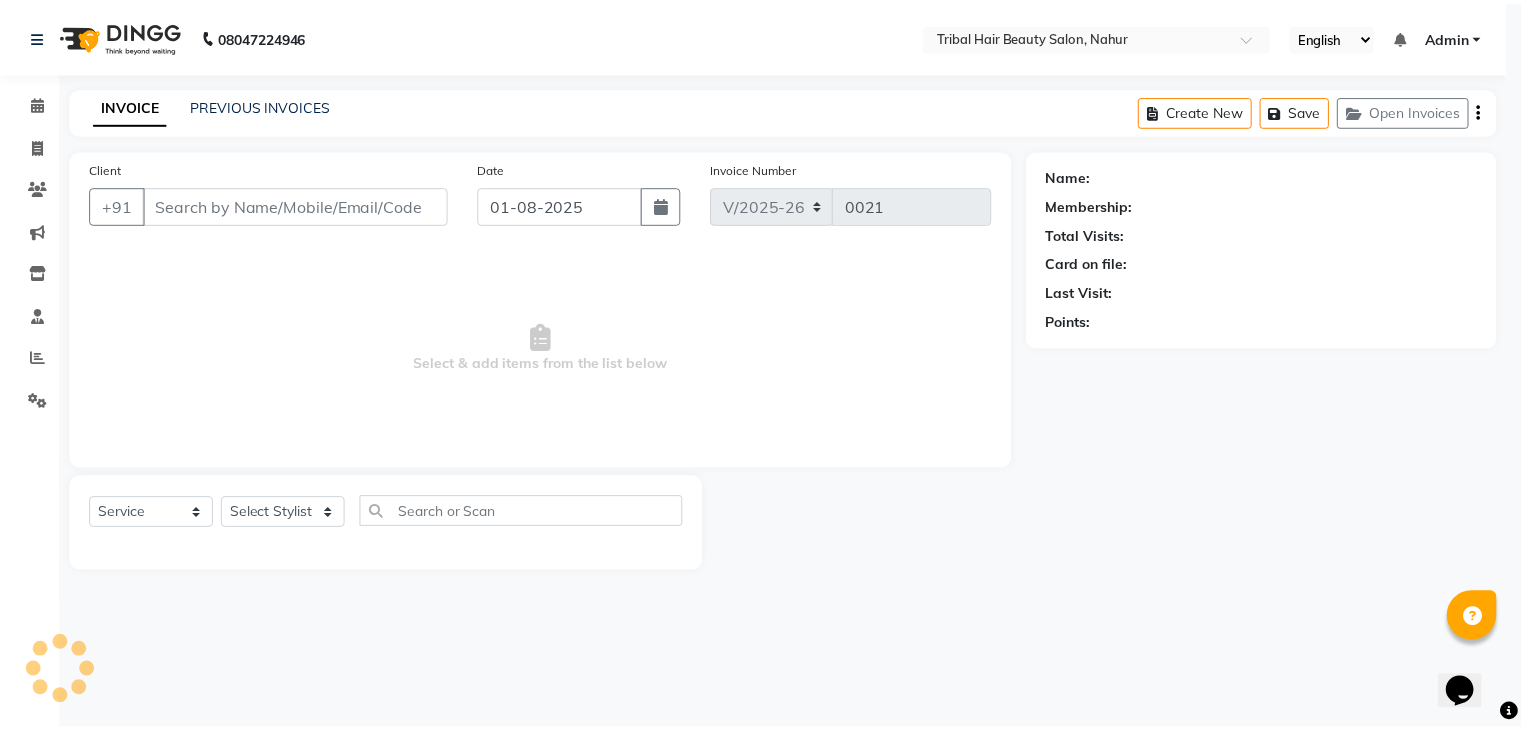 scroll, scrollTop: 0, scrollLeft: 0, axis: both 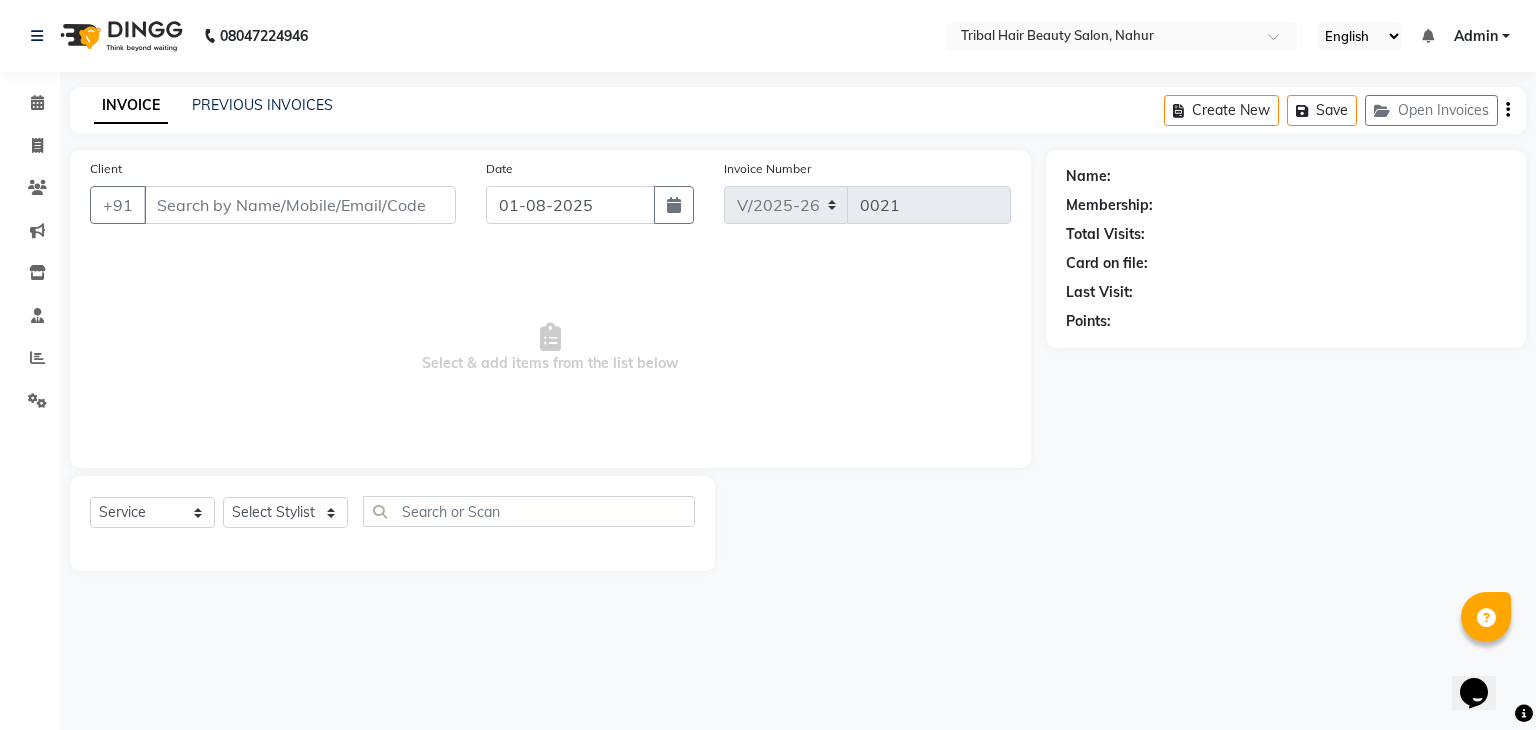 type on "[PHONE]" 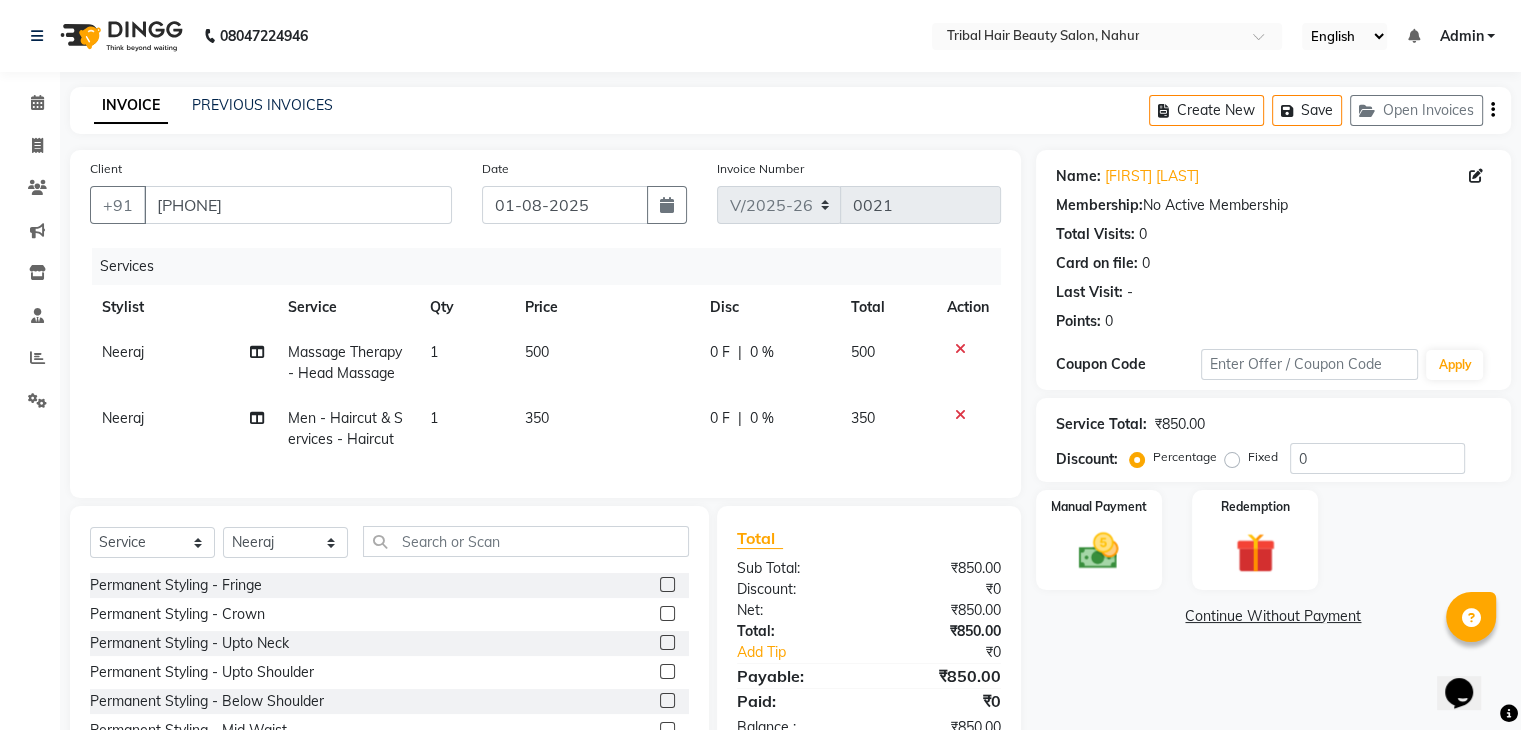 click on "350" 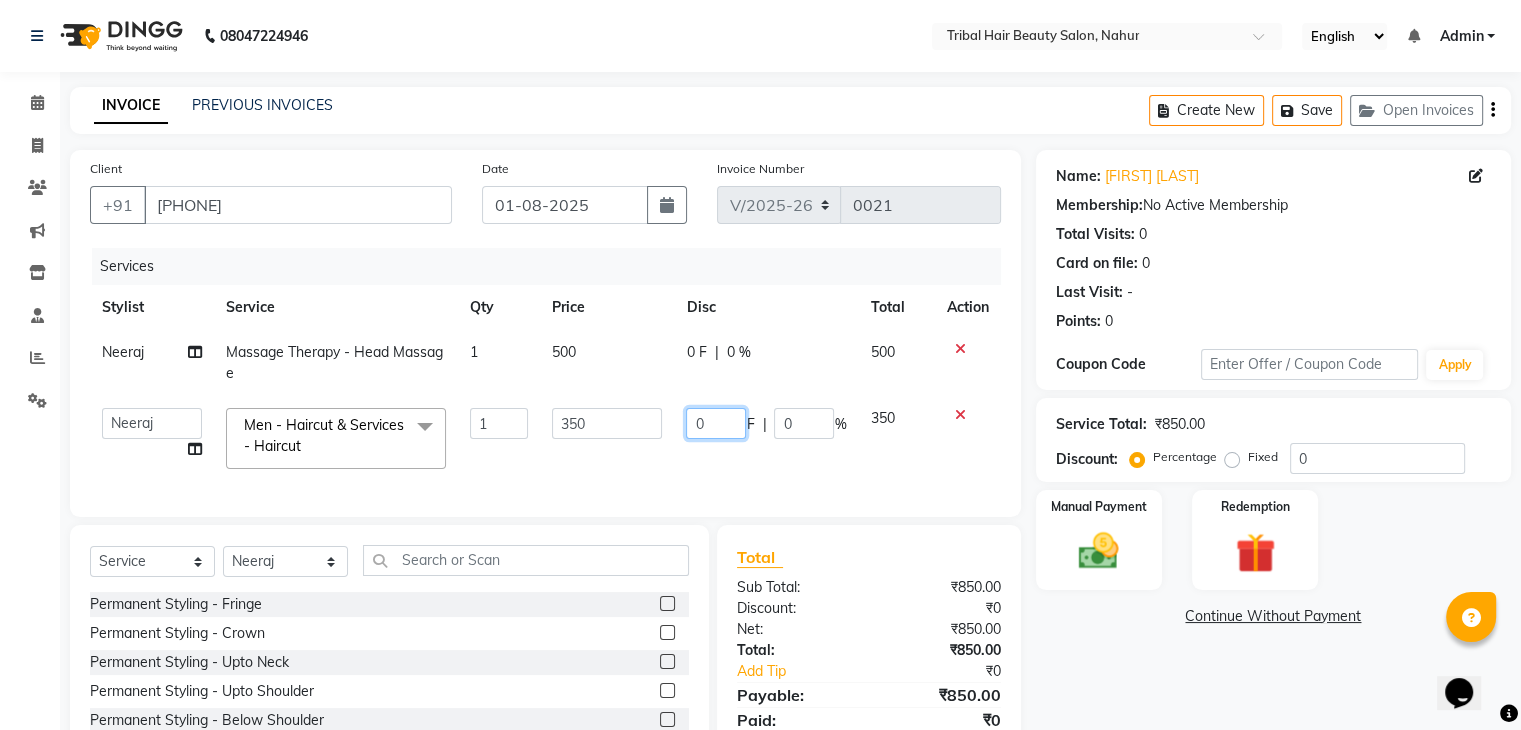 click on "0" 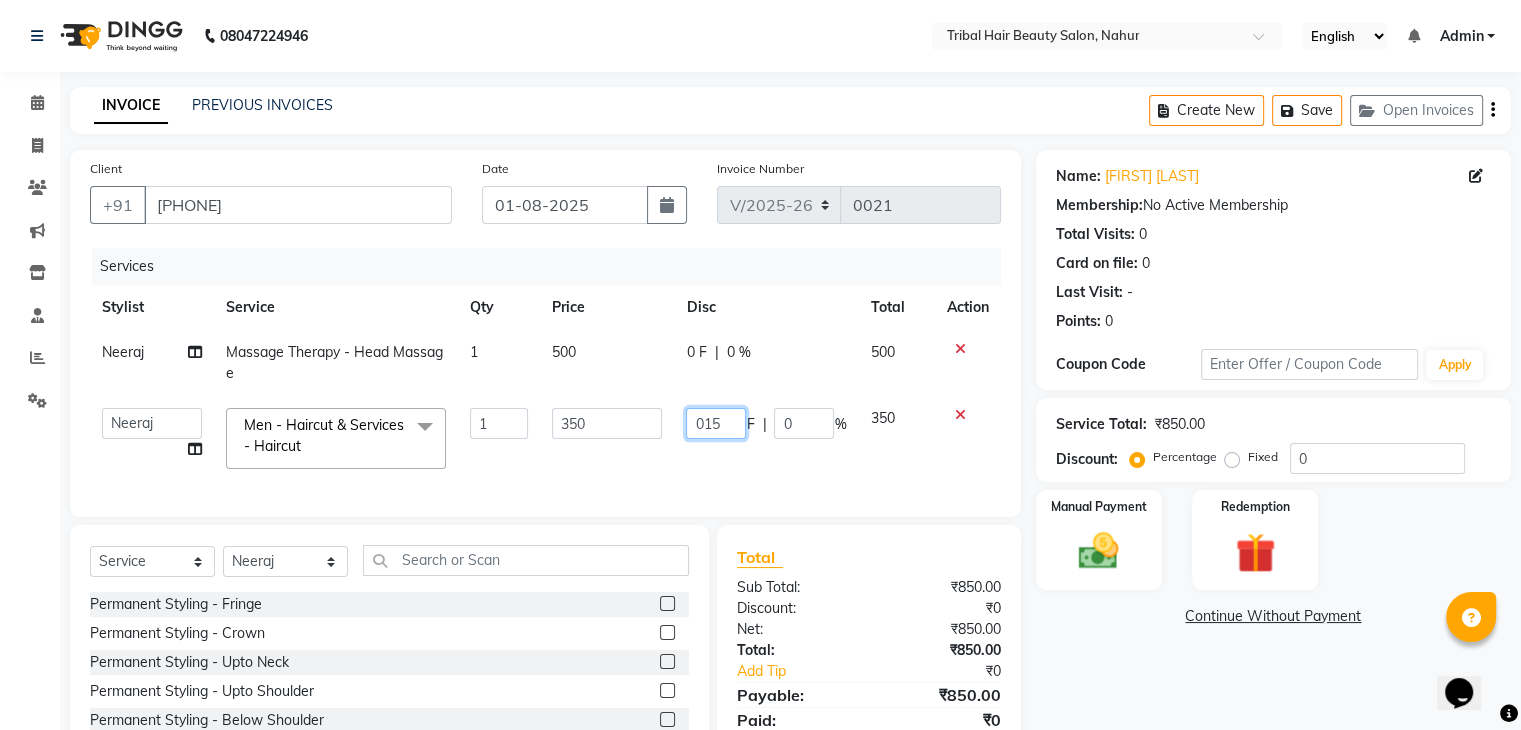 type on "0150" 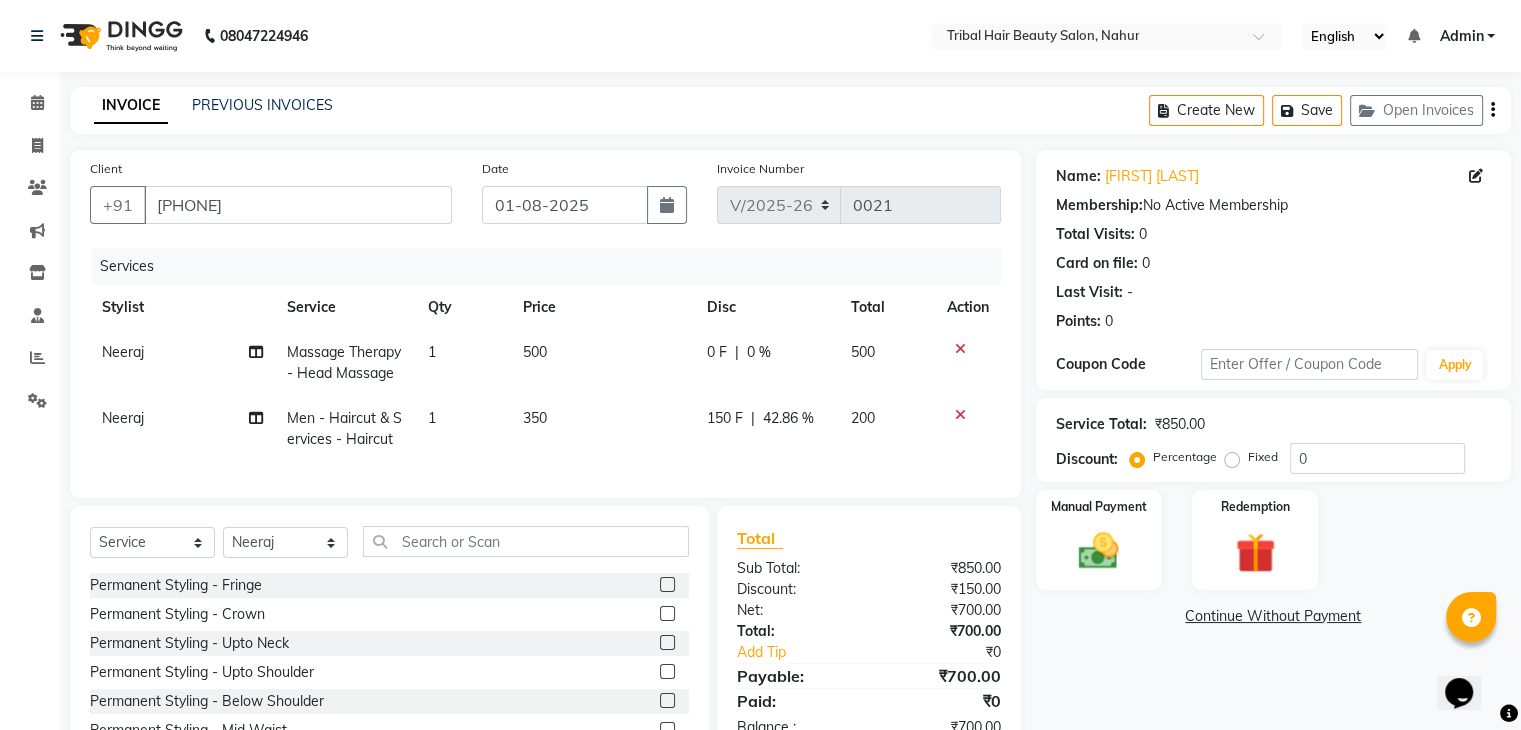 click on "500" 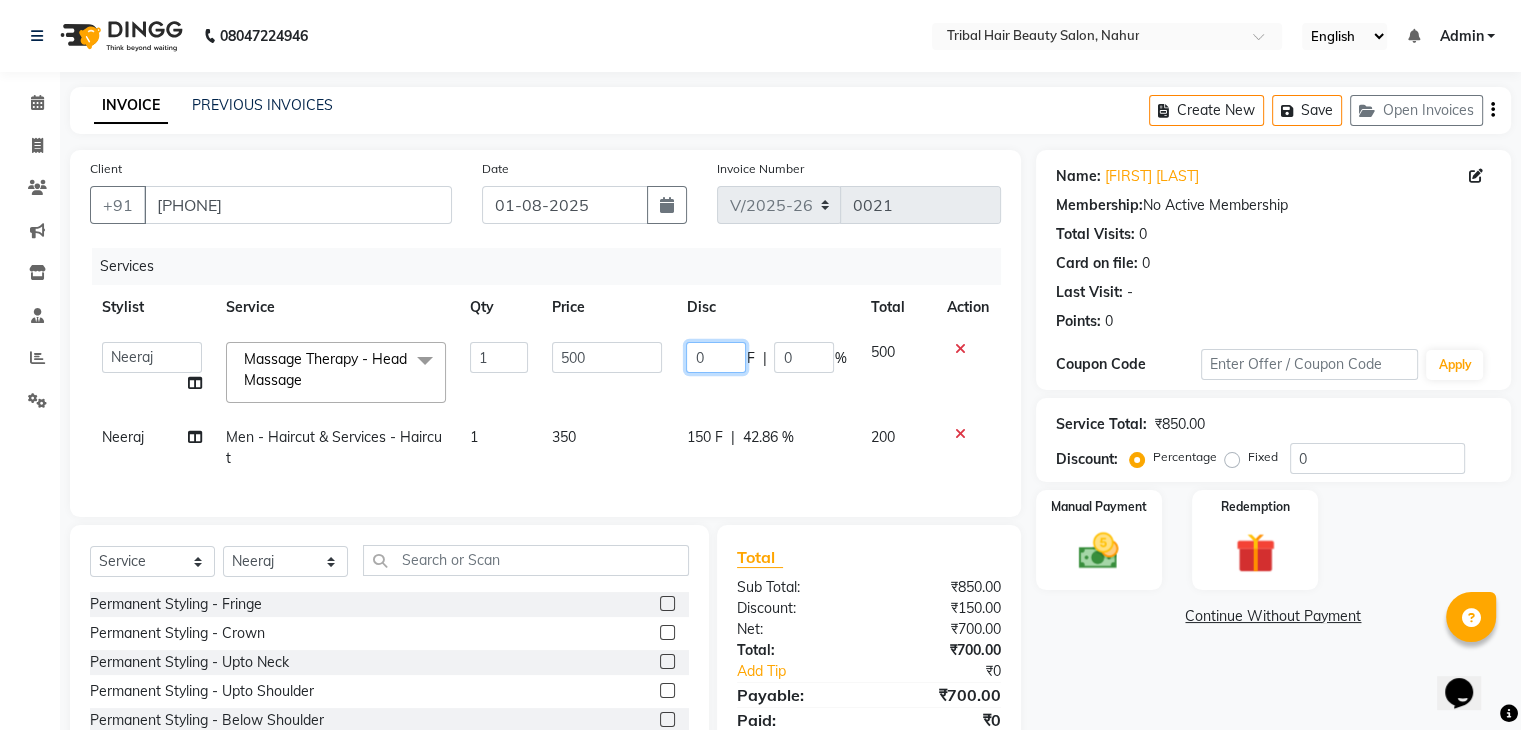 click on "0" 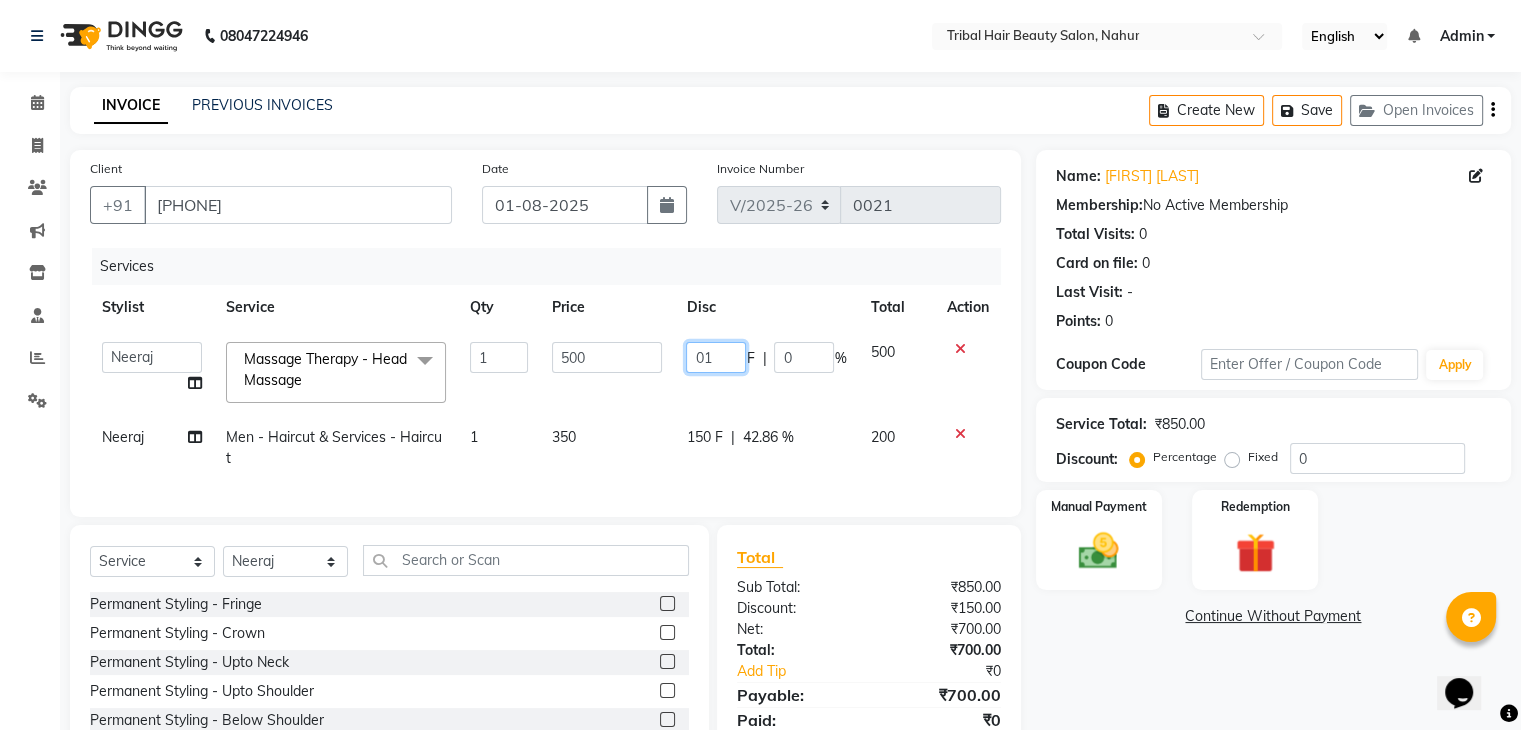 type on "0" 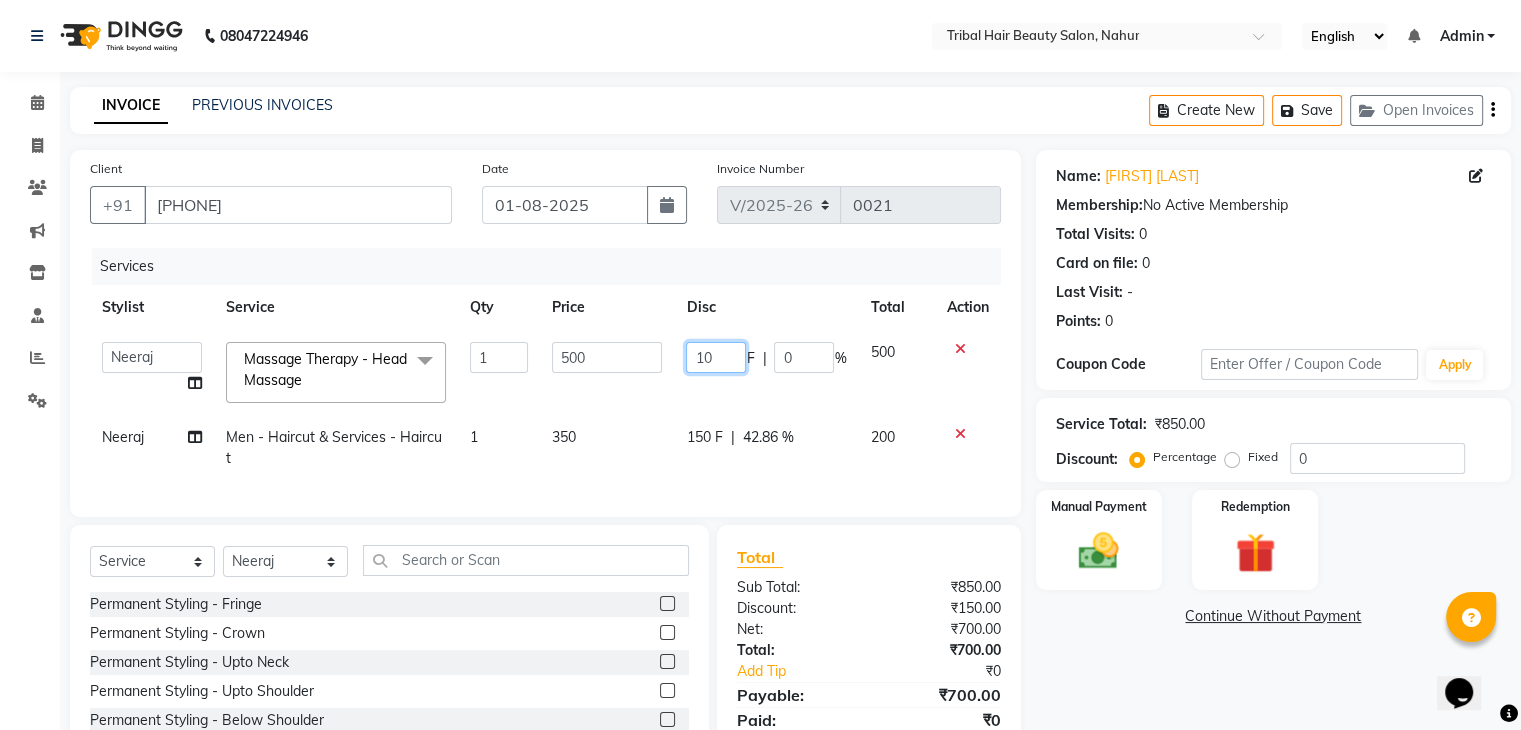 type on "100" 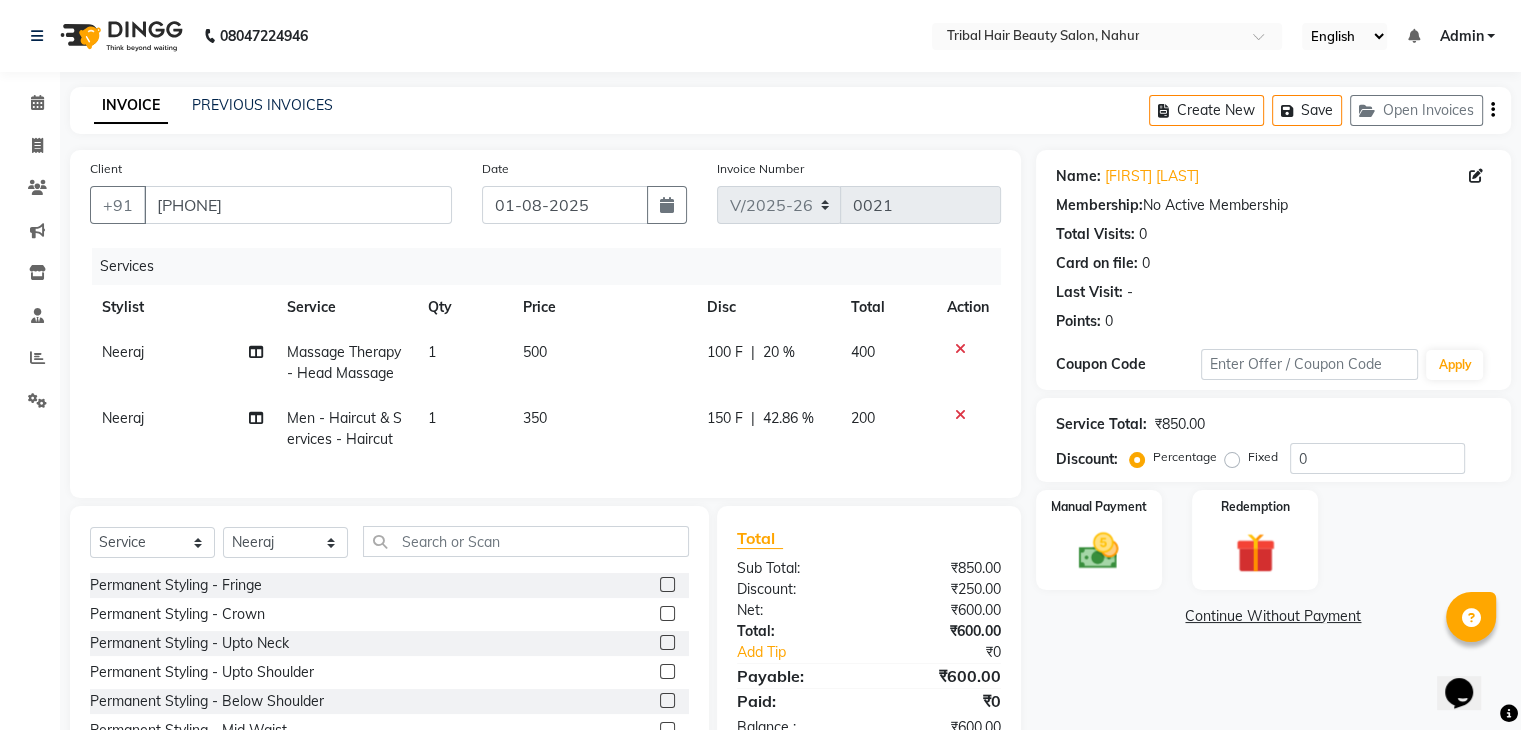 click on "400" 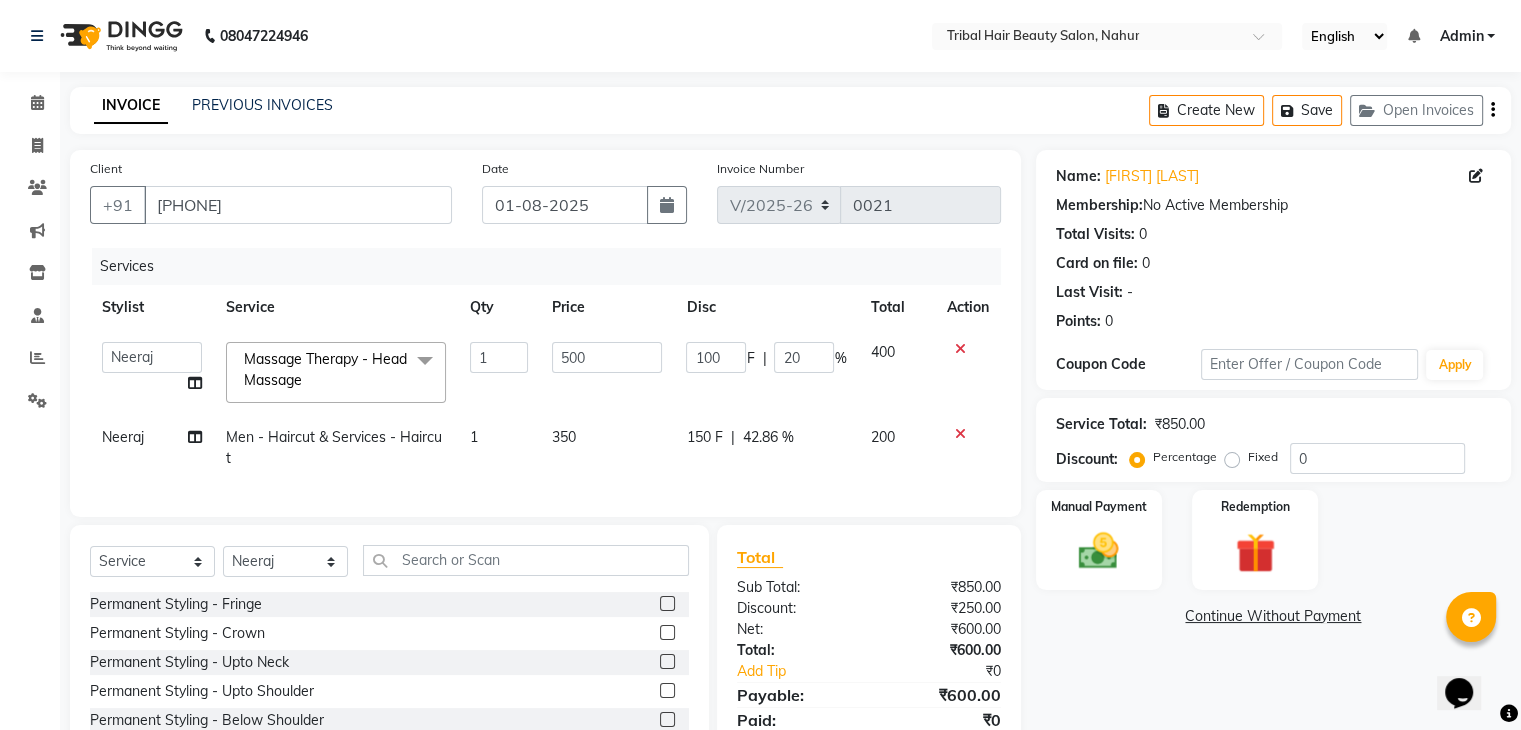 scroll, scrollTop: 115, scrollLeft: 0, axis: vertical 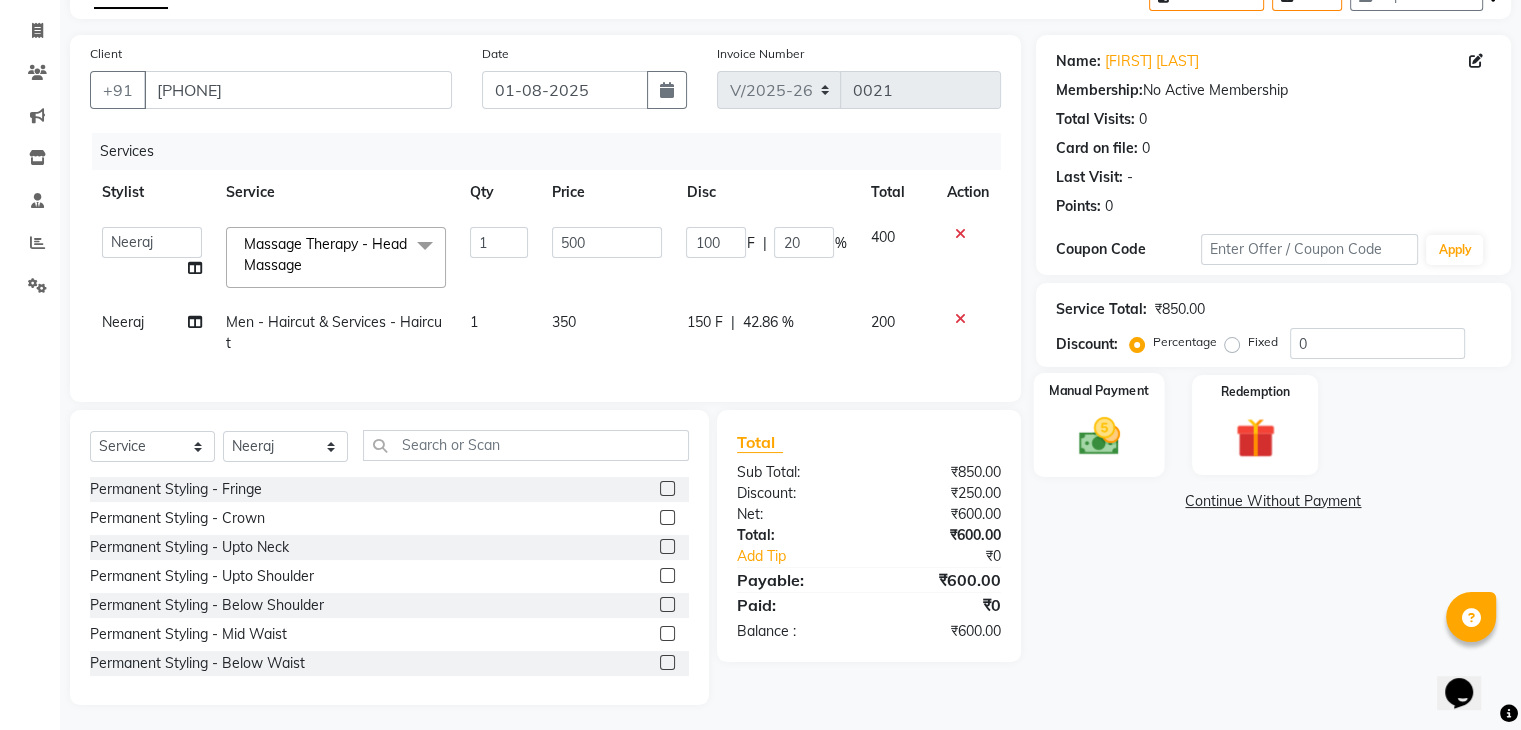 click 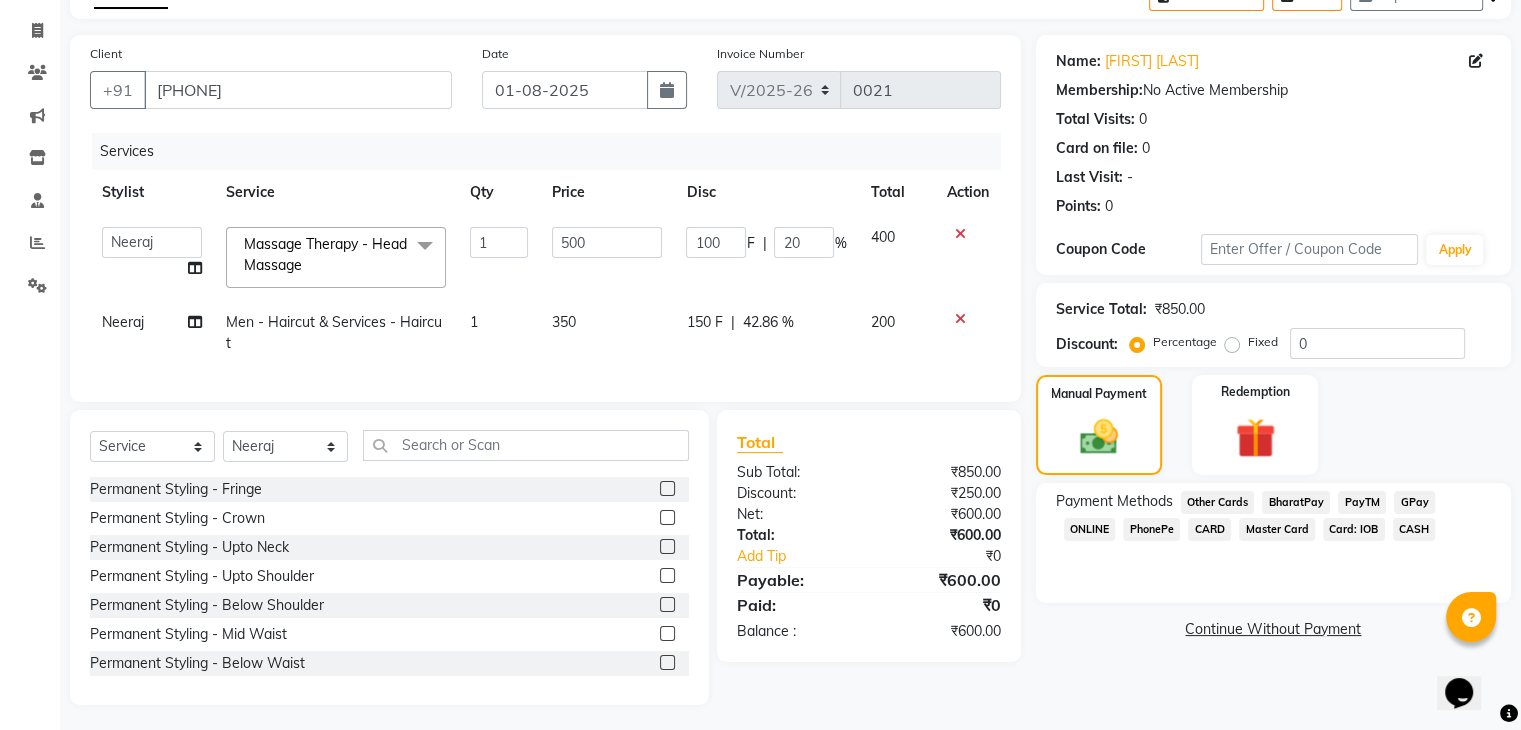 click on "GPay" 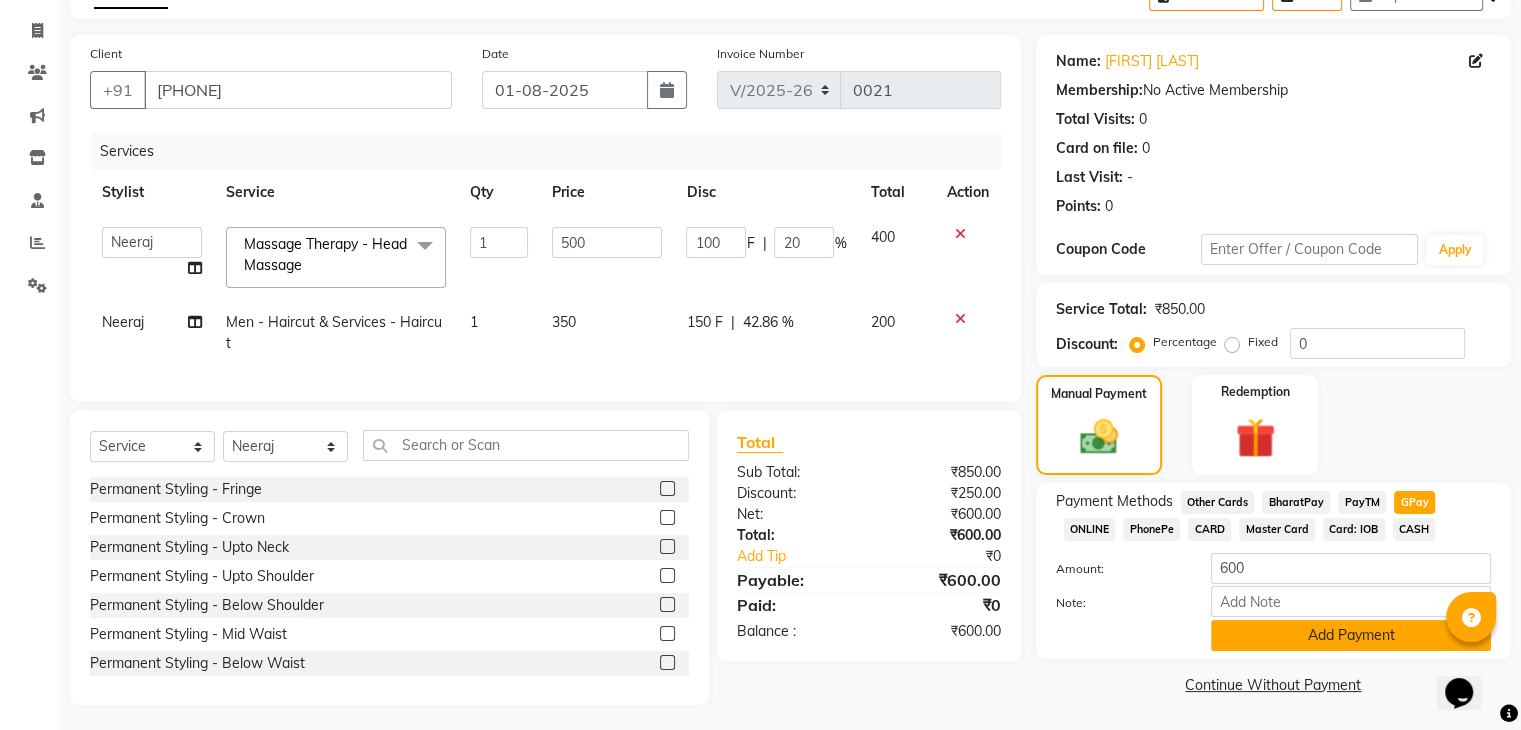 click on "Add Payment" 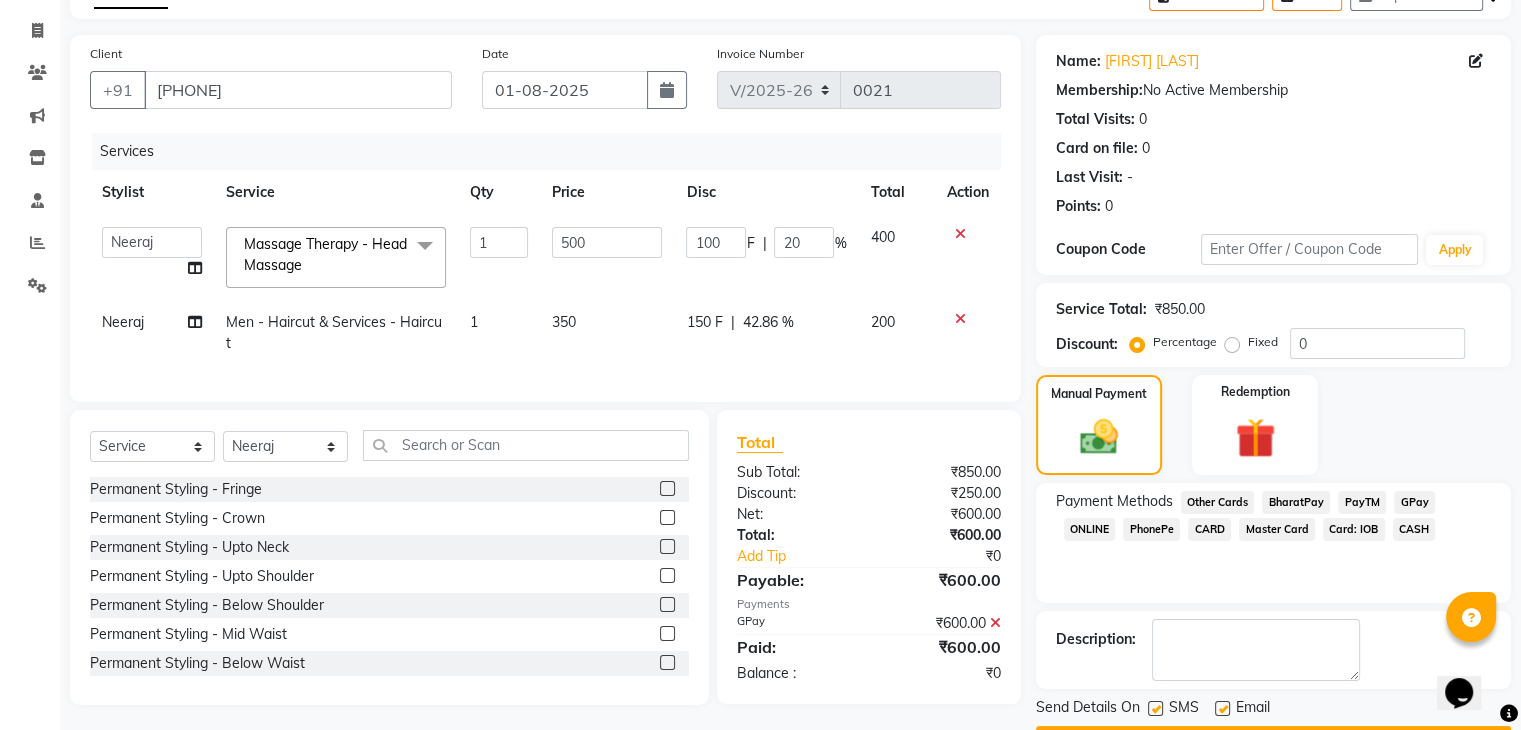 scroll, scrollTop: 171, scrollLeft: 0, axis: vertical 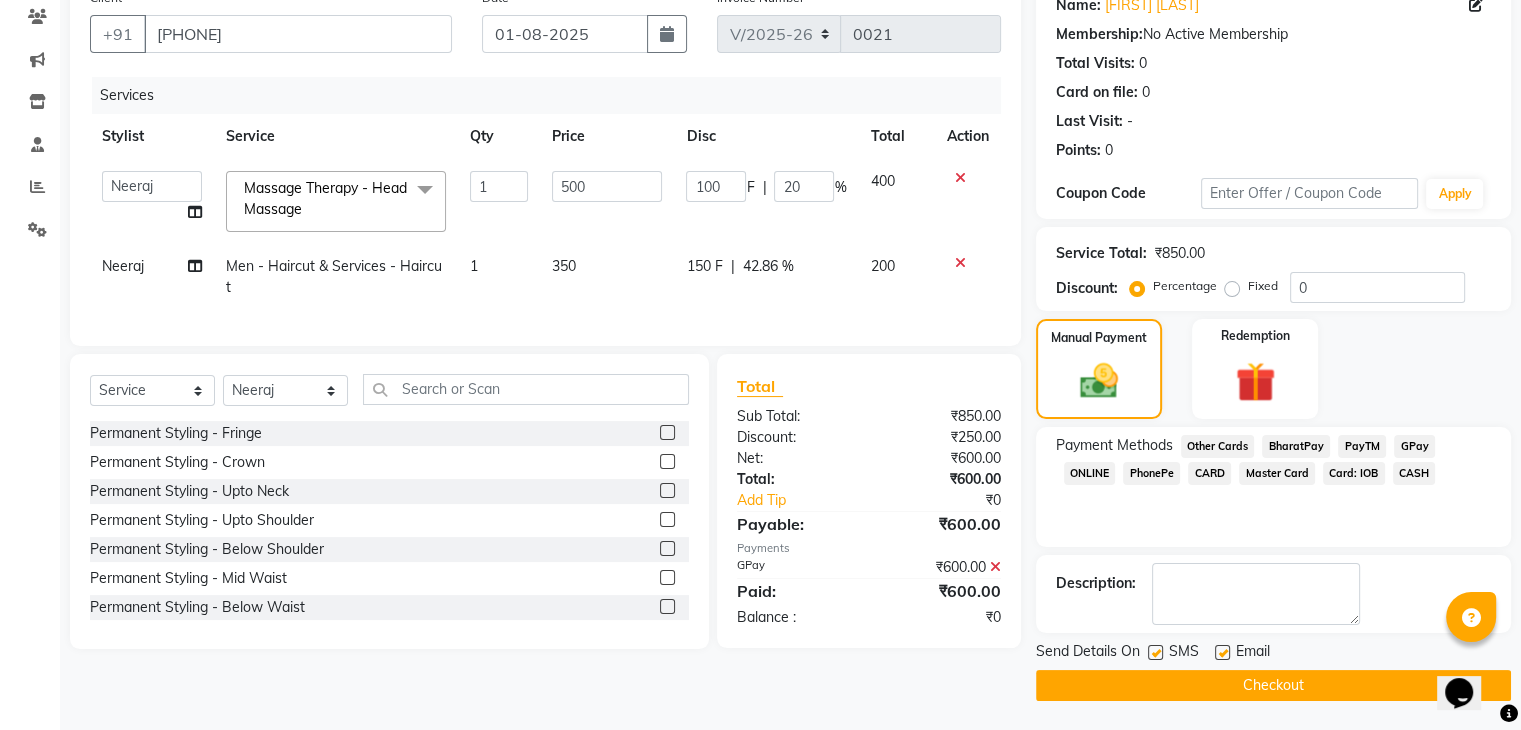 click on "Checkout" 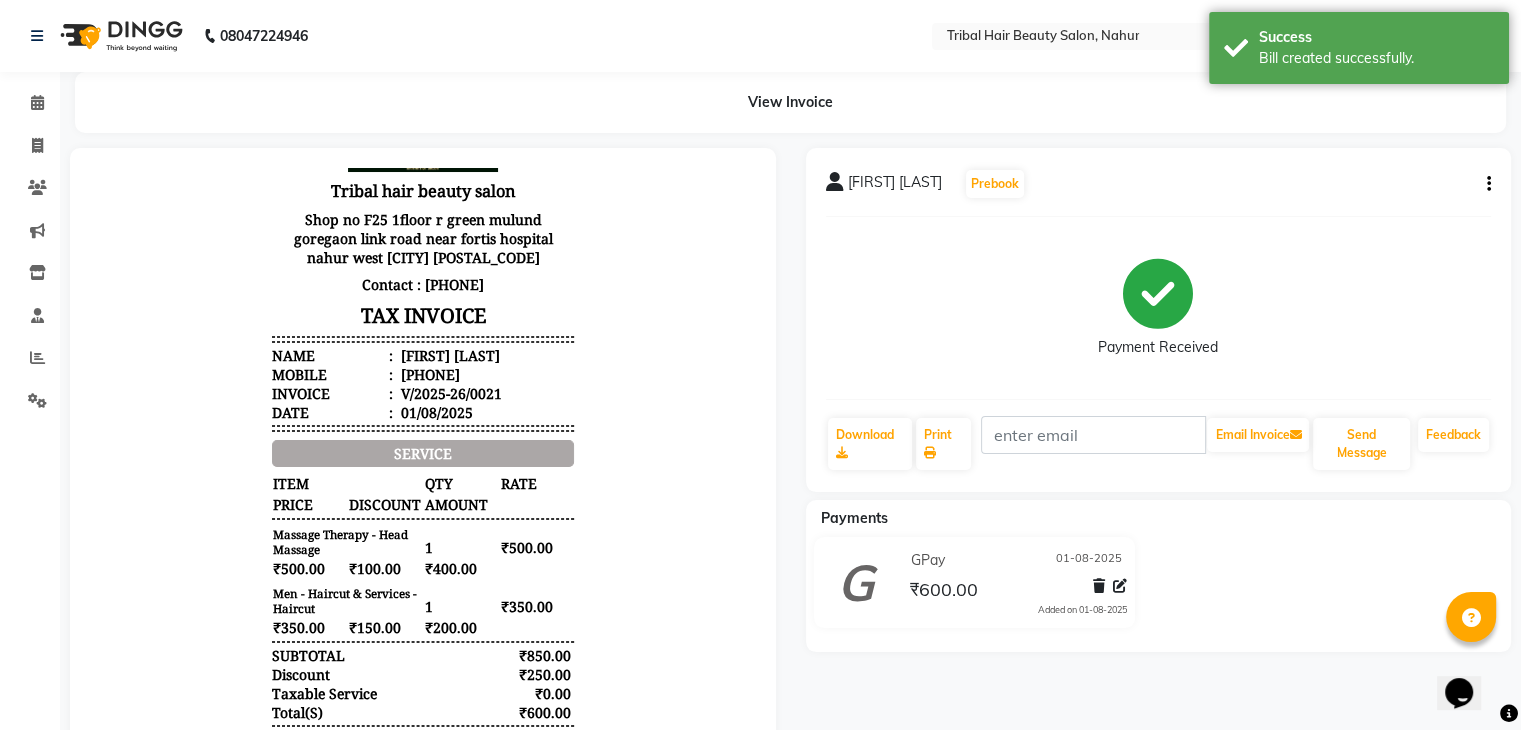 scroll, scrollTop: 84, scrollLeft: 0, axis: vertical 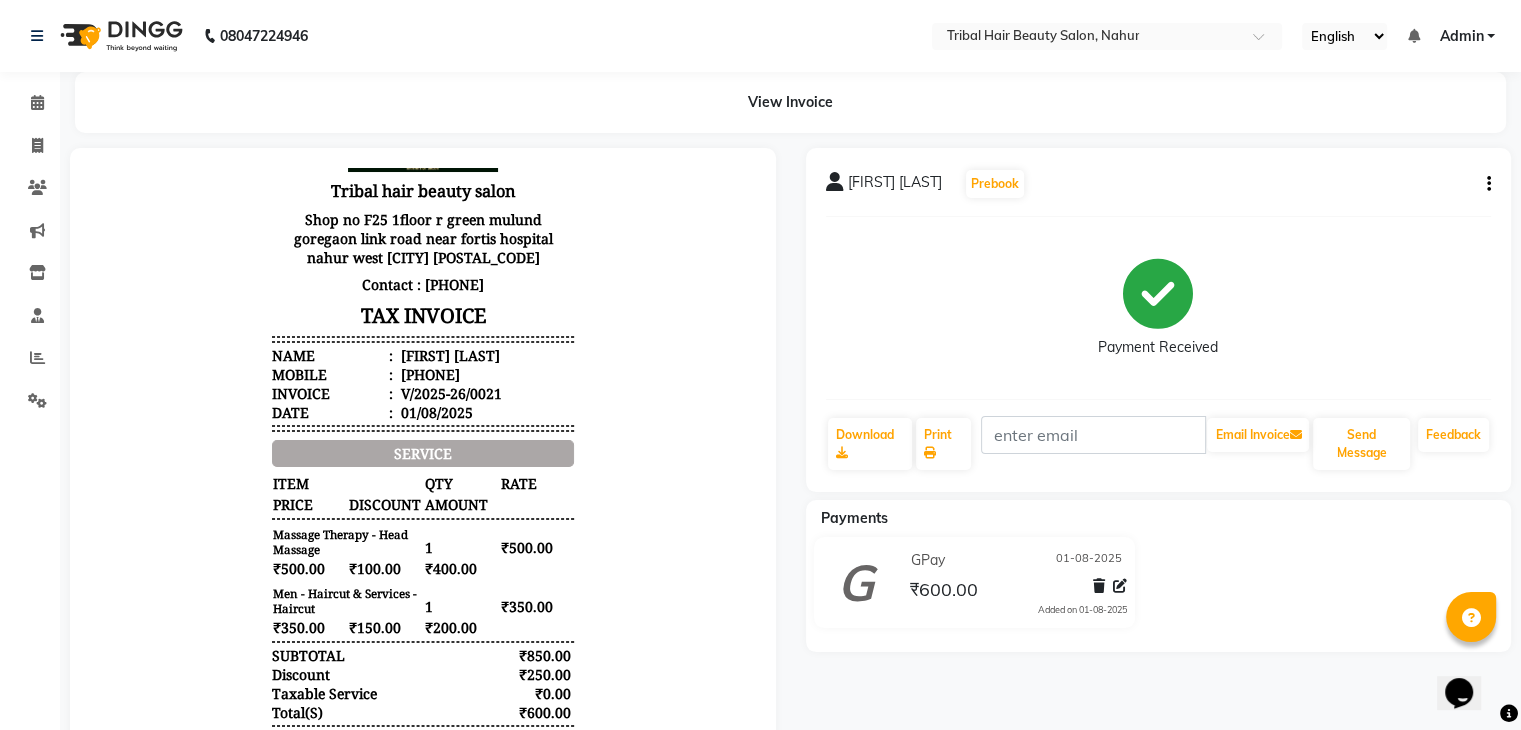 click on "Tribal hair beauty salon
Shop no F25 1floor r green mulund goregaon link road near fortis hospital nahur west [CITY] [POSTAL_CODE]
Contact : [PHONE]
TAX INVOICE
Name  :
[FIRST] [LAST]
Mobile :
[PHONE]
Invoice  :
V/2025-26/0021
Date  :
01/08/2025
service
ITEM
QTY RATE PRICE AMOUNT" at bounding box center [423, 470] 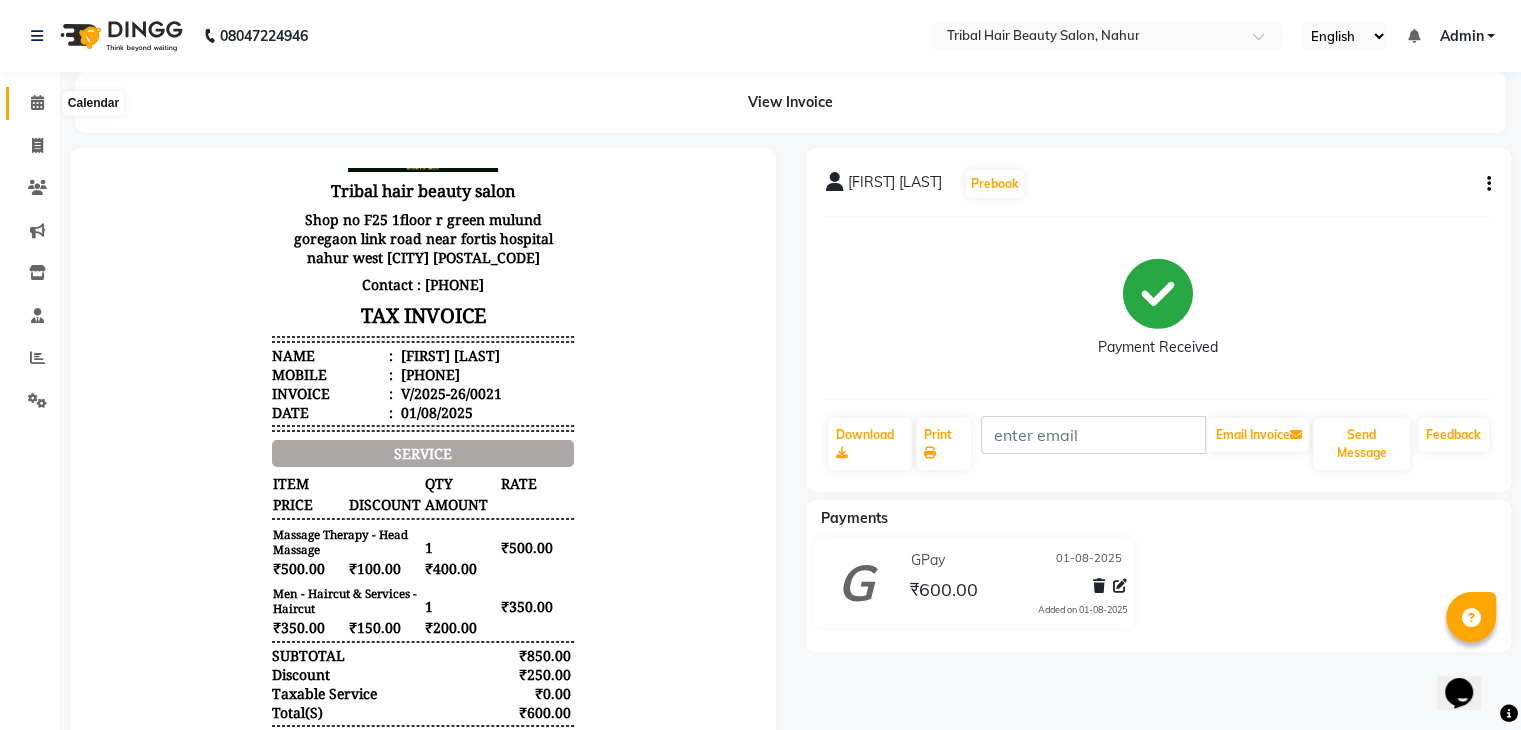 click 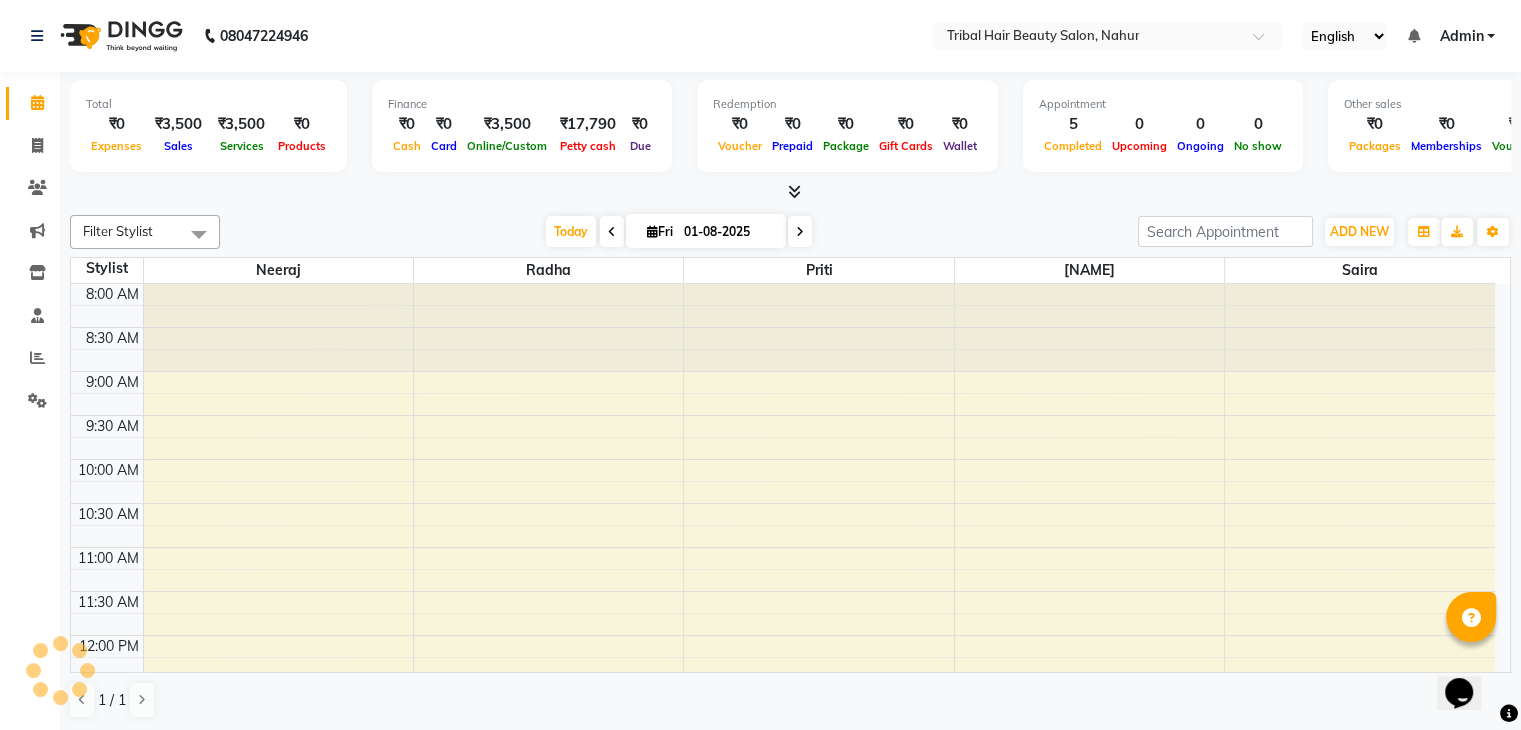 scroll, scrollTop: 0, scrollLeft: 0, axis: both 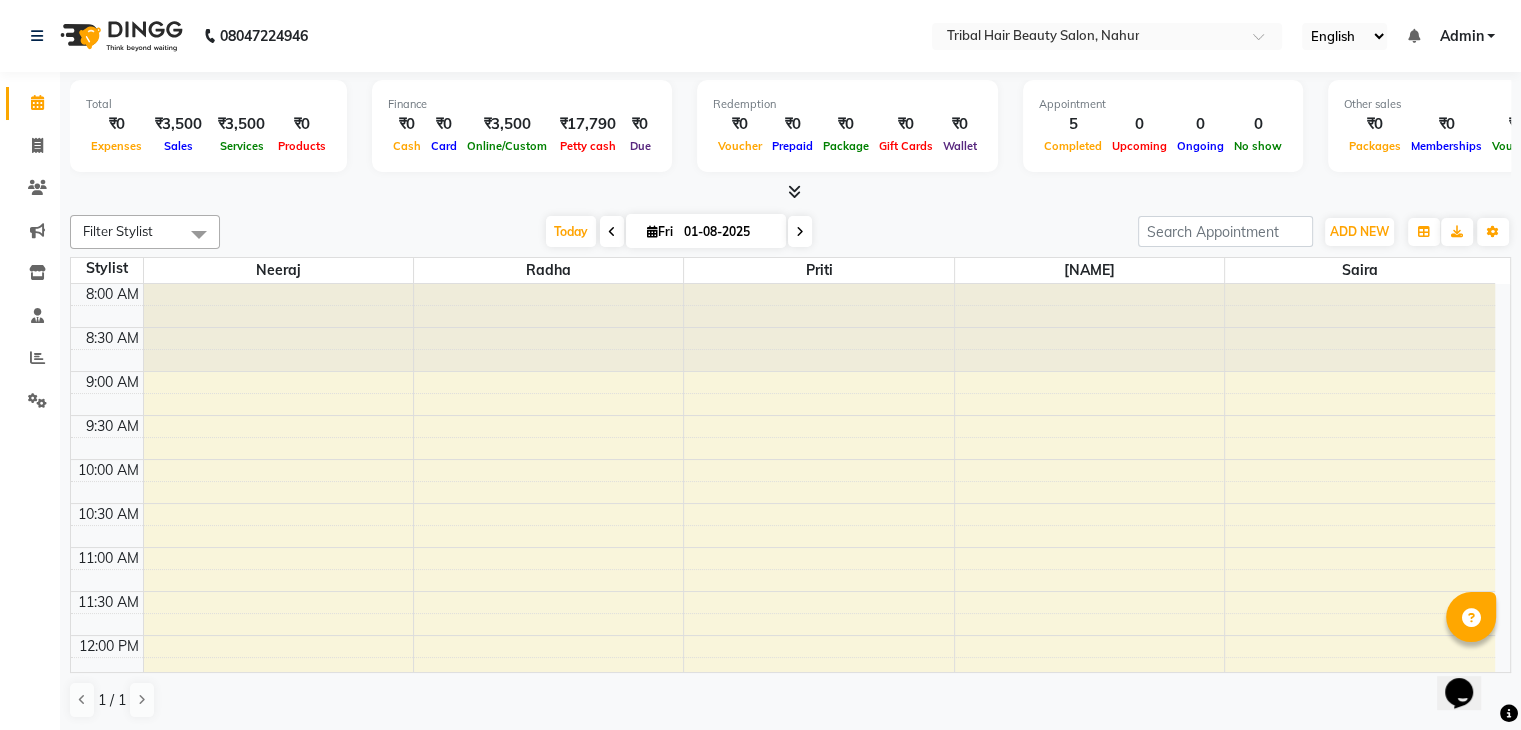 click at bounding box center [548, 327] 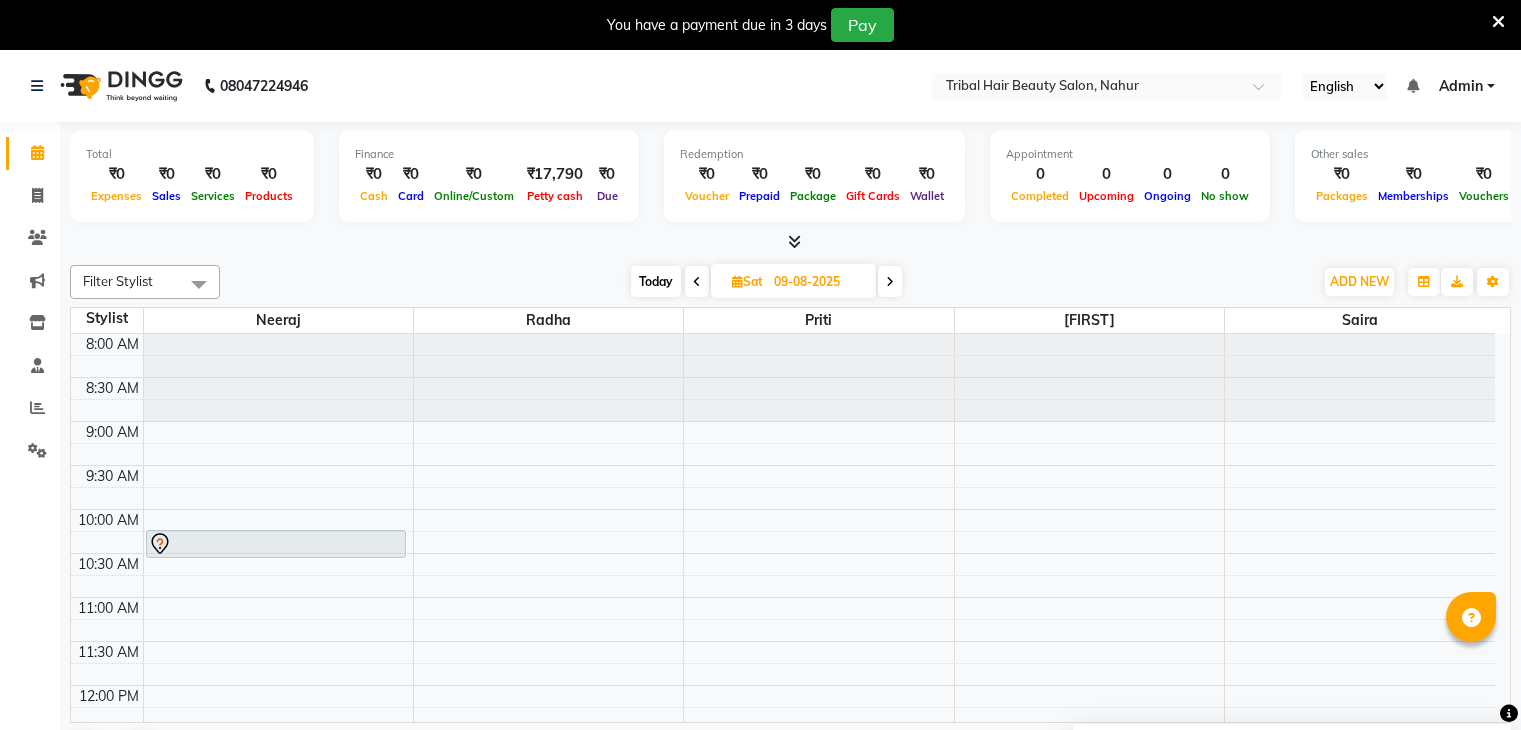 scroll, scrollTop: 0, scrollLeft: 0, axis: both 